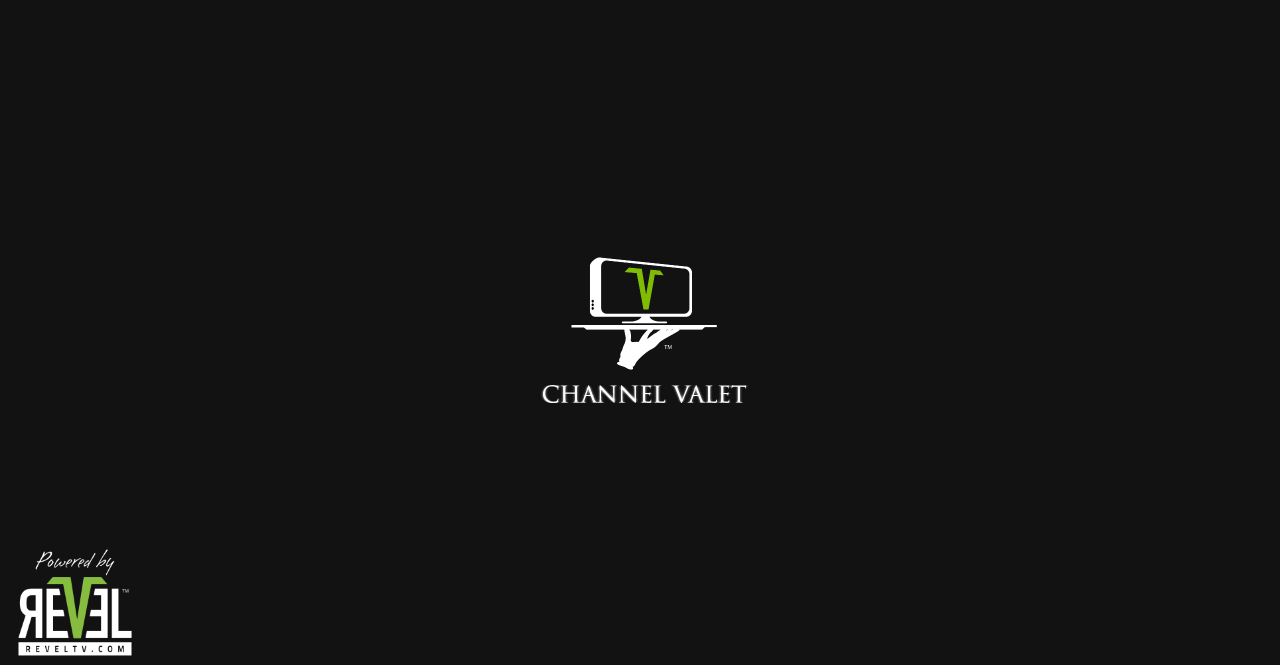 scroll, scrollTop: 0, scrollLeft: 0, axis: both 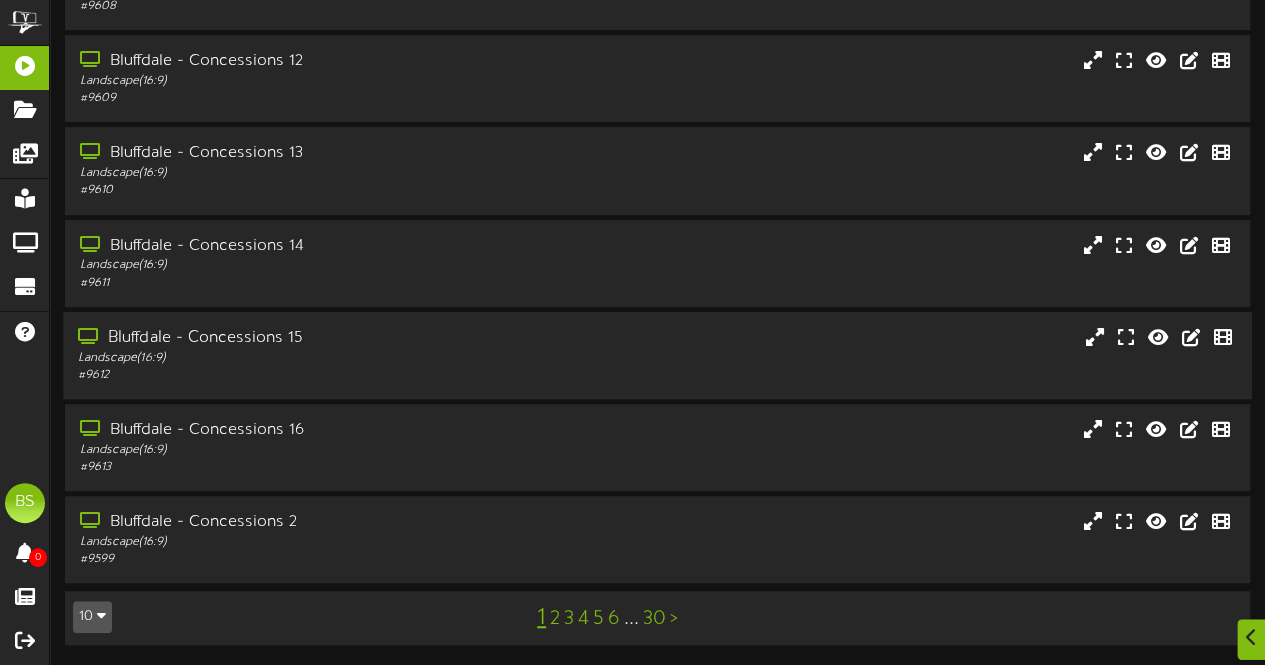 click on "Bluffdale - Concessions 15" at bounding box center (310, 338) 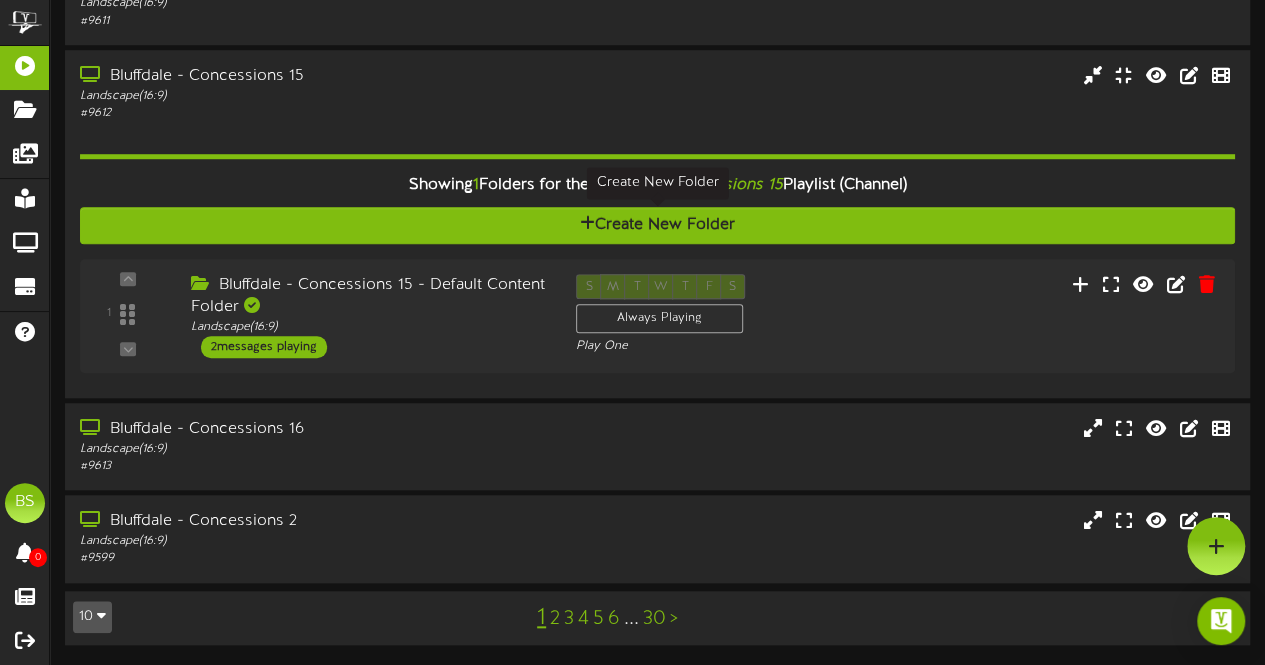 scroll, scrollTop: 686, scrollLeft: 0, axis: vertical 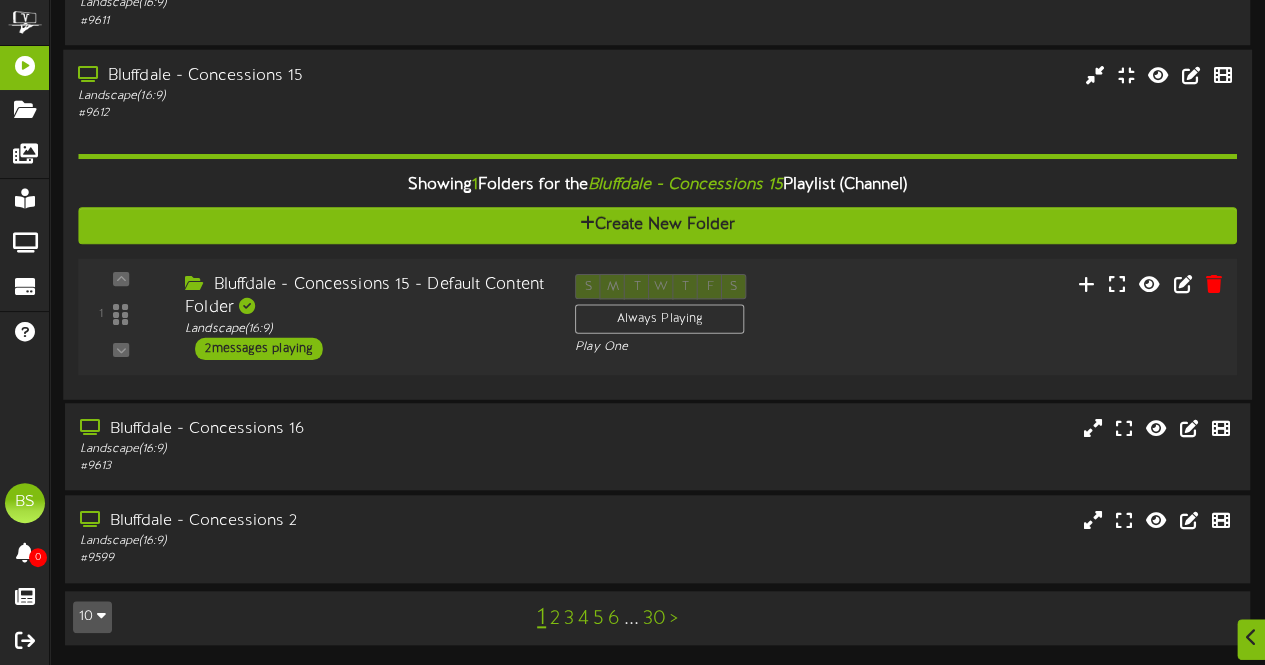 click on "2  messages playing" at bounding box center [259, 348] 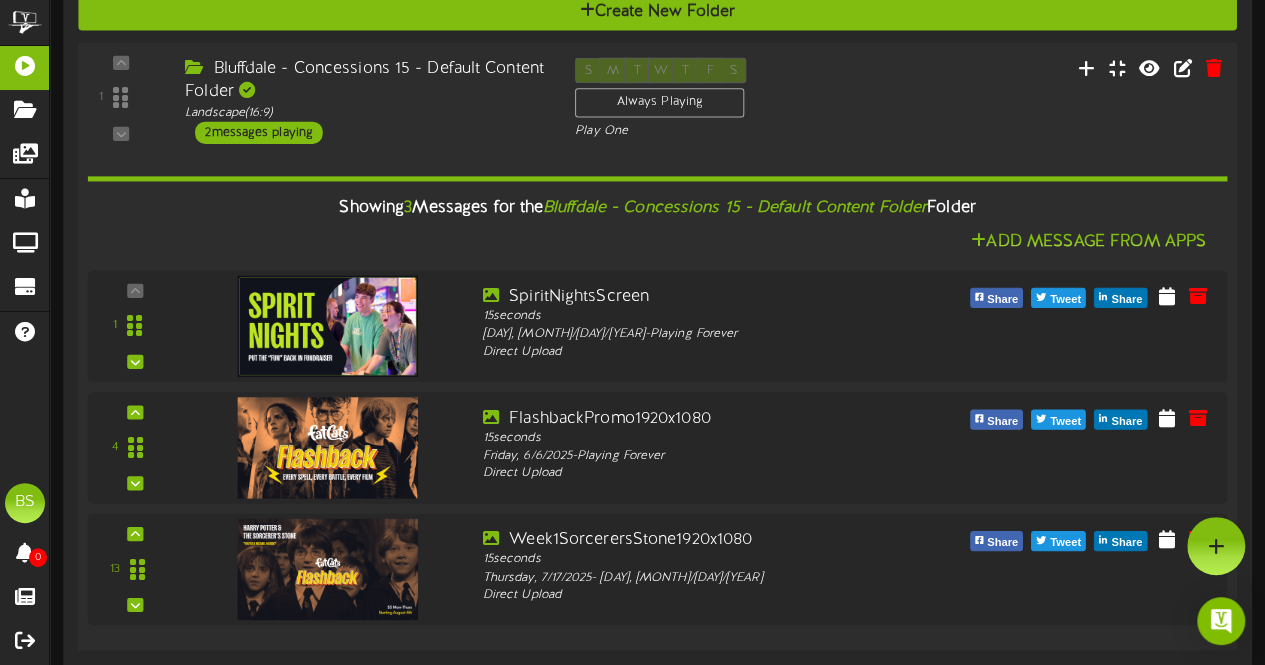scroll, scrollTop: 786, scrollLeft: 0, axis: vertical 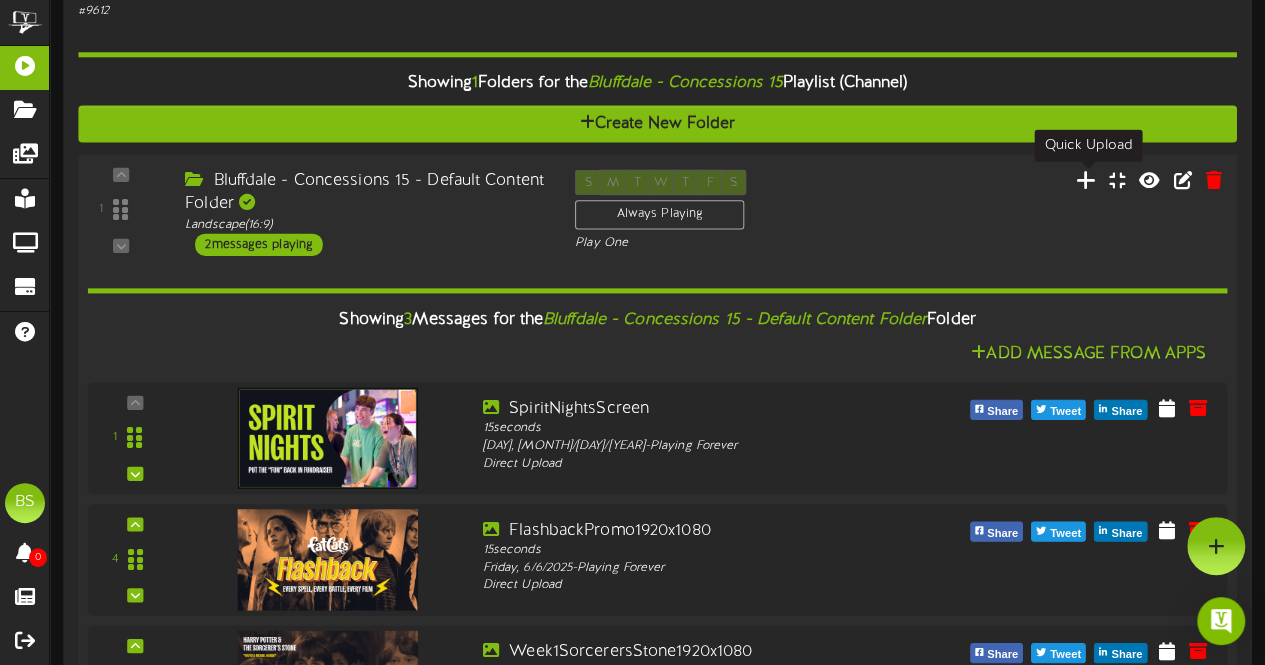 click at bounding box center (1086, 179) 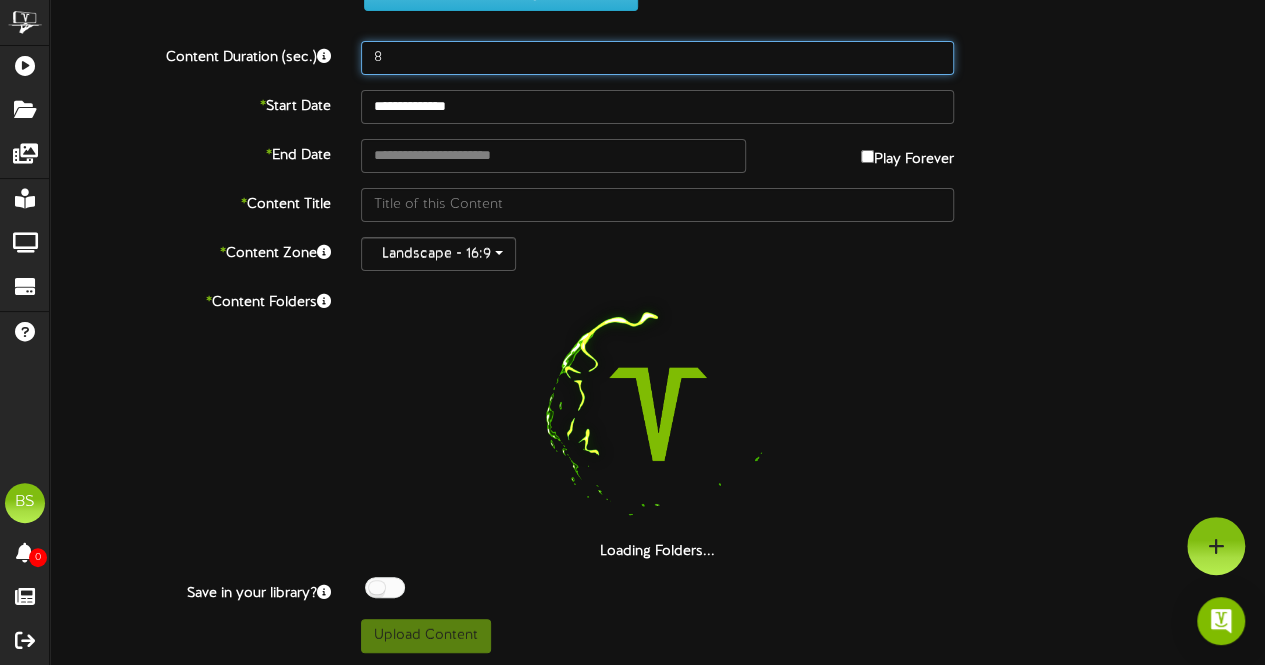 click on "8" at bounding box center [657, 58] 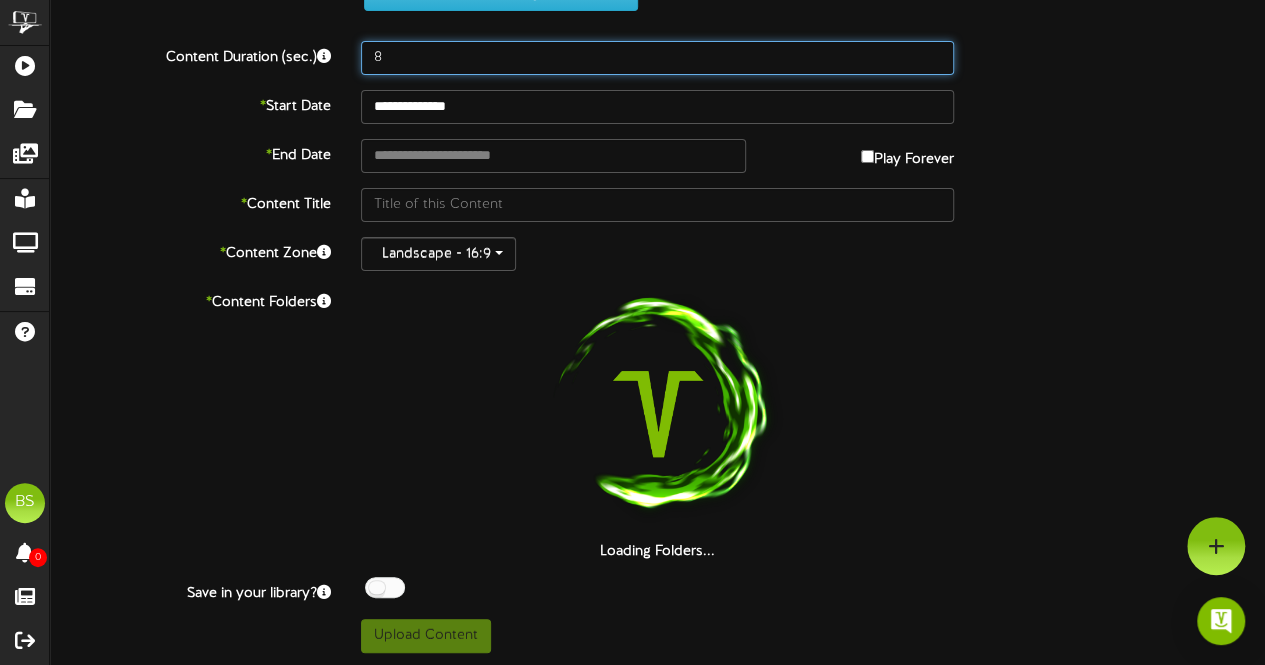 scroll, scrollTop: 0, scrollLeft: 0, axis: both 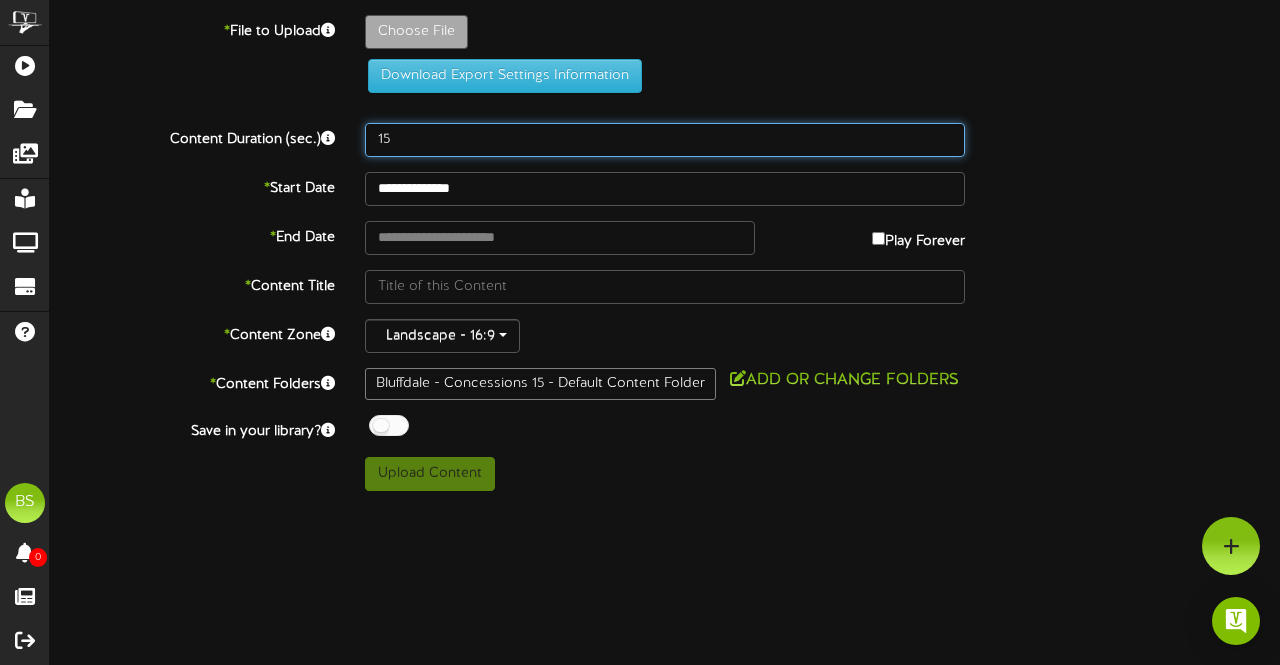 type on "15" 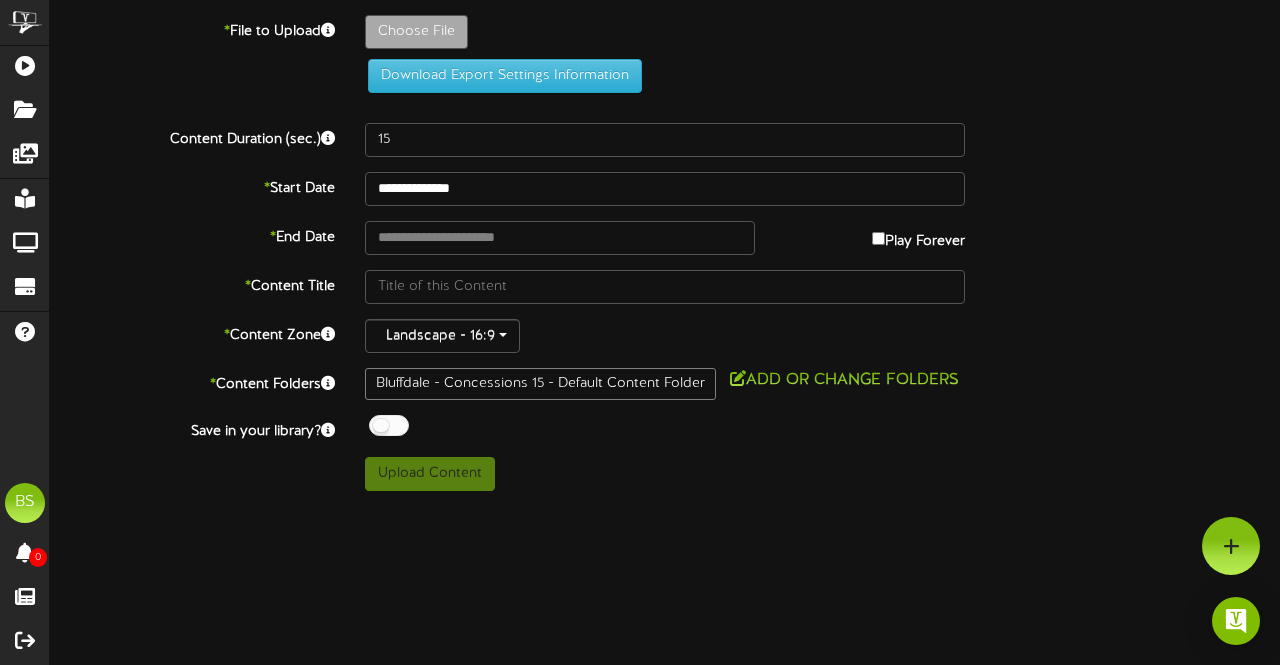 click at bounding box center [389, 425] 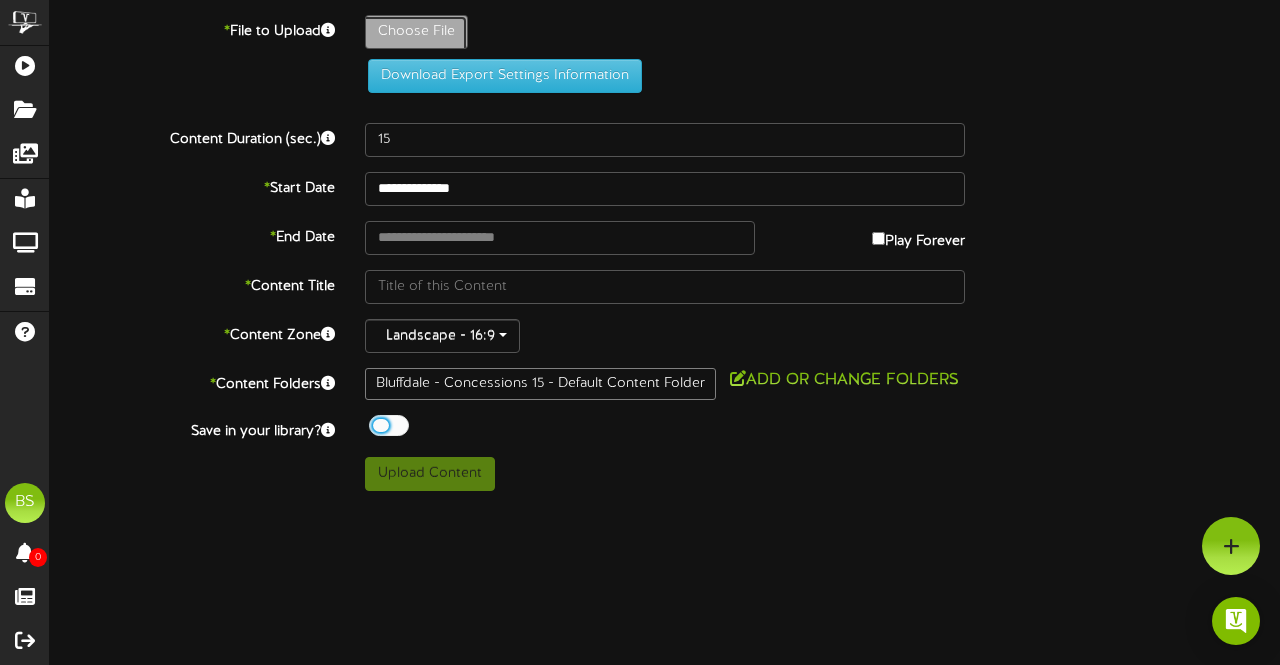 click on "Choose File" at bounding box center (-621, 87) 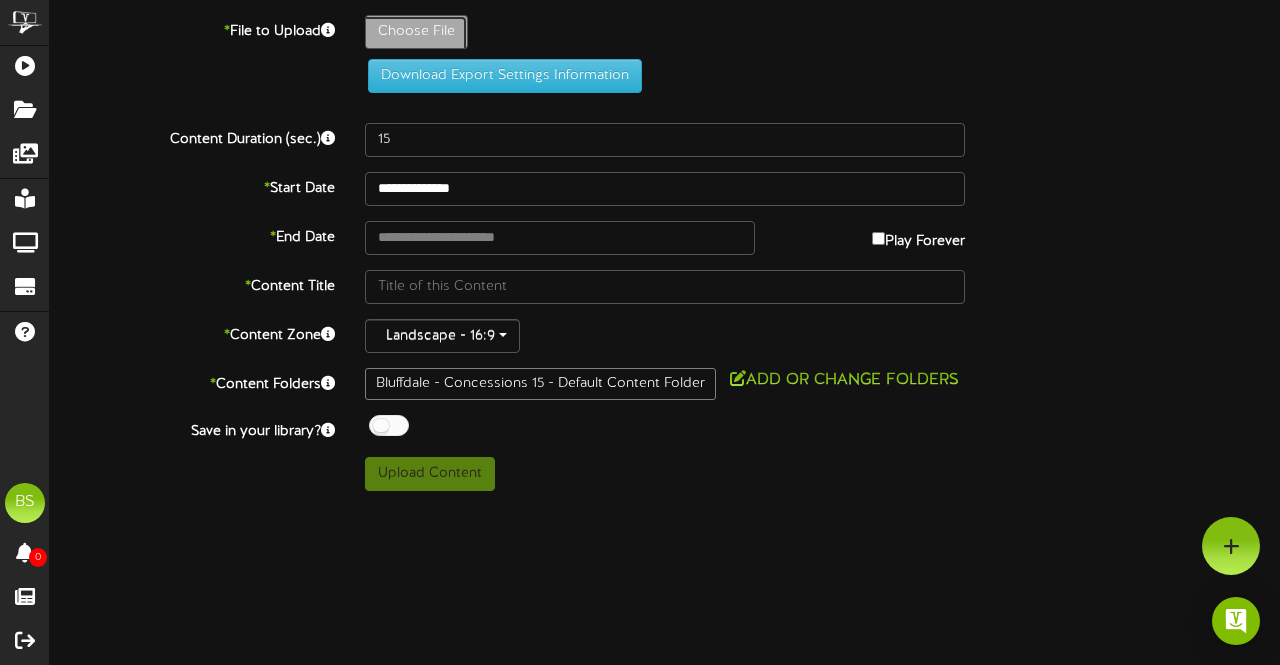 type on "**********" 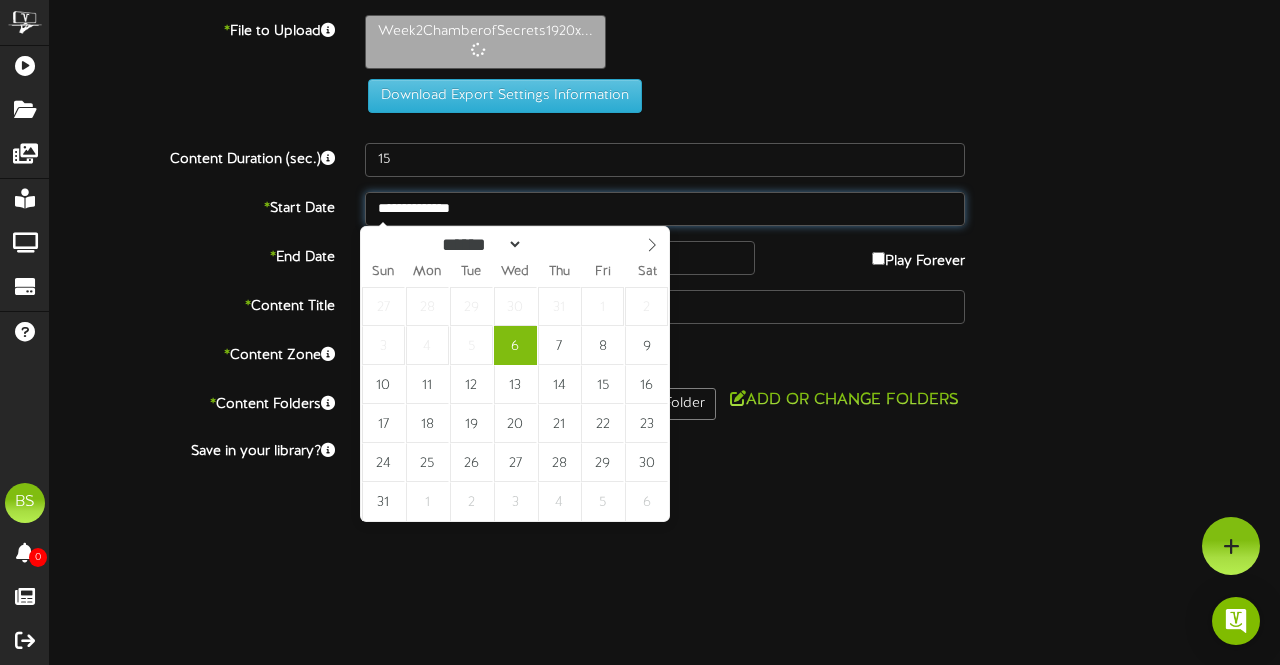 click on "**********" at bounding box center (665, 209) 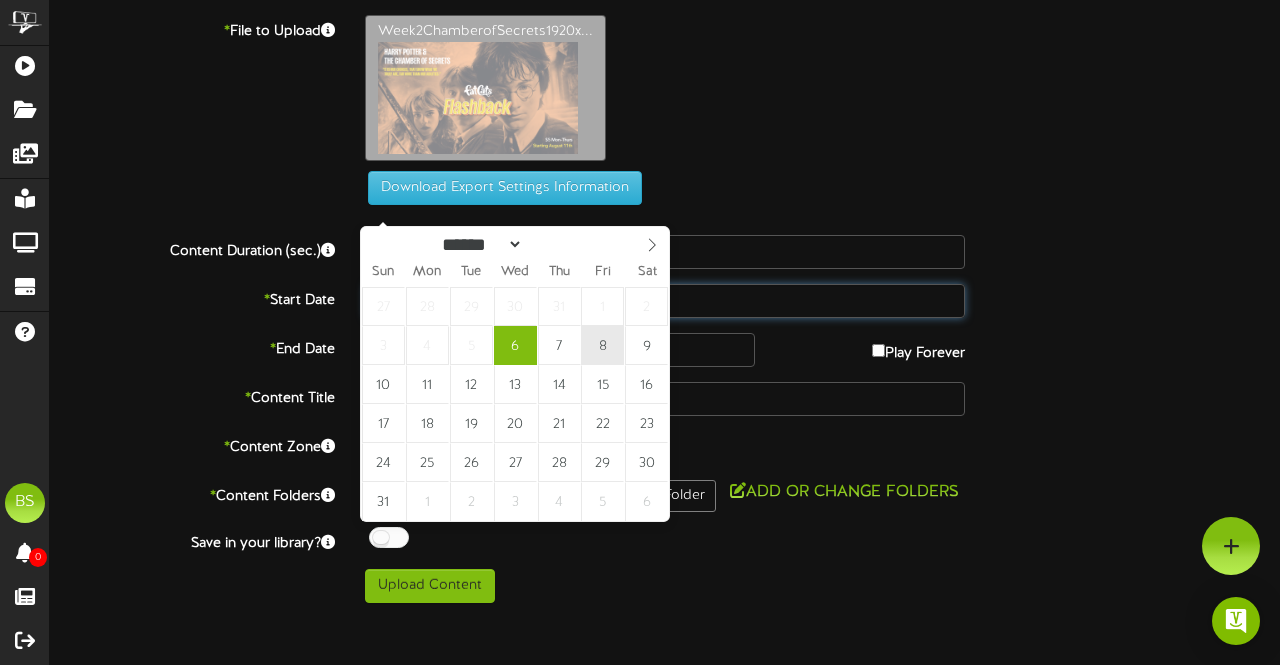 type on "**********" 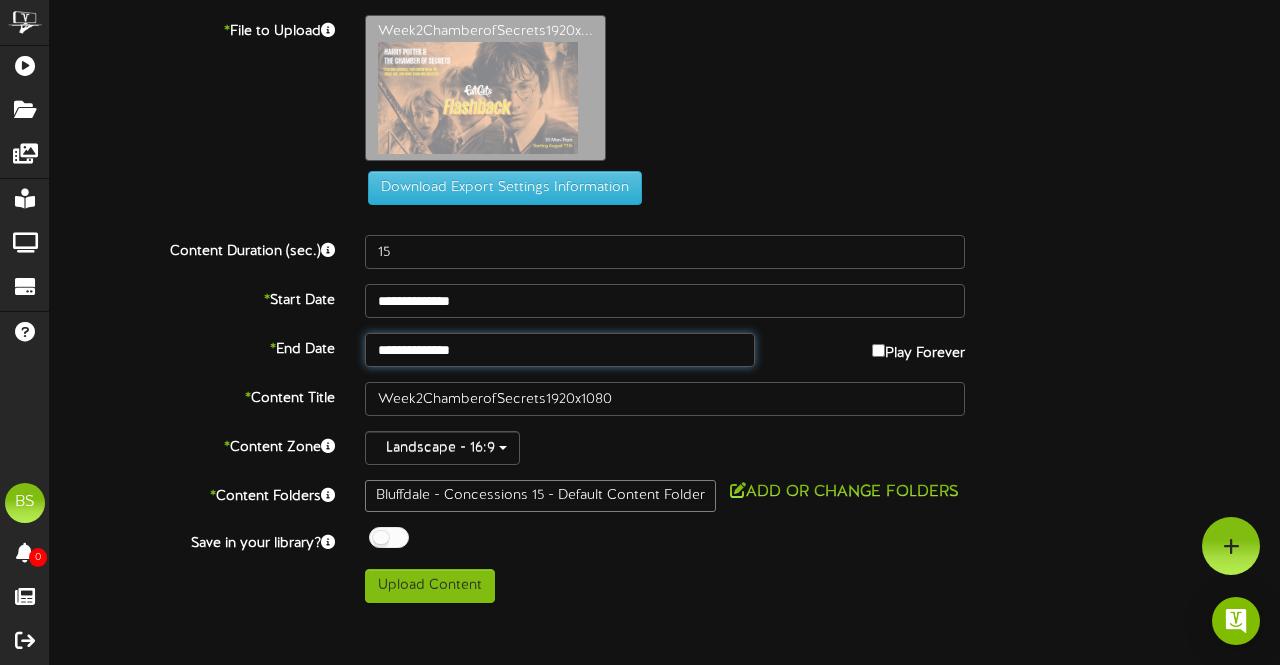 click on "**********" at bounding box center (560, 350) 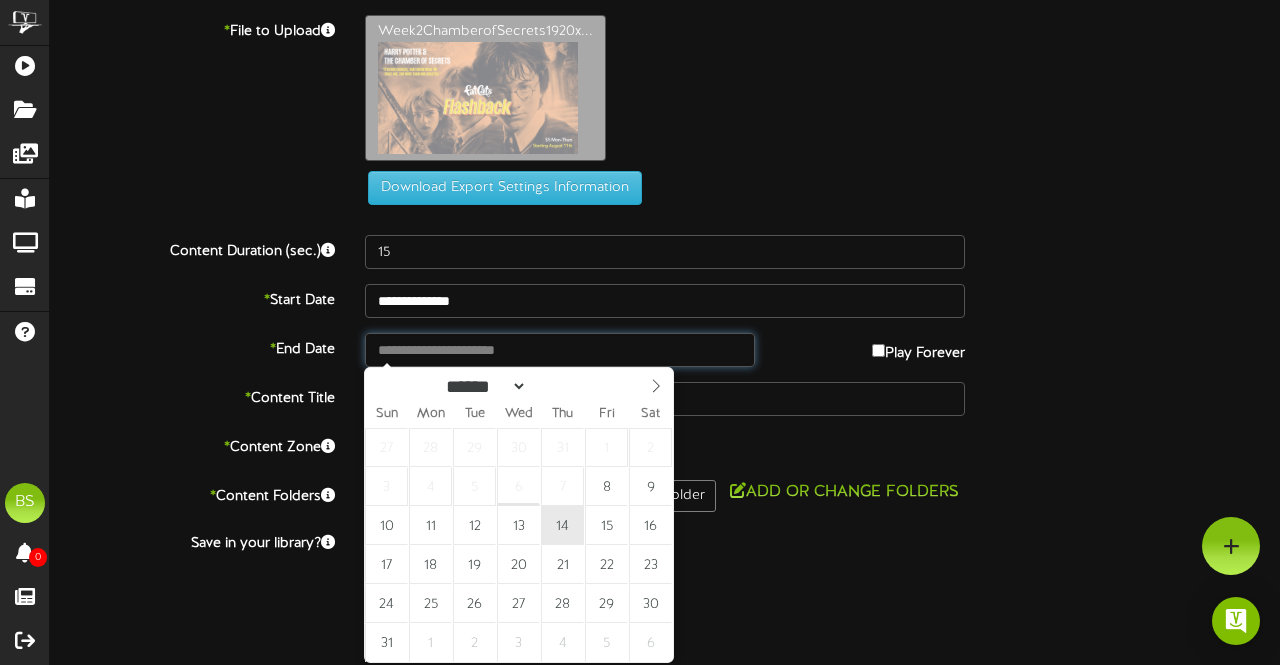 type on "**********" 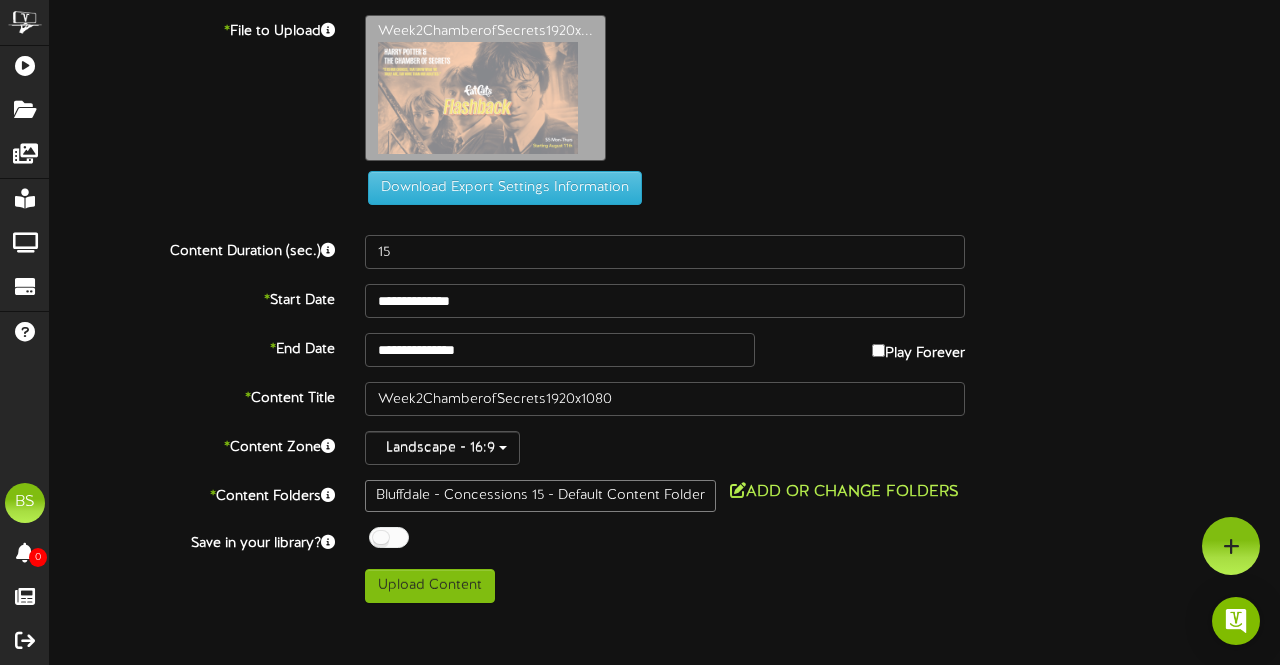 click on "Add or Change Folders" at bounding box center [844, 492] 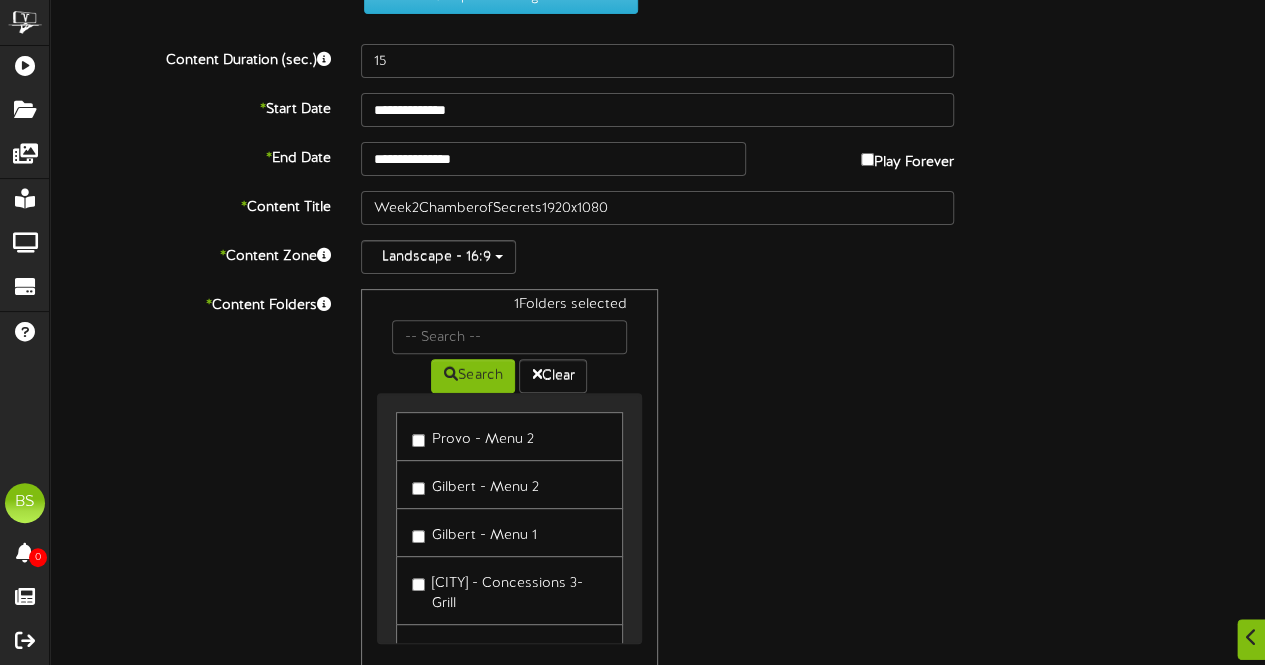 scroll, scrollTop: 297, scrollLeft: 0, axis: vertical 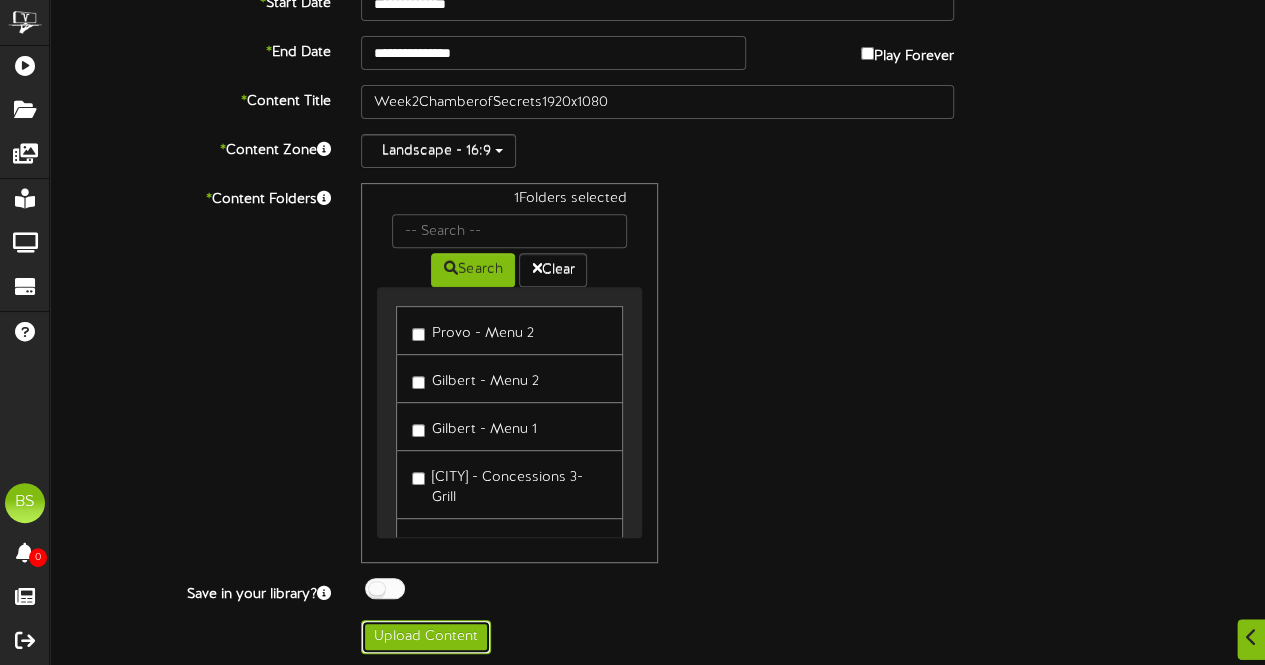 drag, startPoint x: 451, startPoint y: 641, endPoint x: 600, endPoint y: 563, distance: 168.18144 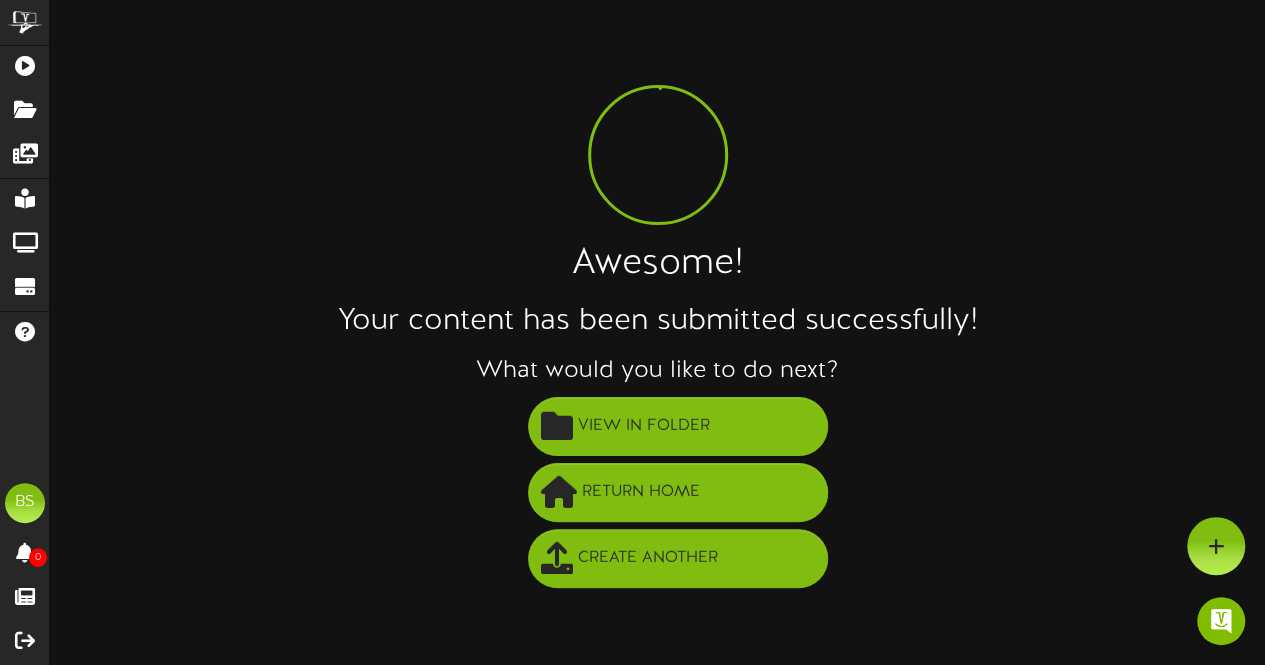 scroll, scrollTop: 0, scrollLeft: 0, axis: both 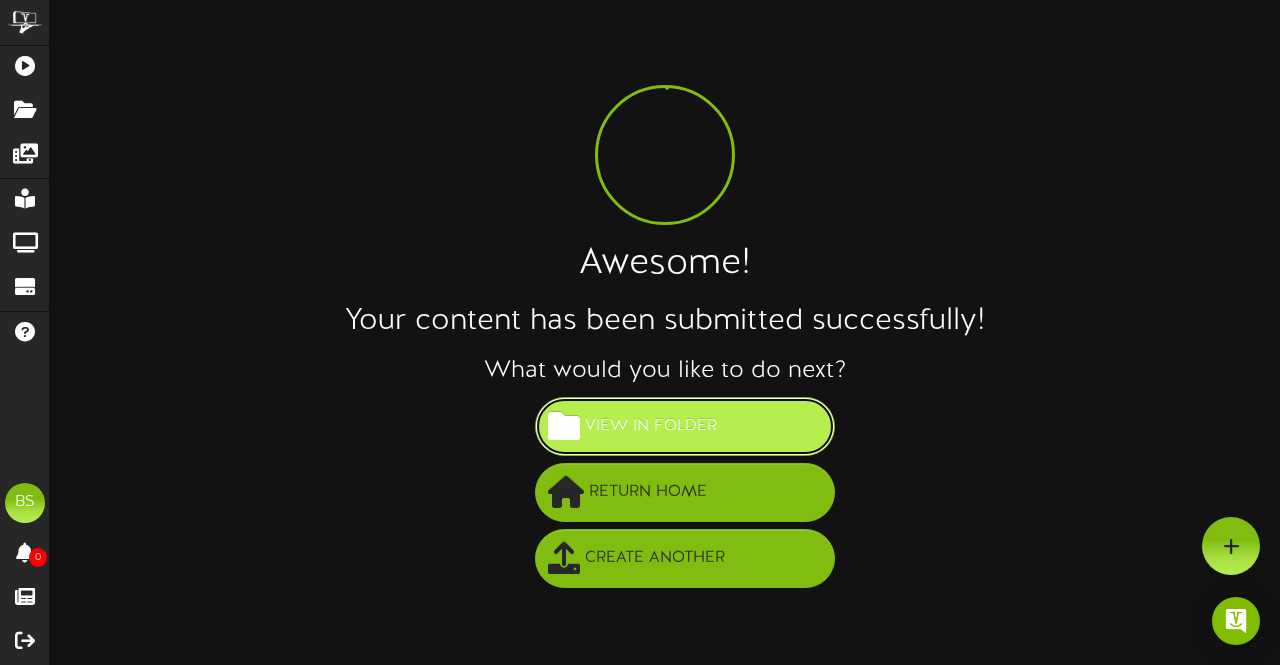click on "View in Folder" at bounding box center (651, 426) 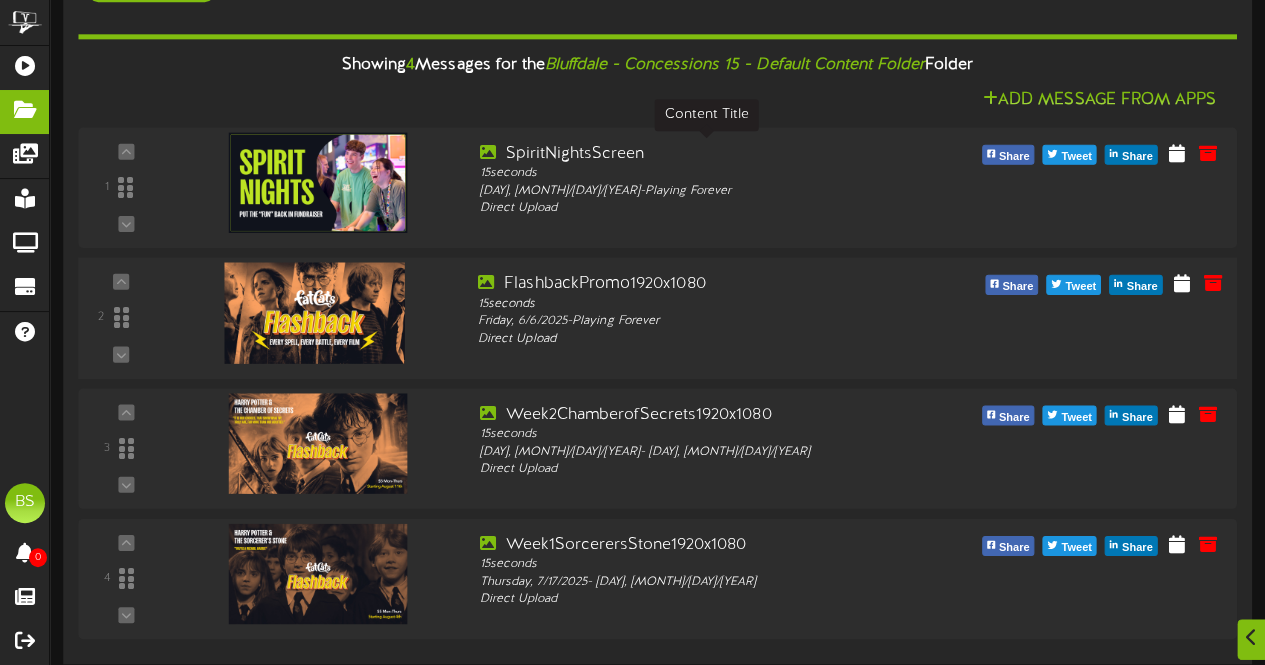 scroll, scrollTop: 204, scrollLeft: 0, axis: vertical 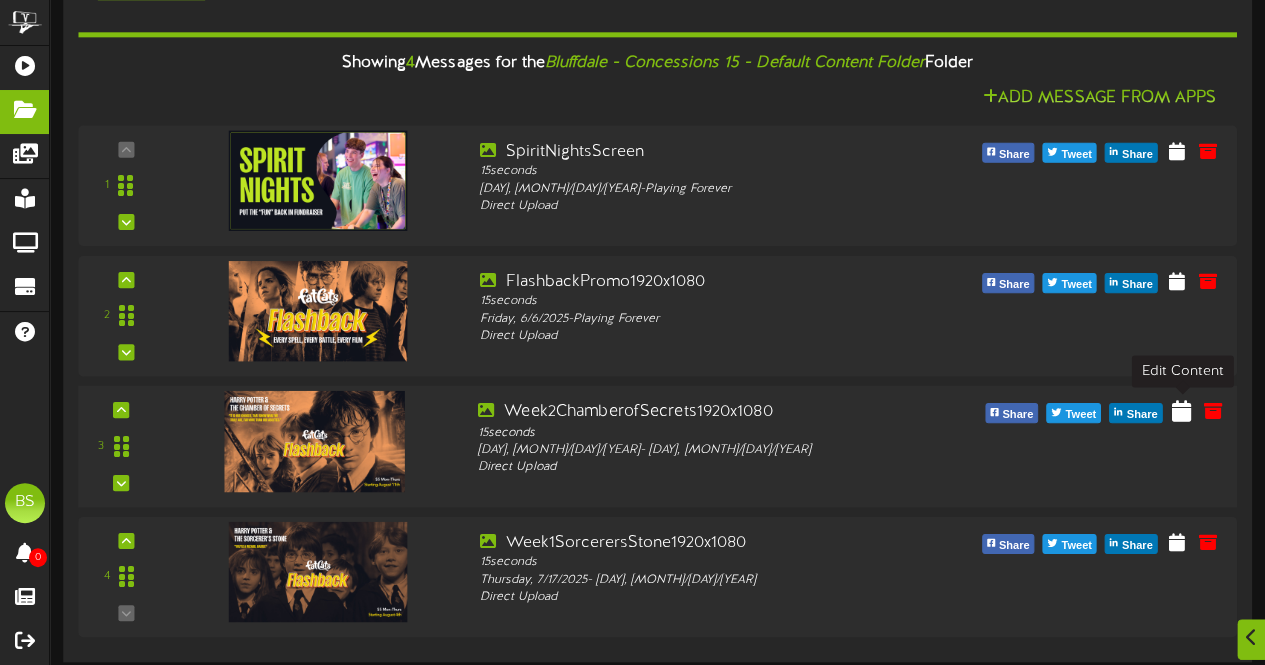 click at bounding box center [1181, 410] 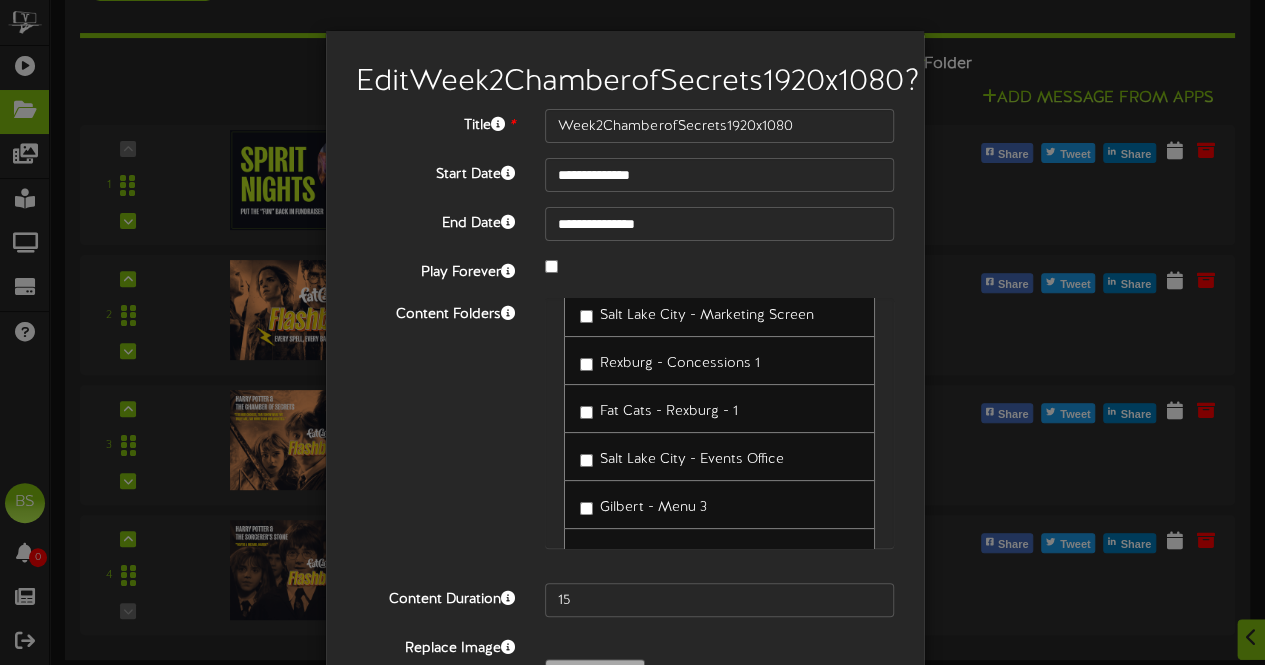 scroll, scrollTop: 300, scrollLeft: 0, axis: vertical 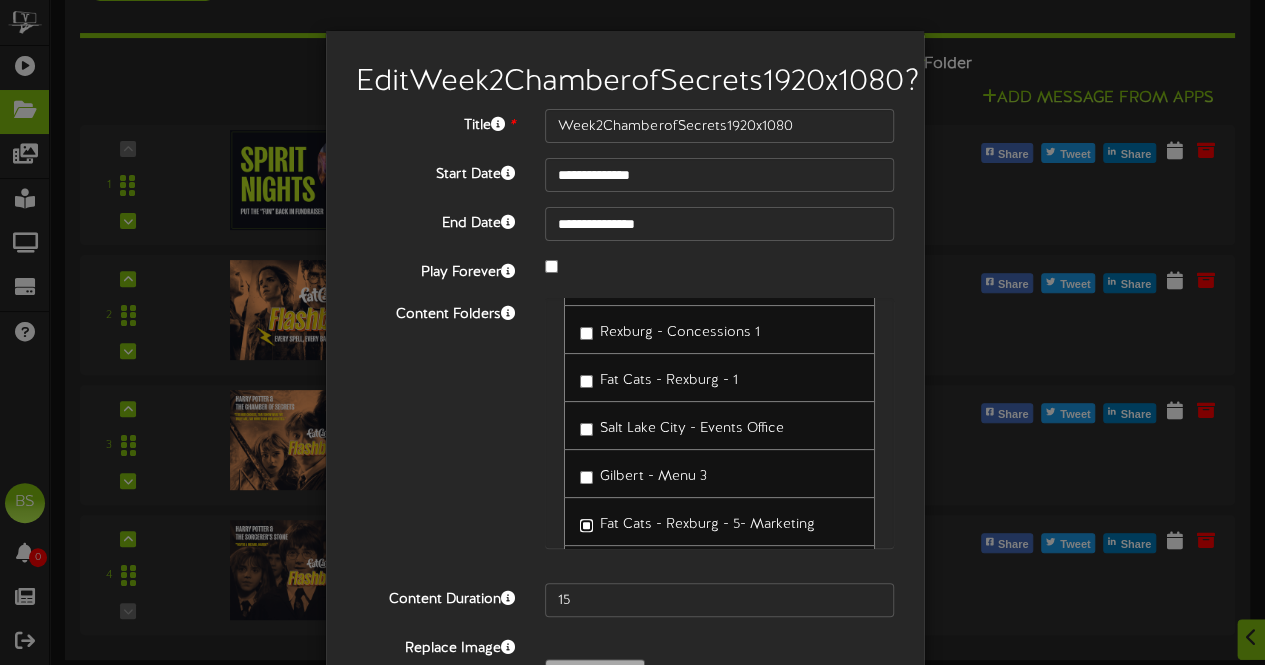 click on "Fat Cats - Rexburg - 5- Marketing" at bounding box center (697, 521) 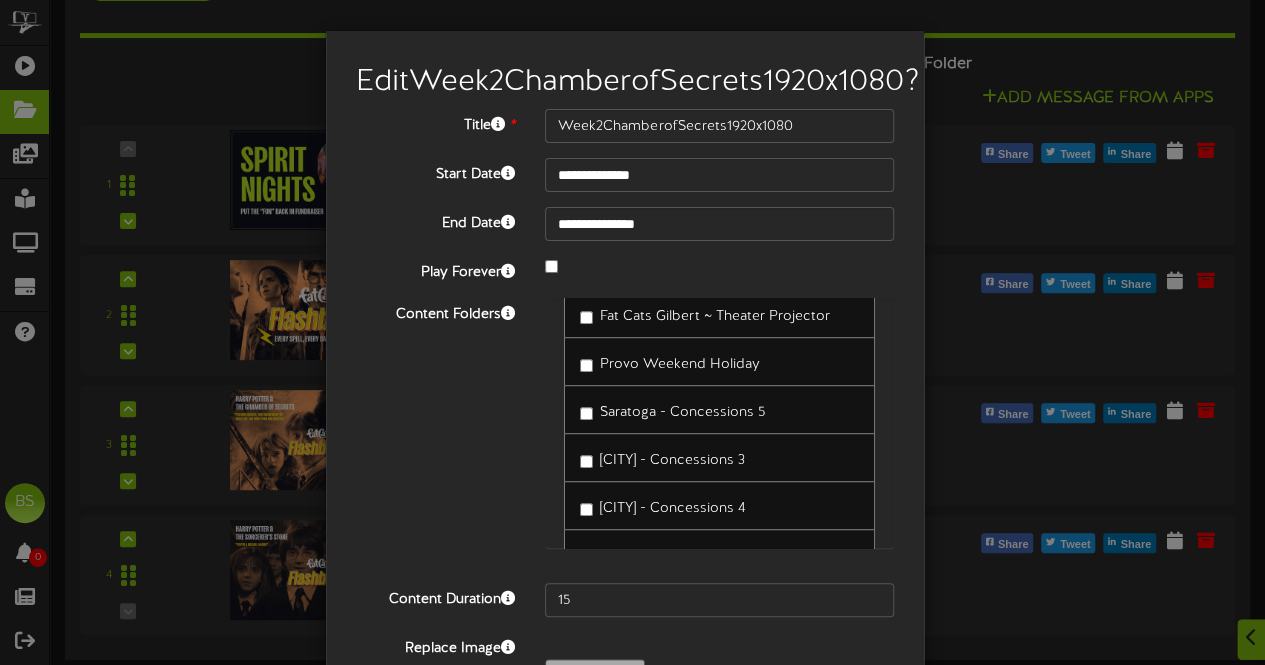 scroll, scrollTop: 800, scrollLeft: 0, axis: vertical 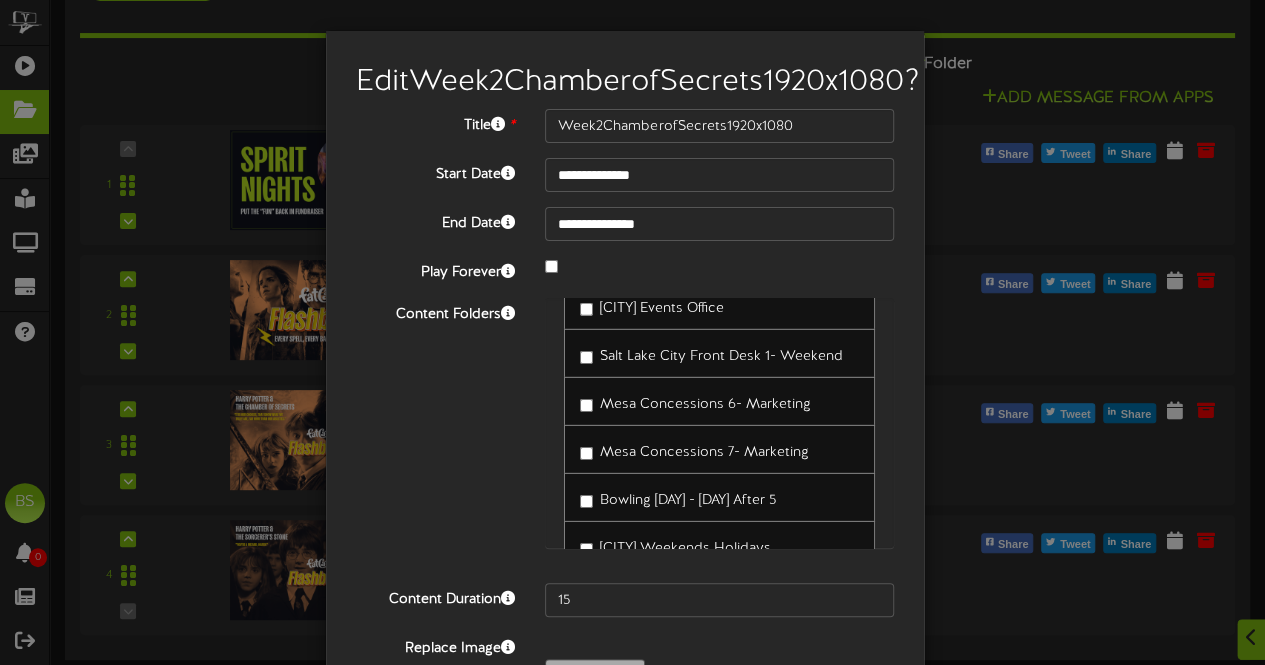 click on "Mesa Concessions 6- Marketing" at bounding box center (695, 401) 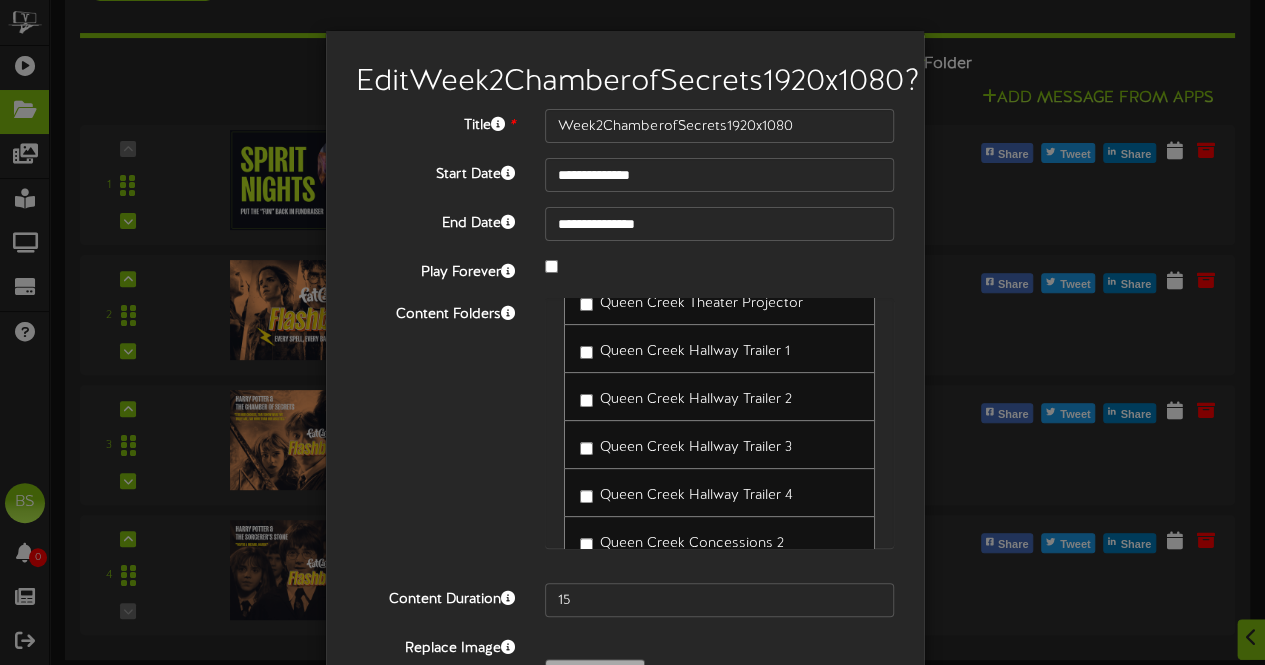 scroll, scrollTop: 4200, scrollLeft: 0, axis: vertical 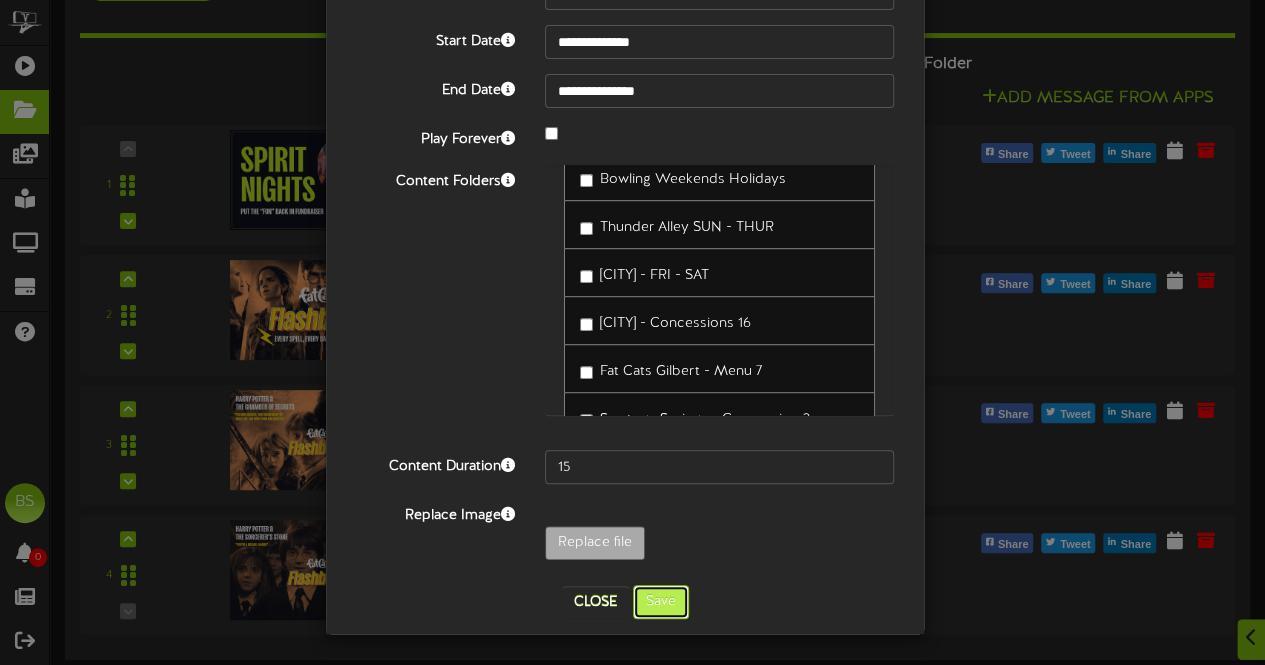 click on "Save" at bounding box center (661, 602) 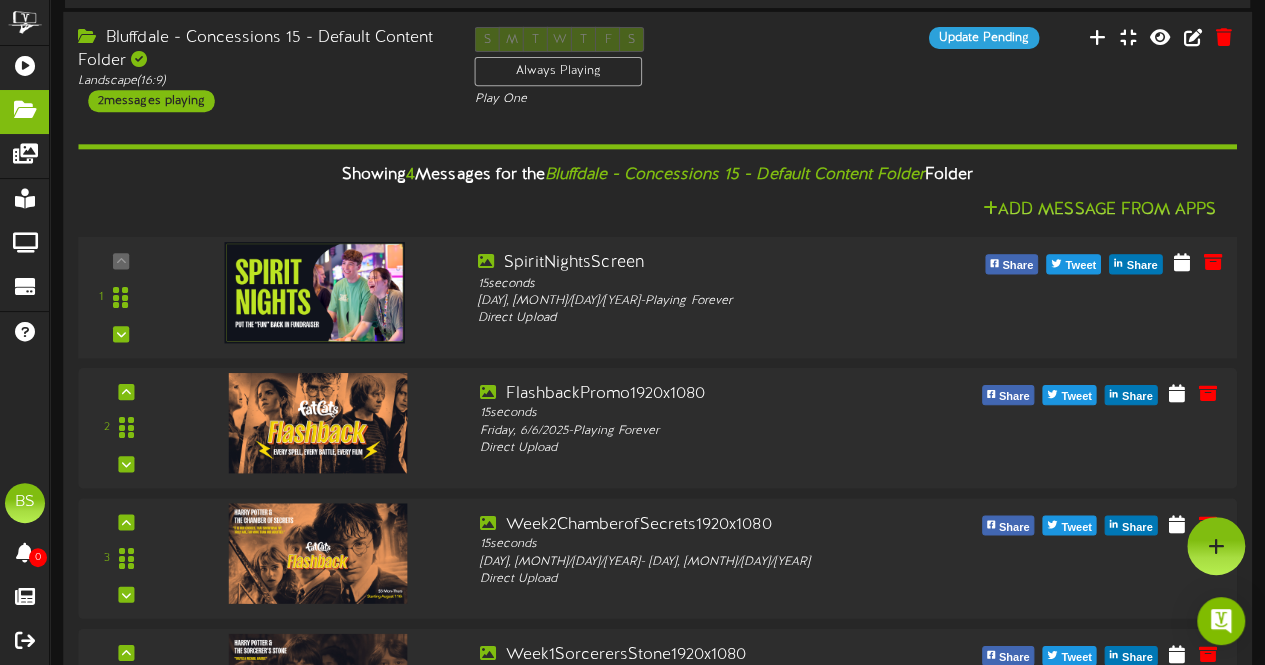 scroll, scrollTop: 0, scrollLeft: 0, axis: both 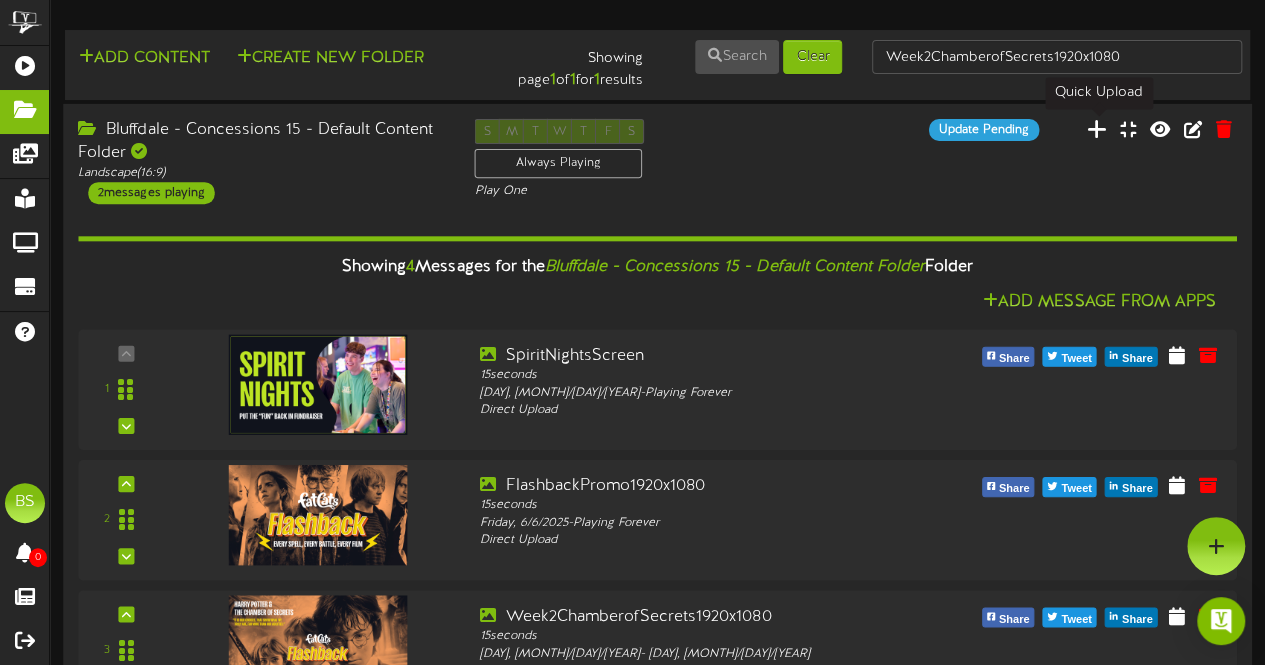 click at bounding box center (1097, 128) 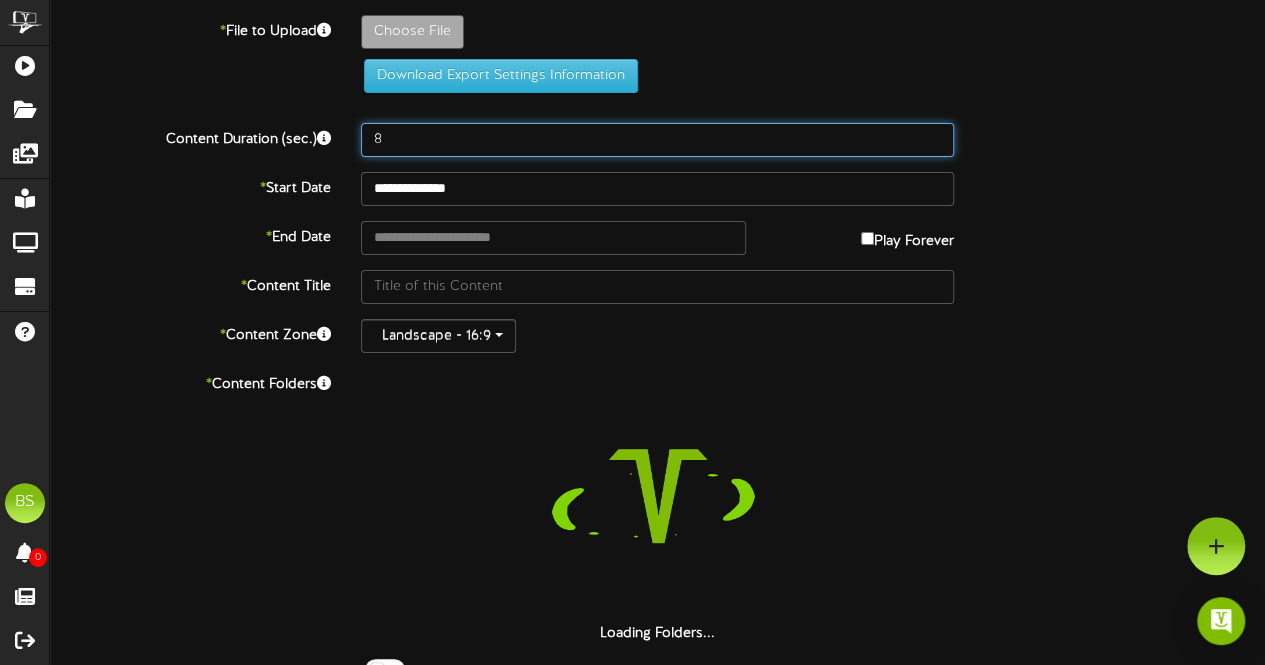 click on "8" at bounding box center [657, 140] 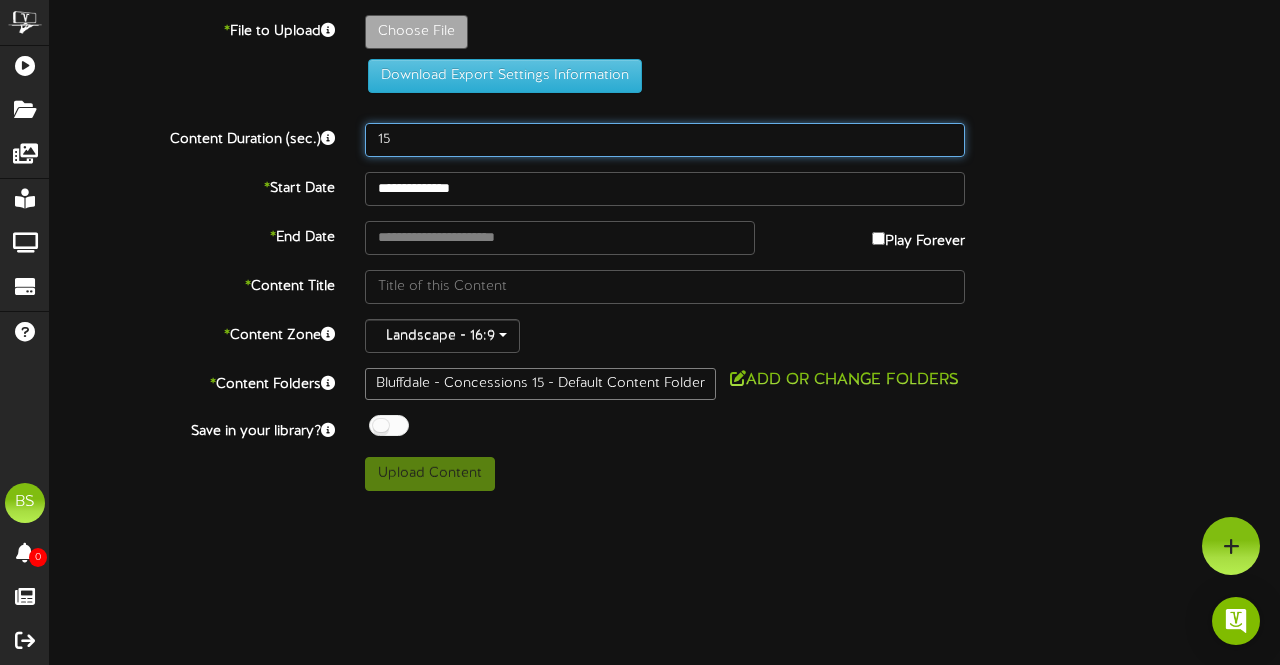 type on "15" 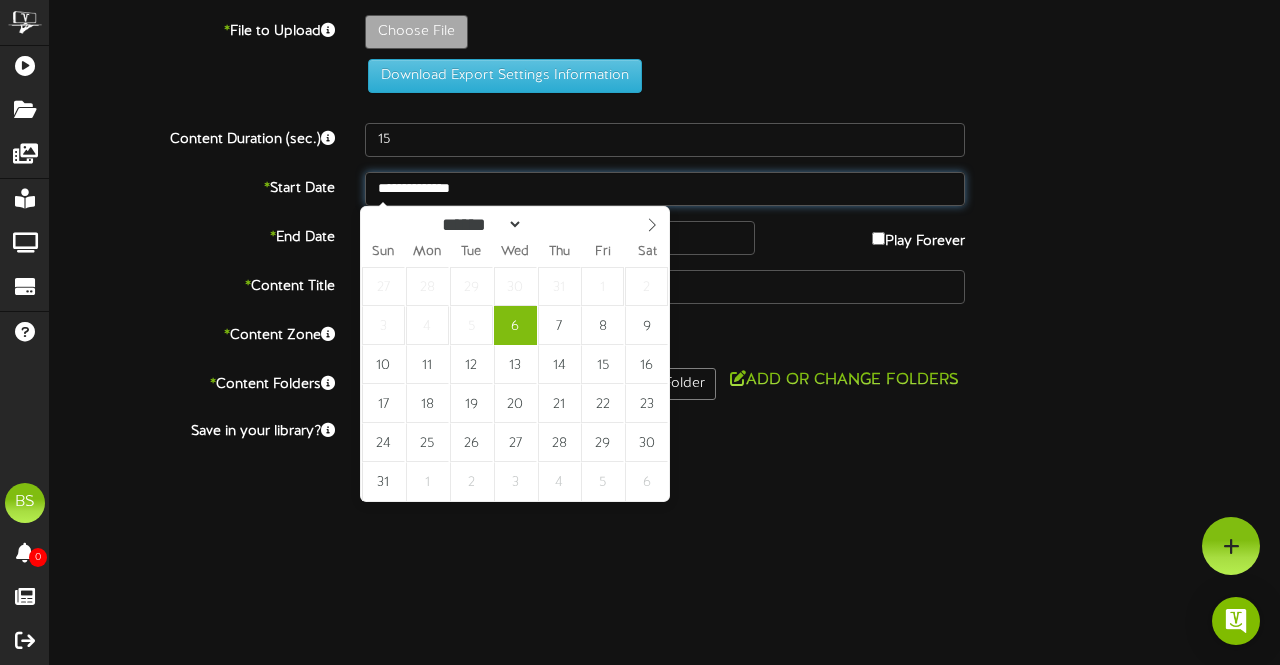 click on "**********" at bounding box center [665, 189] 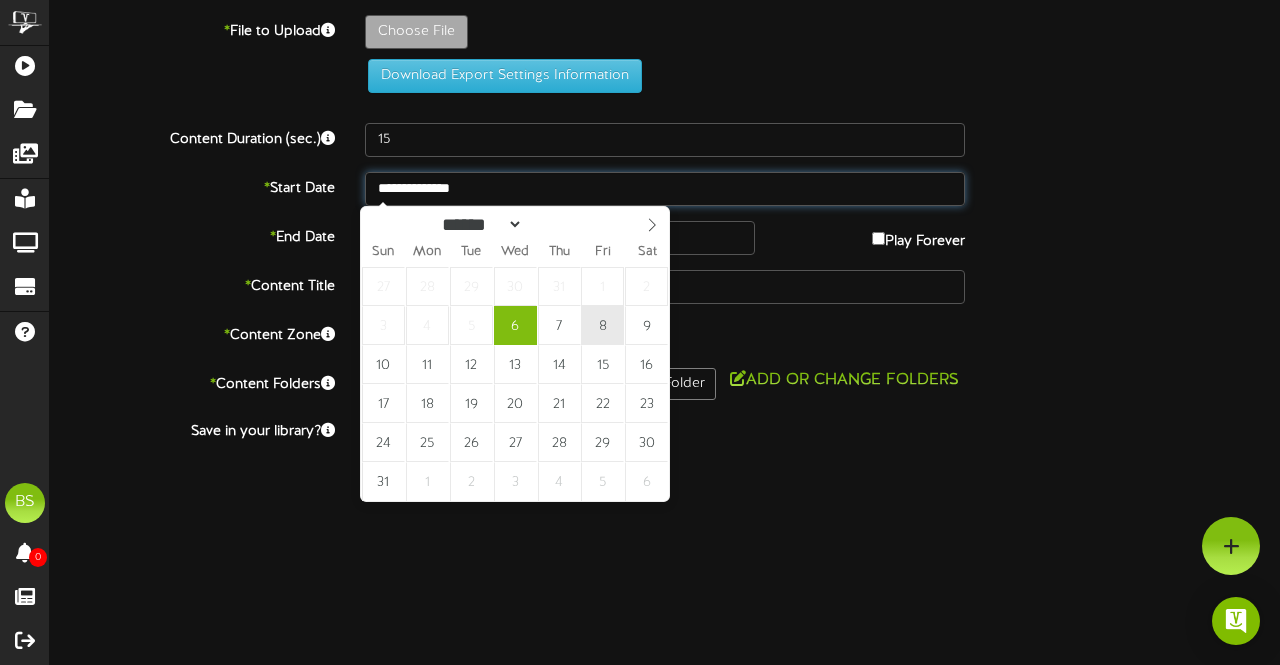 type on "**********" 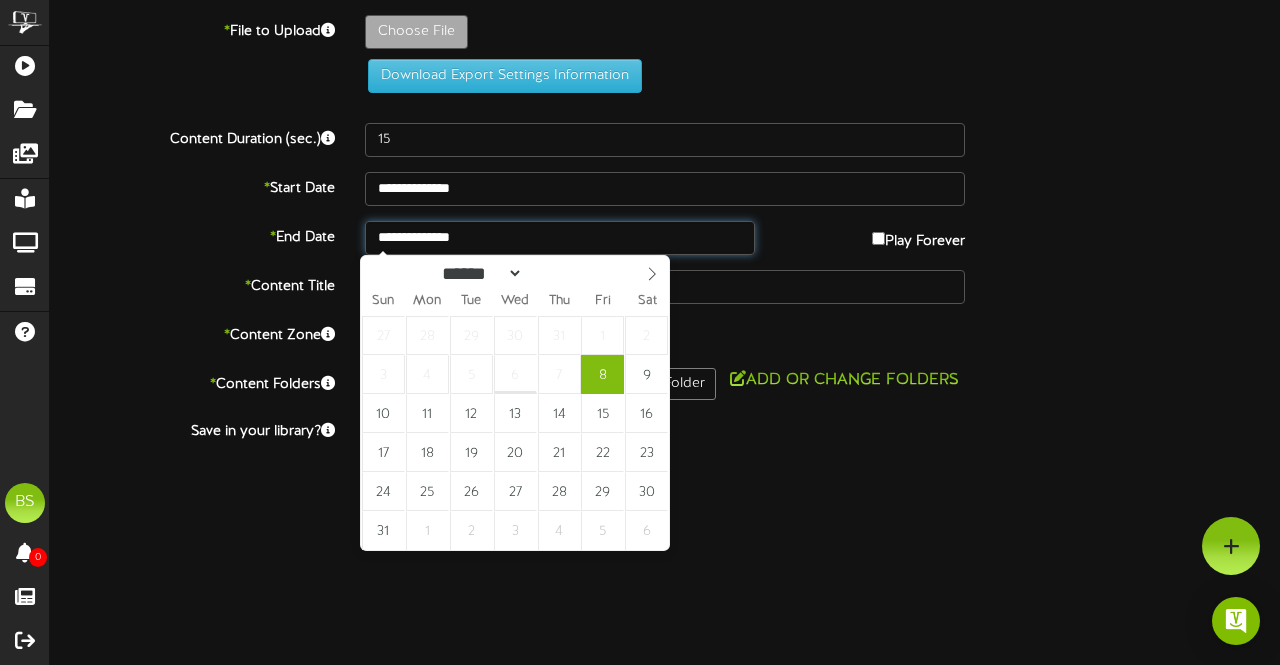 click on "**********" at bounding box center [560, 238] 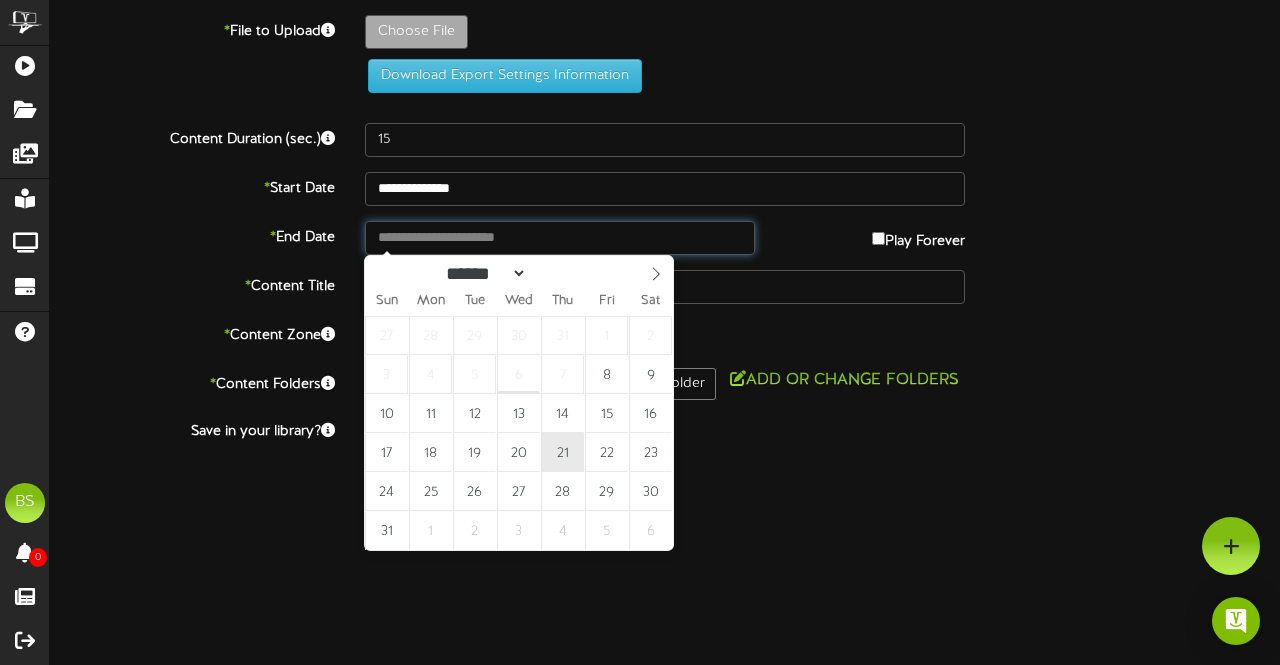 type on "**********" 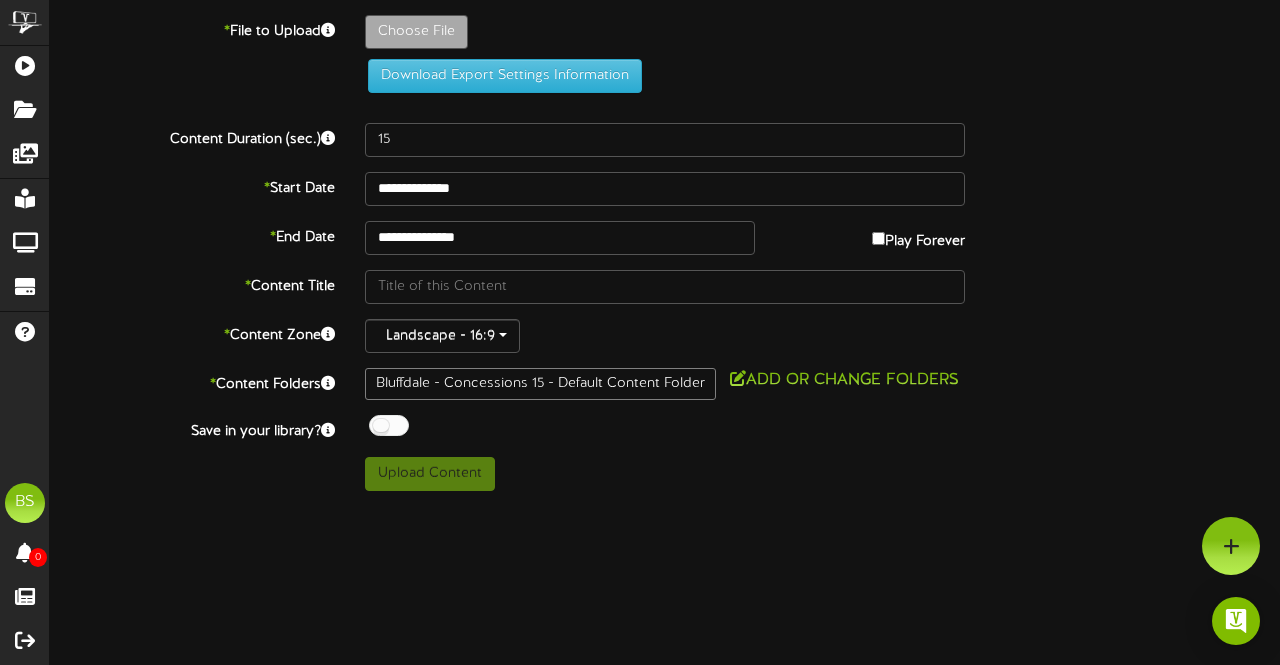 click at bounding box center (389, 425) 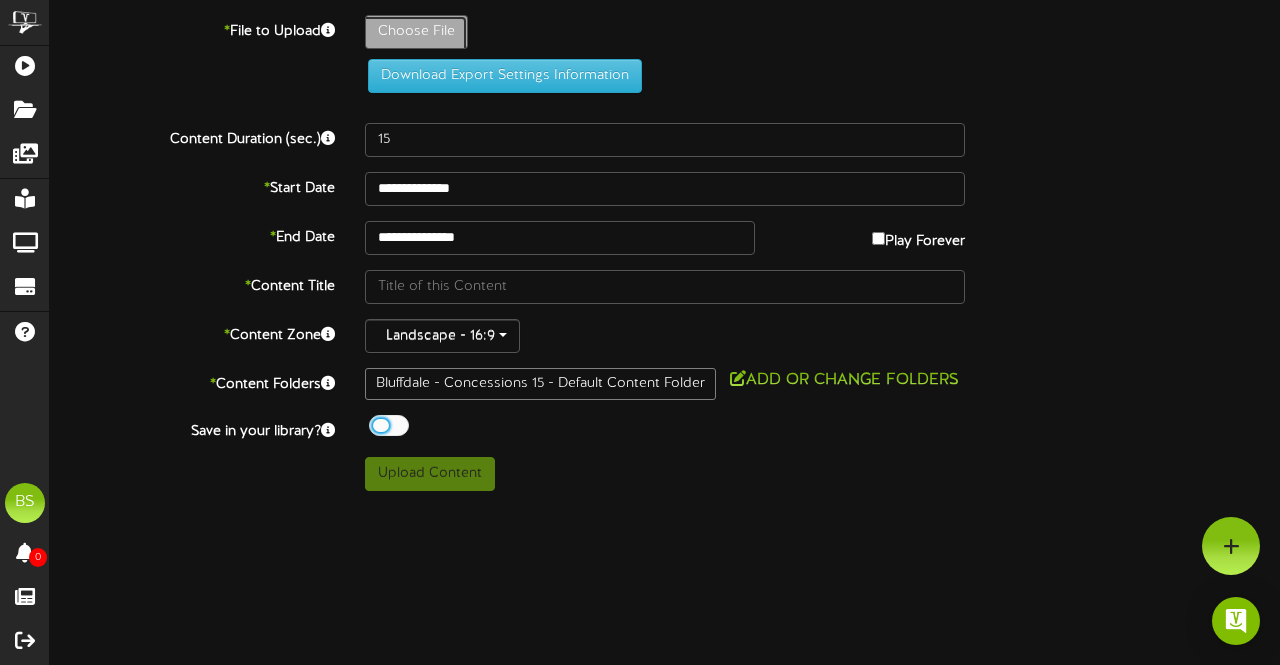 click on "Choose File" at bounding box center (-621, 87) 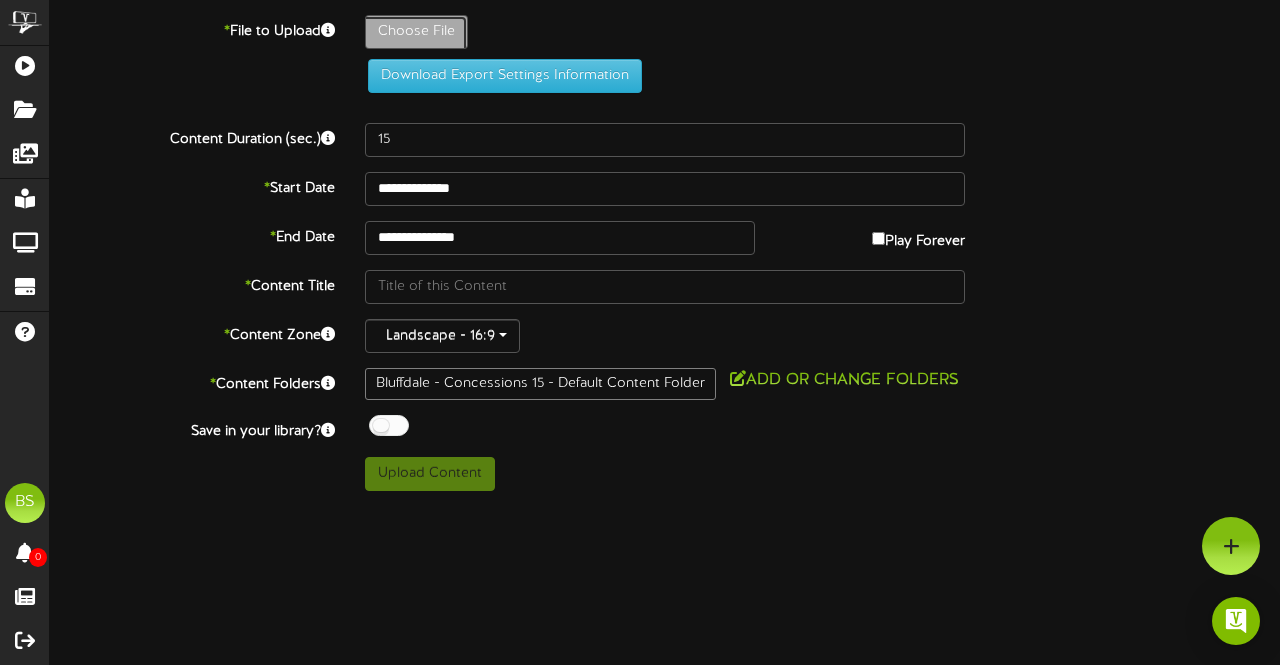 type on "**********" 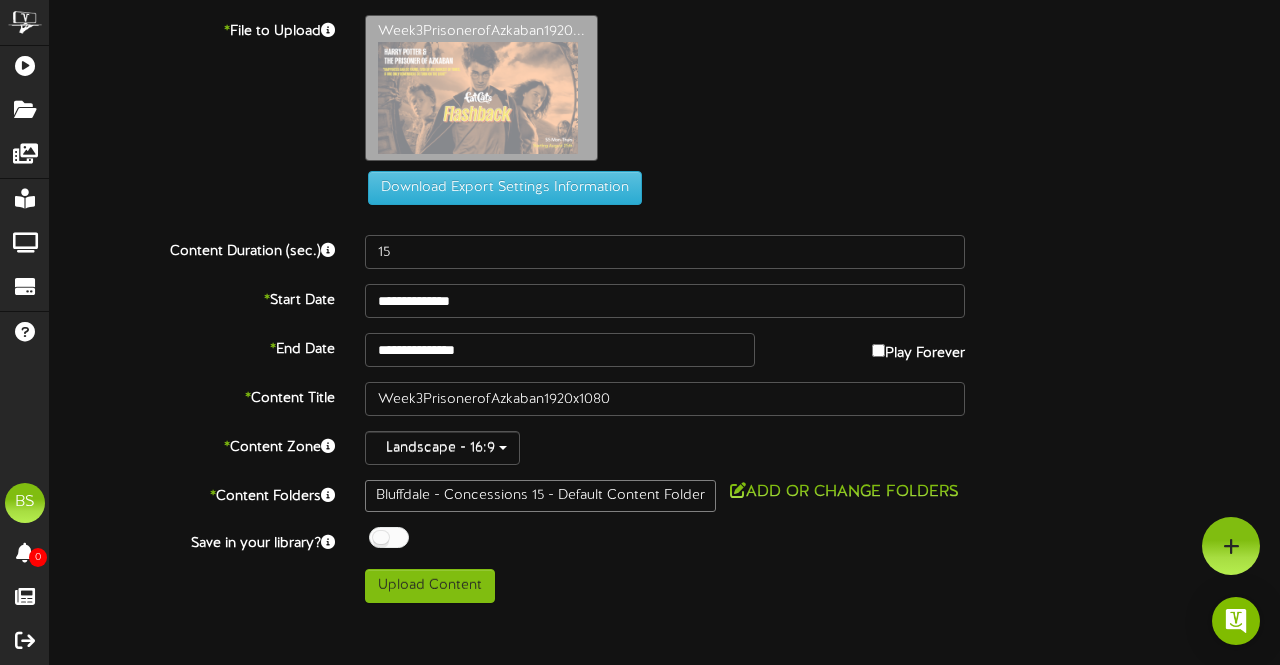 drag, startPoint x: 814, startPoint y: 490, endPoint x: 839, endPoint y: 351, distance: 141.2303 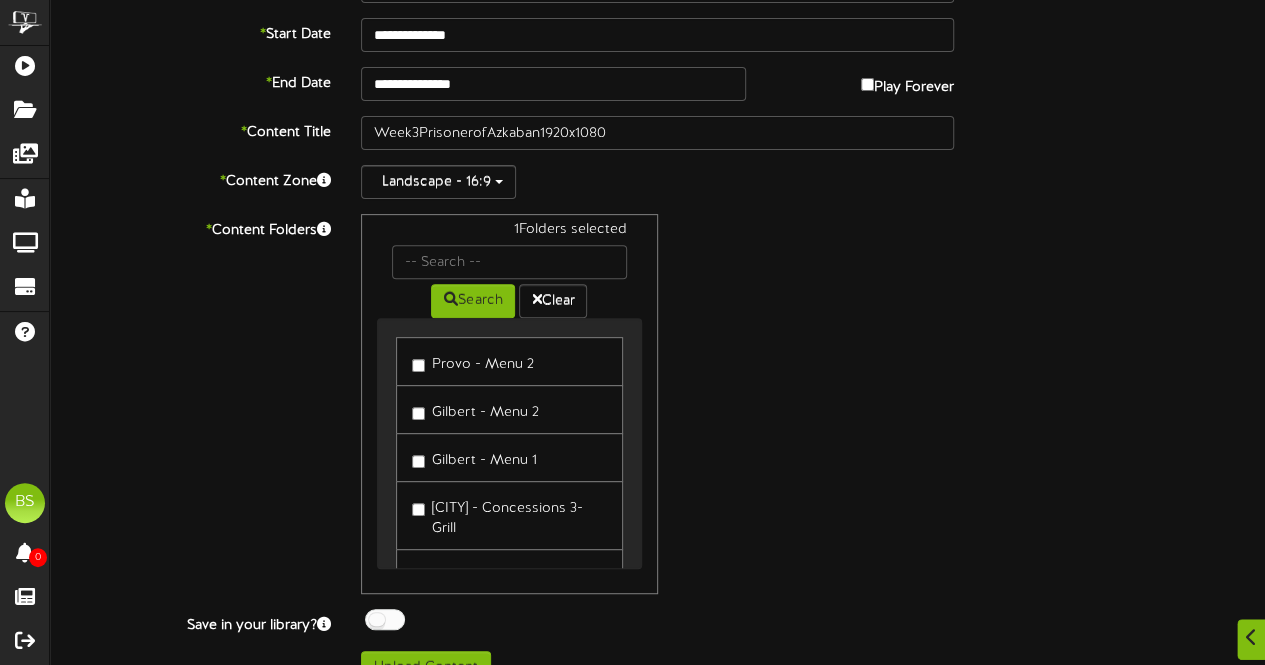 scroll, scrollTop: 297, scrollLeft: 0, axis: vertical 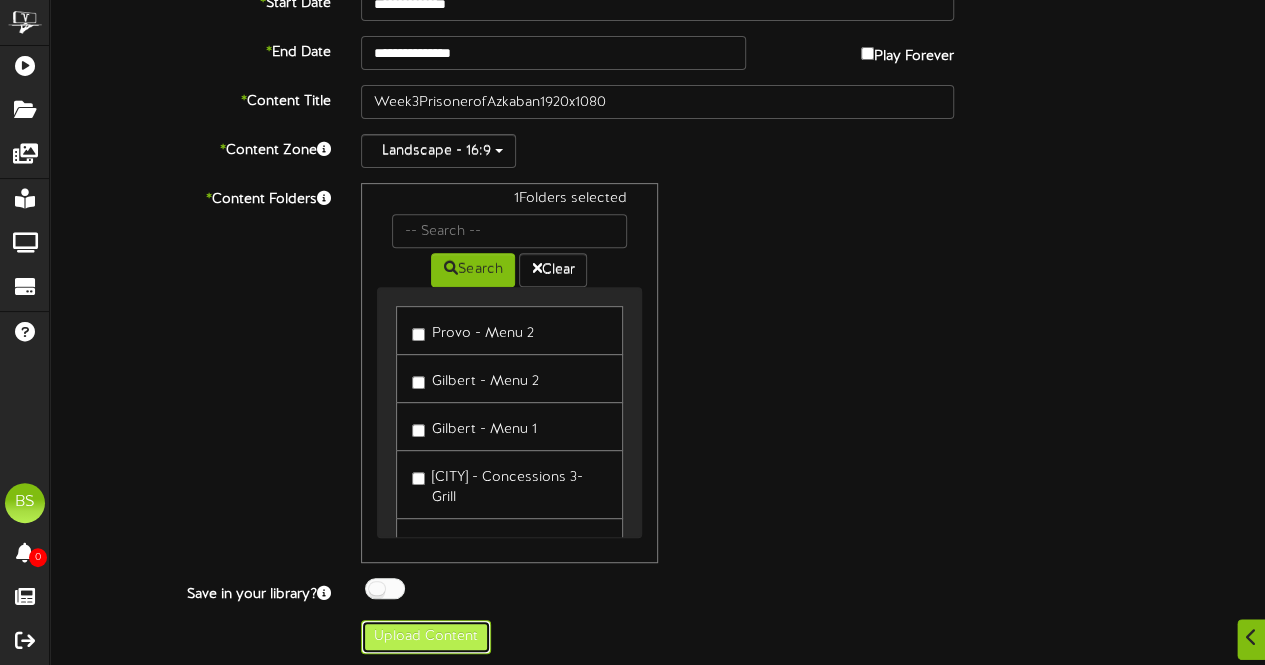 click on "Upload Content" at bounding box center (426, 637) 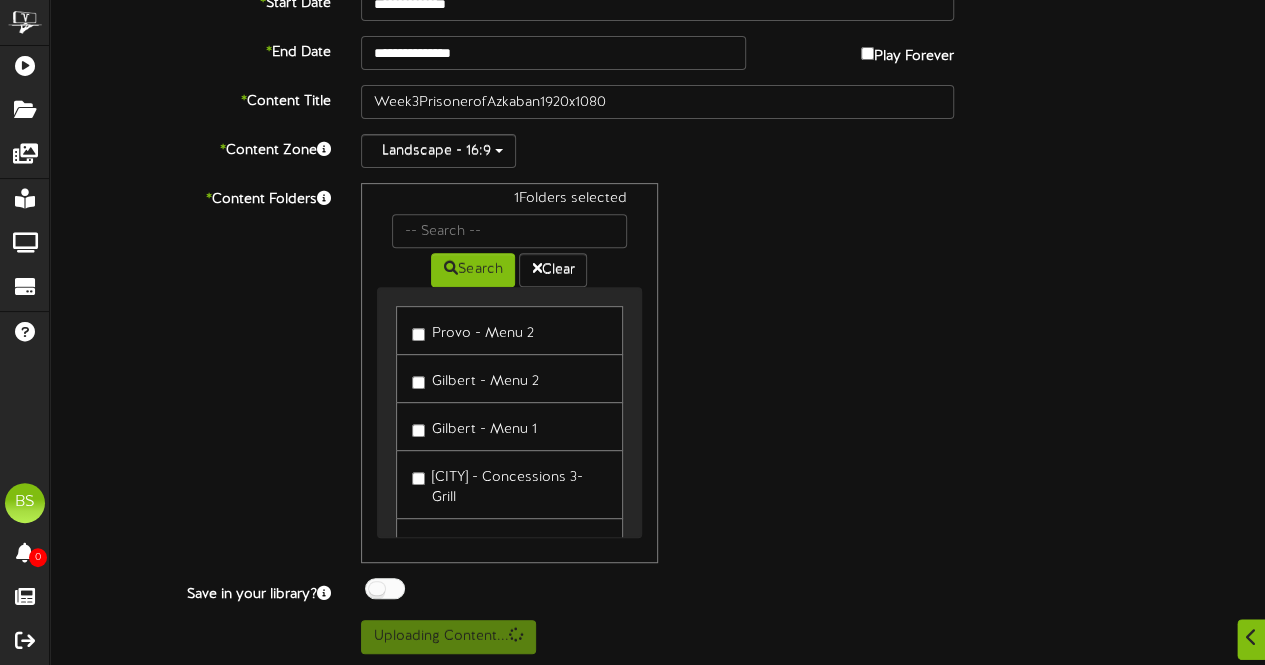 scroll, scrollTop: 0, scrollLeft: 0, axis: both 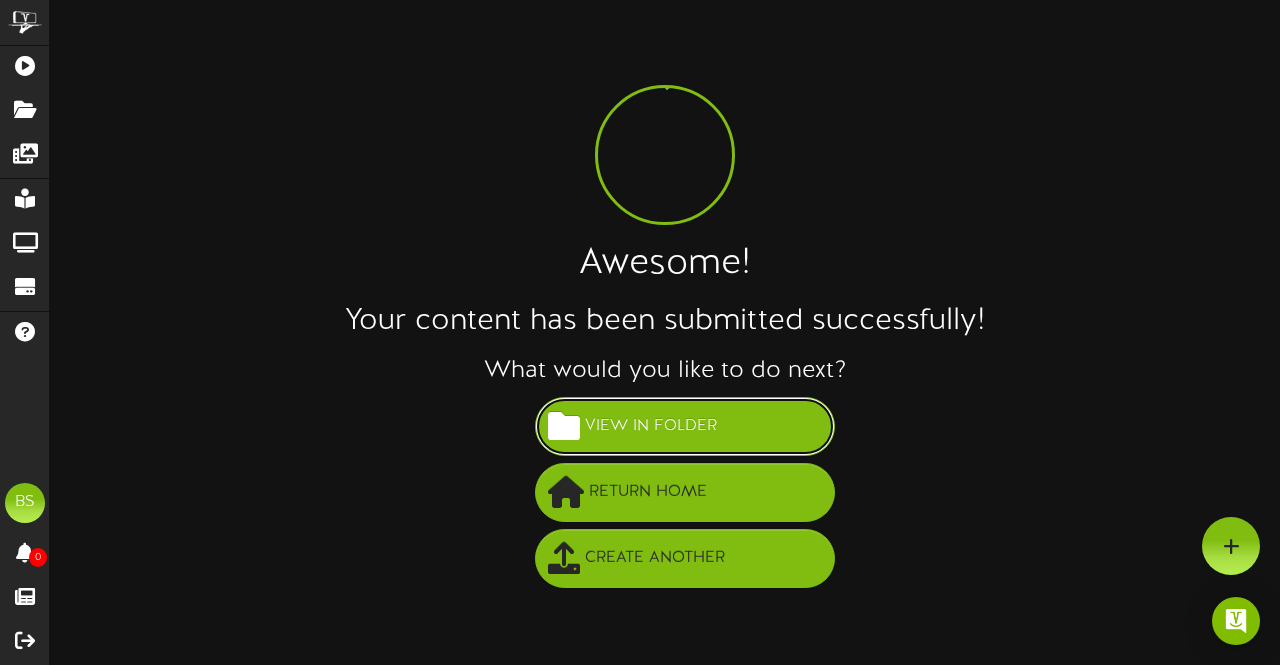 click on "View in Folder" at bounding box center (651, 426) 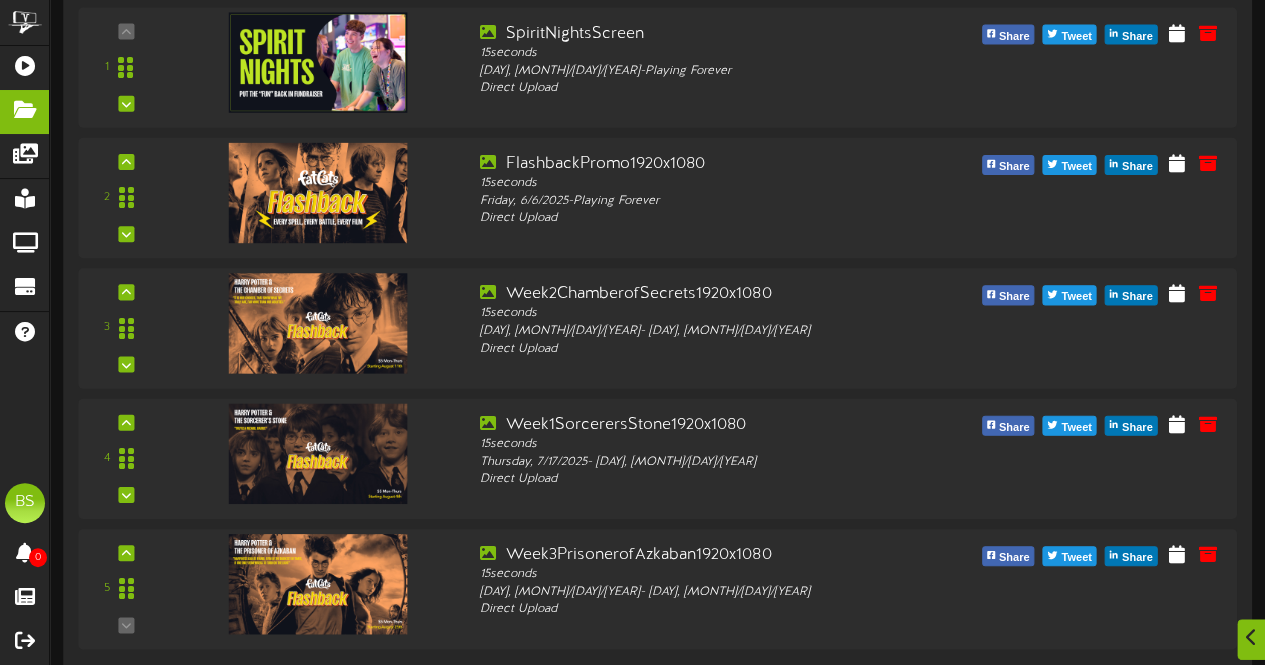 scroll, scrollTop: 334, scrollLeft: 0, axis: vertical 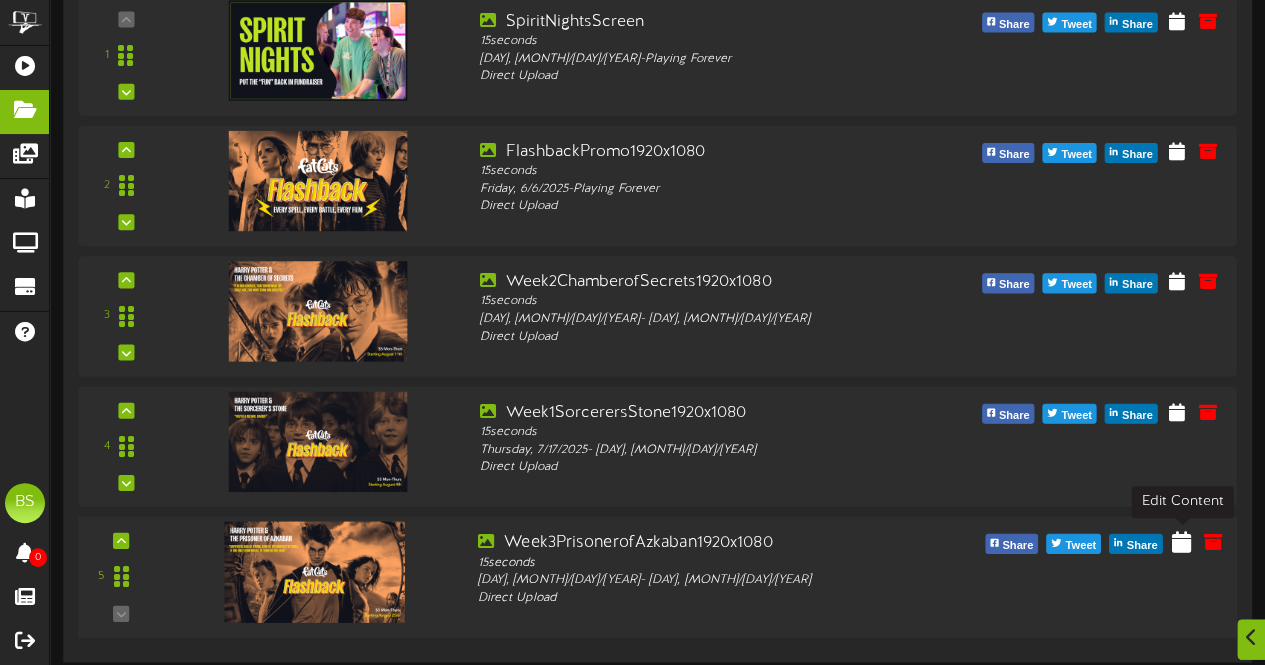click at bounding box center [1181, 540] 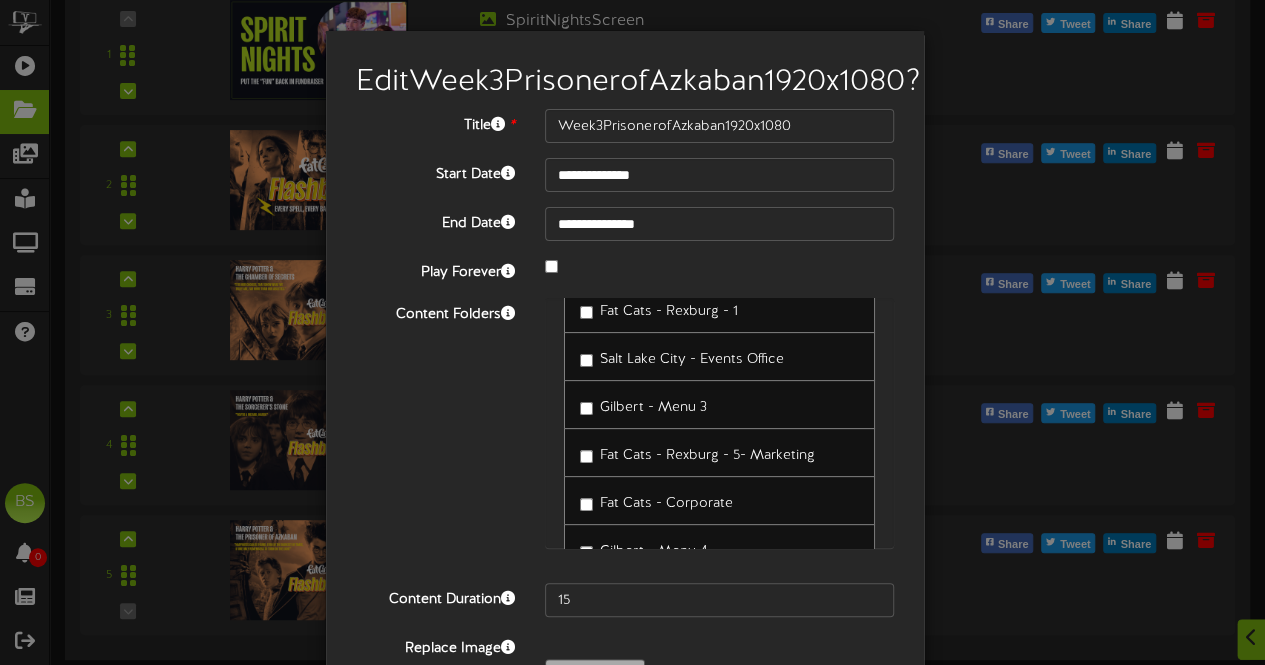 scroll, scrollTop: 400, scrollLeft: 0, axis: vertical 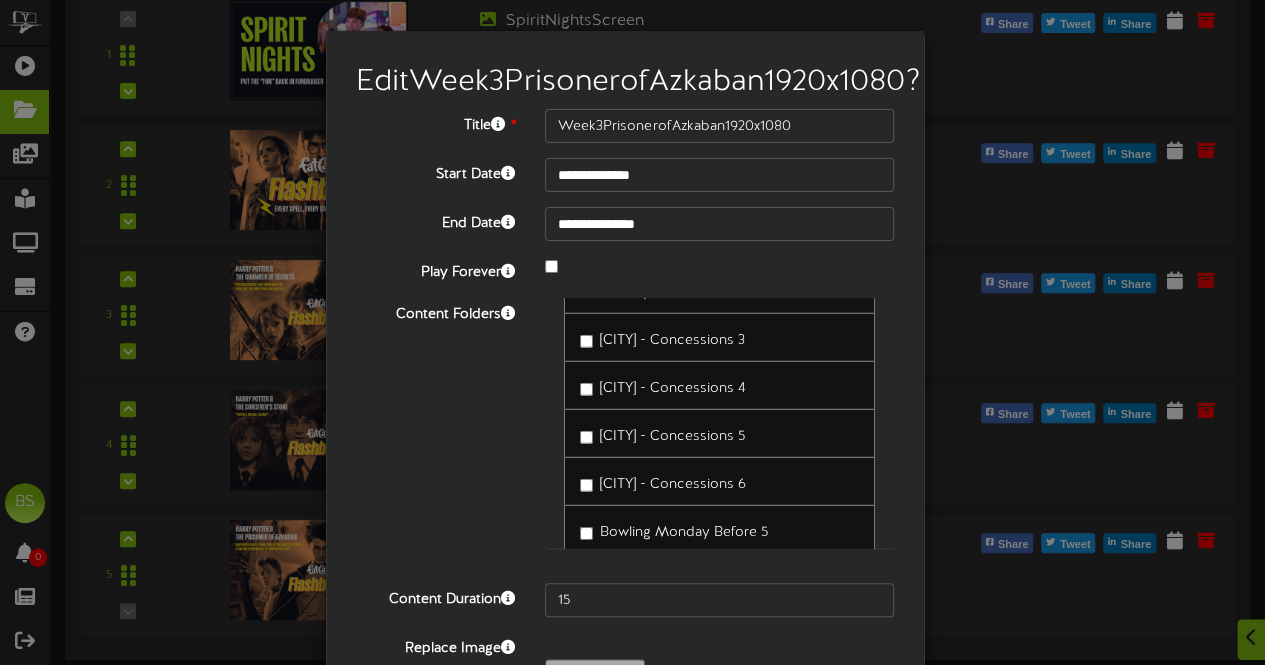 click on "[CITY] - Concessions 6" at bounding box center (719, 481) 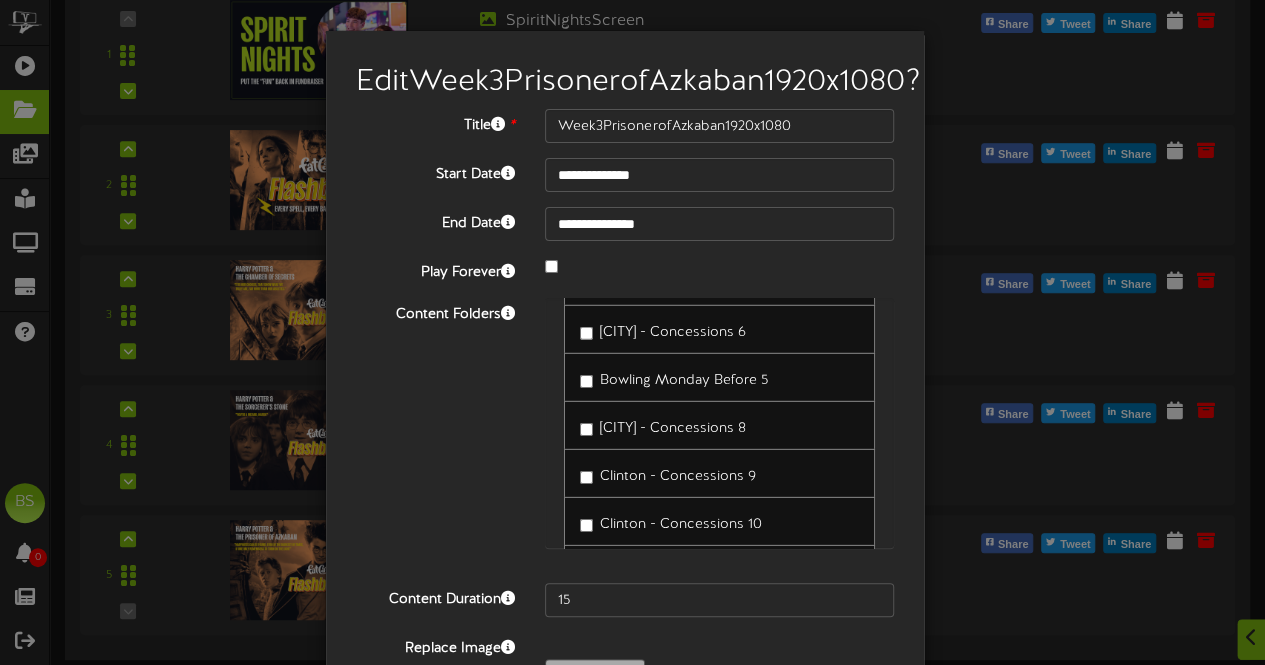 scroll, scrollTop: 10900, scrollLeft: 0, axis: vertical 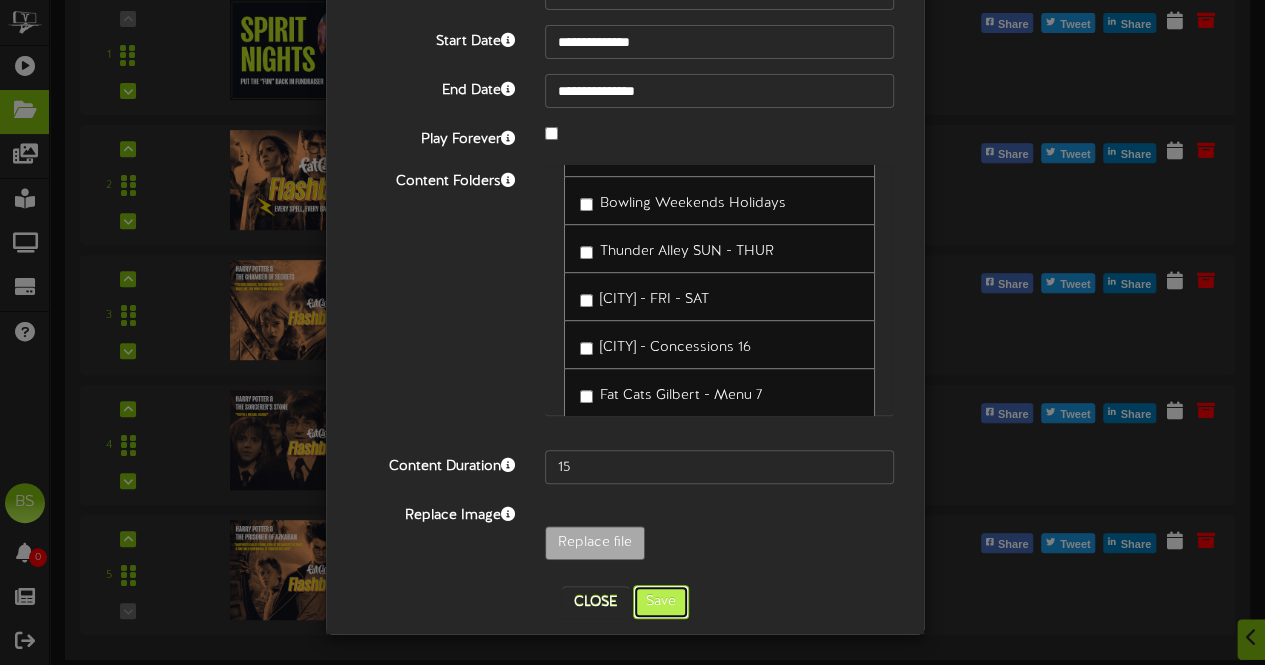 click on "Save" at bounding box center [661, 602] 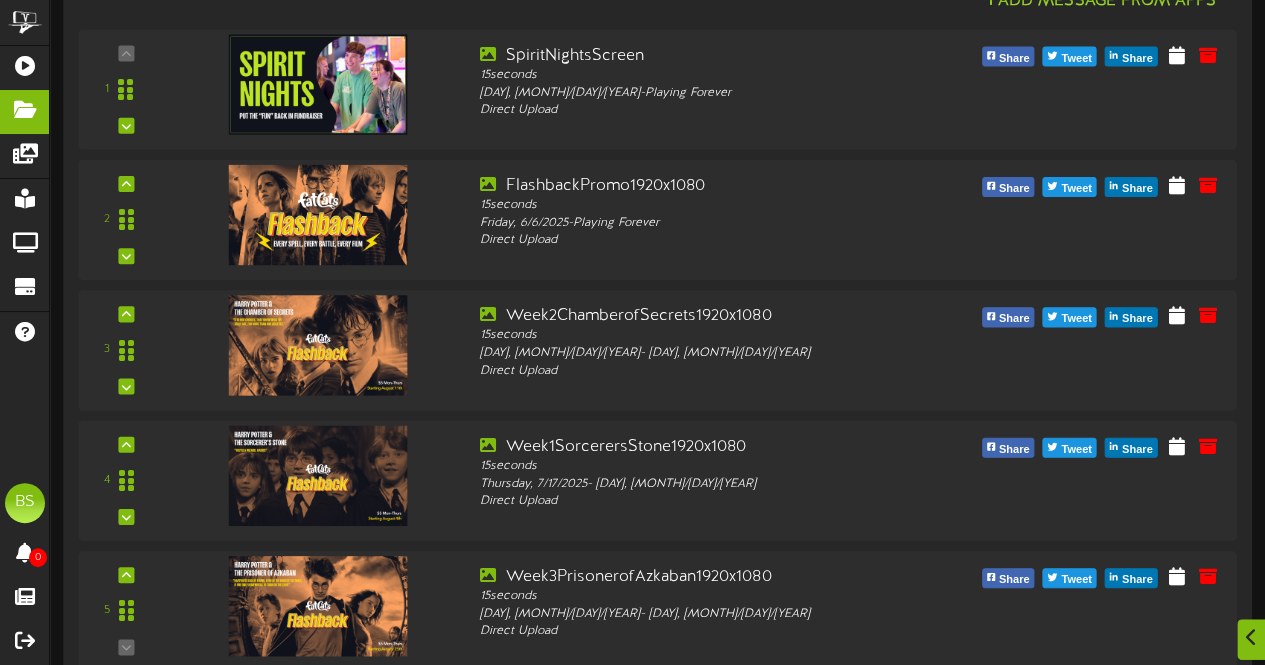 scroll, scrollTop: 334, scrollLeft: 0, axis: vertical 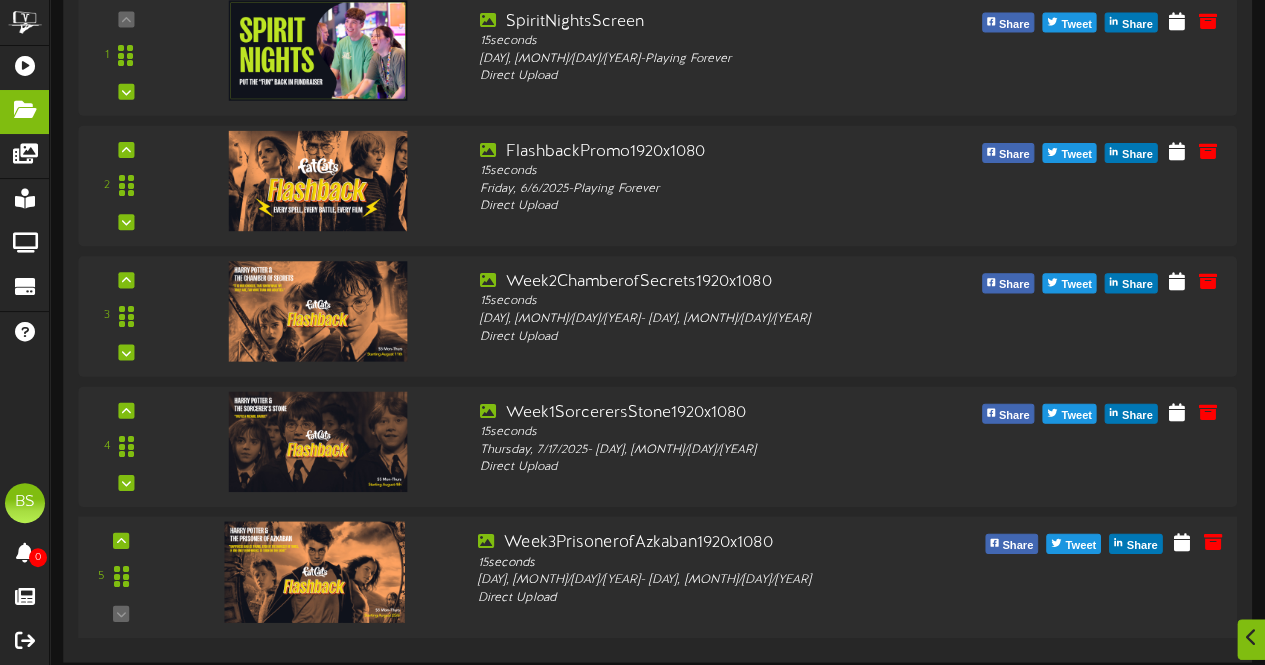click at bounding box center [315, 571] 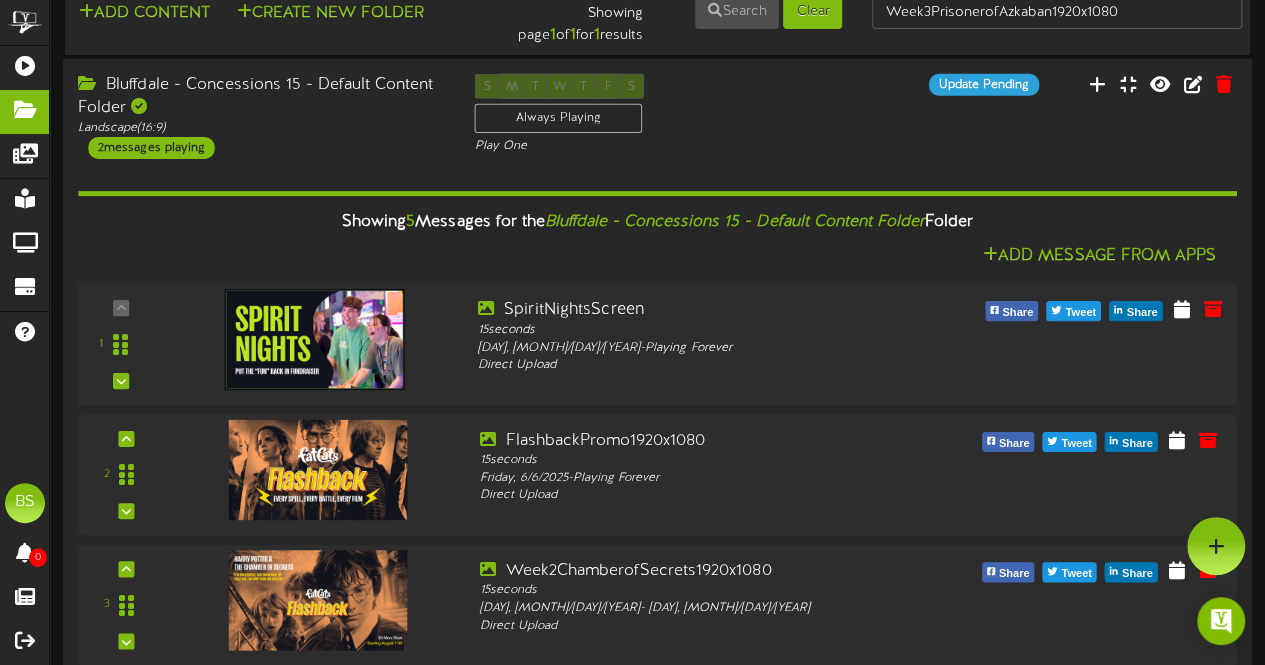 scroll, scrollTop: 0, scrollLeft: 0, axis: both 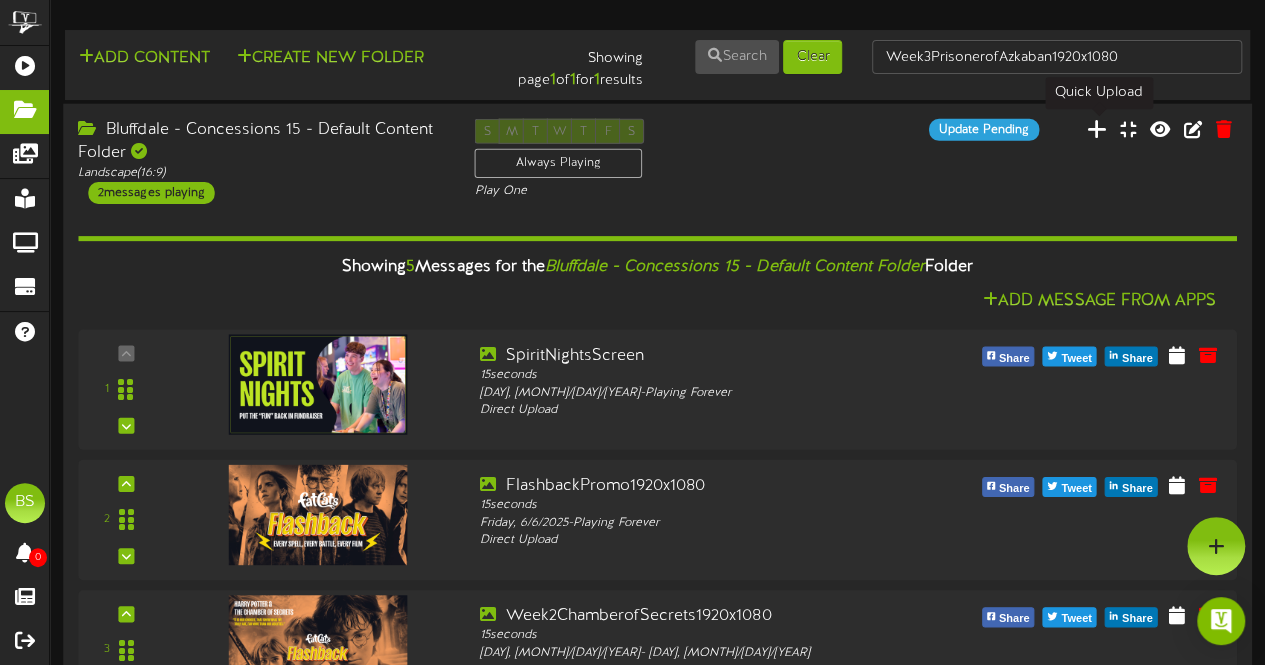 click at bounding box center (1097, 128) 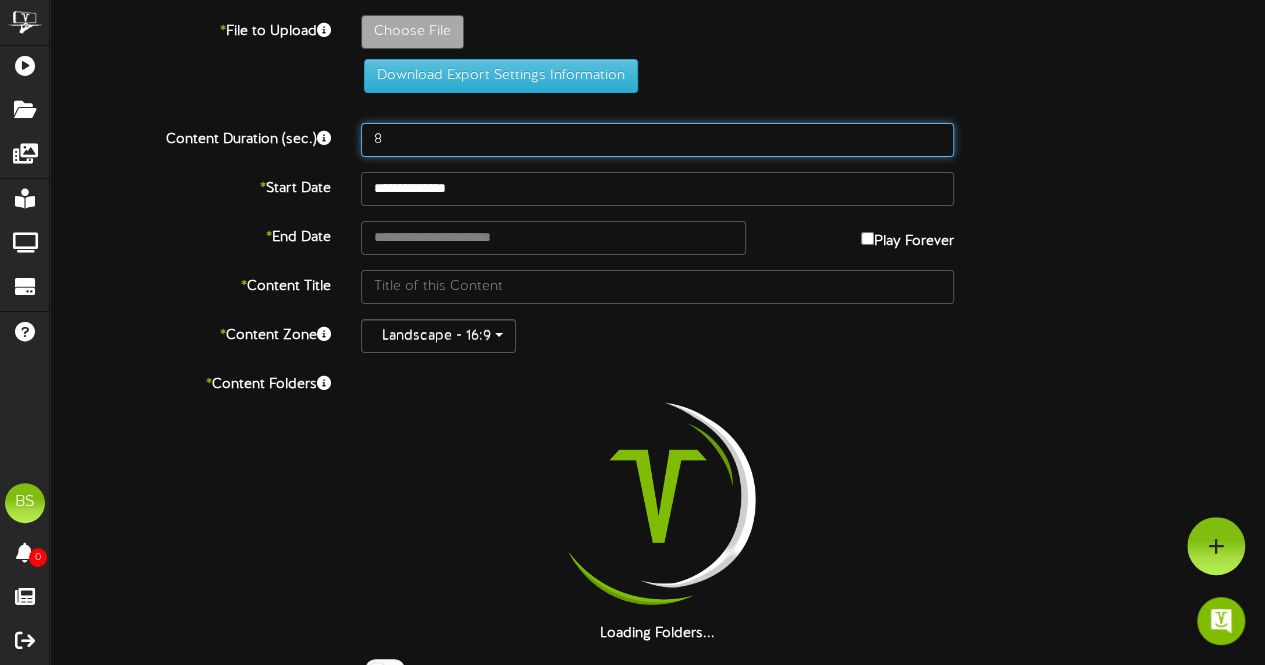 click on "8" at bounding box center [657, 140] 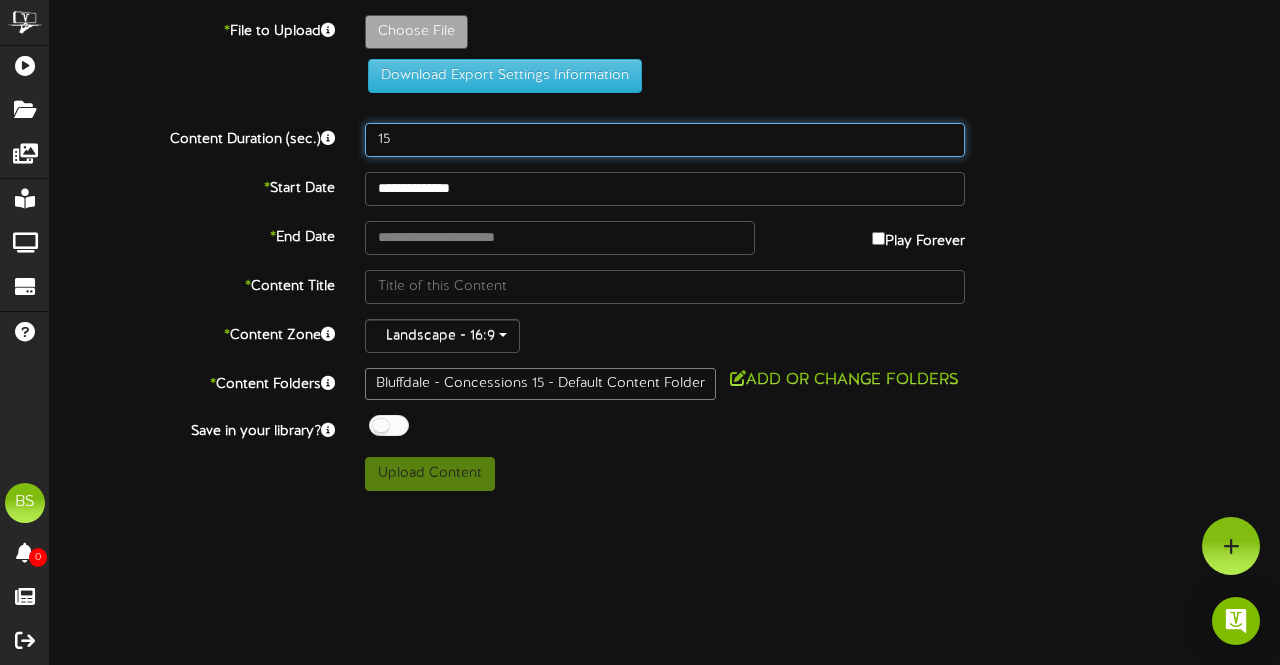 type on "15" 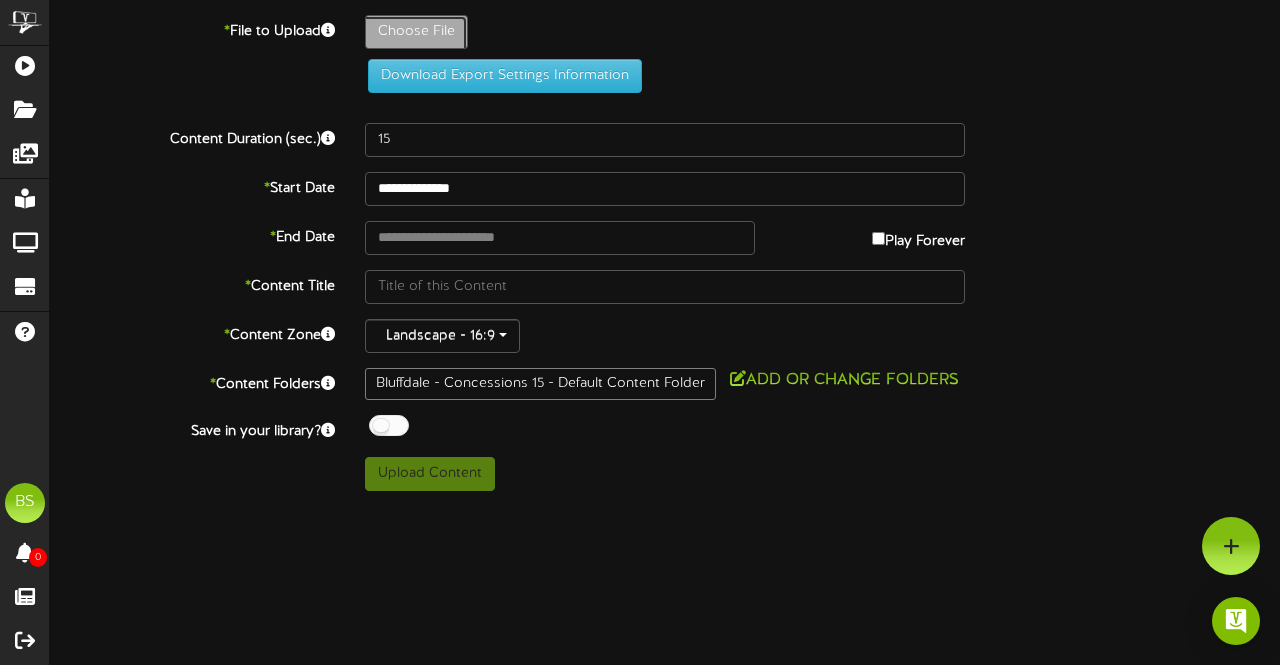click on "Choose File" at bounding box center (-621, 87) 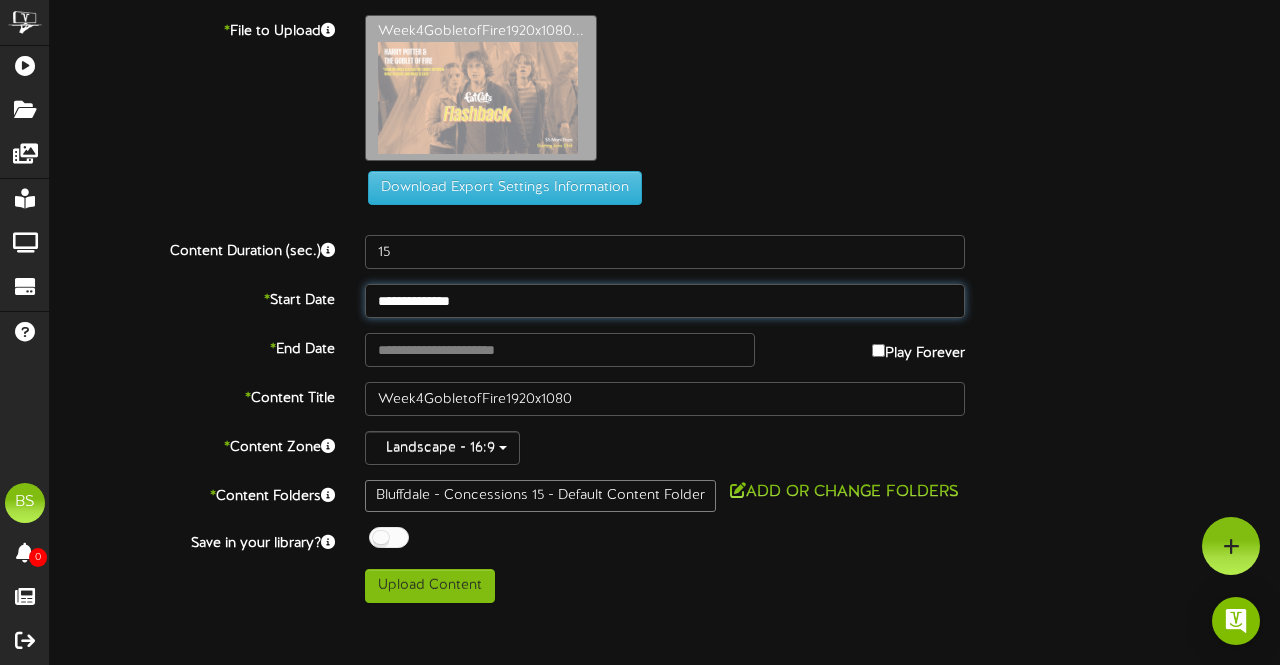 click on "**********" at bounding box center [665, 301] 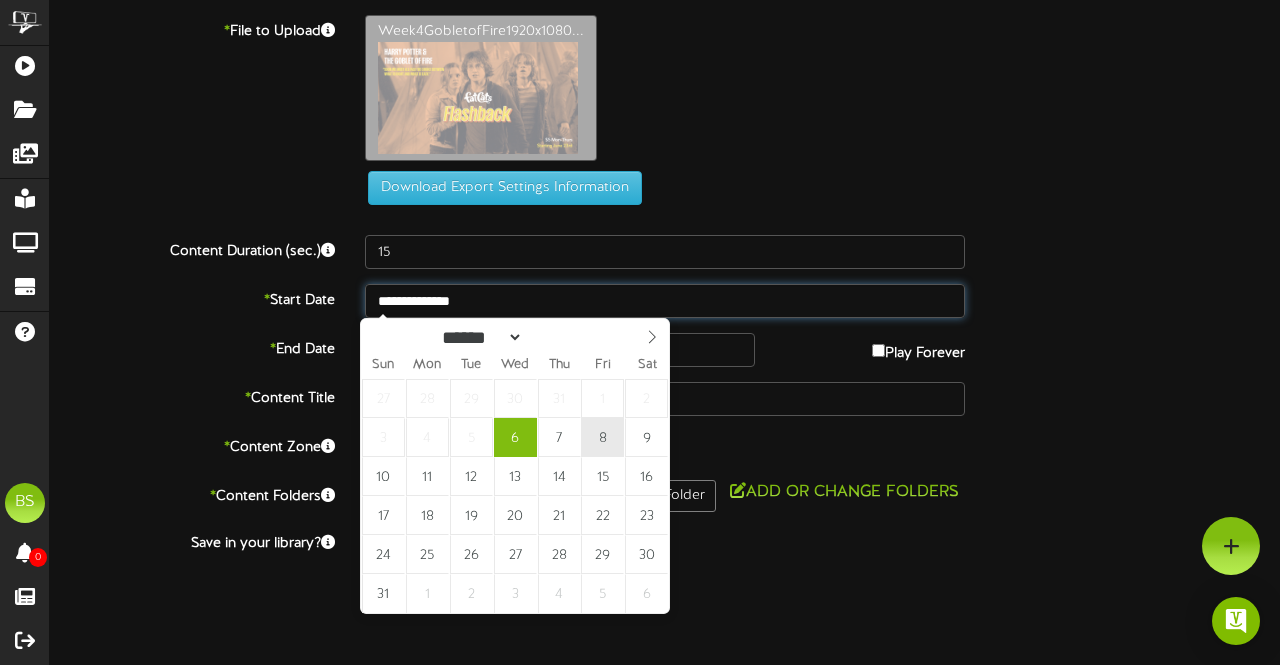 type on "**********" 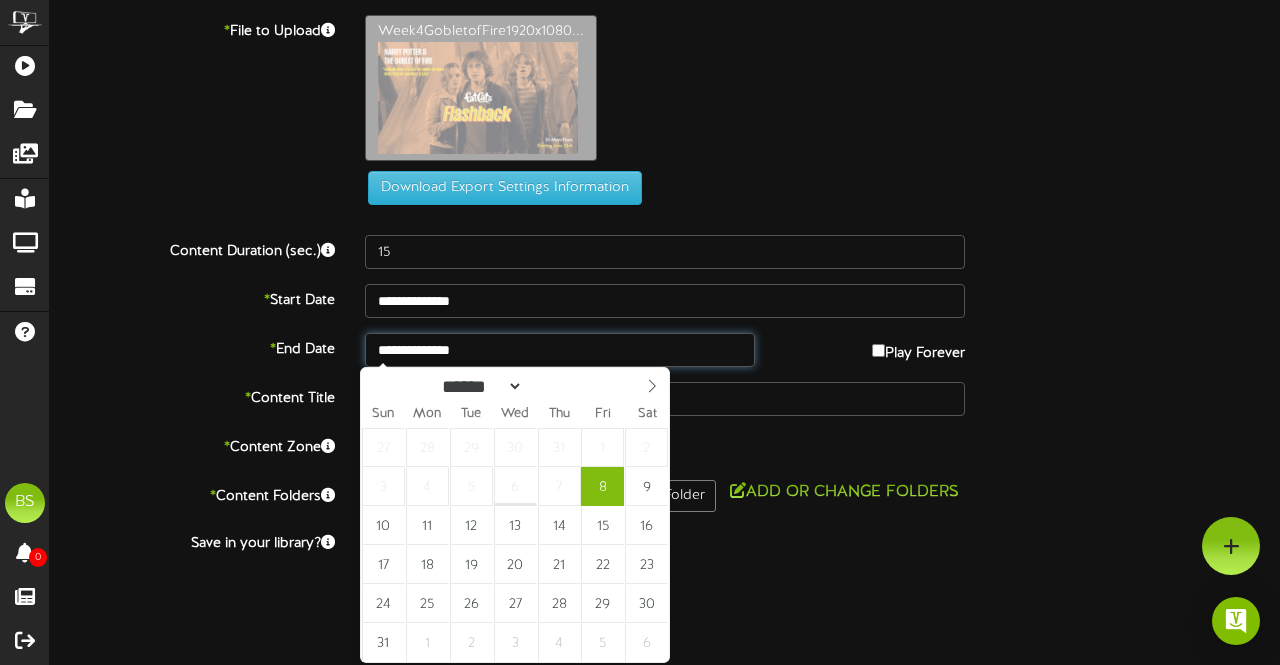 click on "**********" at bounding box center [560, 350] 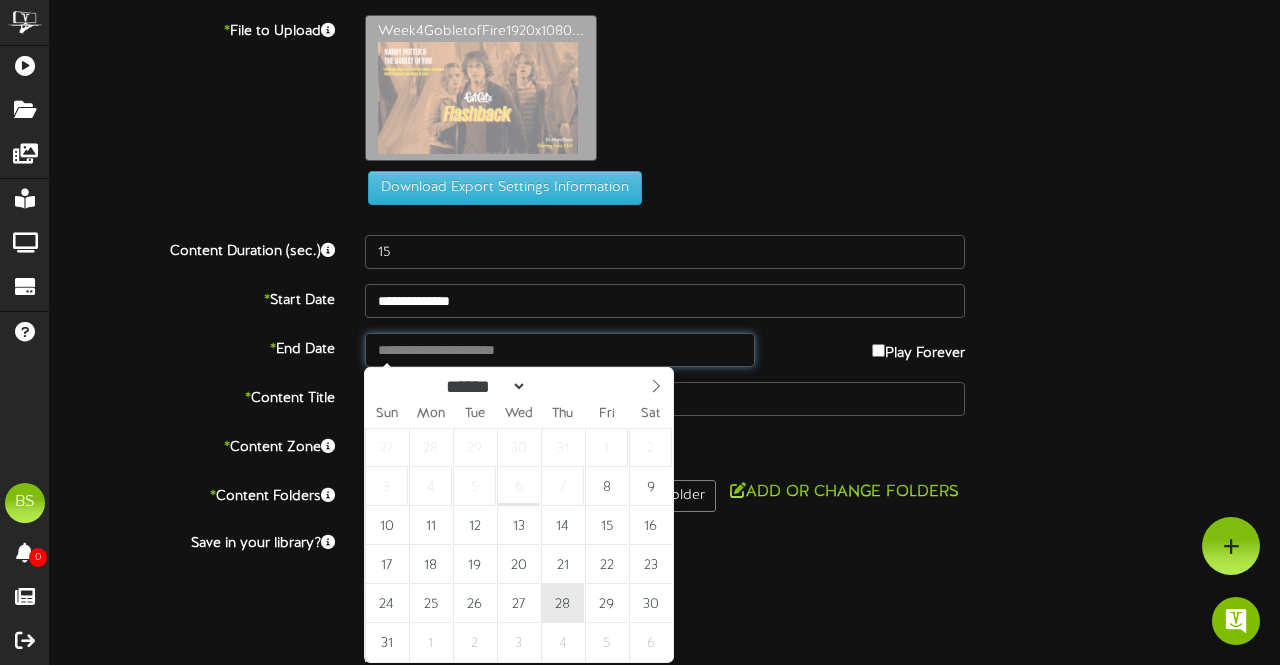 type on "**********" 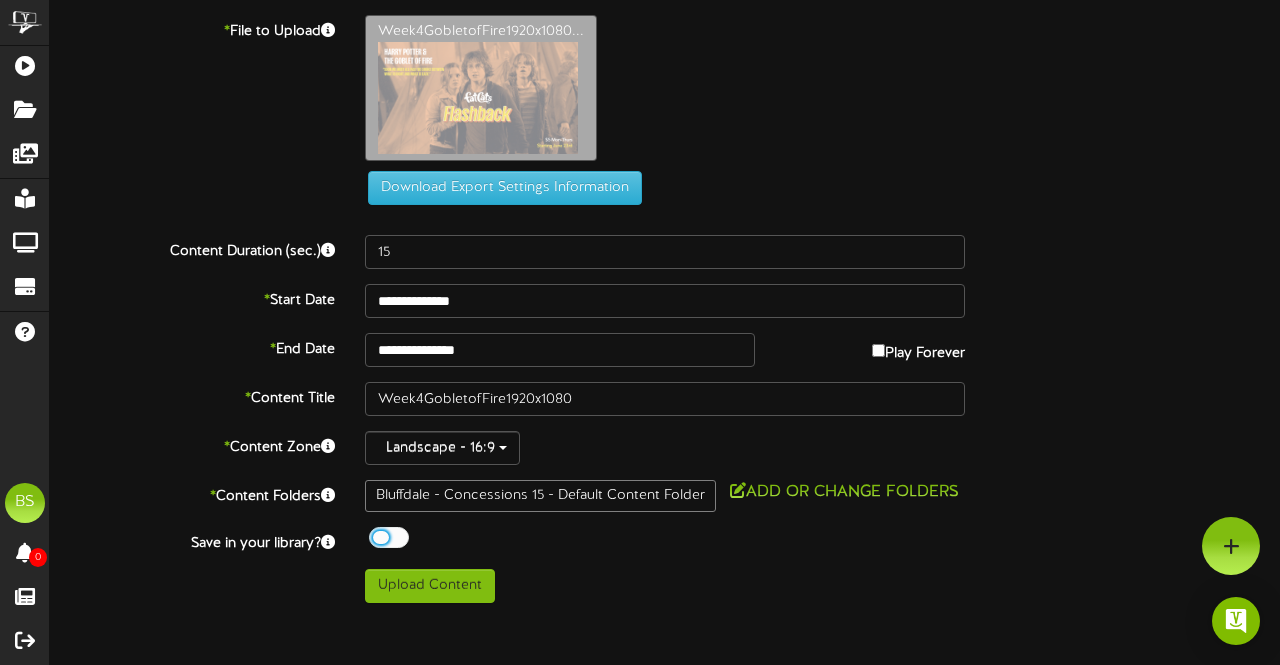 click at bounding box center (389, 537) 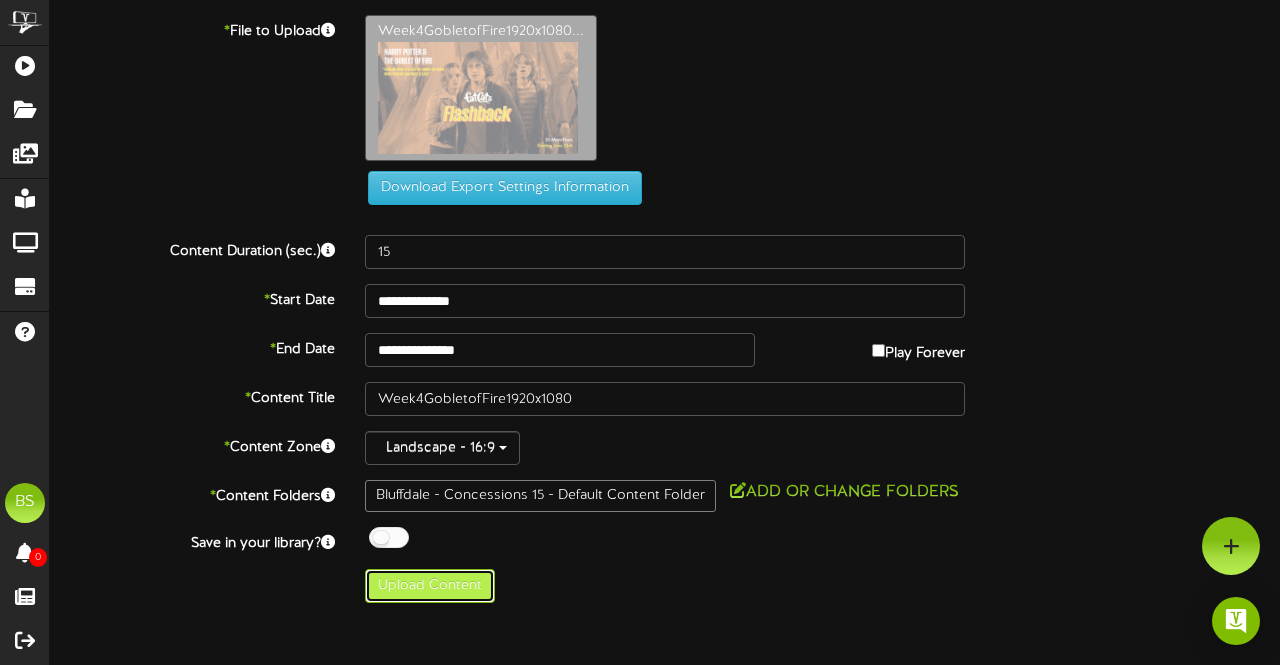 click on "Upload Content" at bounding box center (430, 586) 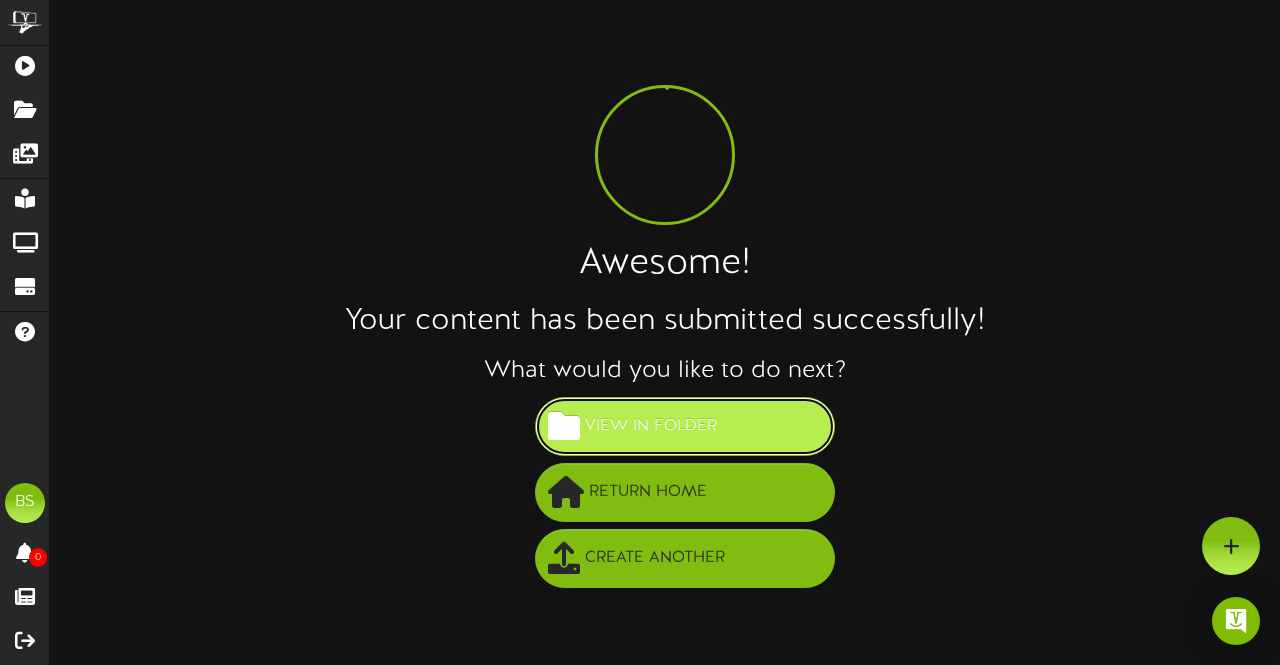 click on "View in Folder" at bounding box center (685, 426) 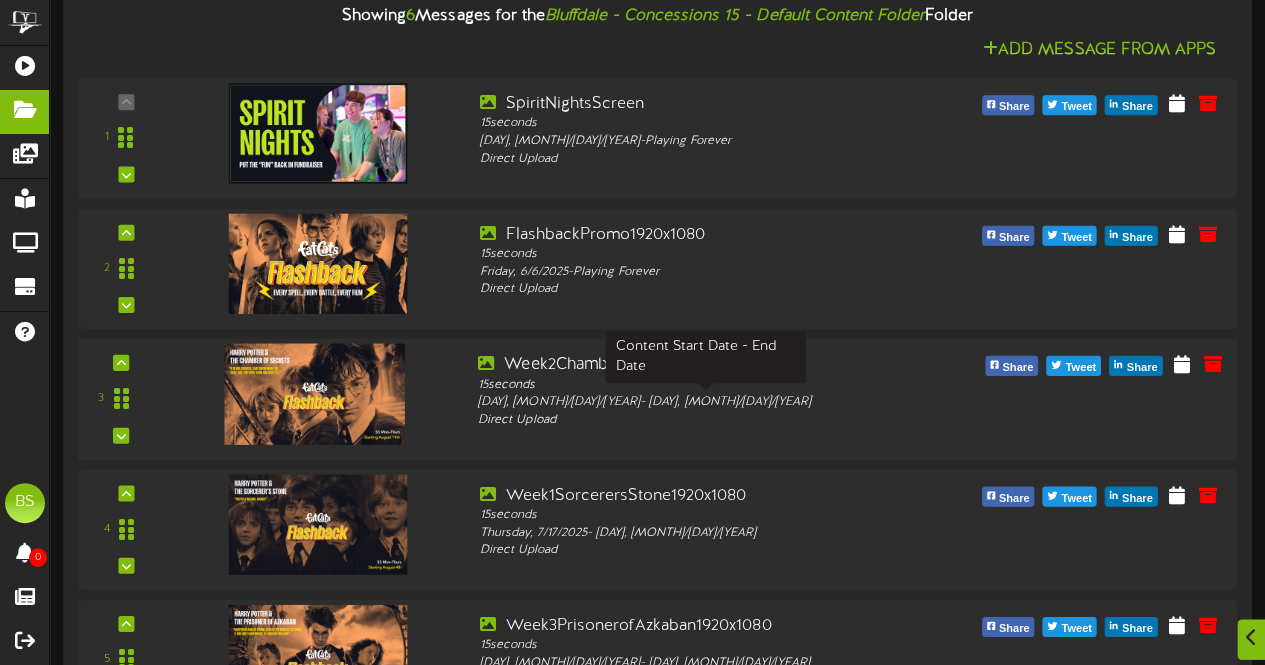 scroll, scrollTop: 464, scrollLeft: 0, axis: vertical 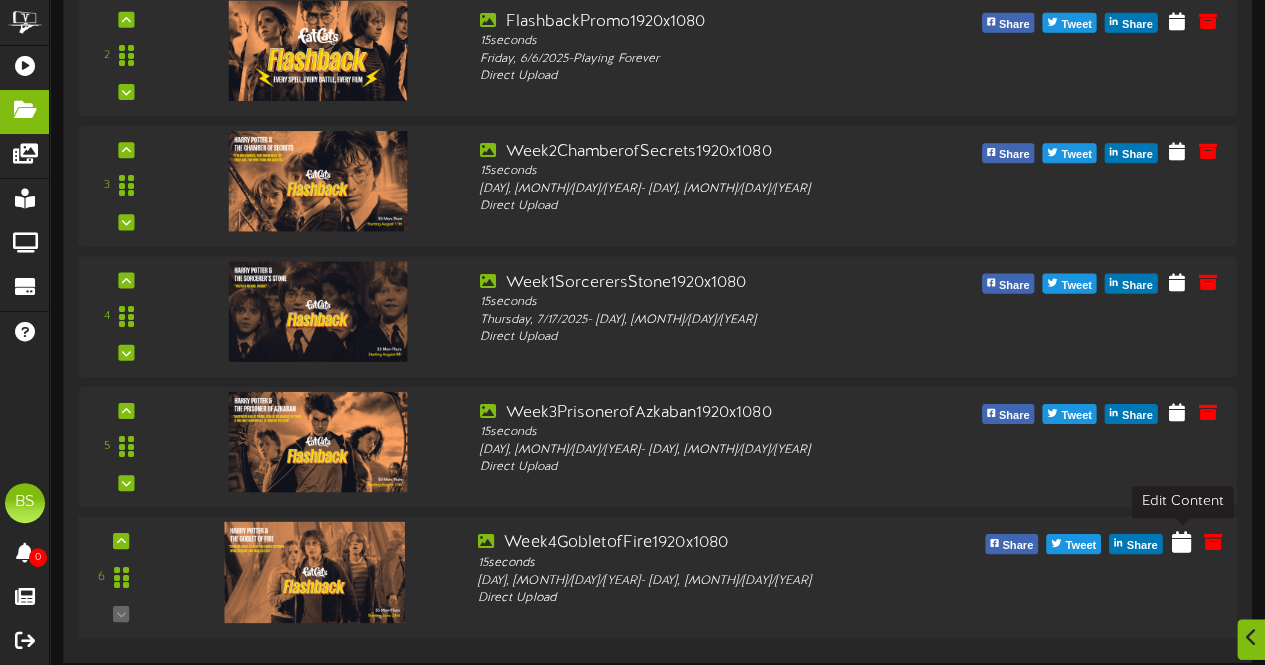 click at bounding box center [1181, 541] 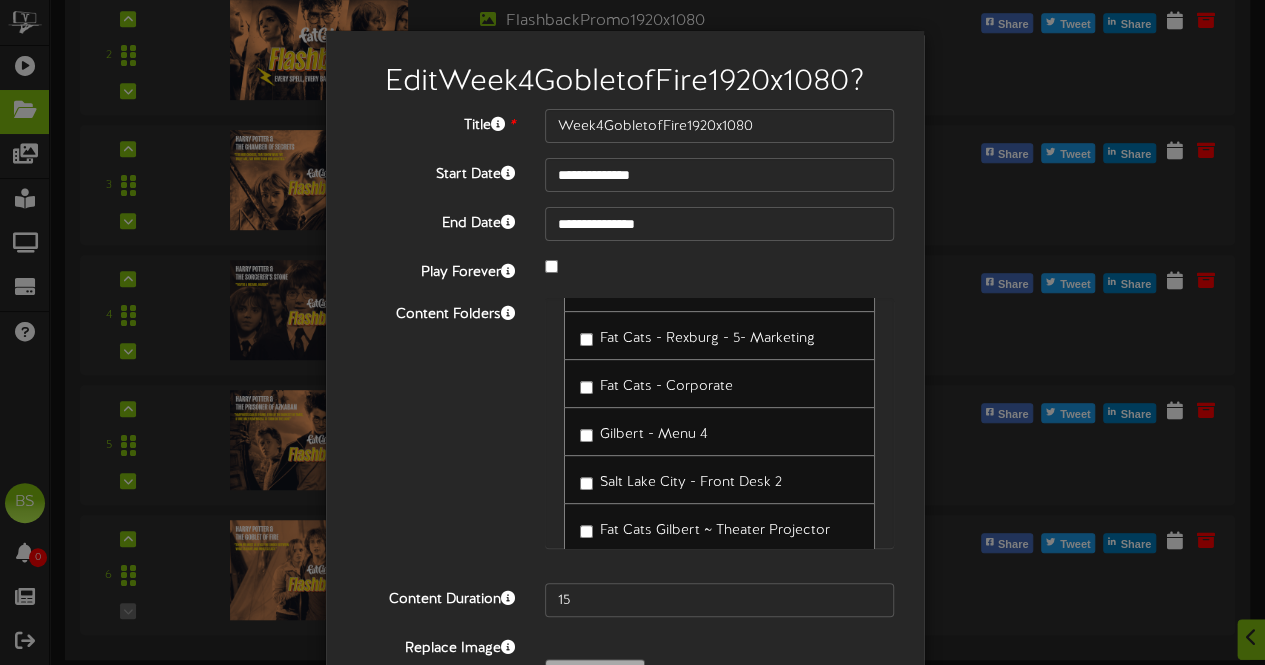 scroll, scrollTop: 500, scrollLeft: 0, axis: vertical 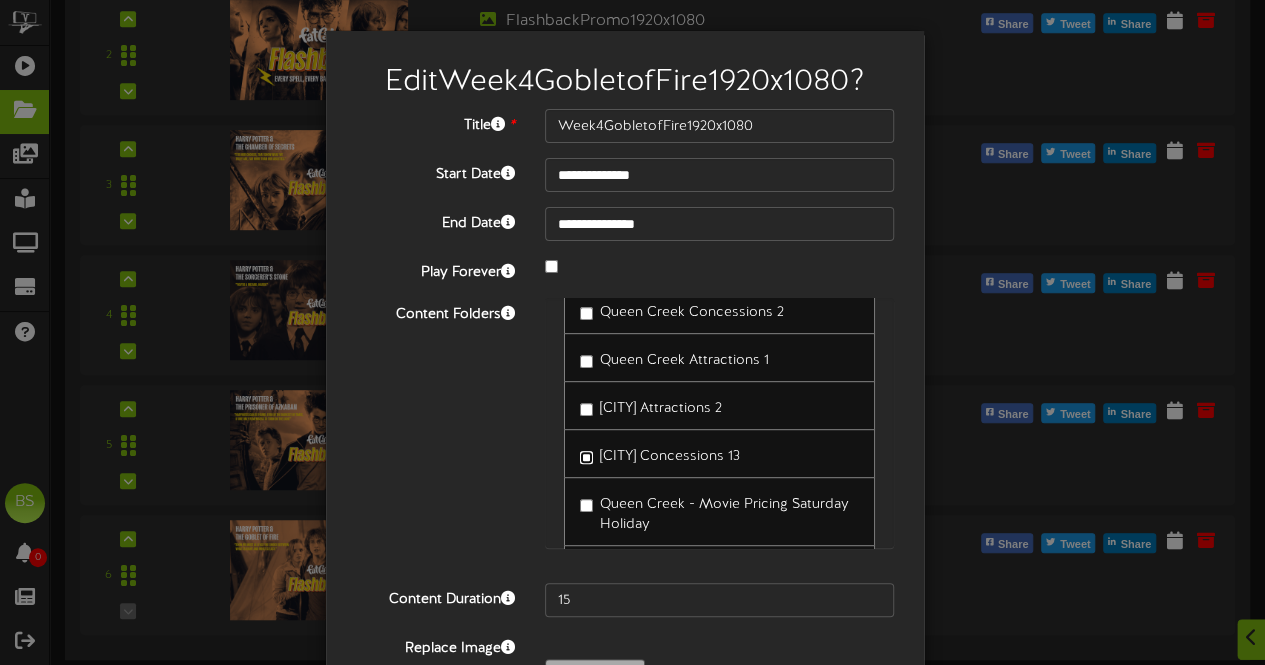 click on "[CITY] Concessions 13" at bounding box center (660, 453) 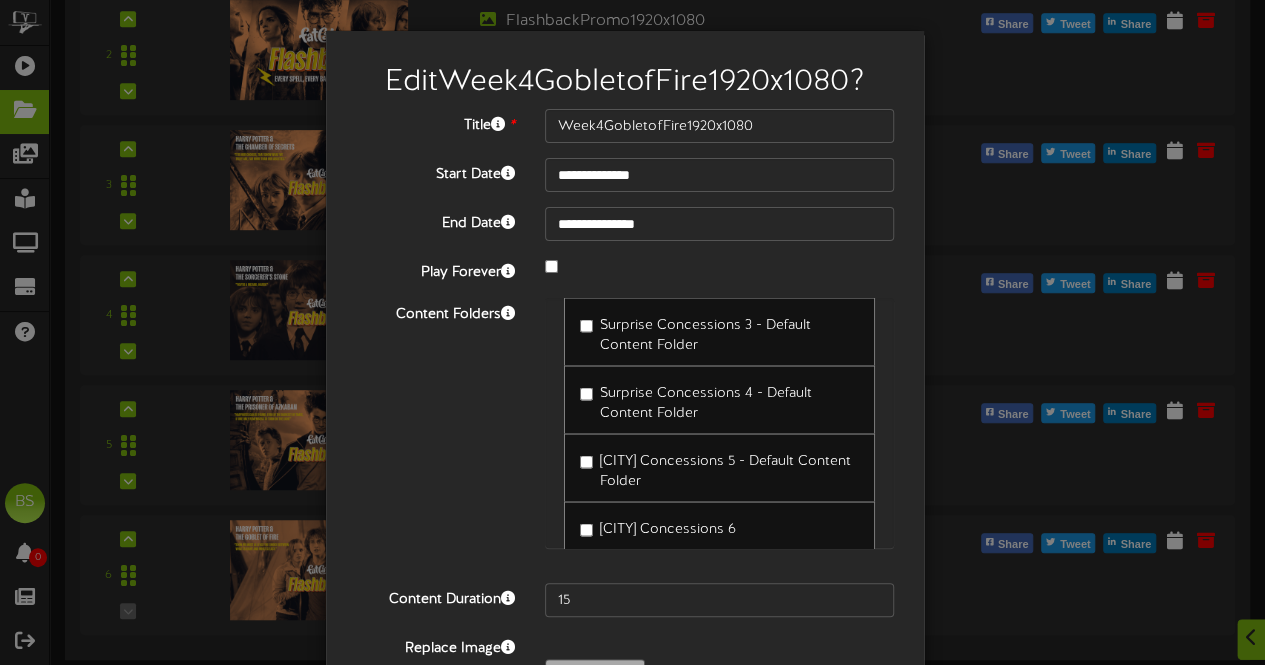 scroll, scrollTop: 6000, scrollLeft: 0, axis: vertical 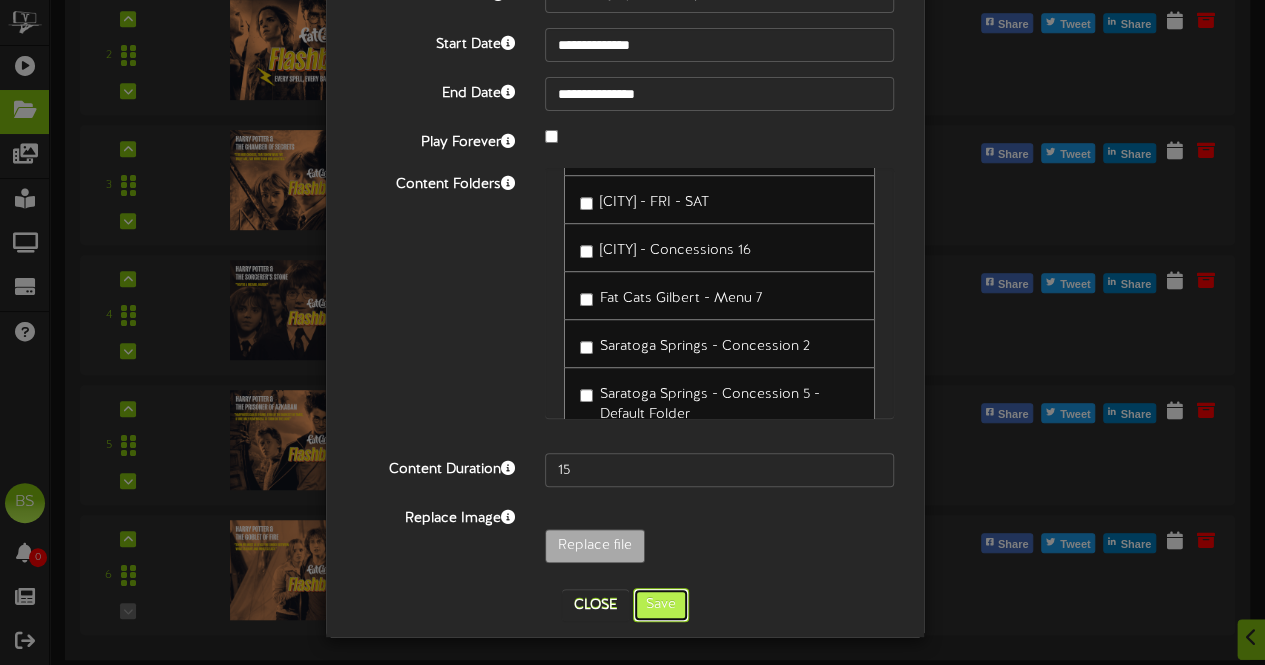 click on "Save" at bounding box center [661, 605] 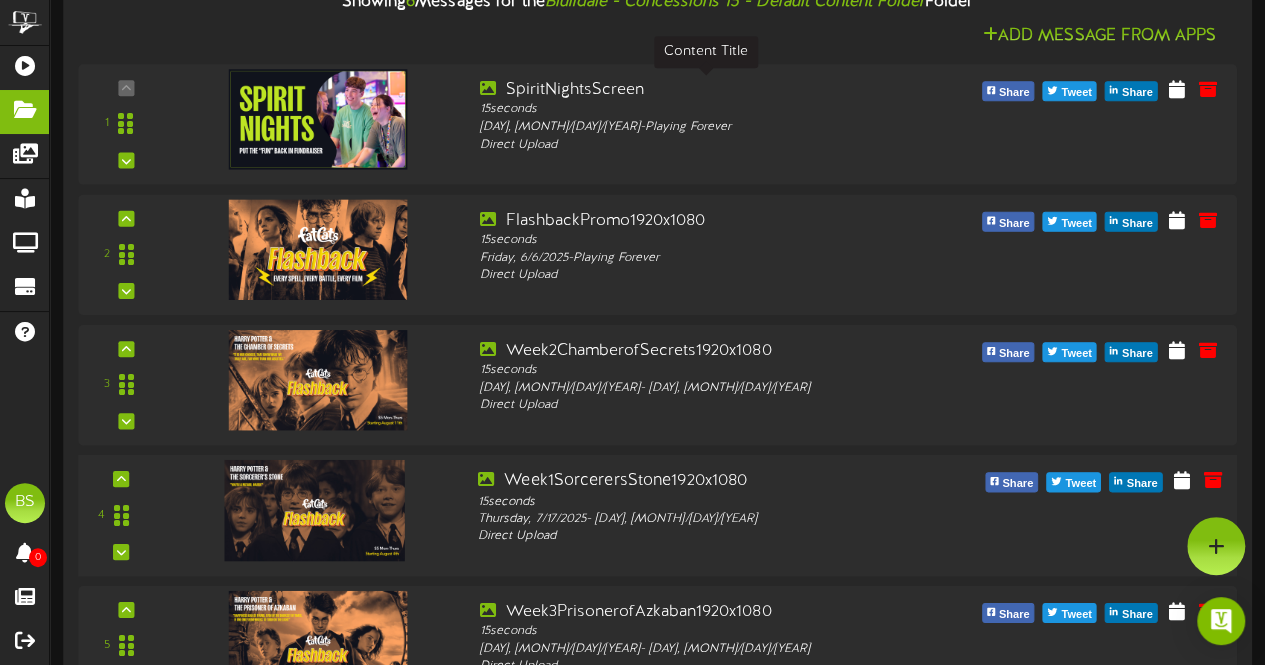 scroll, scrollTop: 0, scrollLeft: 0, axis: both 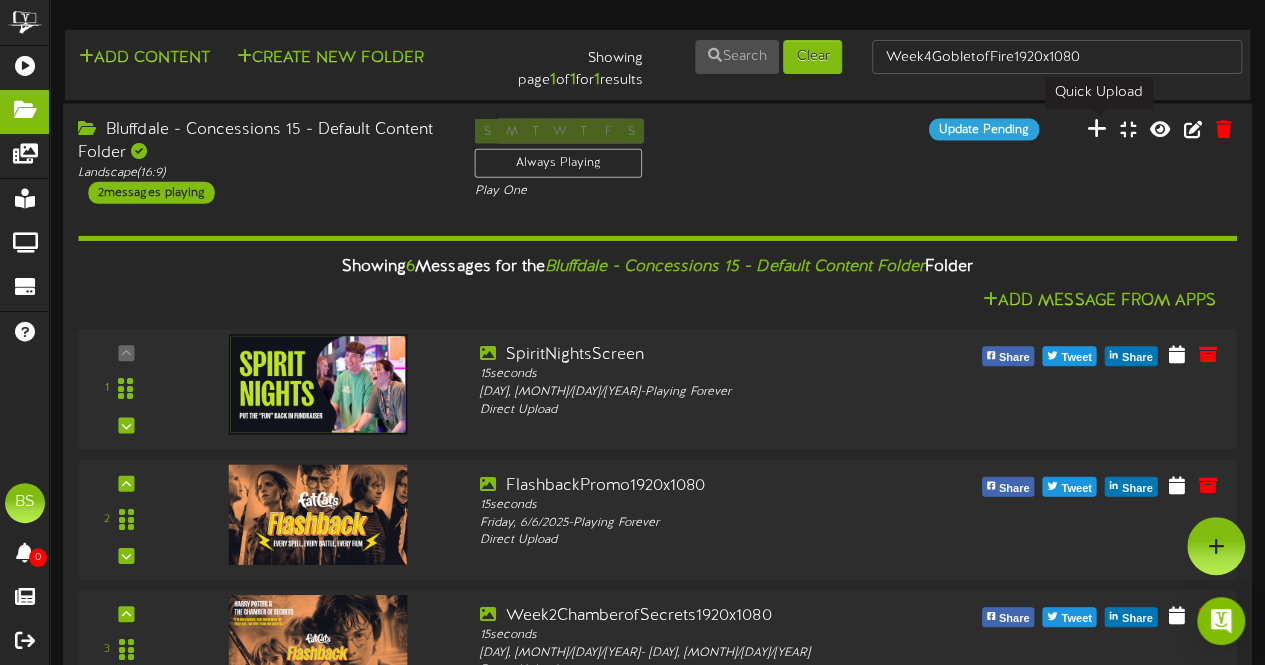 click at bounding box center [1097, 128] 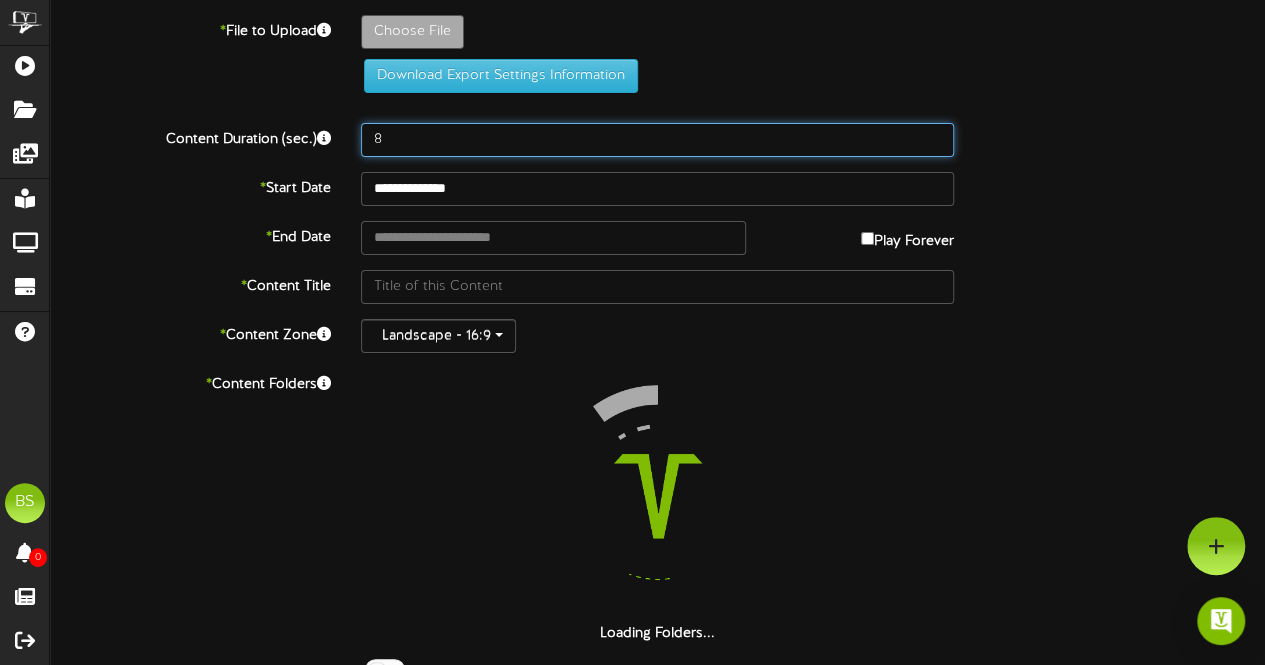 click on "8" at bounding box center (657, 140) 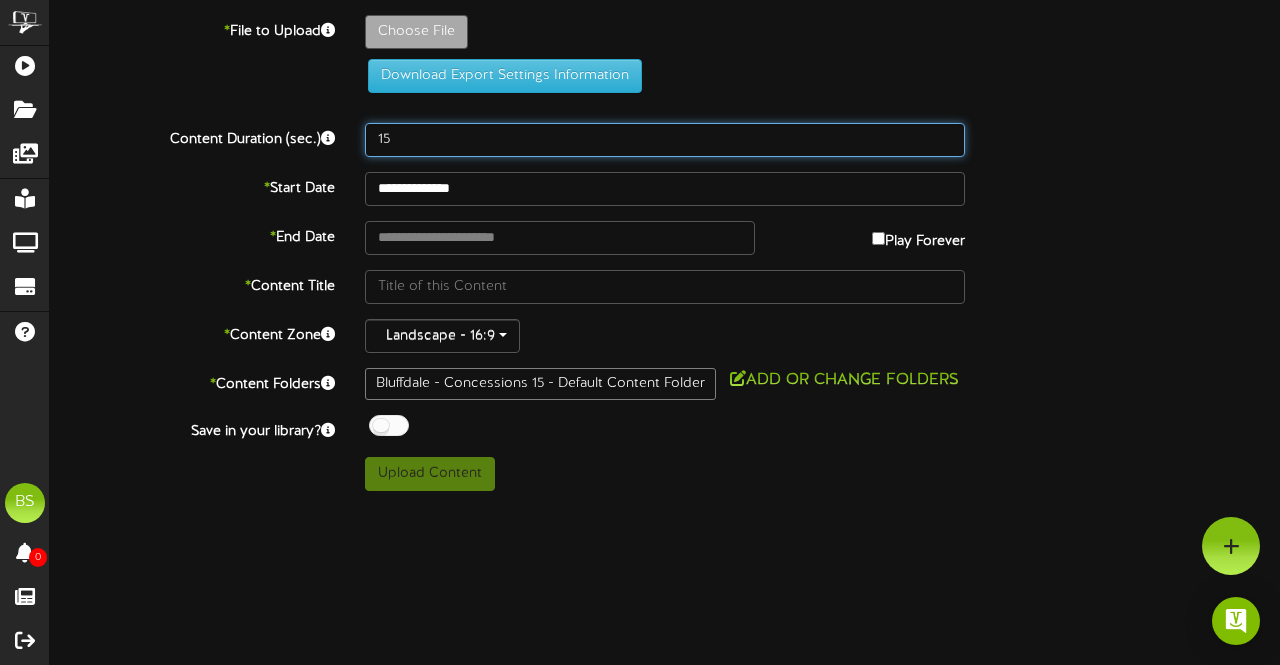 type on "15" 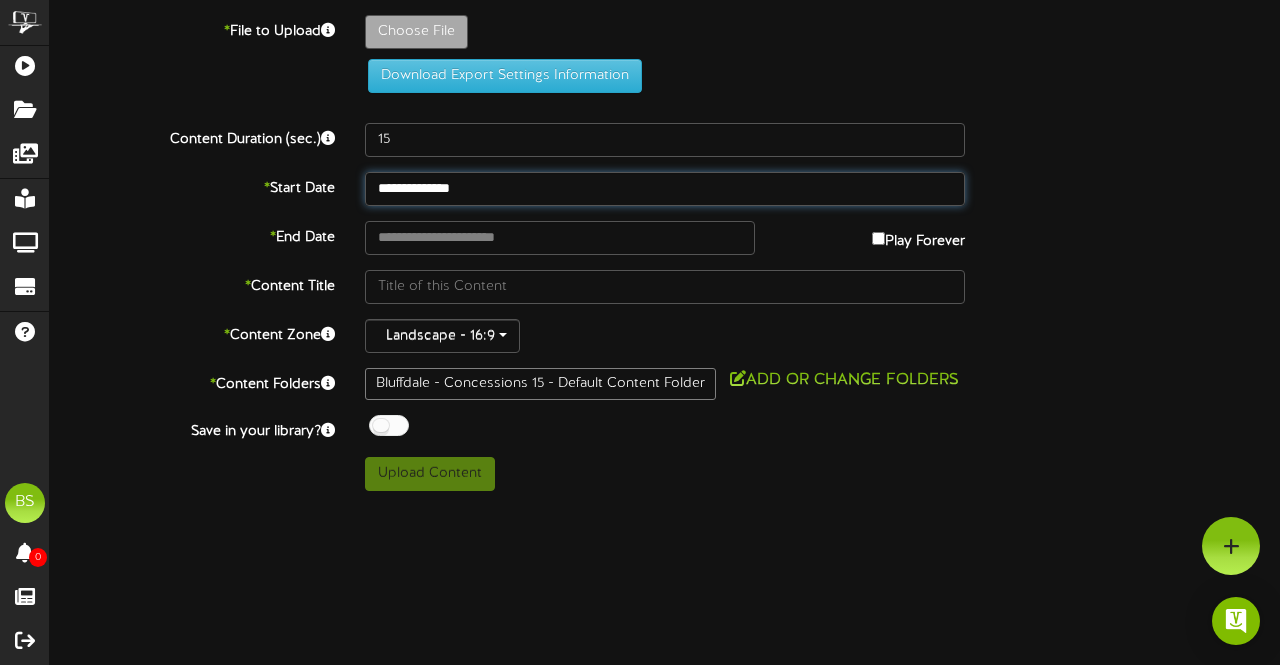 click on "**********" at bounding box center (665, 189) 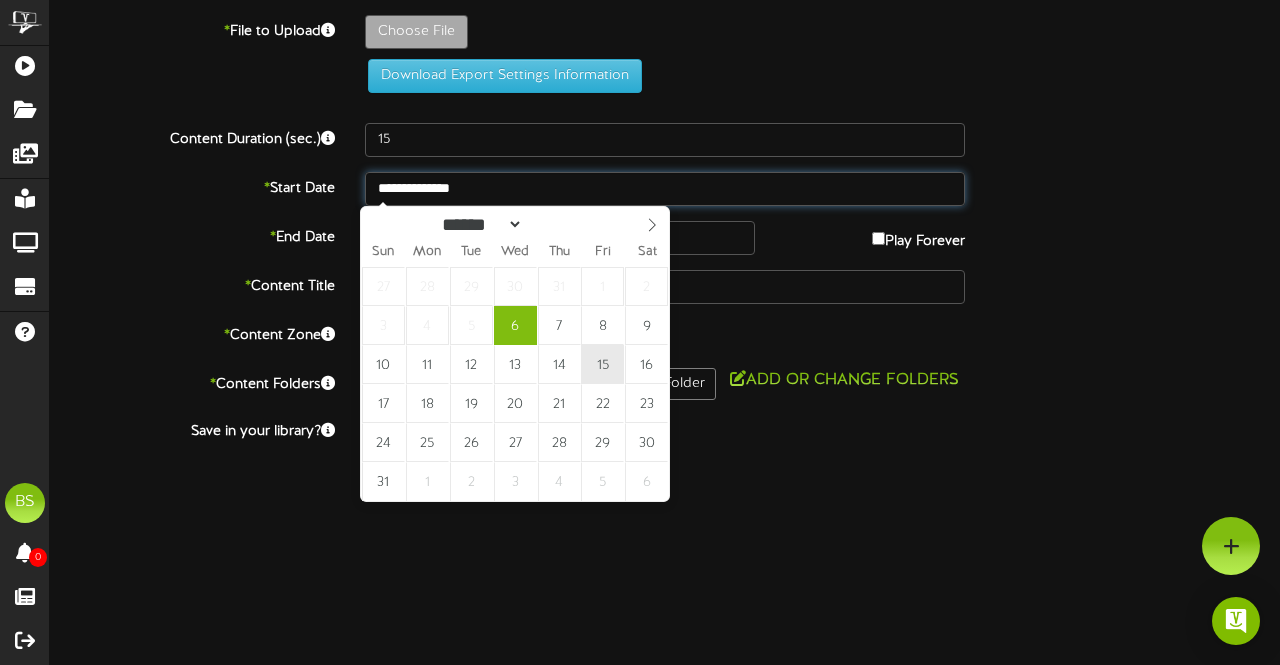 type on "**********" 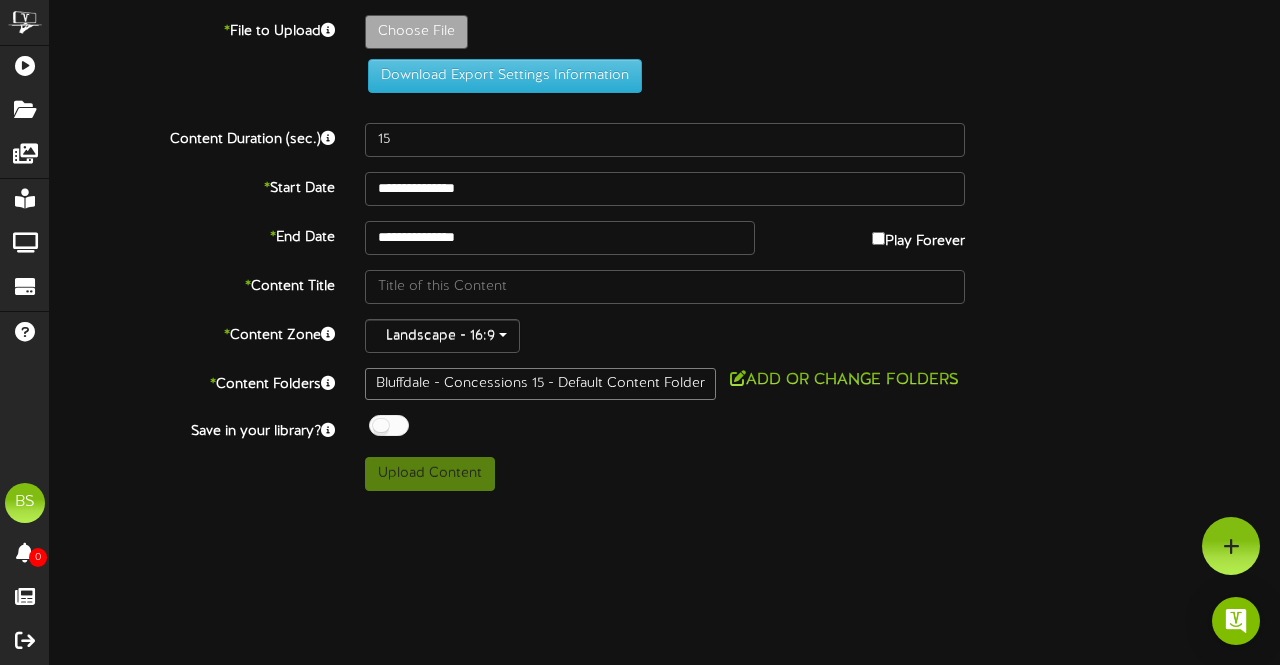 drag, startPoint x: 386, startPoint y: 425, endPoint x: 394, endPoint y: 410, distance: 17 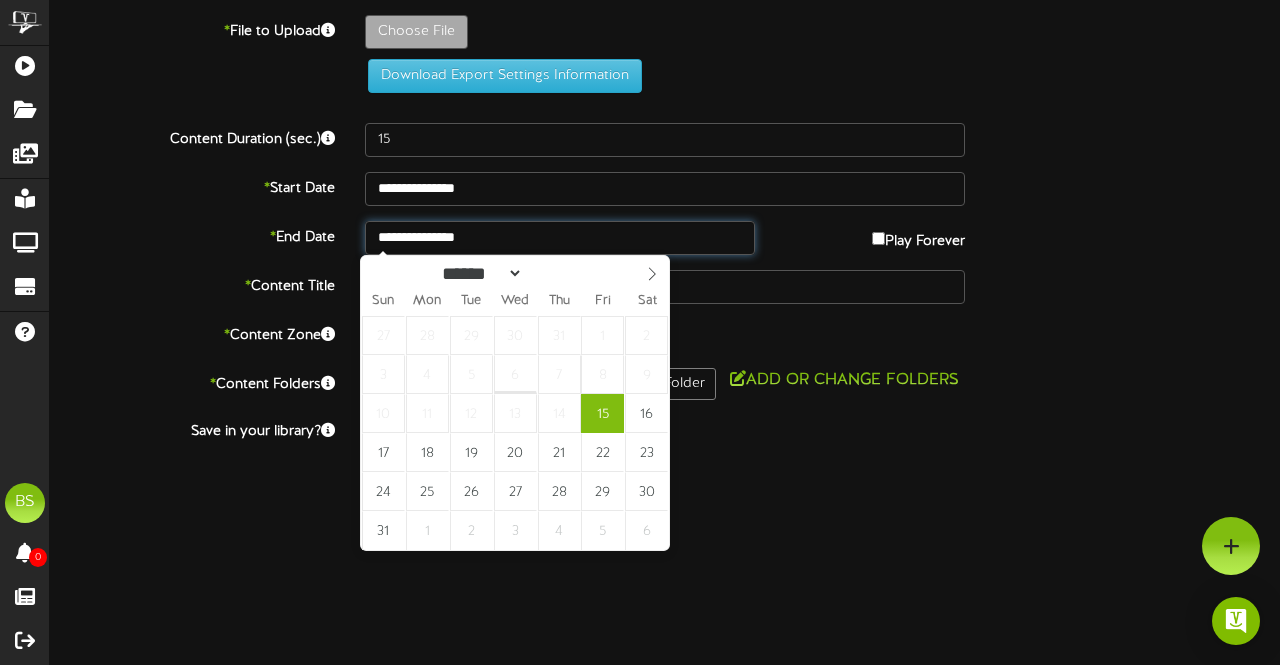 click on "**********" at bounding box center (560, 238) 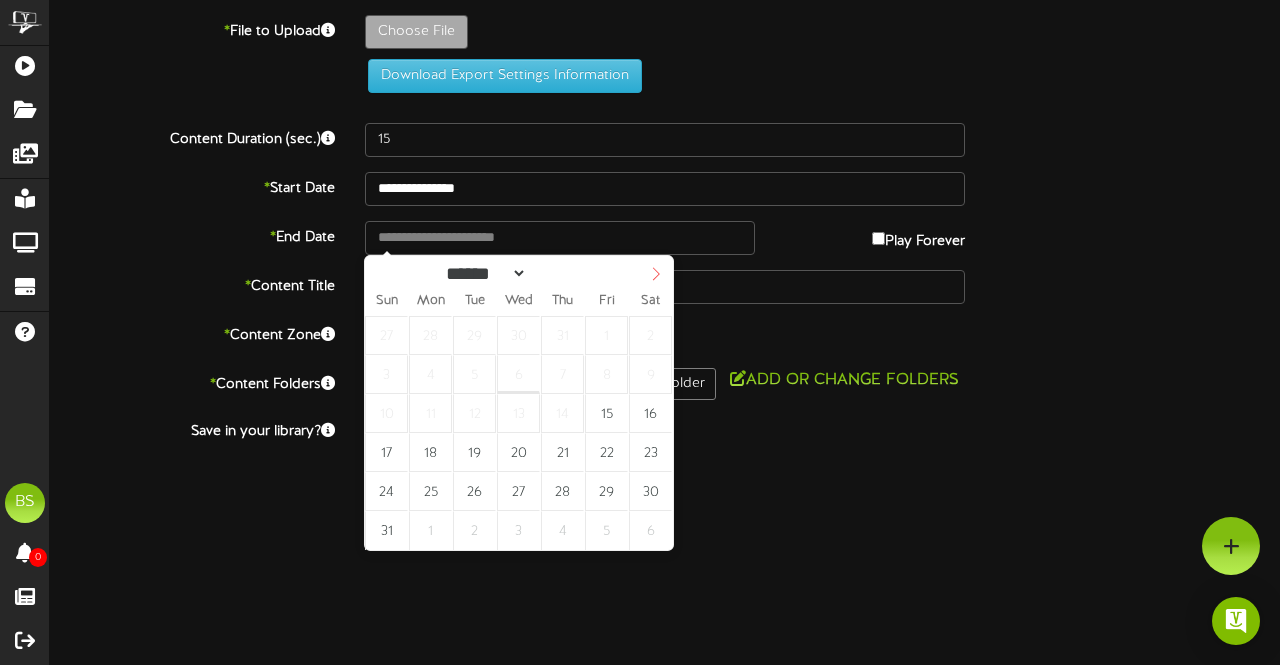 select on "*" 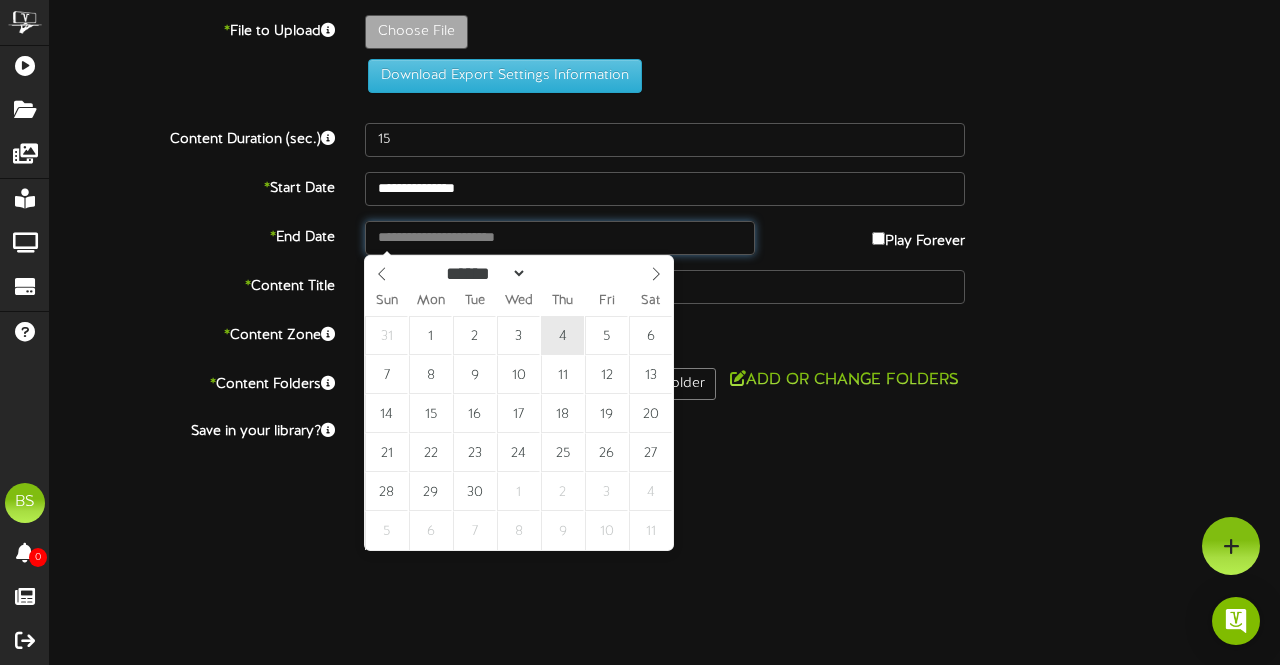 type on "**********" 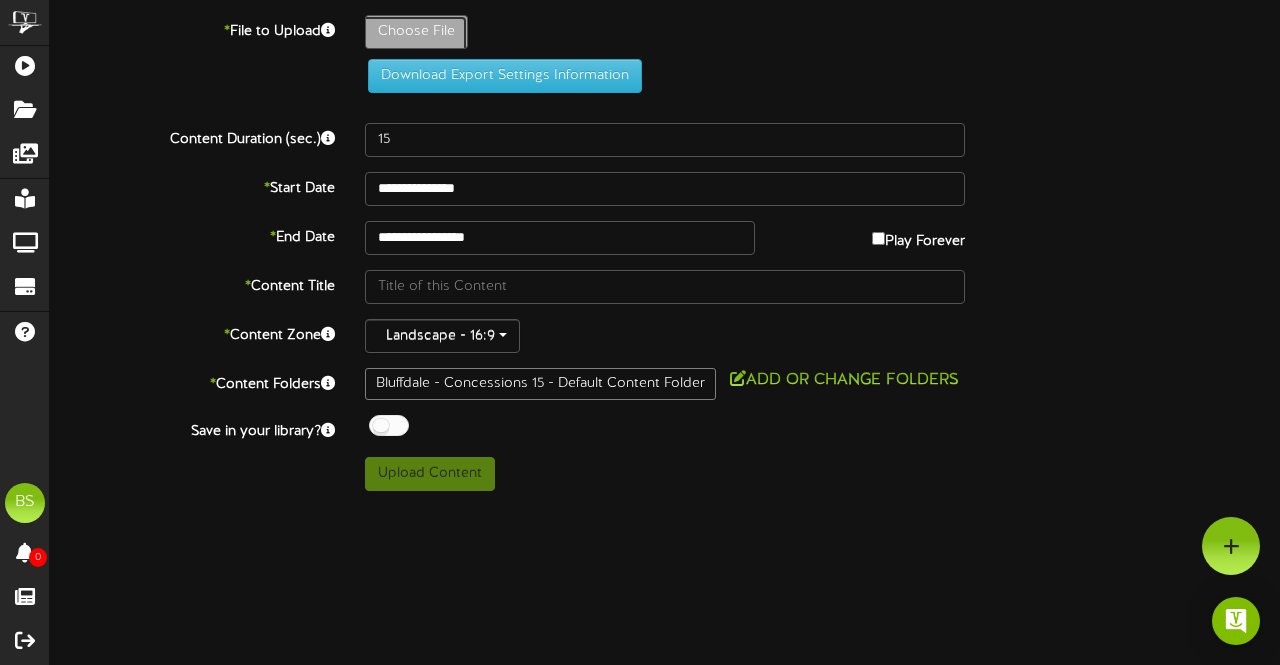 click on "Choose File" at bounding box center (-621, 87) 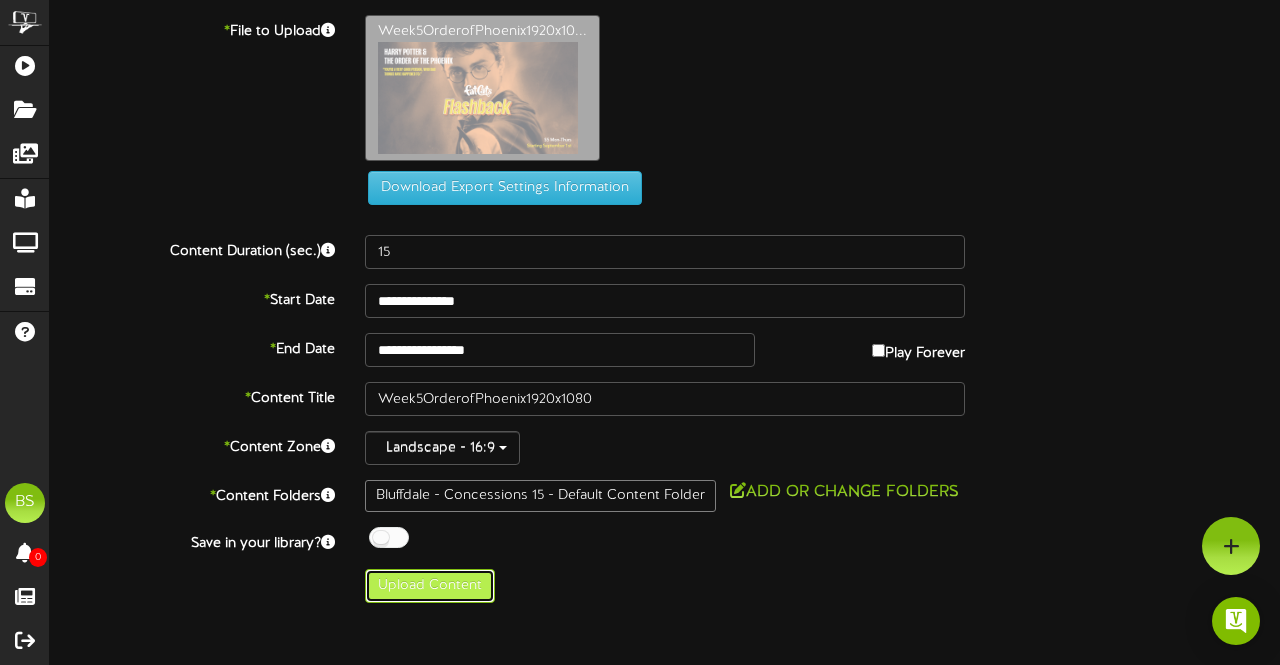 click on "Upload Content" at bounding box center [430, 586] 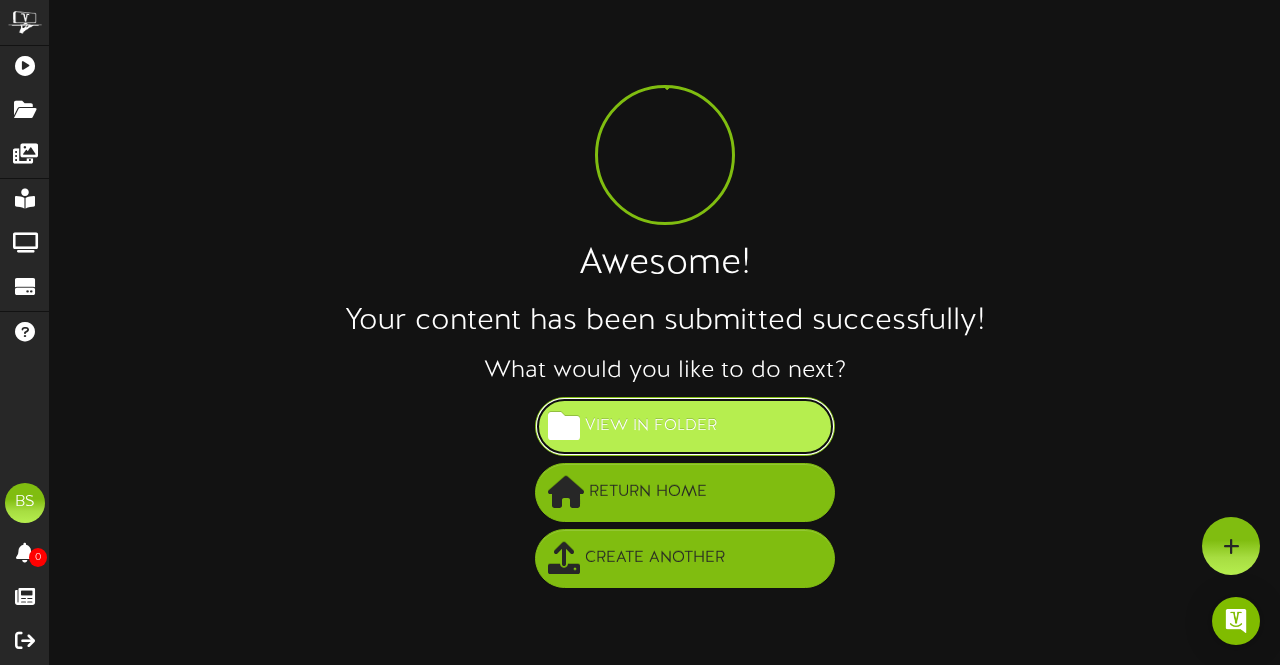 click on "View in Folder" at bounding box center (651, 426) 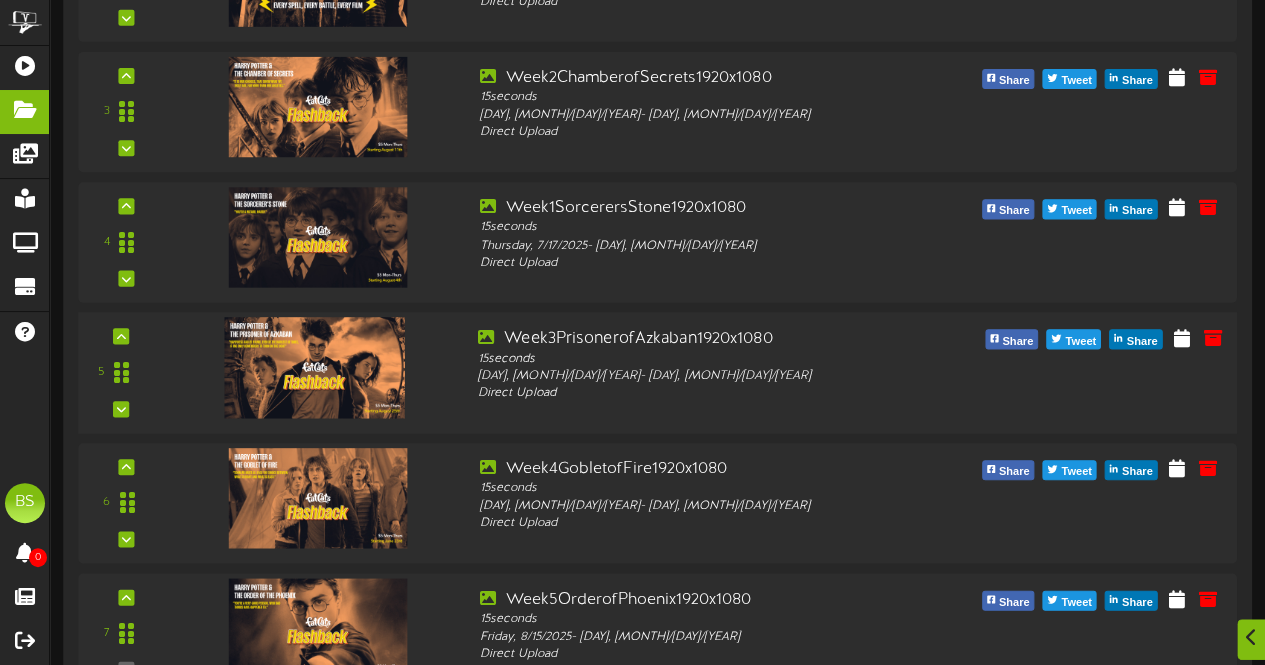 scroll, scrollTop: 594, scrollLeft: 0, axis: vertical 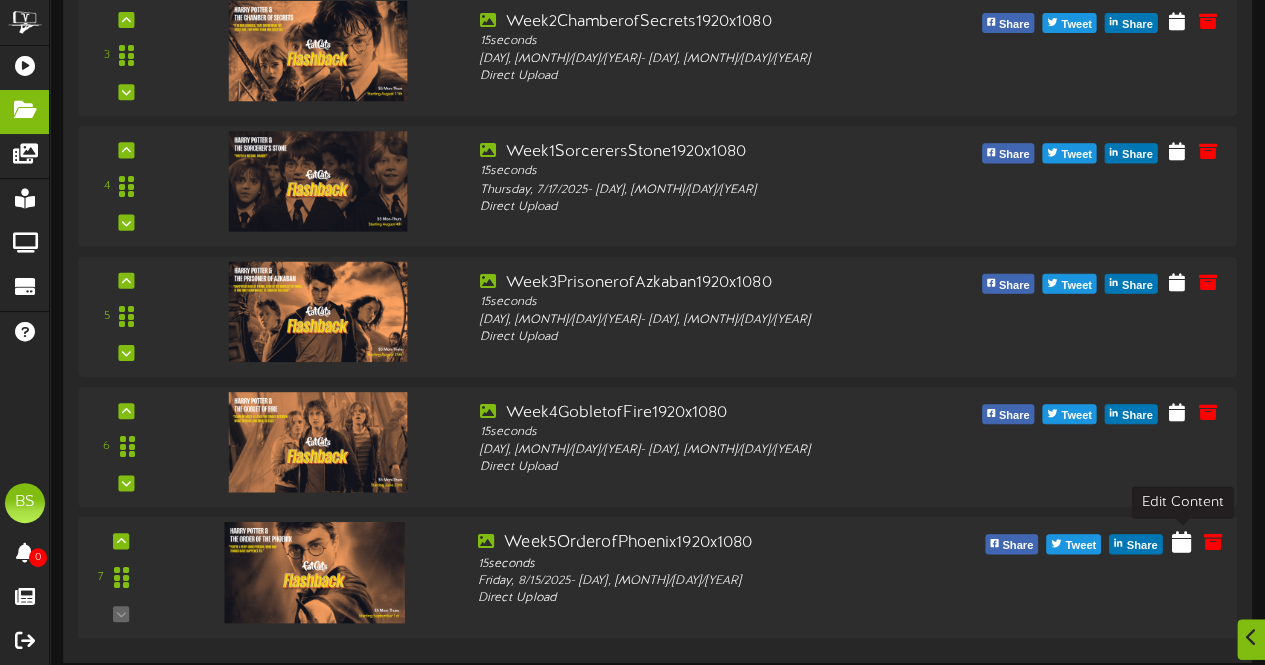 click at bounding box center [1181, 541] 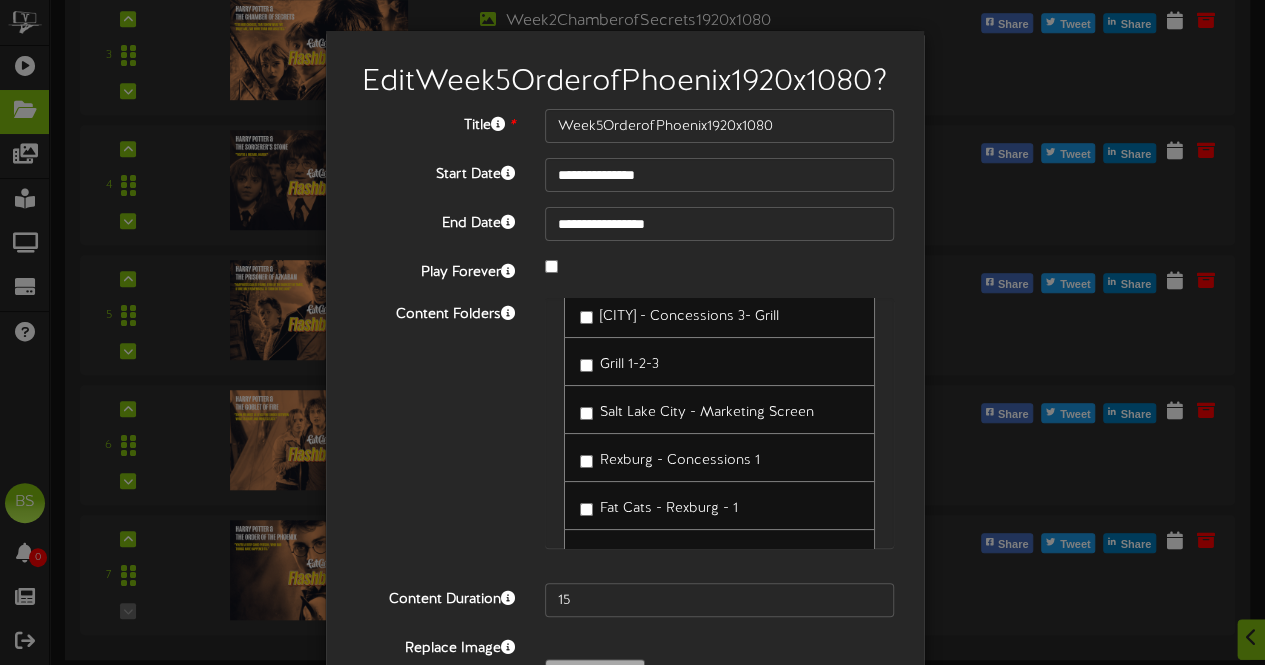 scroll, scrollTop: 400, scrollLeft: 0, axis: vertical 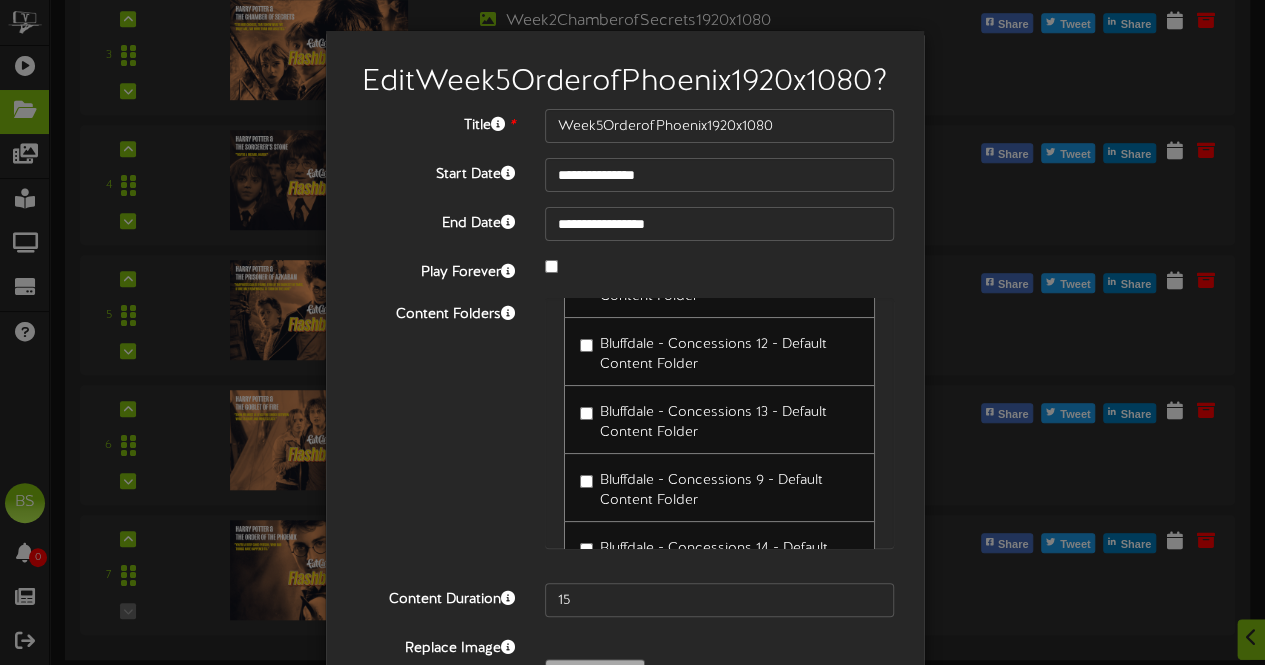 click on "Bluffdale - Concessions 9 - Default Content Folder" at bounding box center [719, 487] 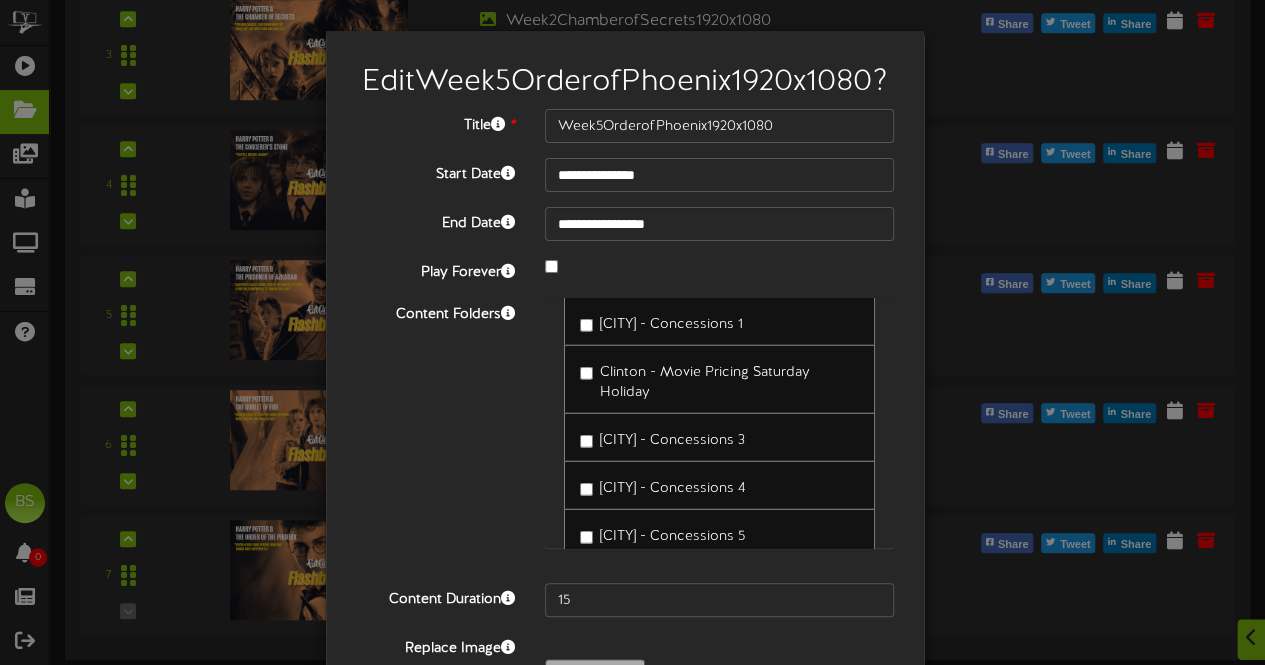 scroll, scrollTop: 10700, scrollLeft: 0, axis: vertical 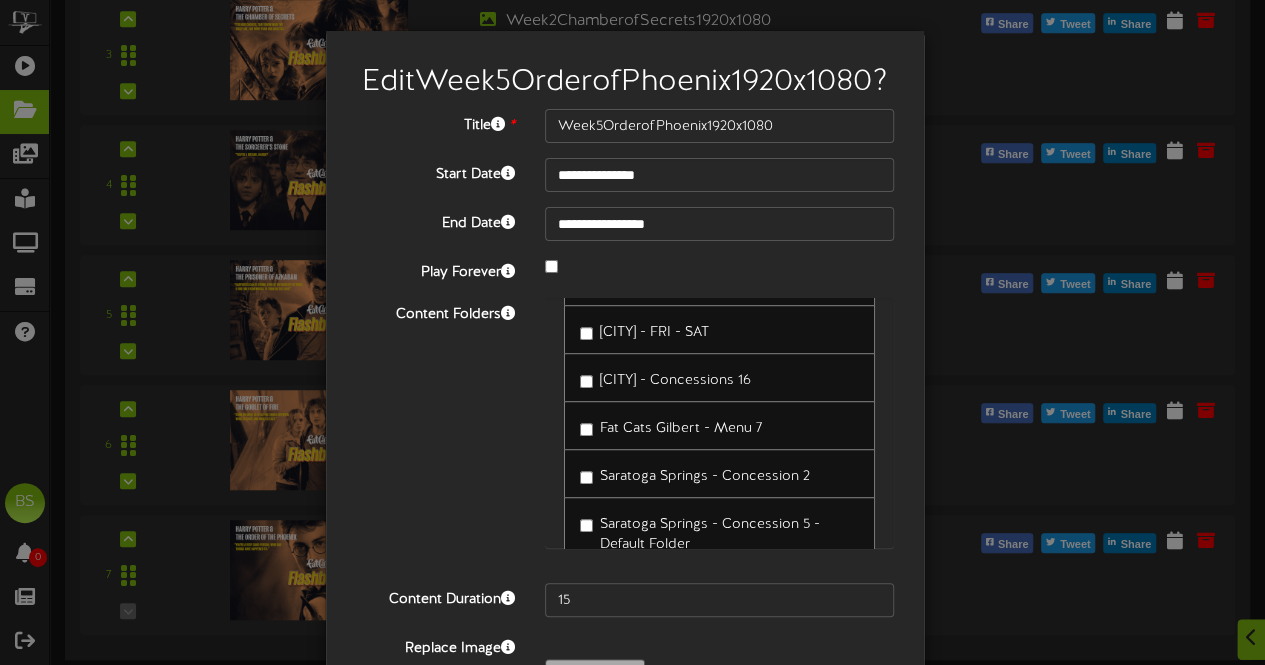 drag, startPoint x: 376, startPoint y: 383, endPoint x: 387, endPoint y: 387, distance: 11.7046995 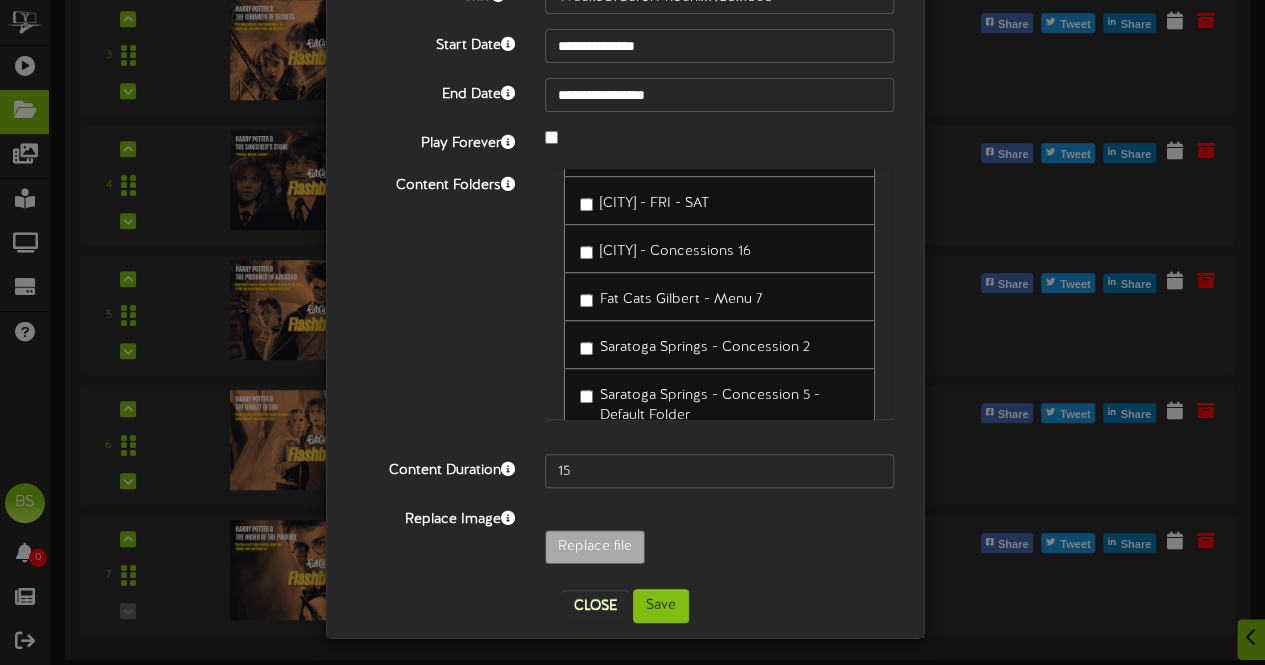 scroll, scrollTop: 130, scrollLeft: 0, axis: vertical 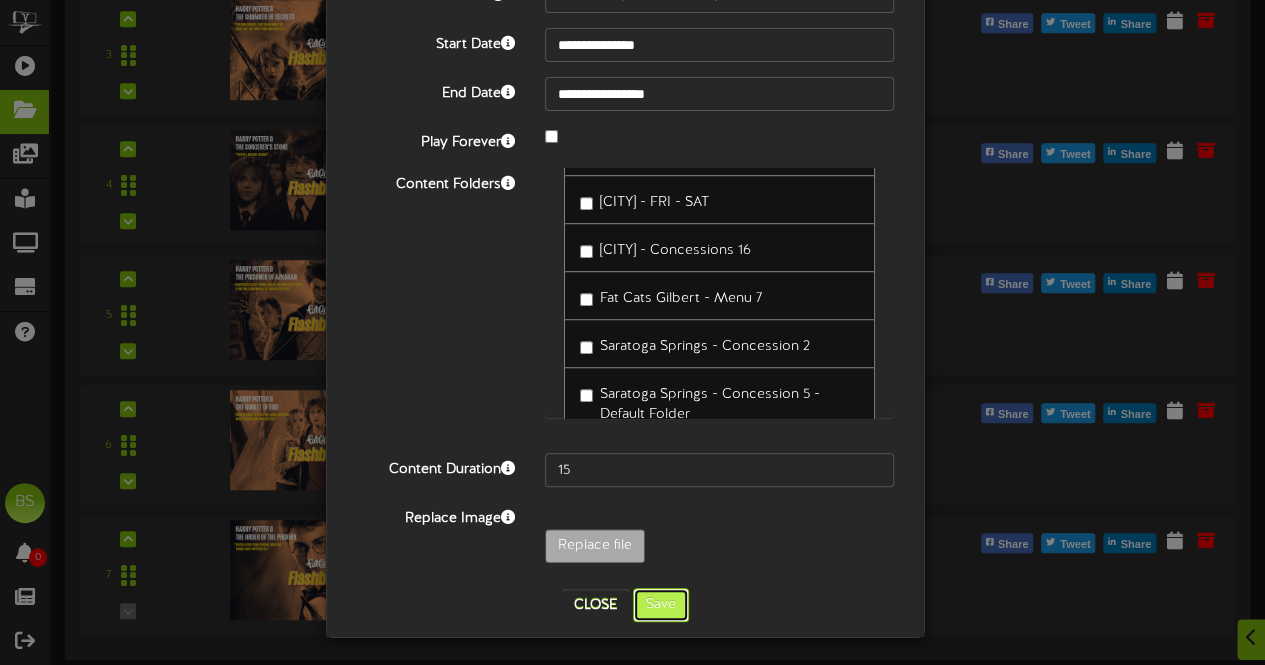 click on "Save" at bounding box center [661, 605] 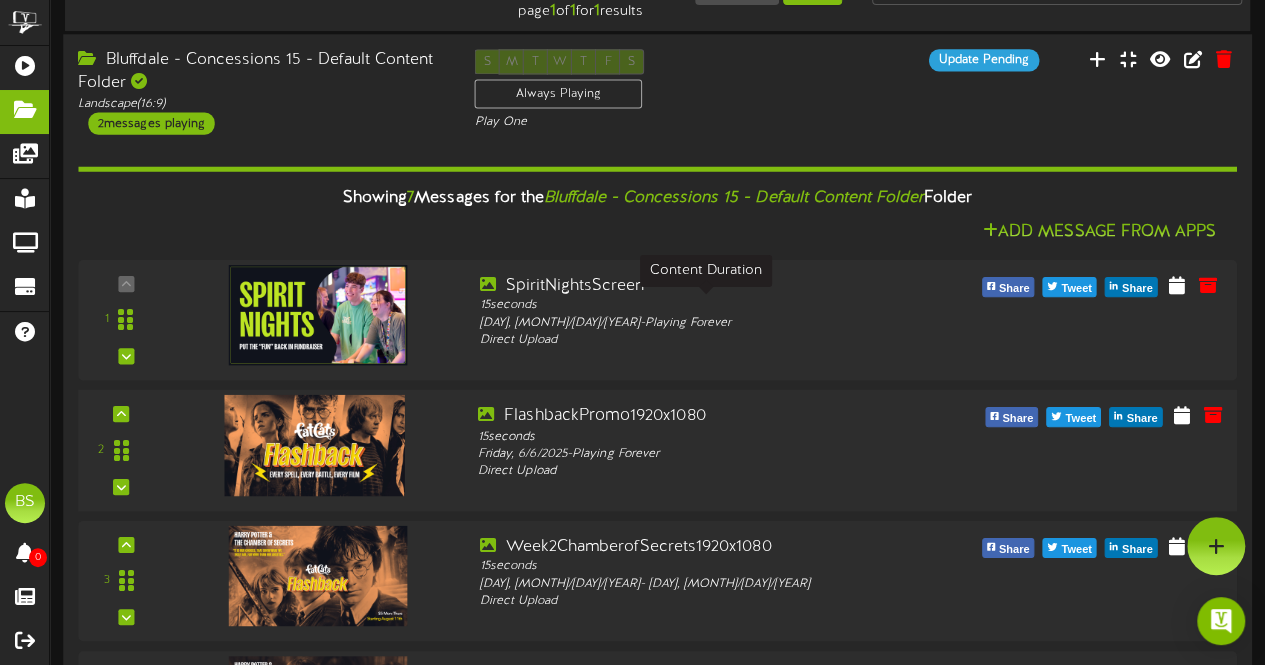 scroll, scrollTop: 0, scrollLeft: 0, axis: both 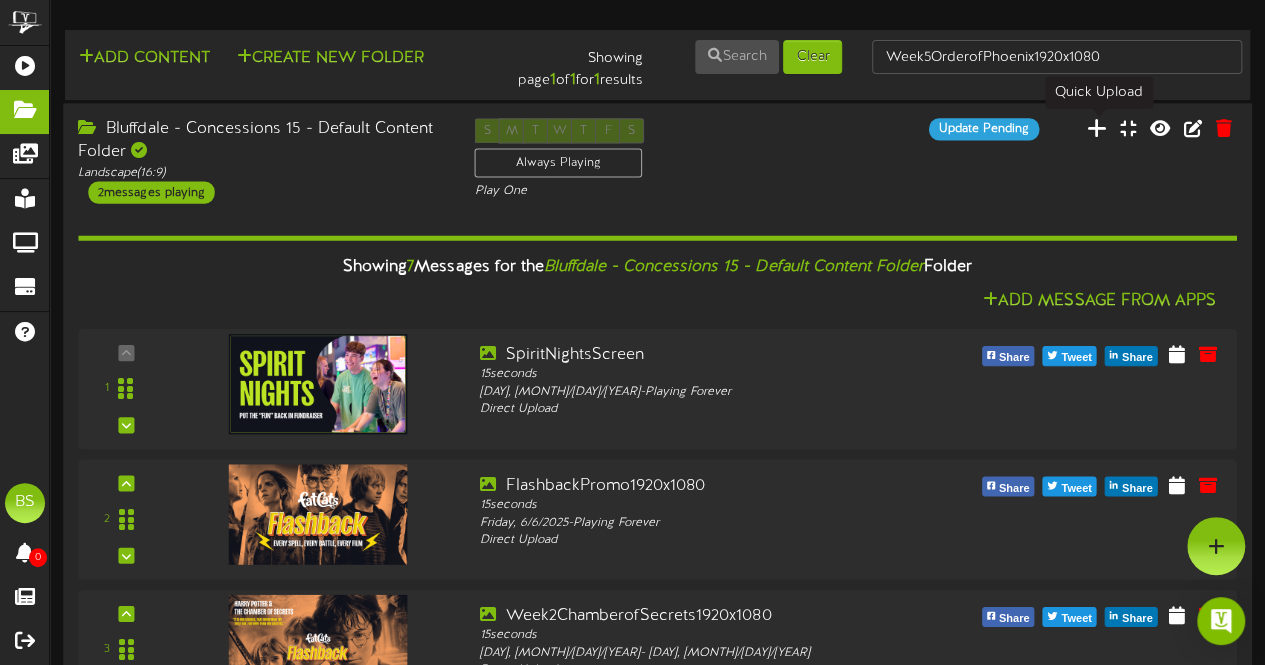 click at bounding box center (1097, 128) 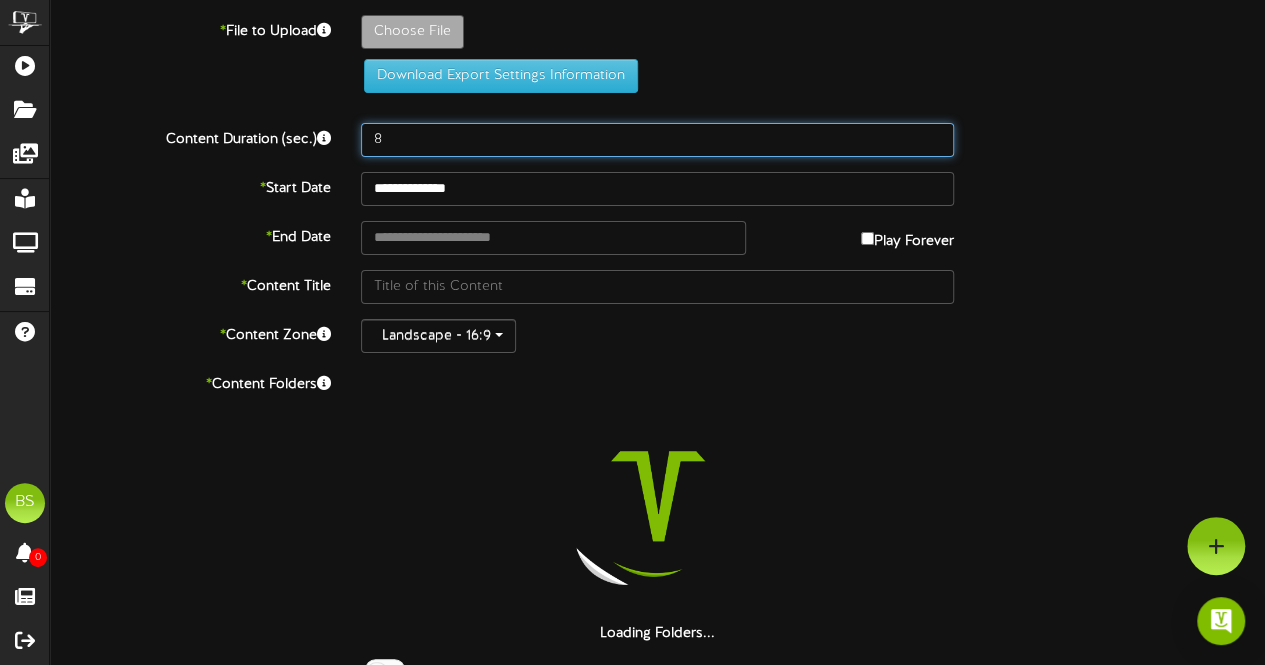 click on "8" at bounding box center (657, 140) 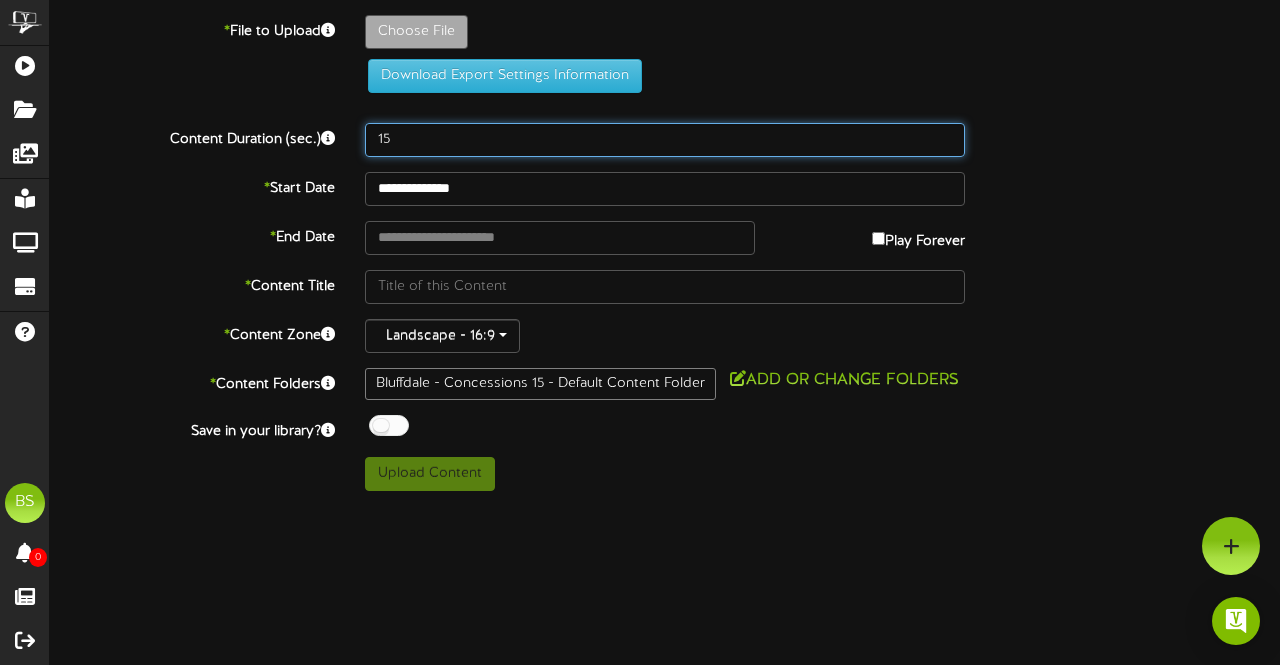 type on "15" 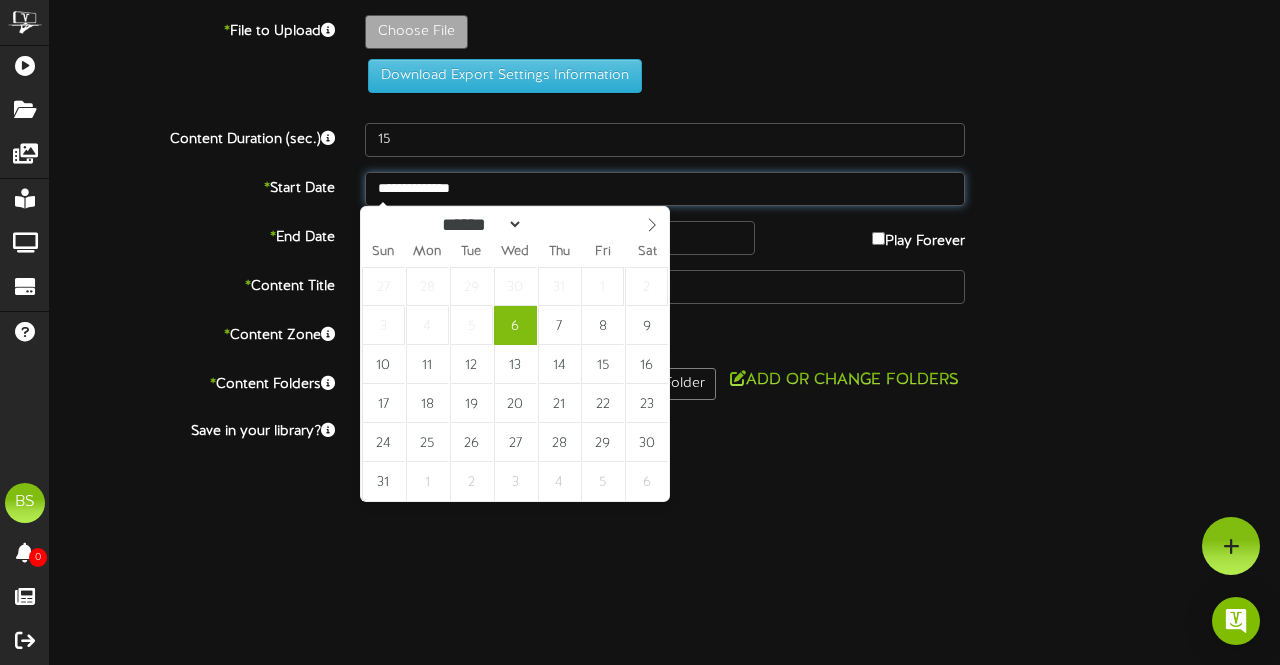 click on "**********" at bounding box center (665, 189) 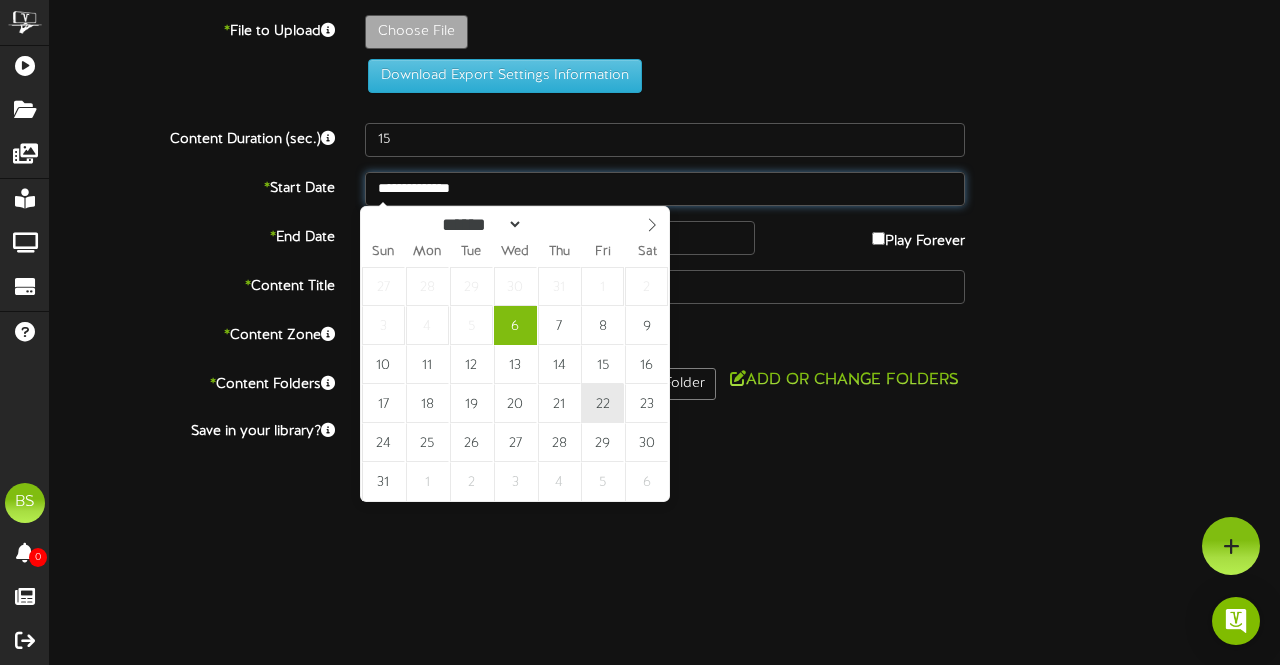 type on "**********" 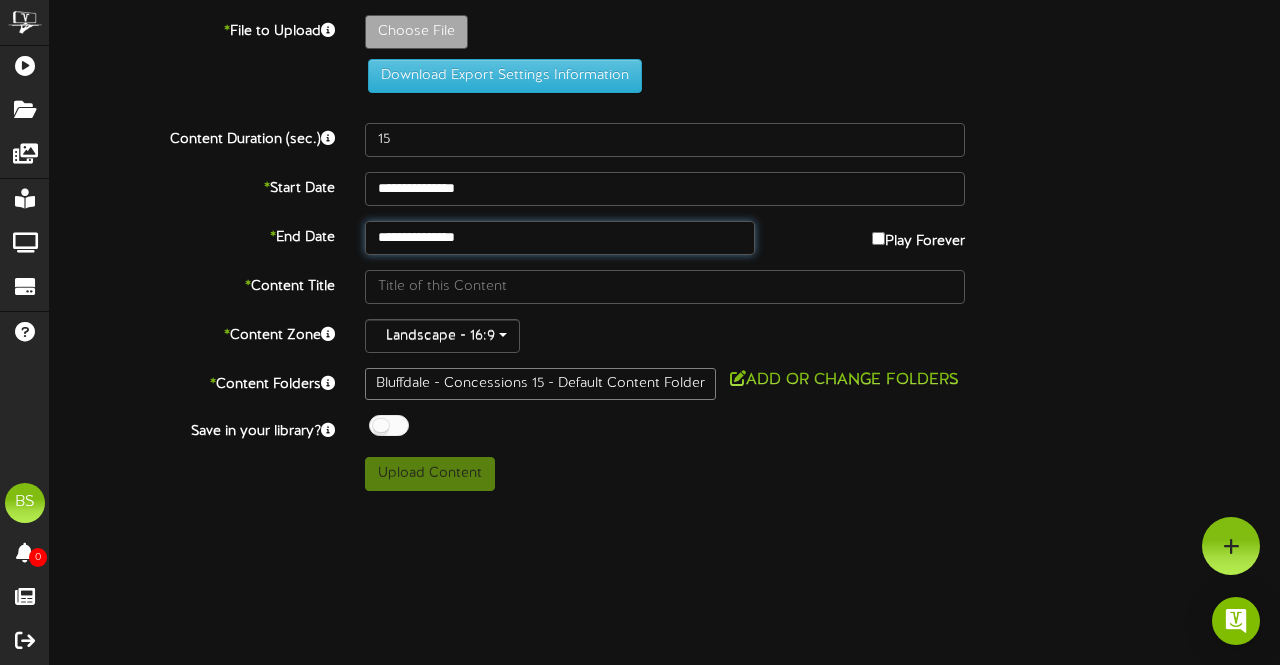 click on "**********" at bounding box center (560, 238) 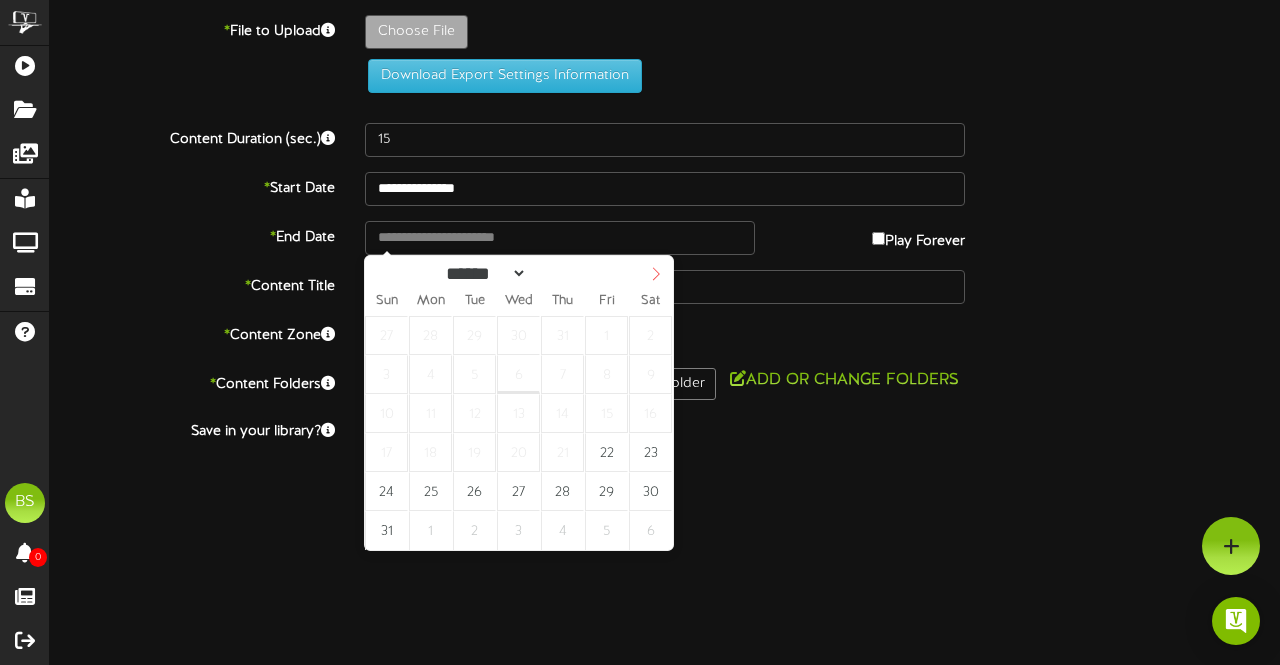 select on "*" 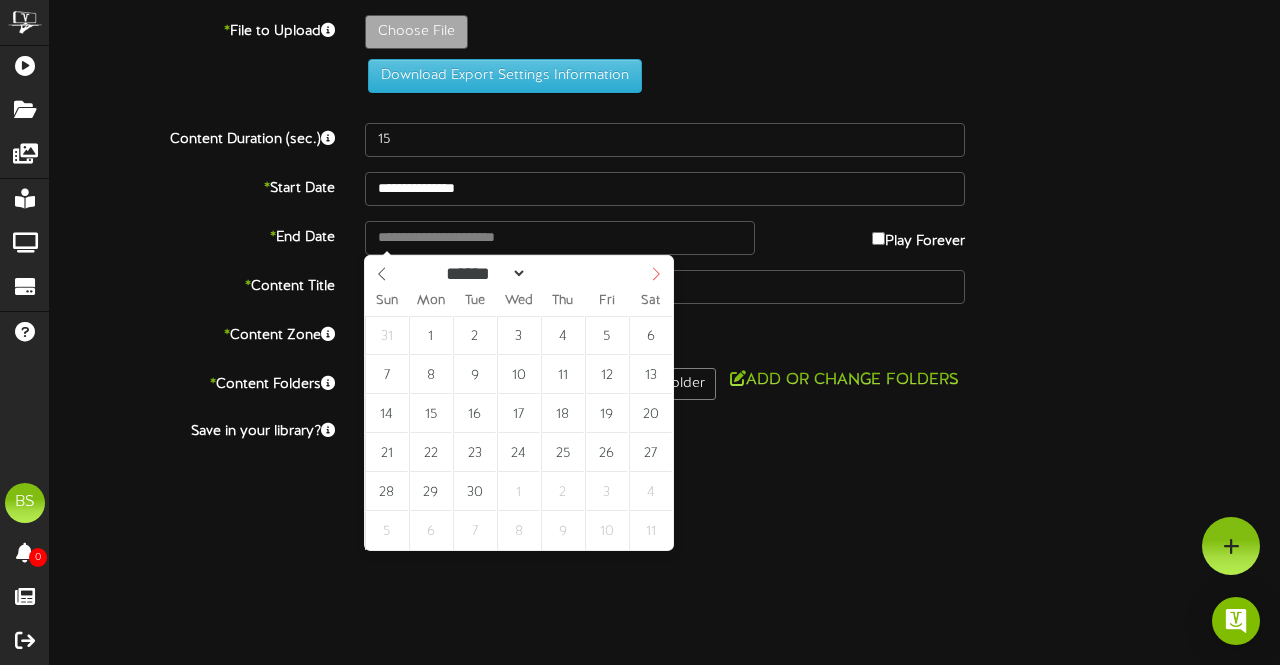 click 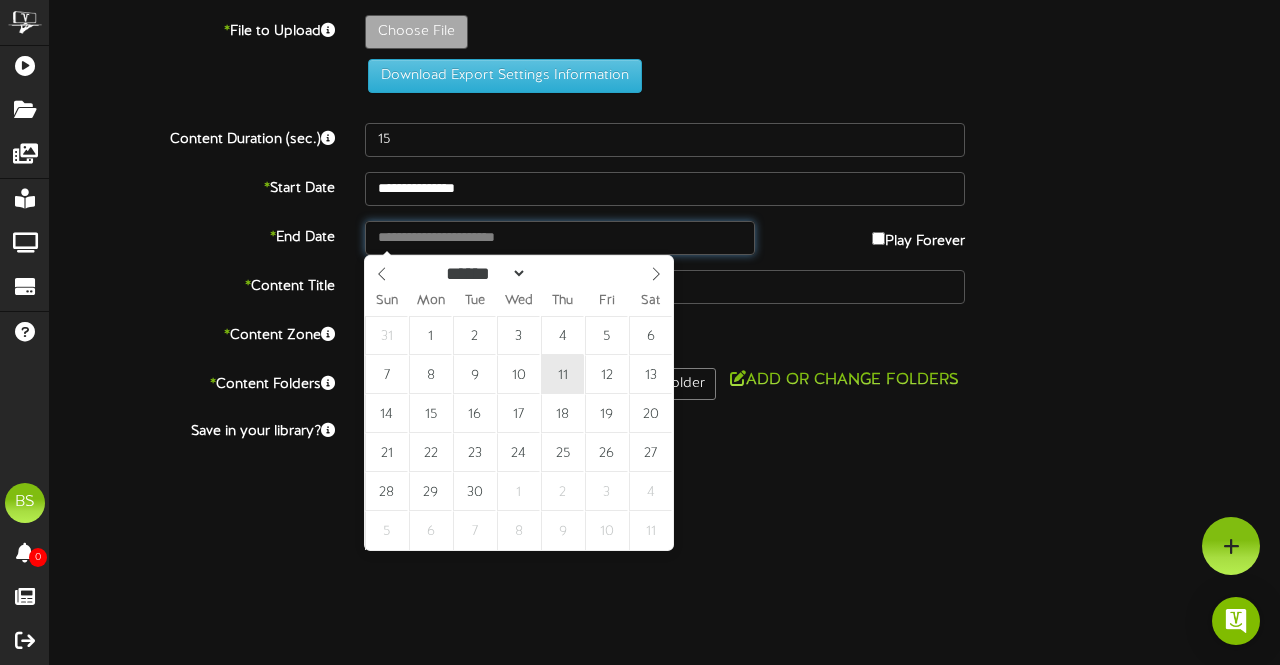 type on "**********" 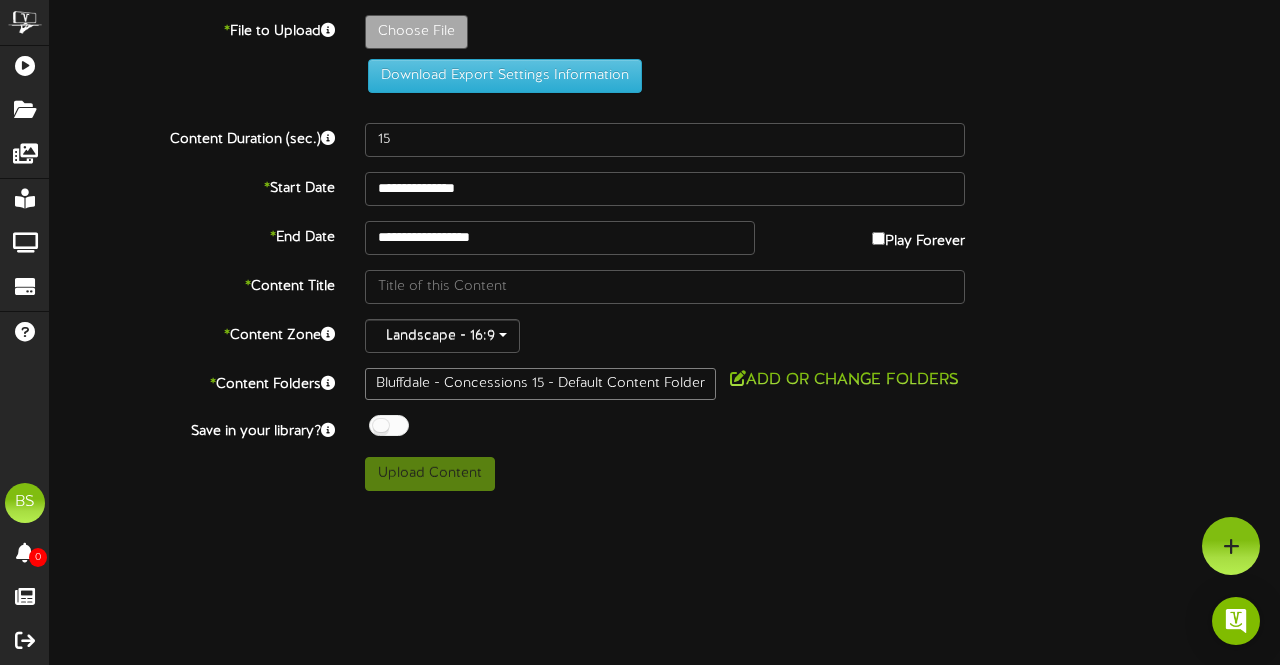 click at bounding box center [389, 425] 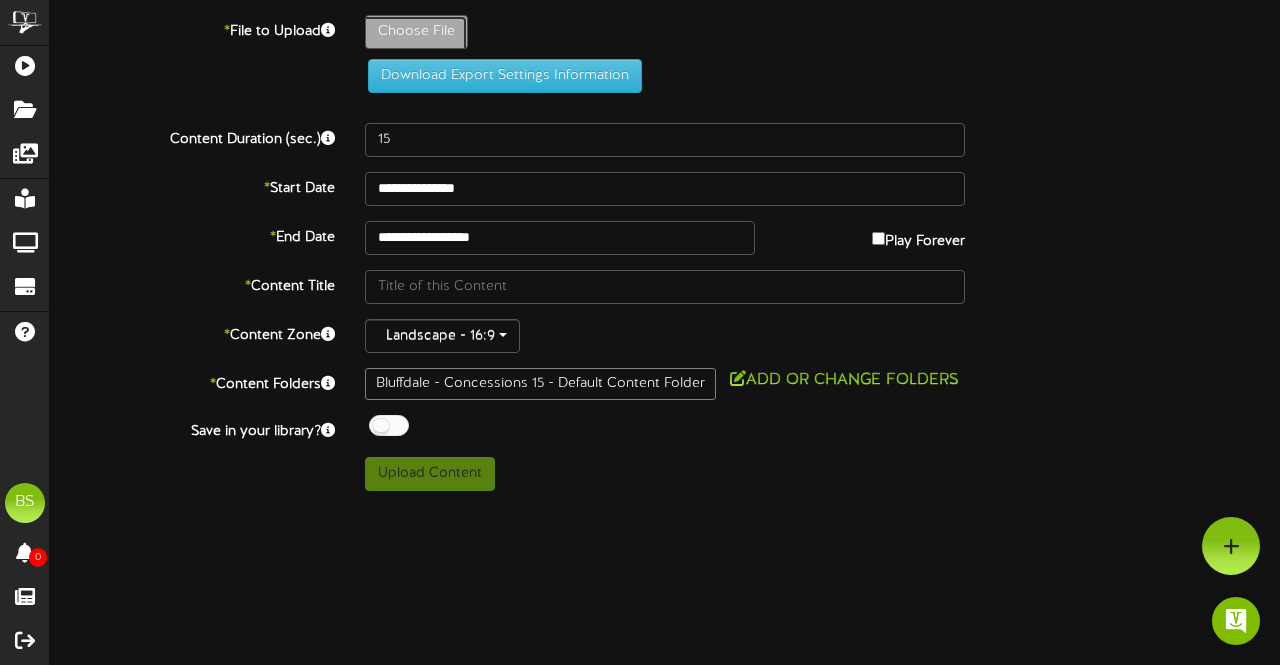 click on "Choose File" at bounding box center [-621, 87] 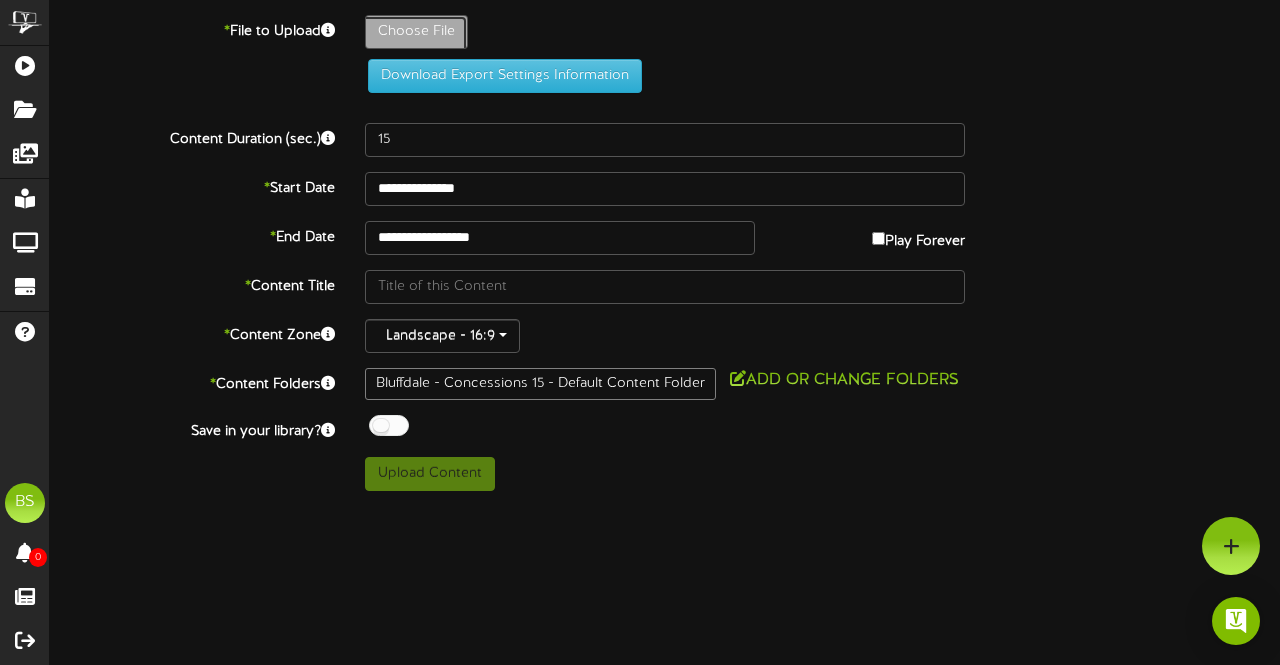 type on "**********" 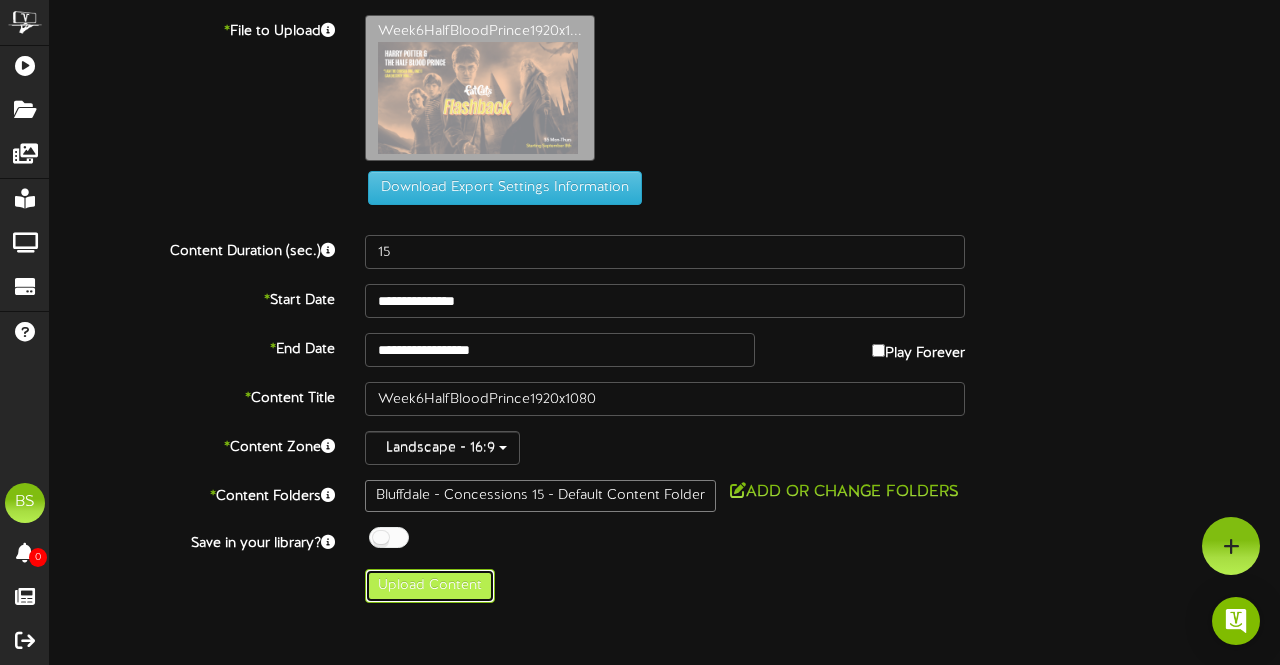 click on "Upload Content" at bounding box center (430, 586) 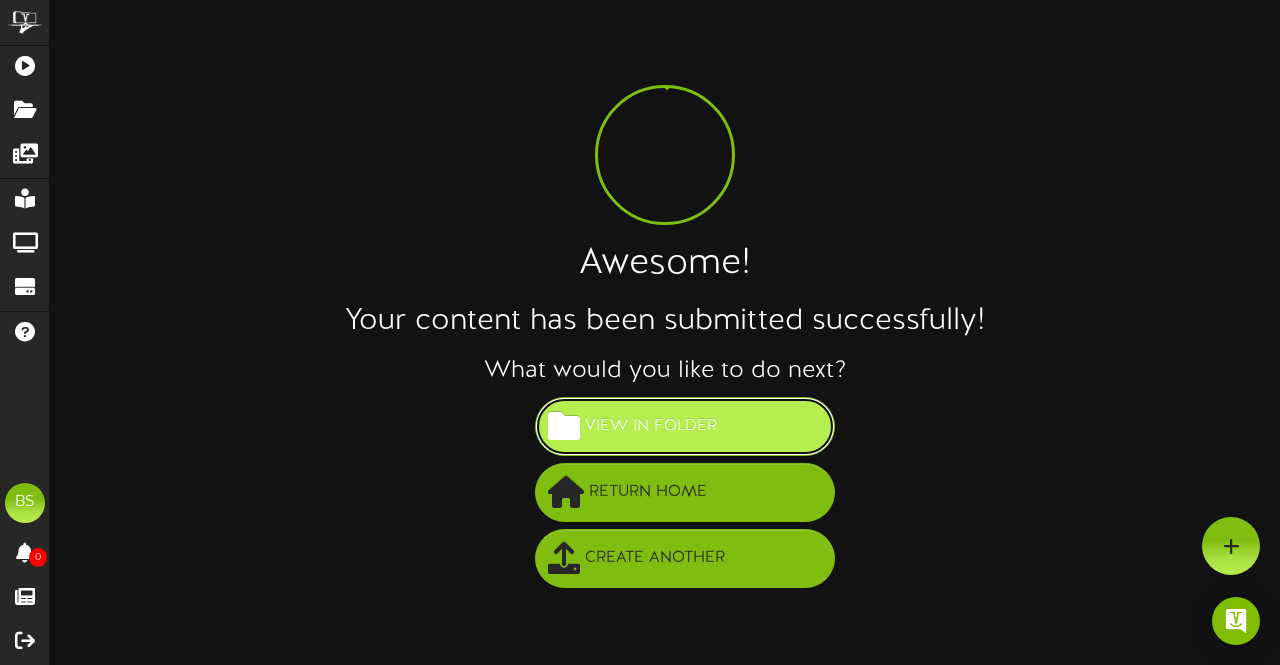 click on "View in Folder" at bounding box center [651, 426] 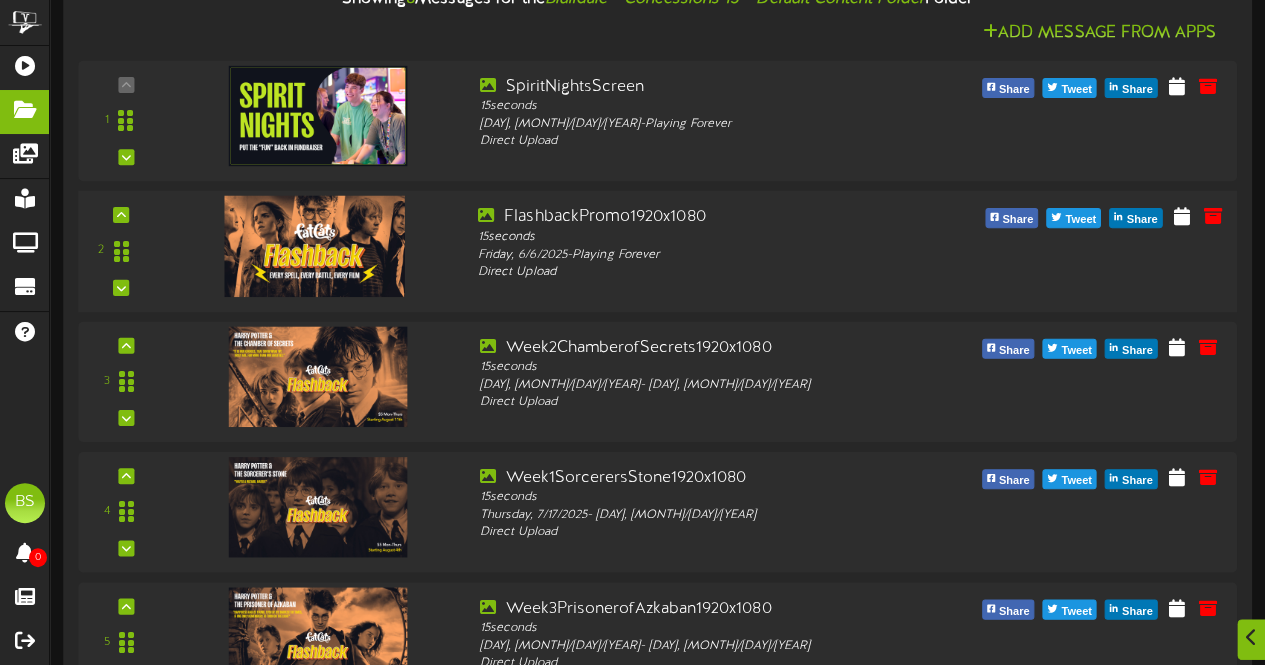 scroll, scrollTop: 300, scrollLeft: 0, axis: vertical 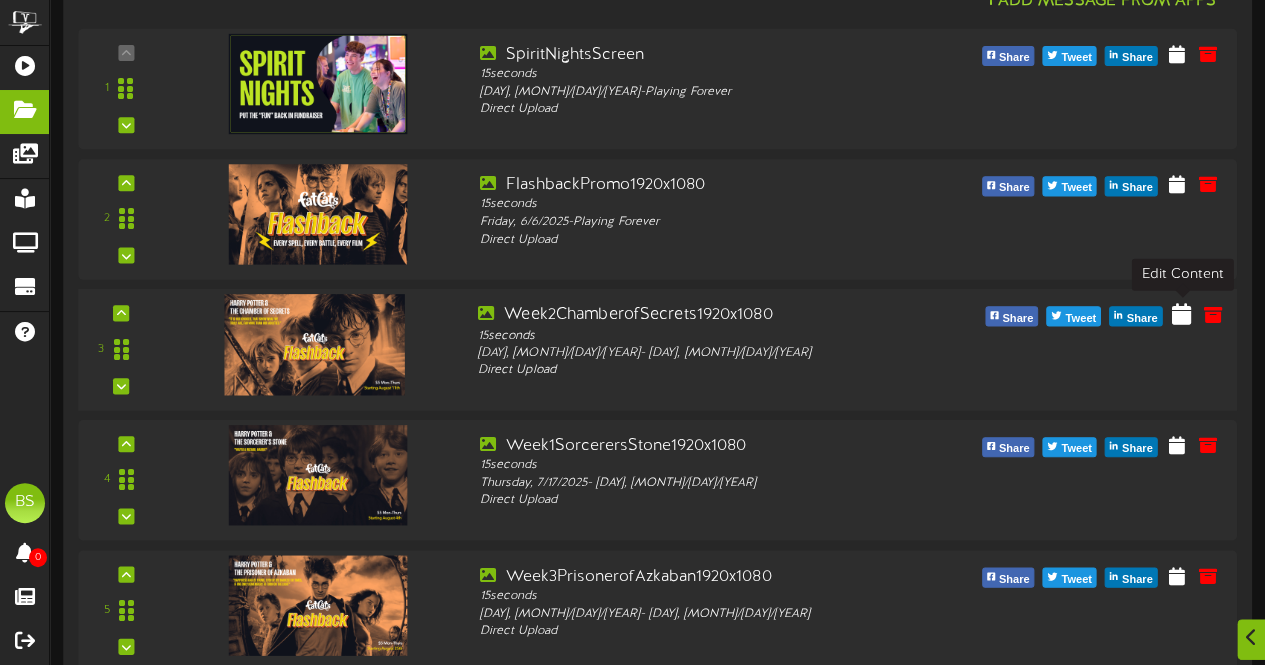 click at bounding box center [1181, 313] 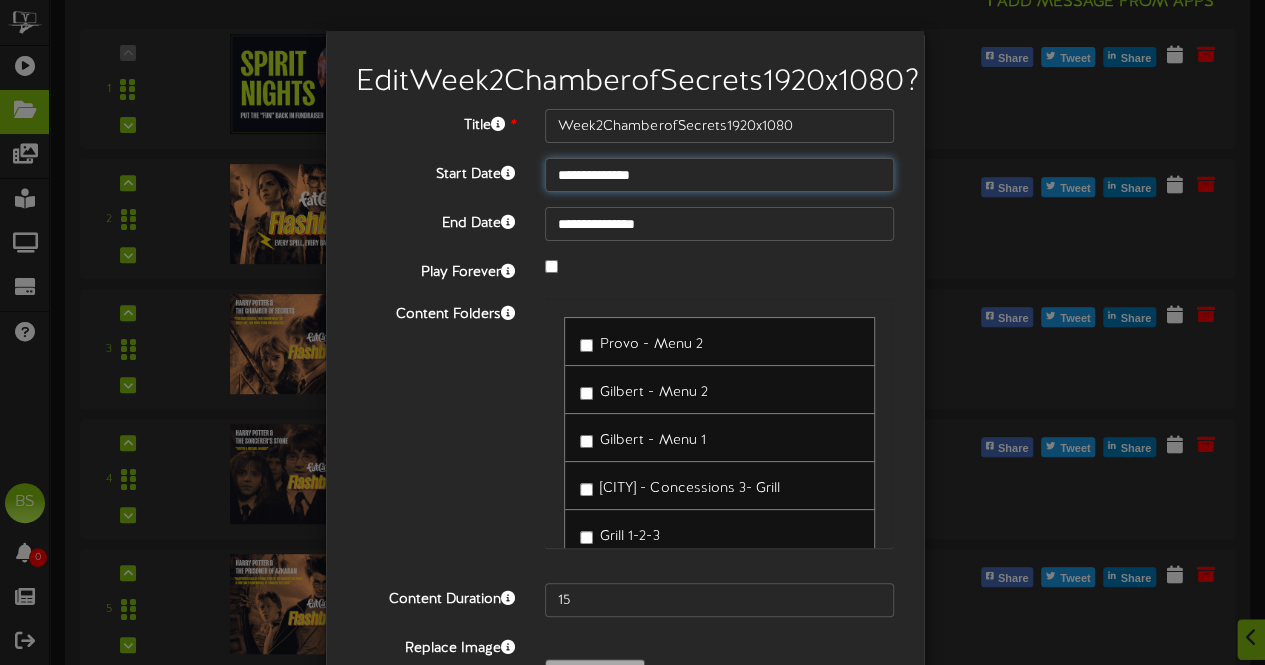 click on "**********" at bounding box center (719, 175) 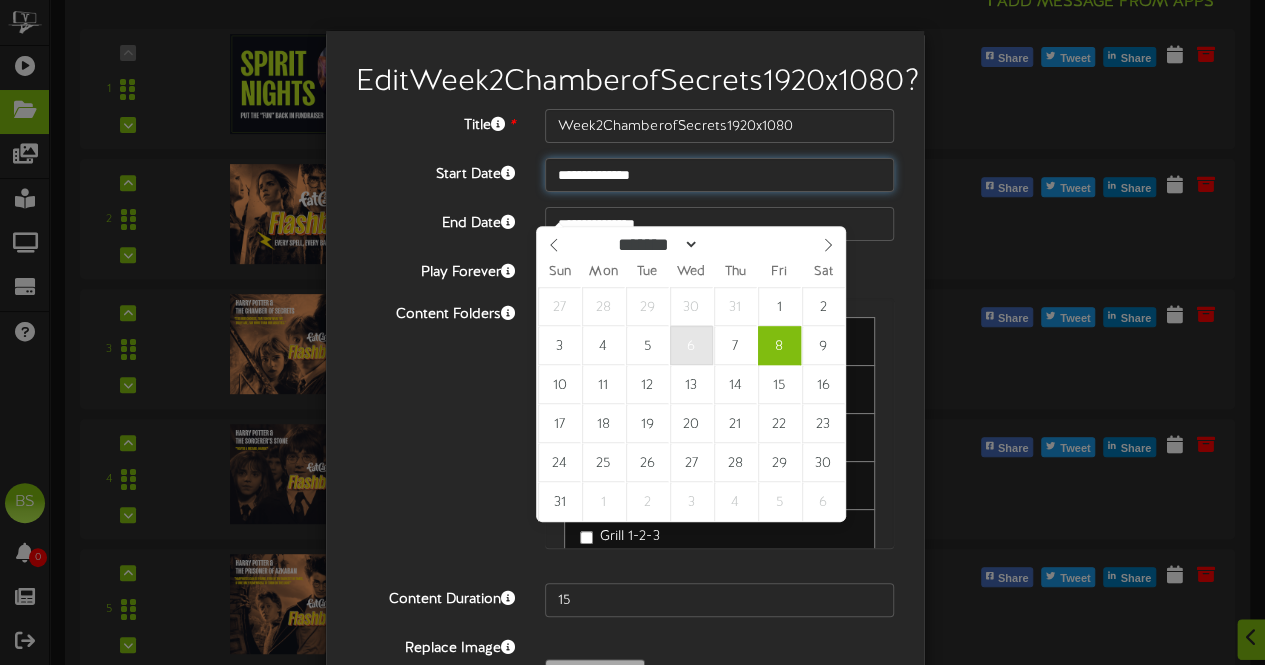 type on "**********" 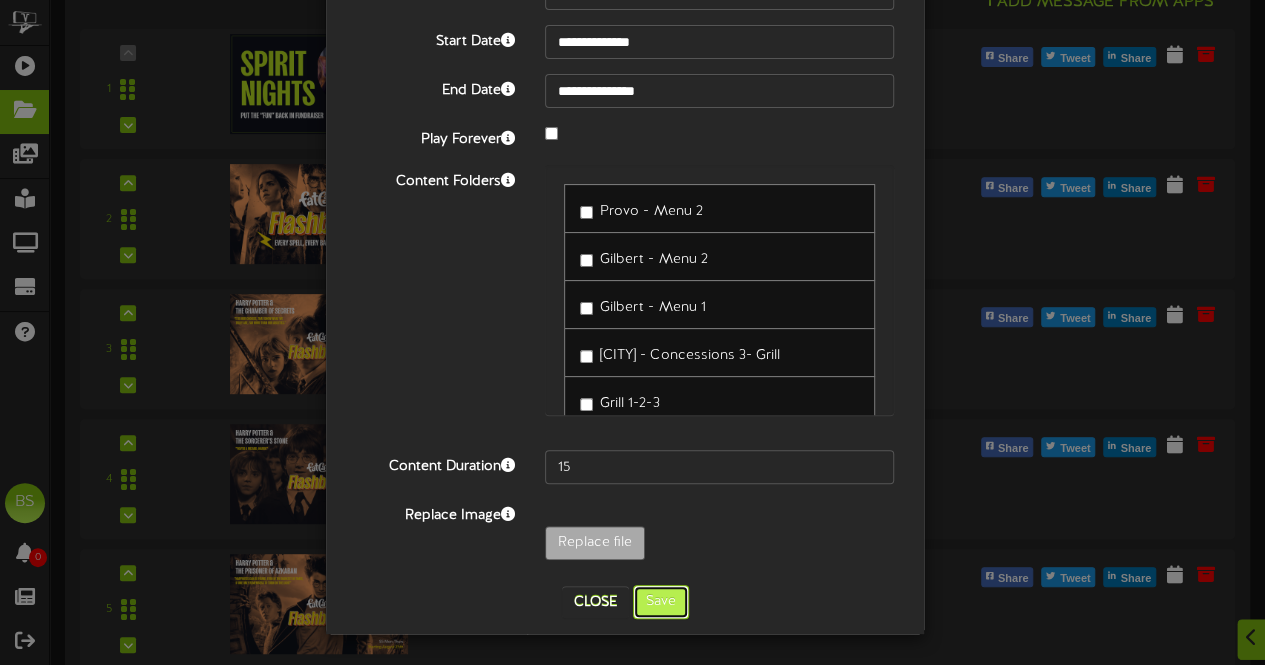 click on "Save" at bounding box center (661, 602) 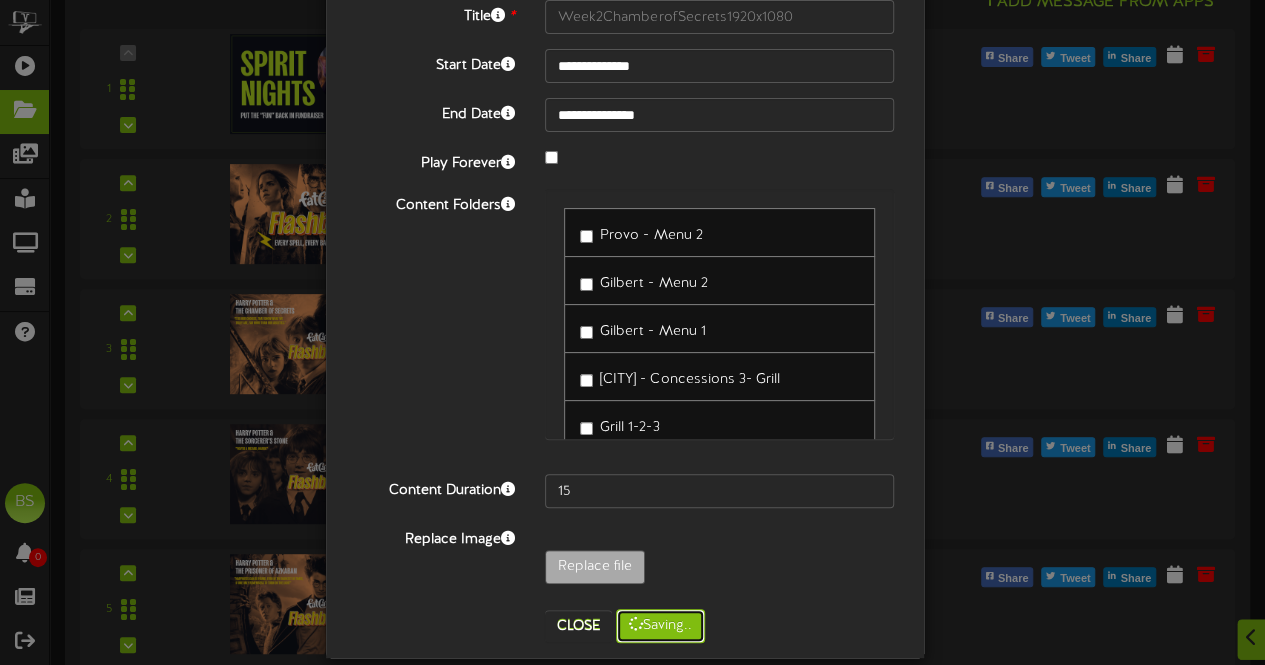 scroll, scrollTop: 63, scrollLeft: 0, axis: vertical 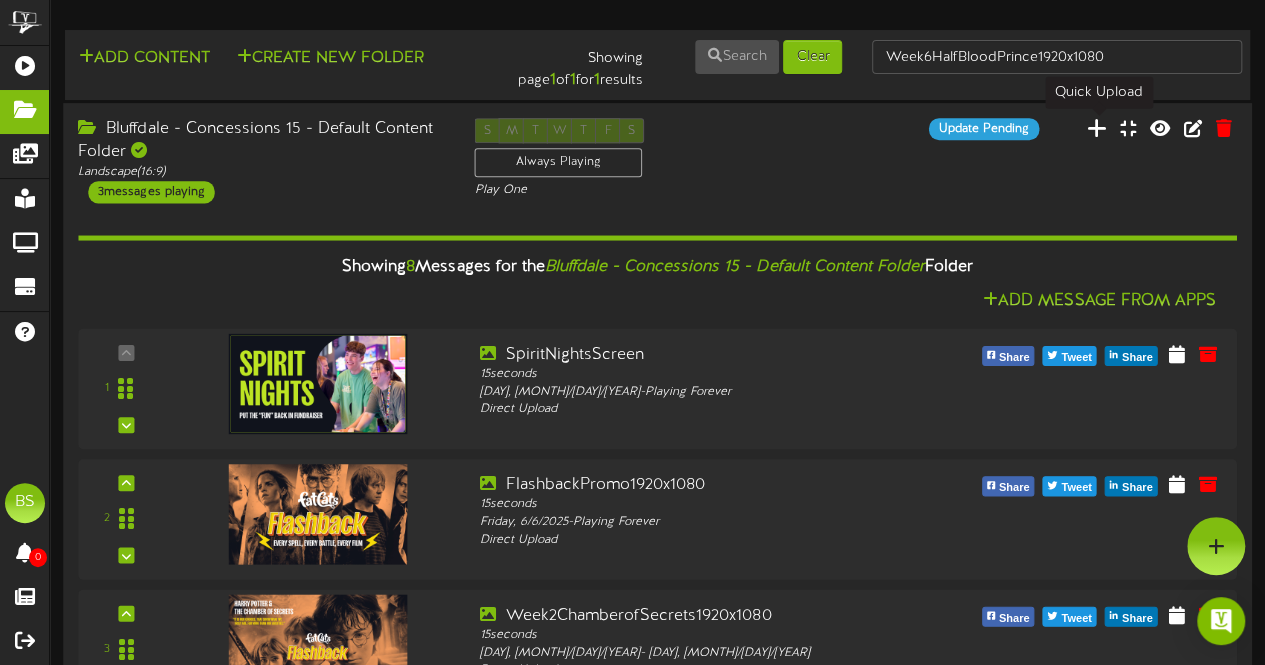click at bounding box center (1097, 128) 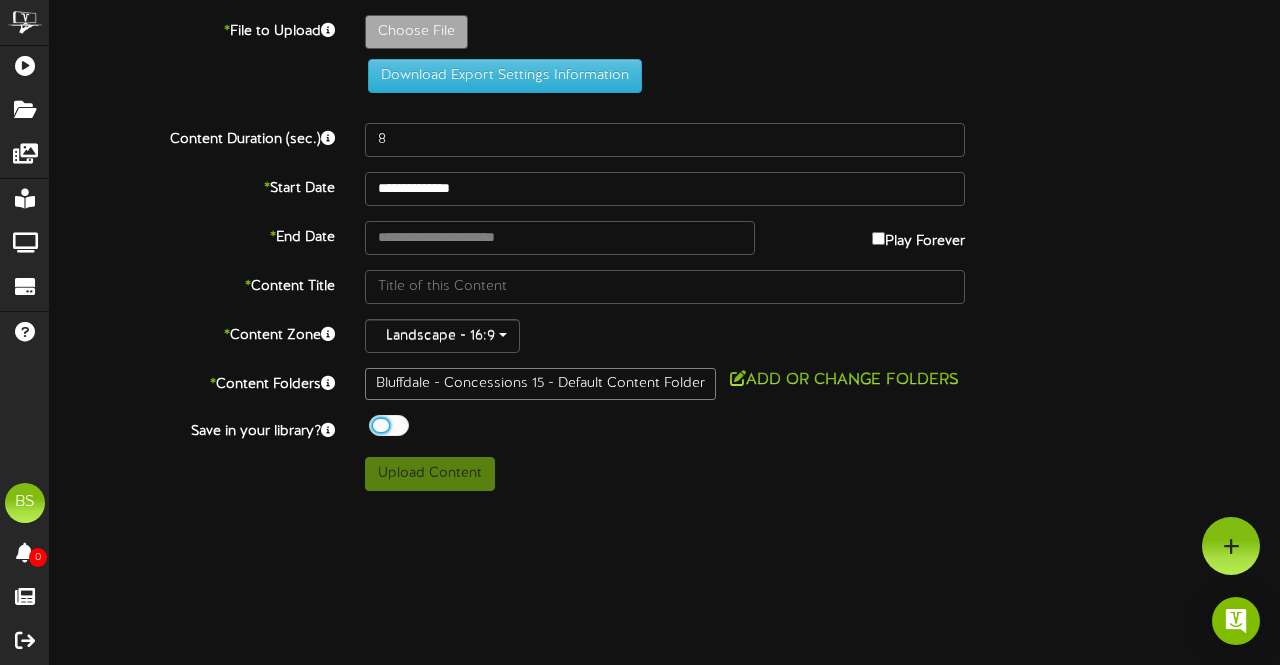 click at bounding box center (389, 425) 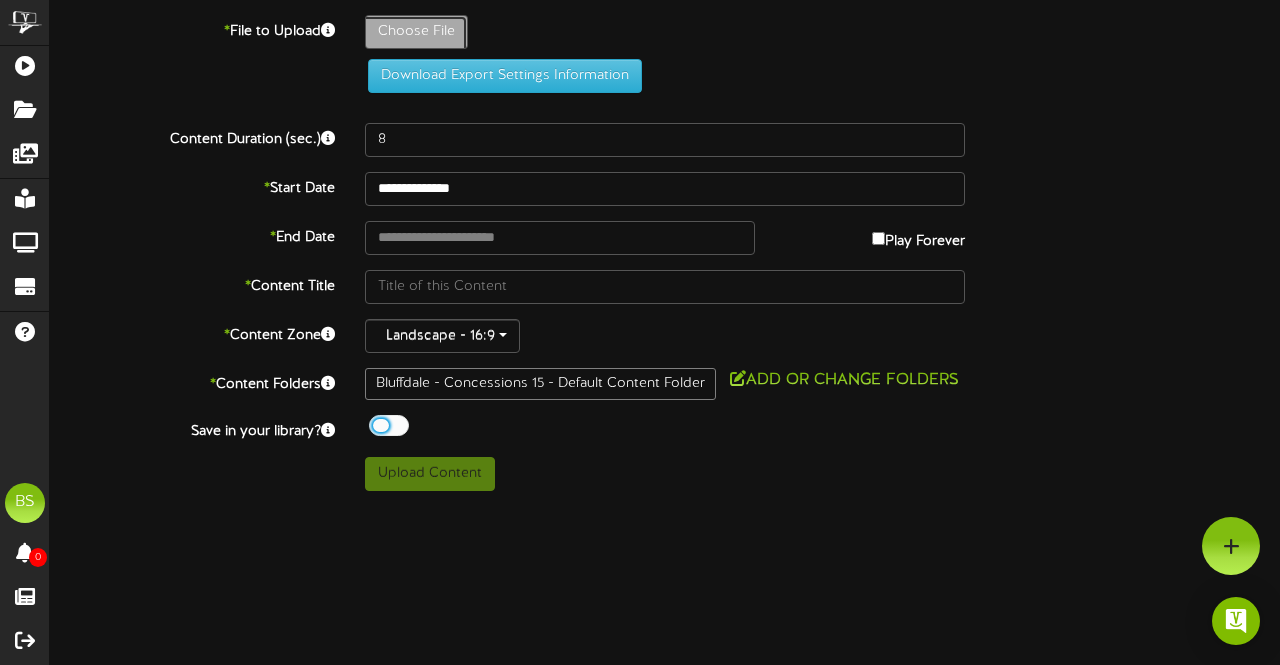 click on "Choose File" at bounding box center (-621, 87) 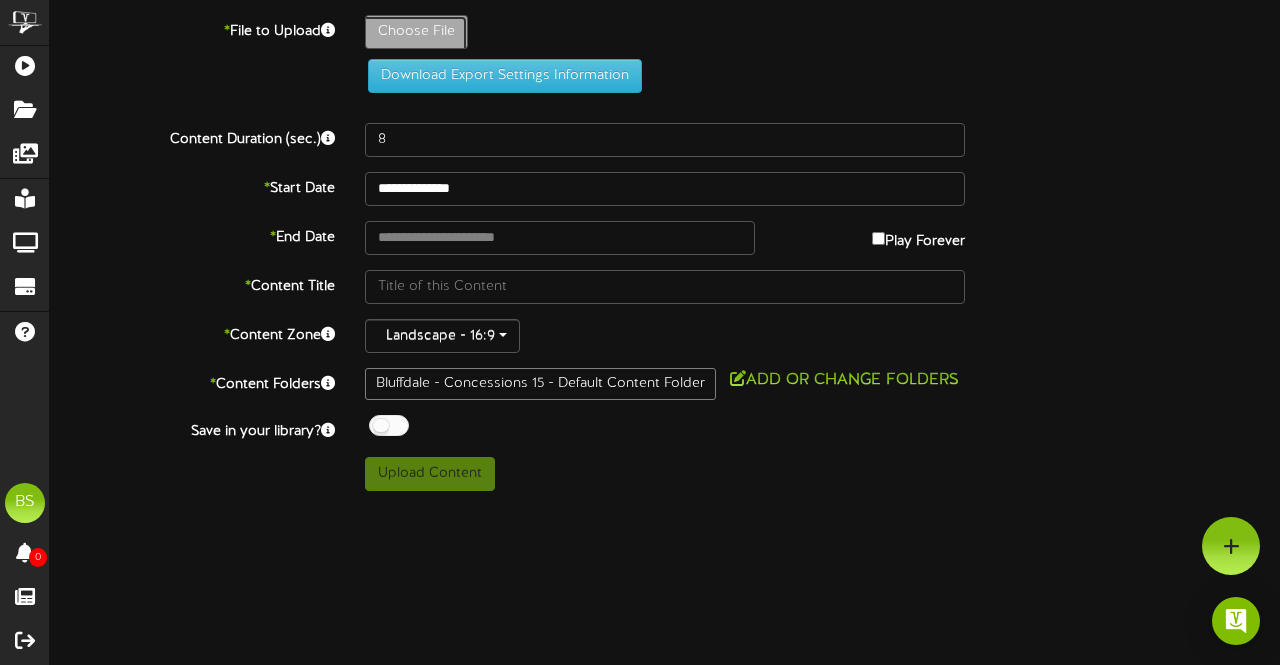 type on "**********" 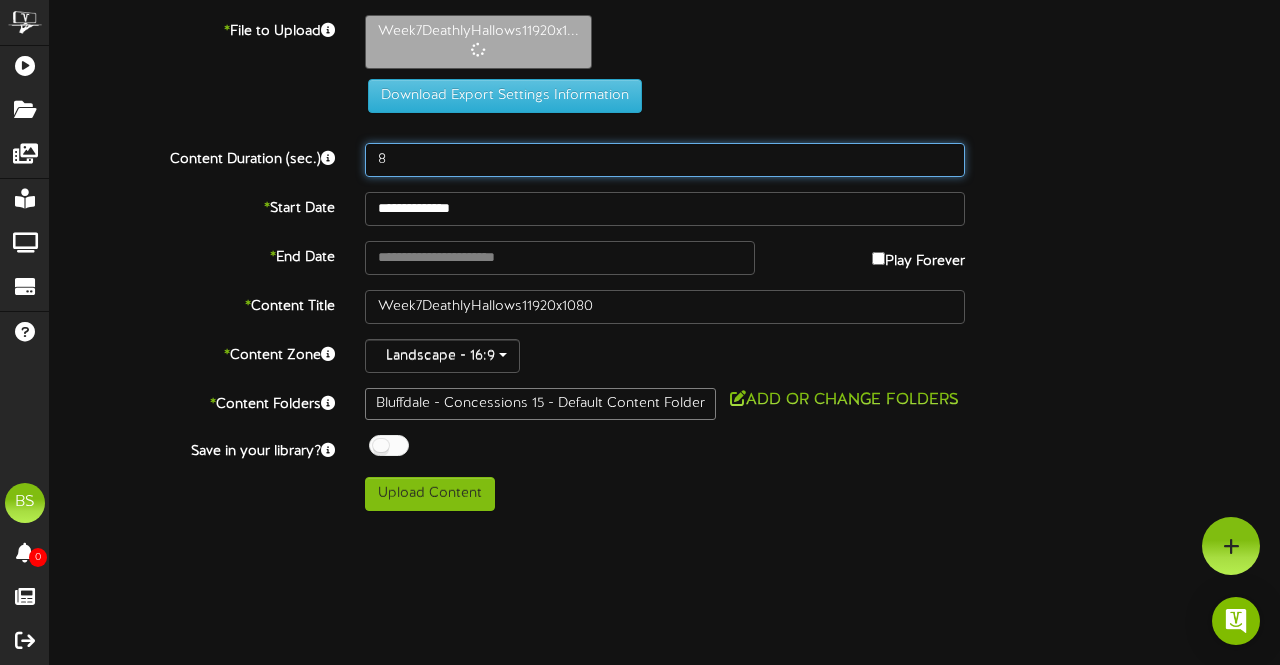click on "8" at bounding box center [665, 160] 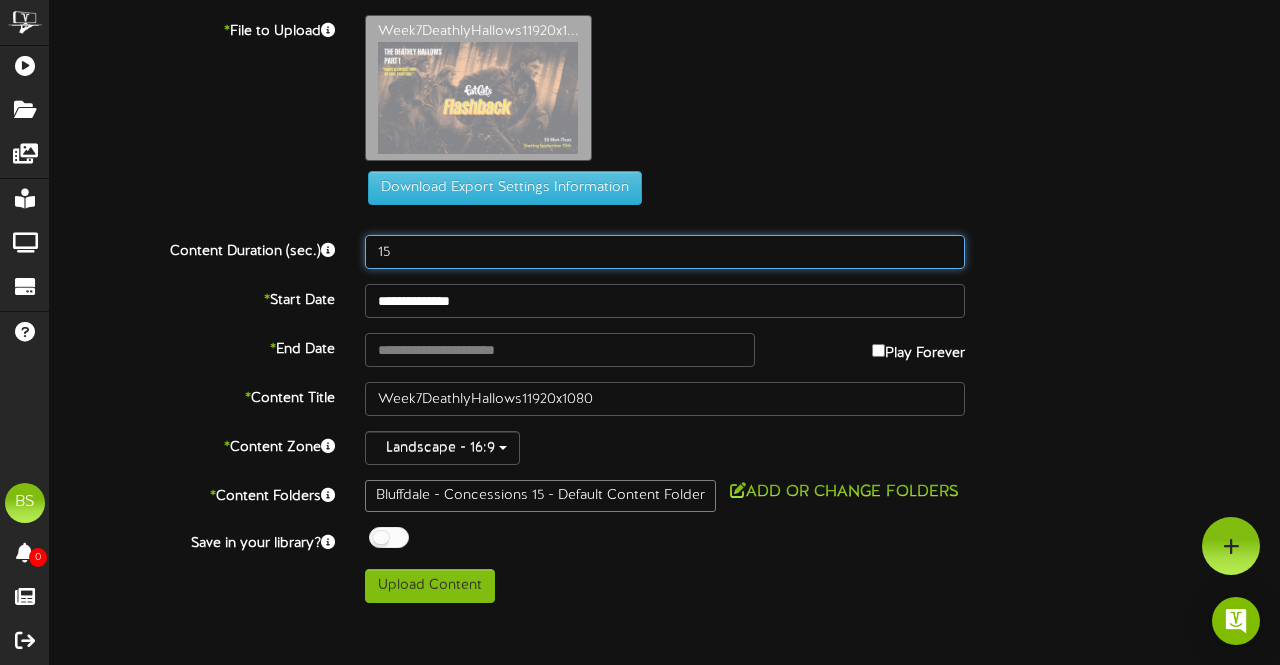 type on "15" 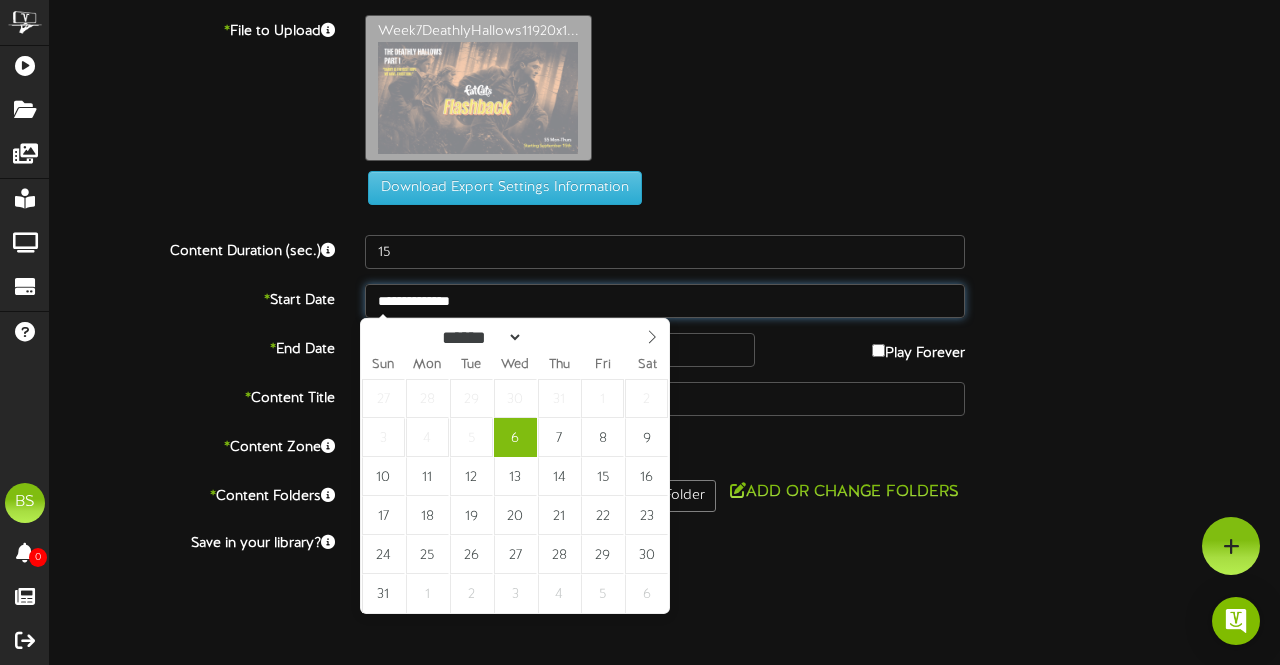 click on "**********" at bounding box center [665, 301] 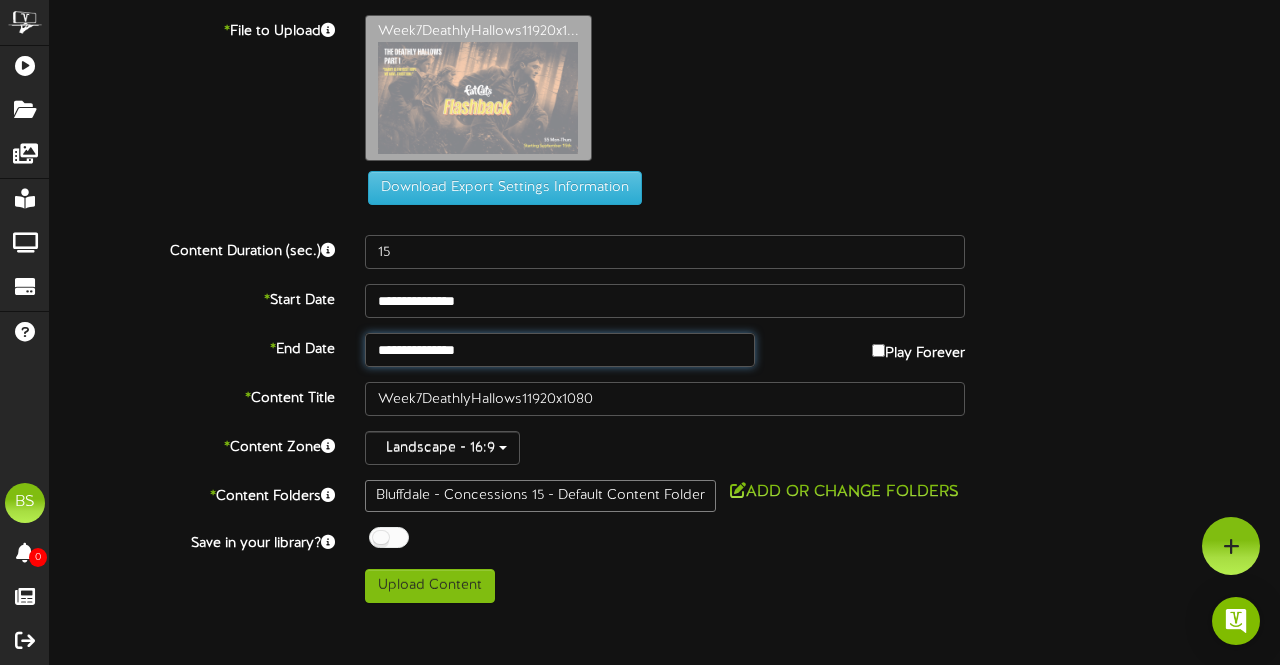 click on "**********" at bounding box center (560, 350) 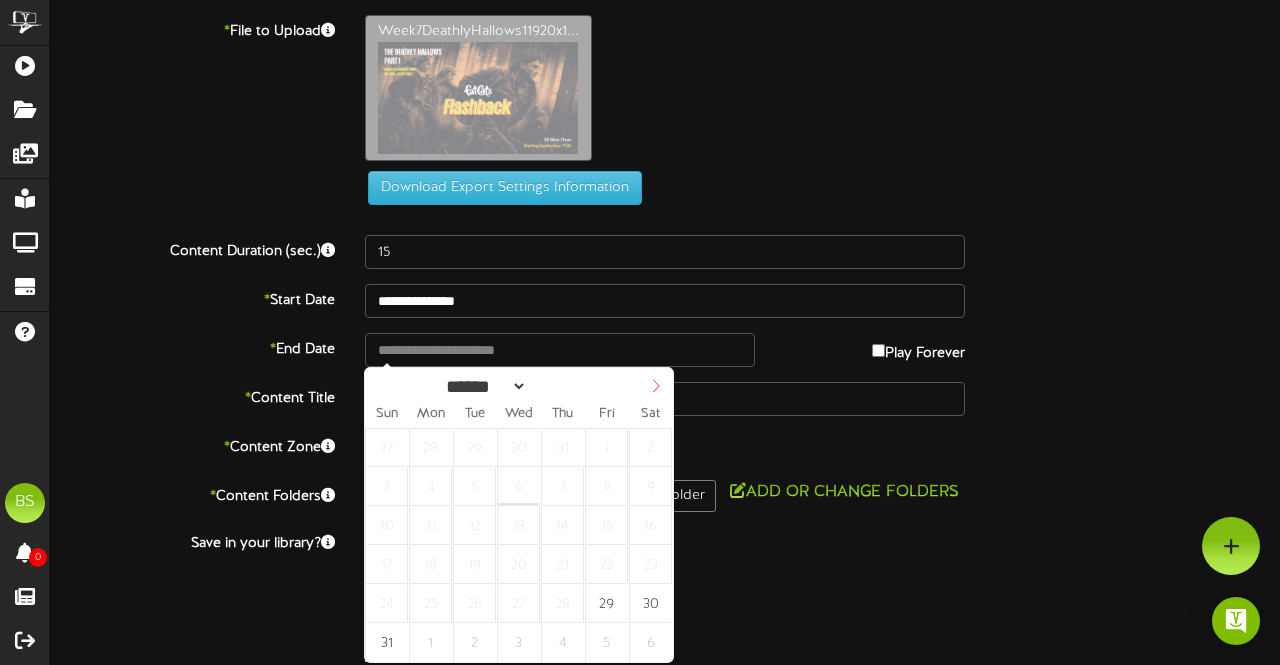 select on "*" 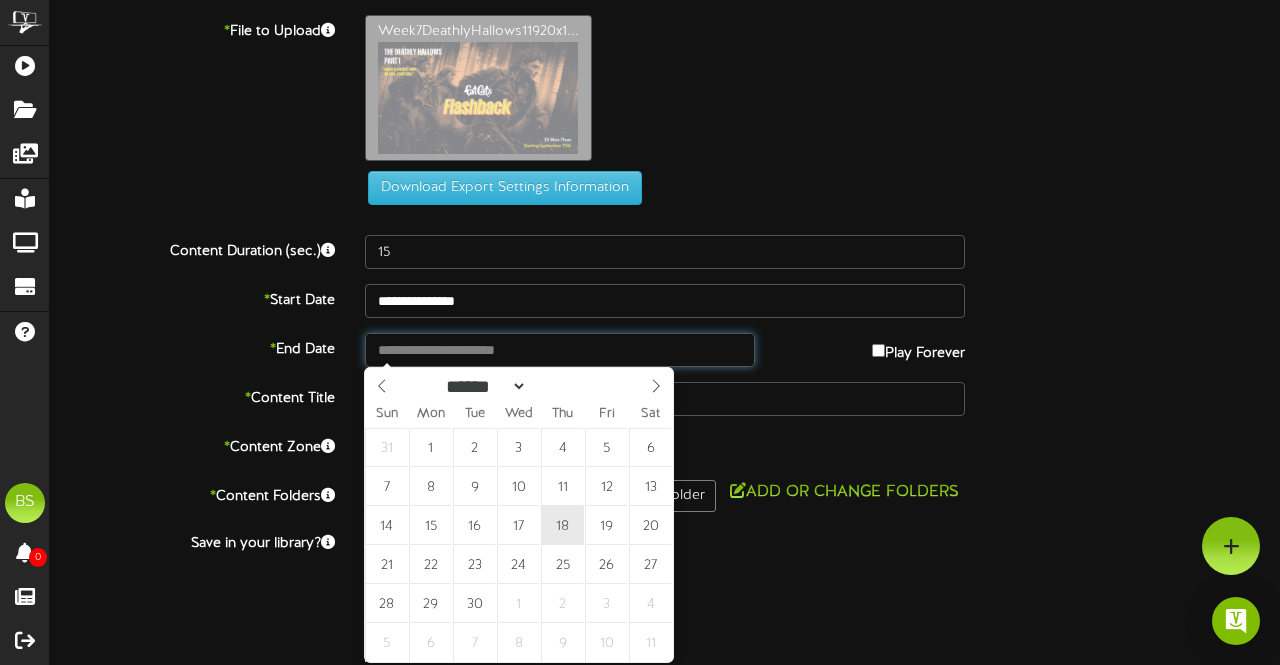 type on "**********" 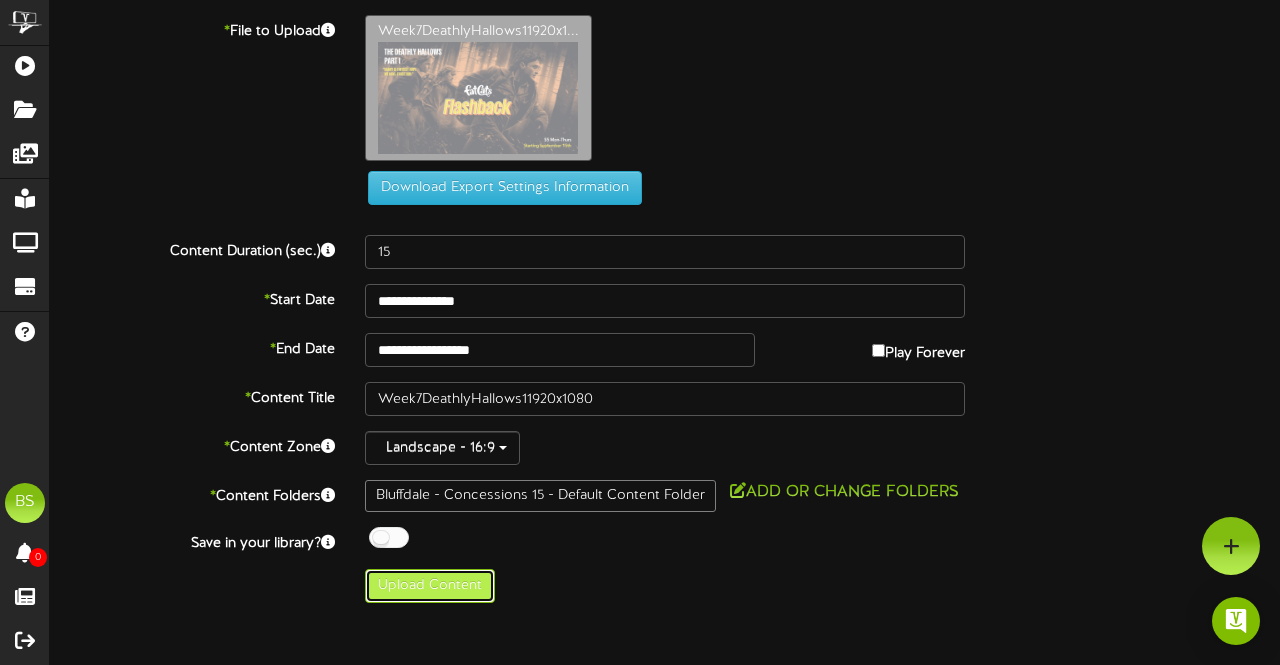 click on "Upload Content" at bounding box center [430, 586] 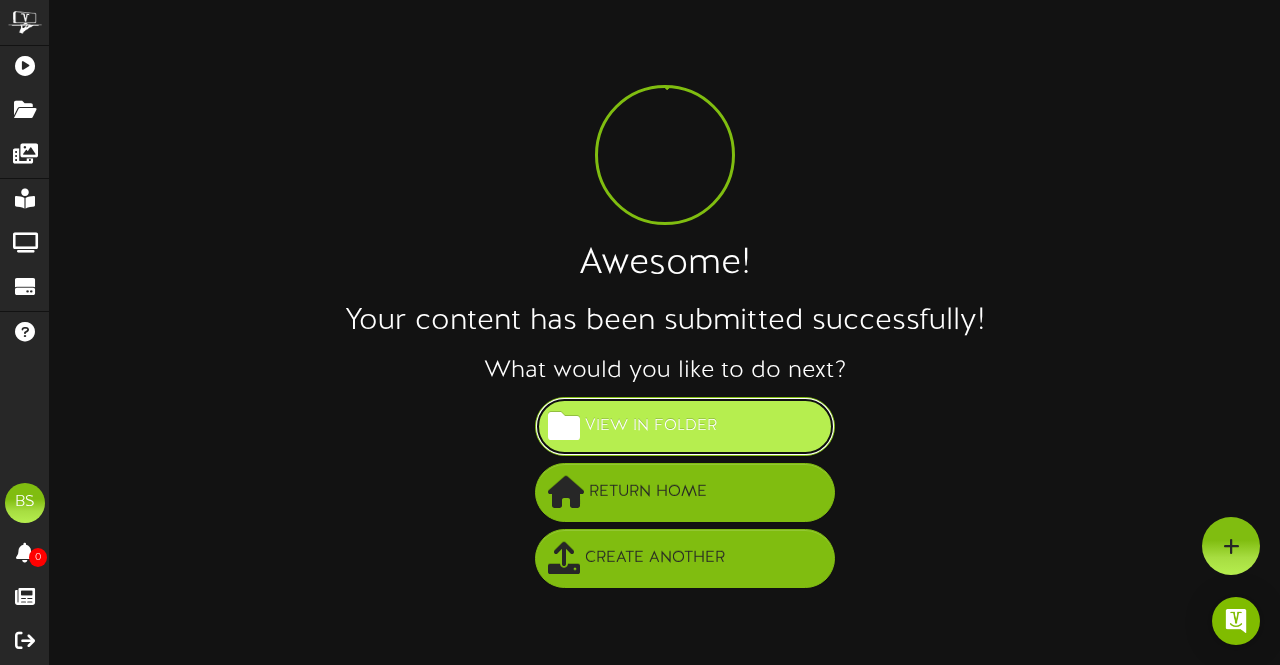 click on "View in Folder" at bounding box center [651, 426] 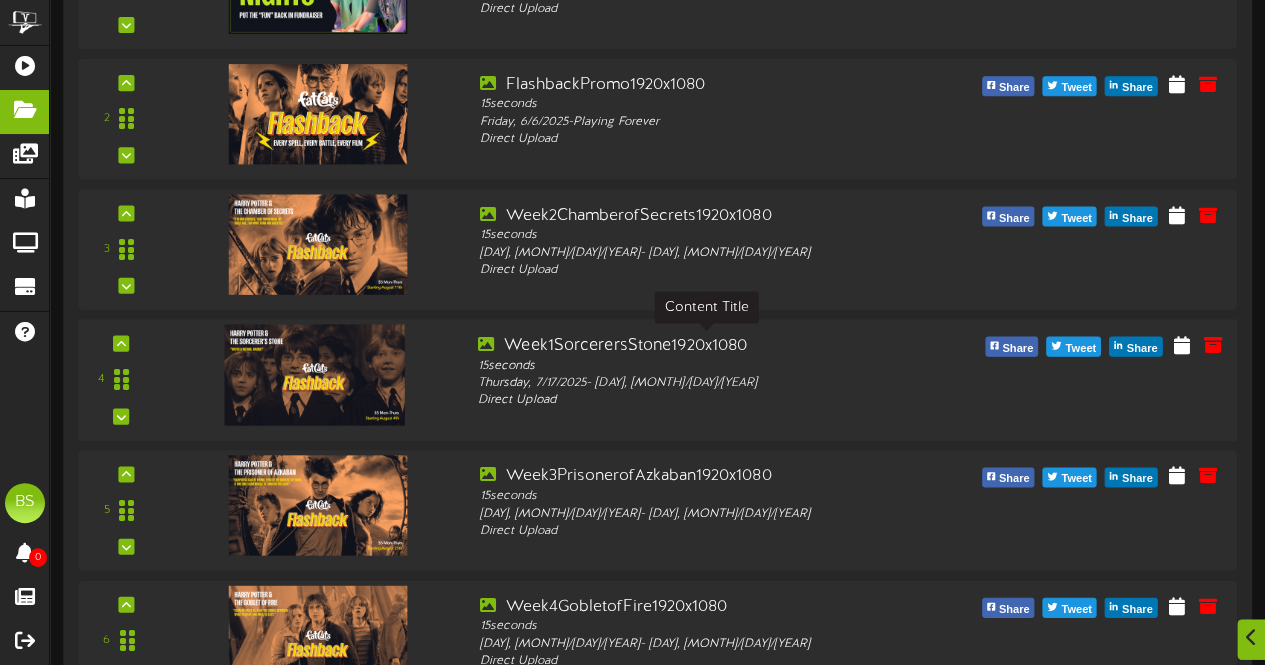 scroll, scrollTop: 854, scrollLeft: 0, axis: vertical 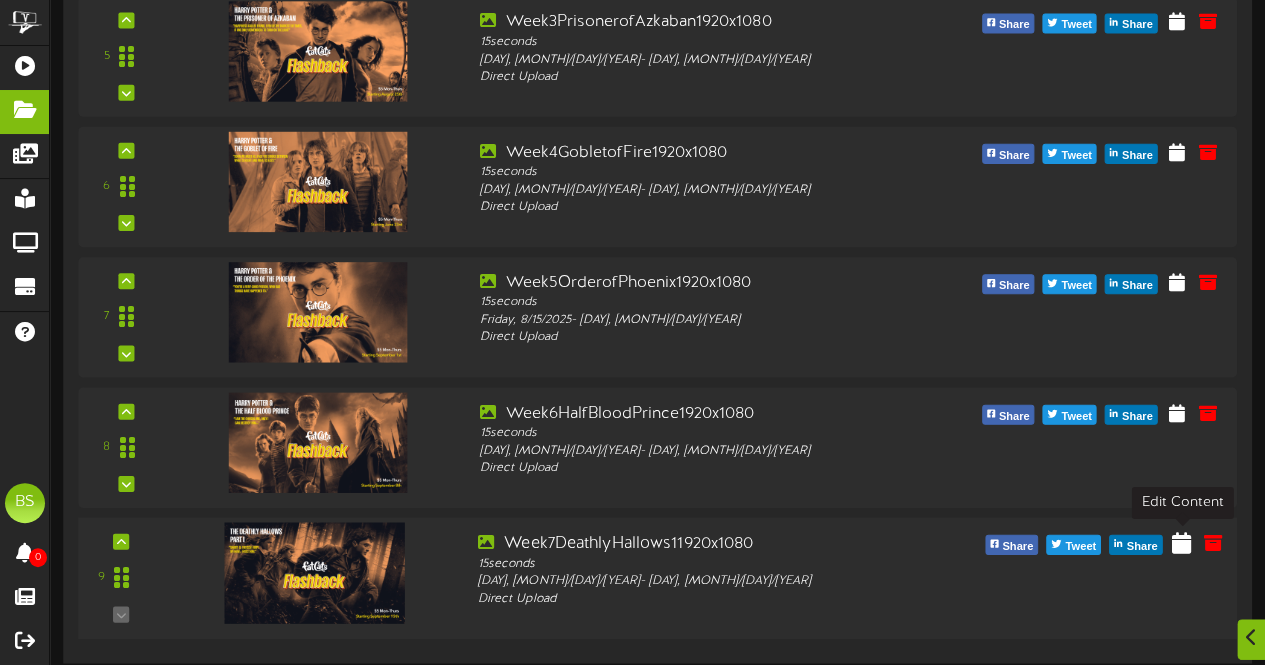 click at bounding box center (1181, 541) 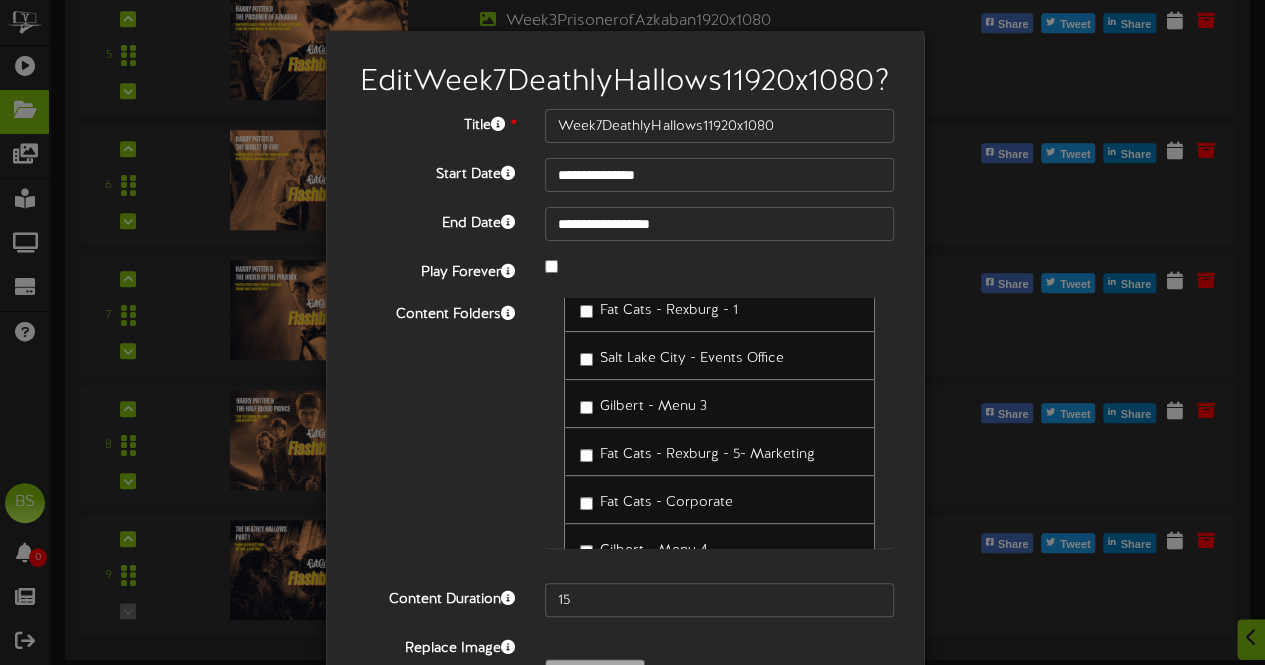 scroll, scrollTop: 400, scrollLeft: 0, axis: vertical 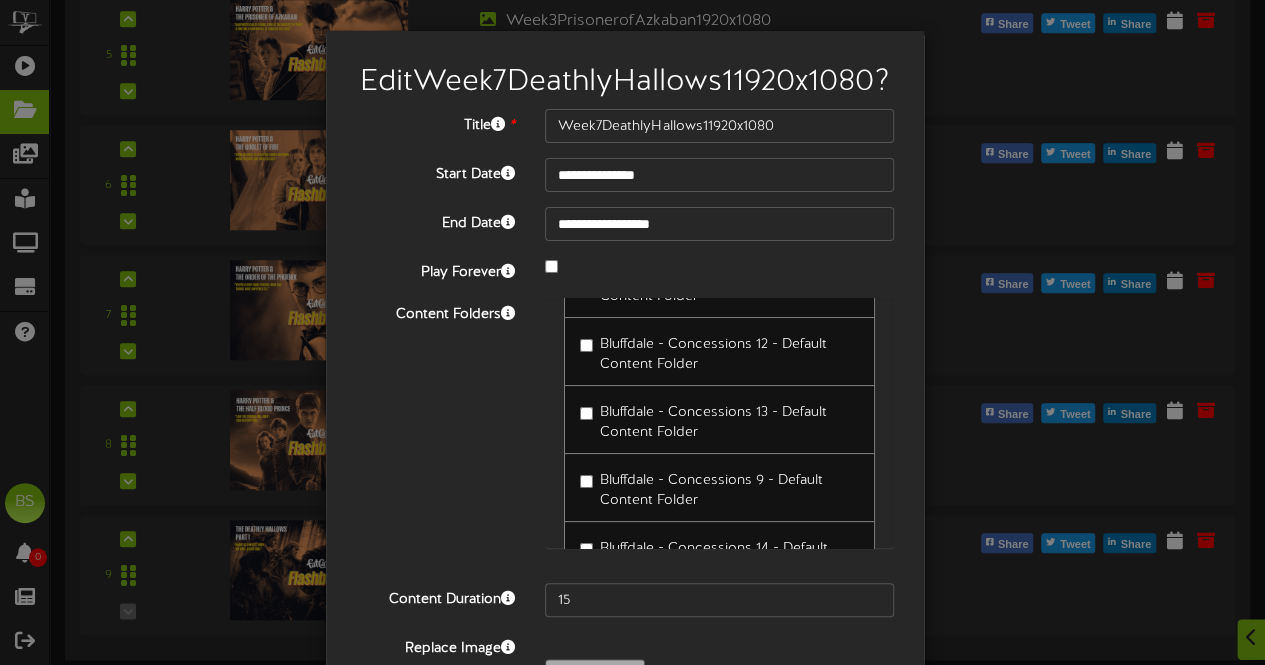click on "Bluffdale - Concessions 9 - Default Content Folder" at bounding box center [719, 487] 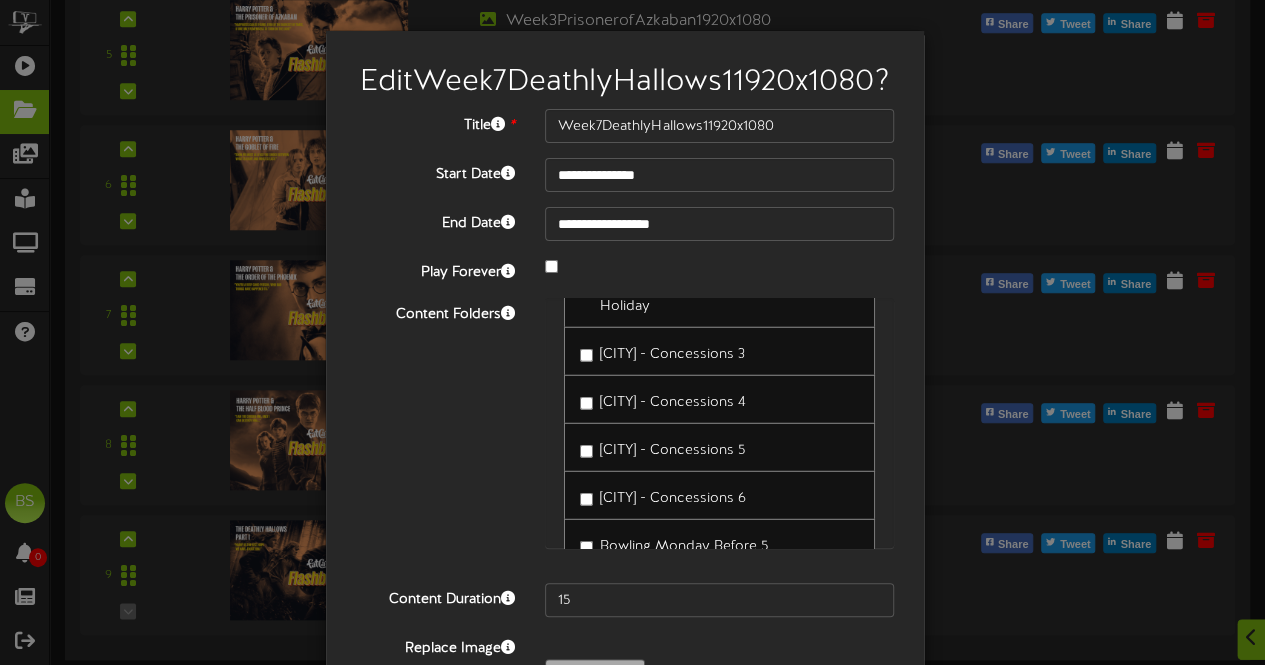 scroll, scrollTop: 10700, scrollLeft: 0, axis: vertical 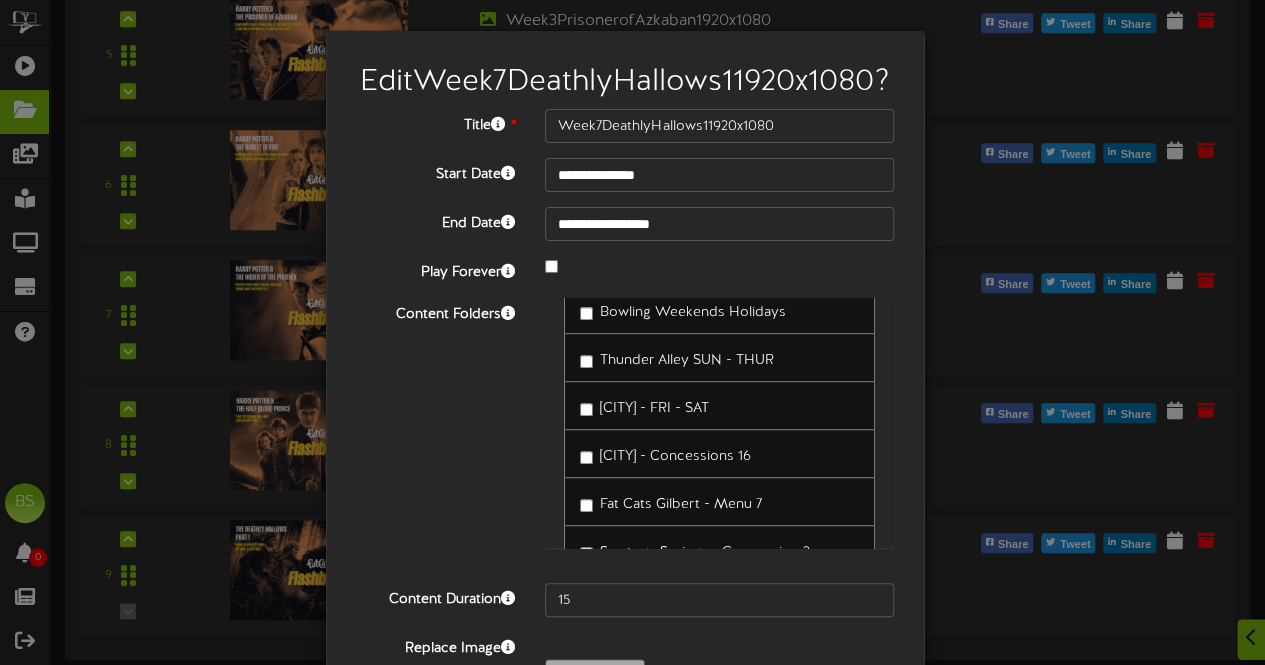 click on "Content Folders
Provo - Menu 2
Gilbert - Menu 2
Gilbert - Menu 1
Grill 1-2-3" at bounding box center [625, 433] 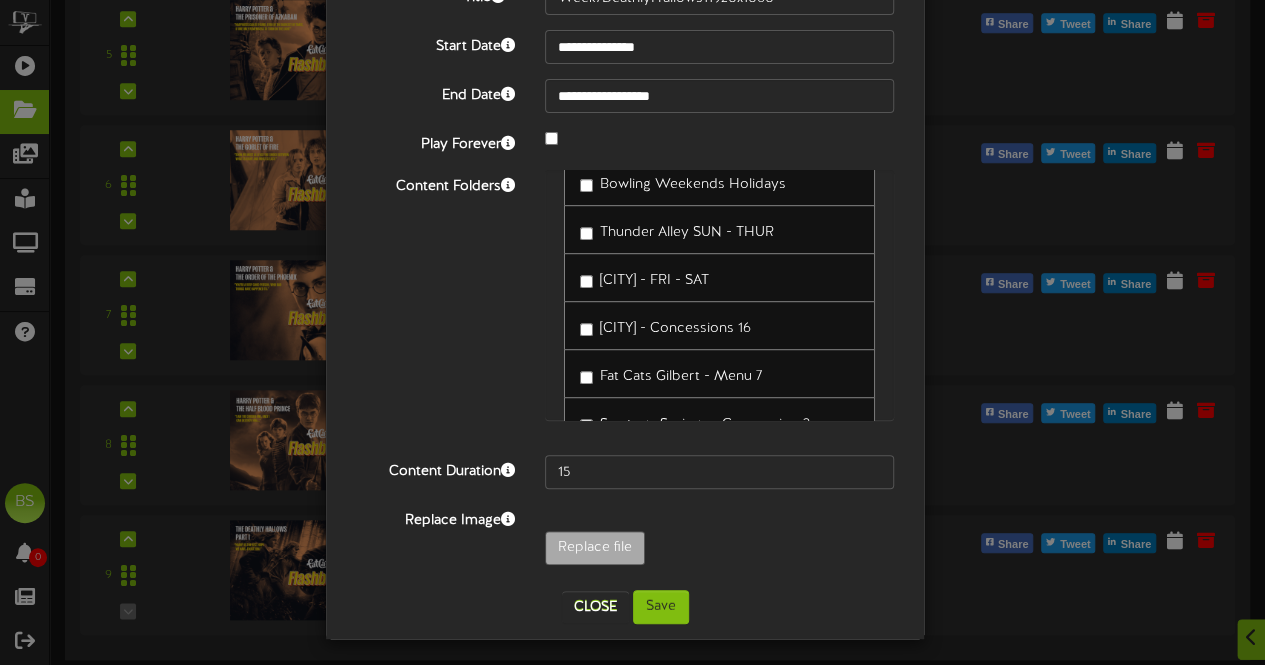 scroll, scrollTop: 130, scrollLeft: 0, axis: vertical 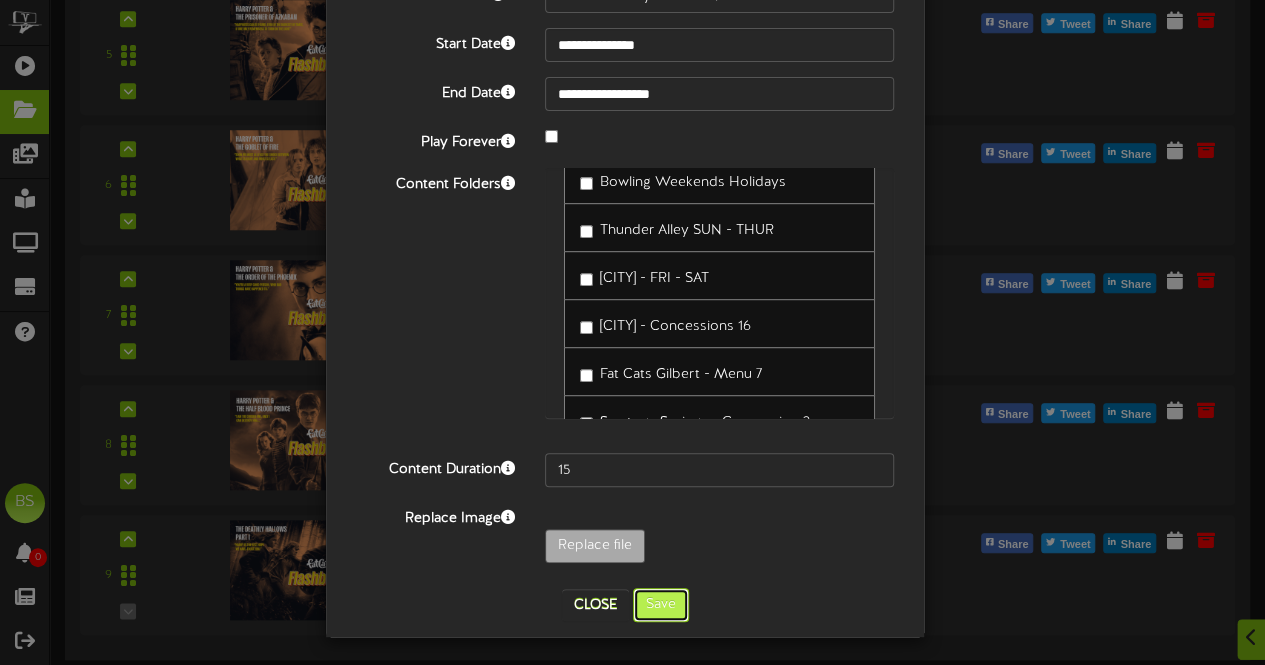 click on "Save" at bounding box center (661, 605) 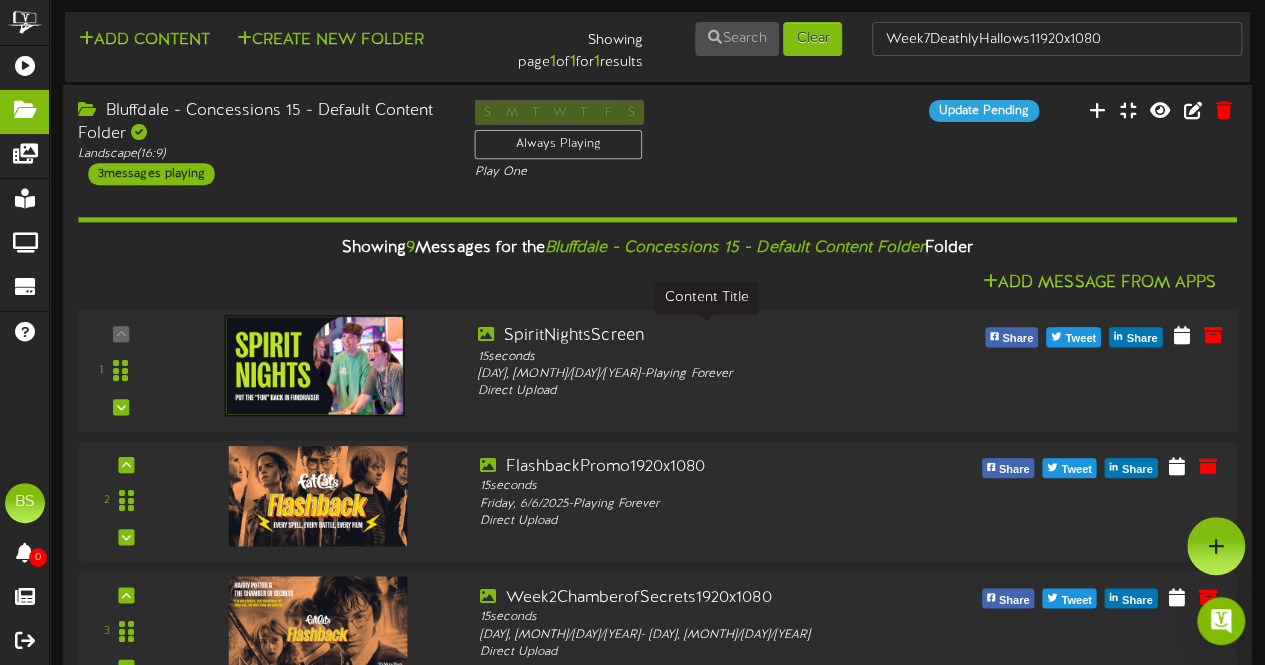 scroll, scrollTop: 0, scrollLeft: 0, axis: both 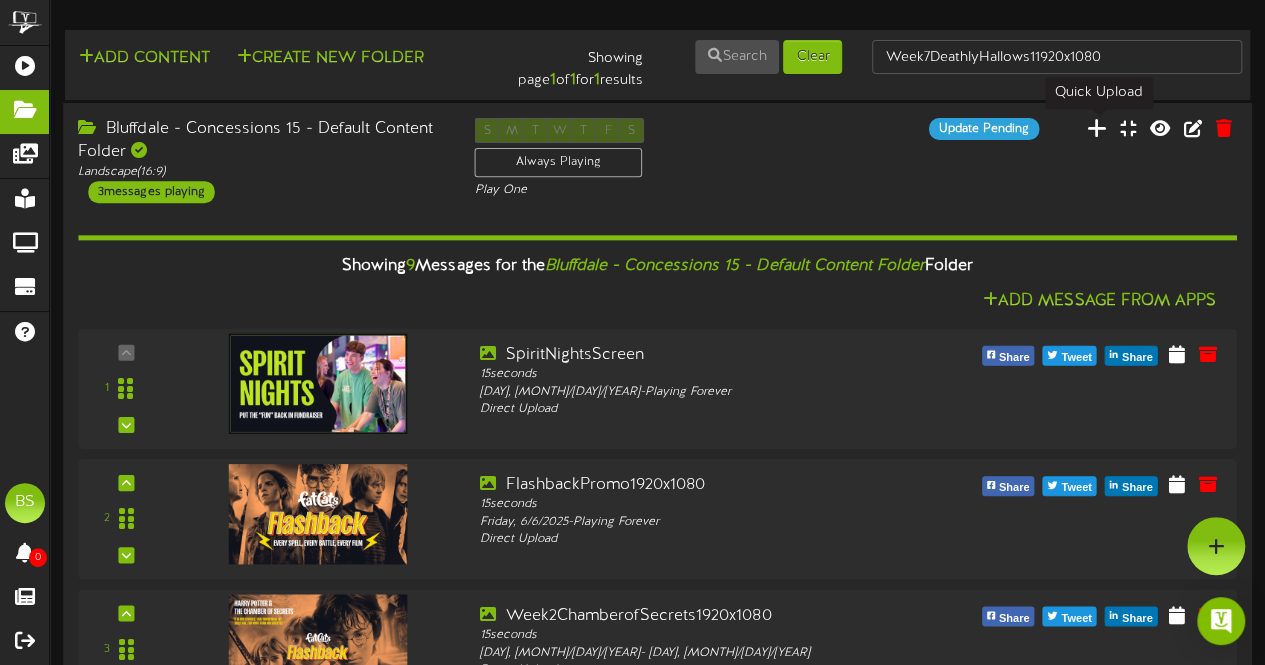 click at bounding box center [1097, 127] 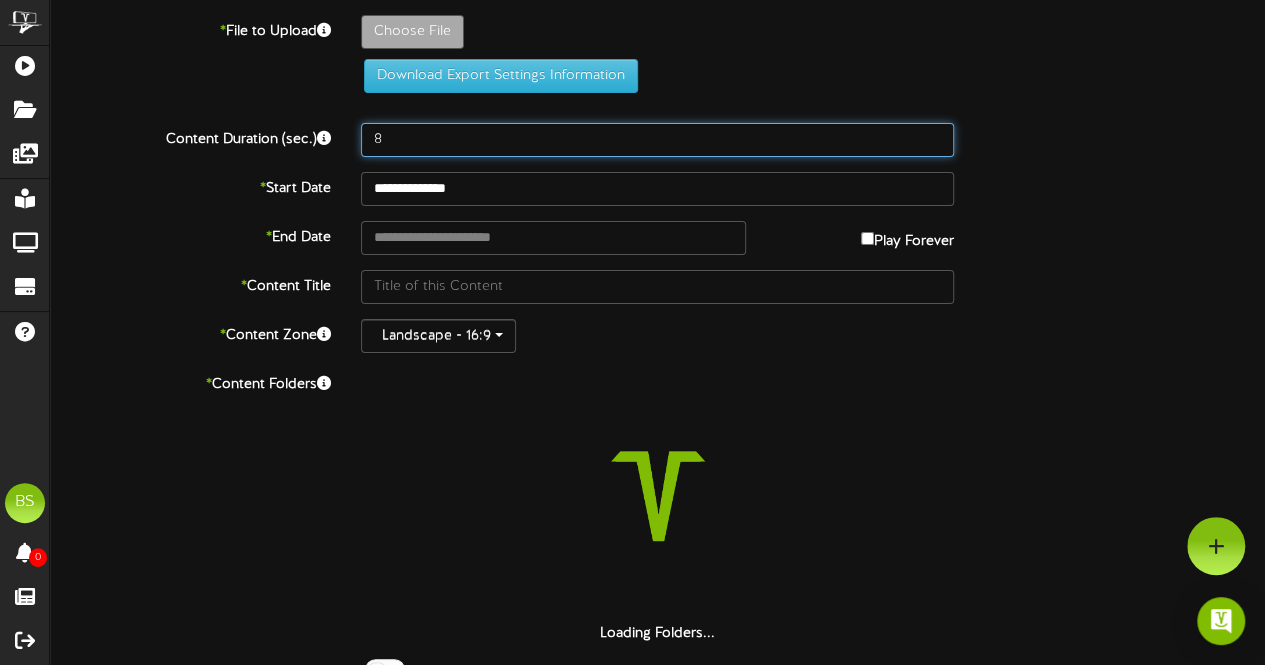 drag, startPoint x: 399, startPoint y: 141, endPoint x: 408, endPoint y: 110, distance: 32.280025 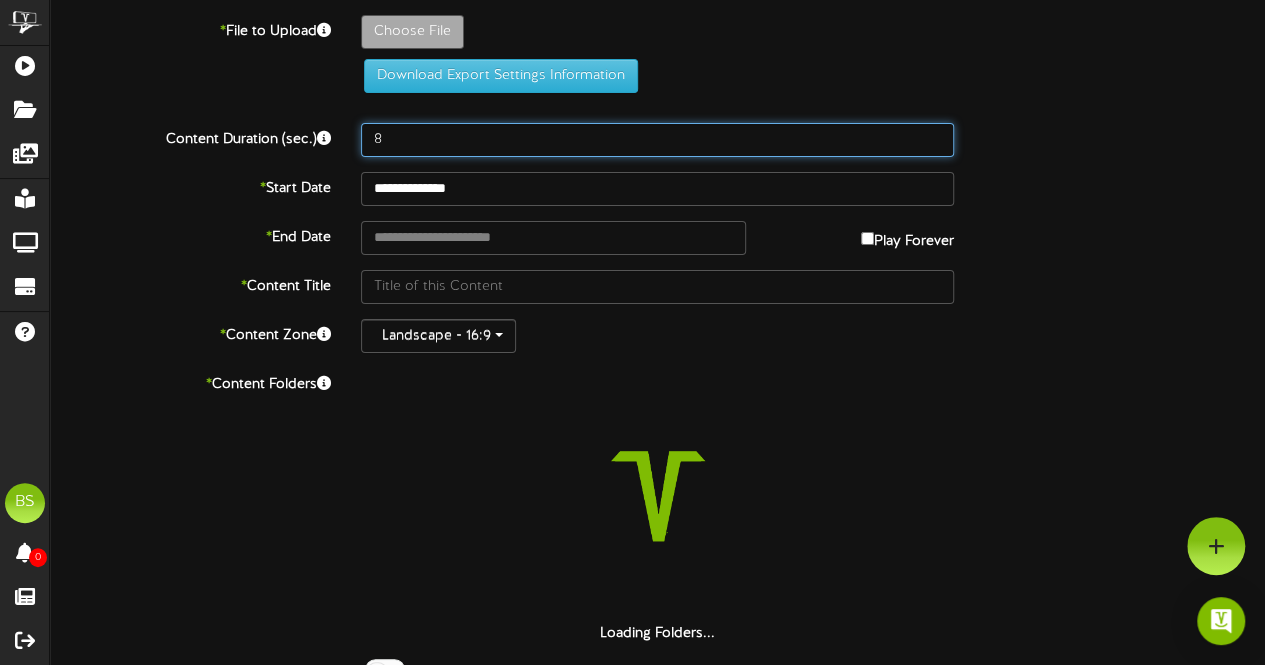 click on "8" at bounding box center (657, 140) 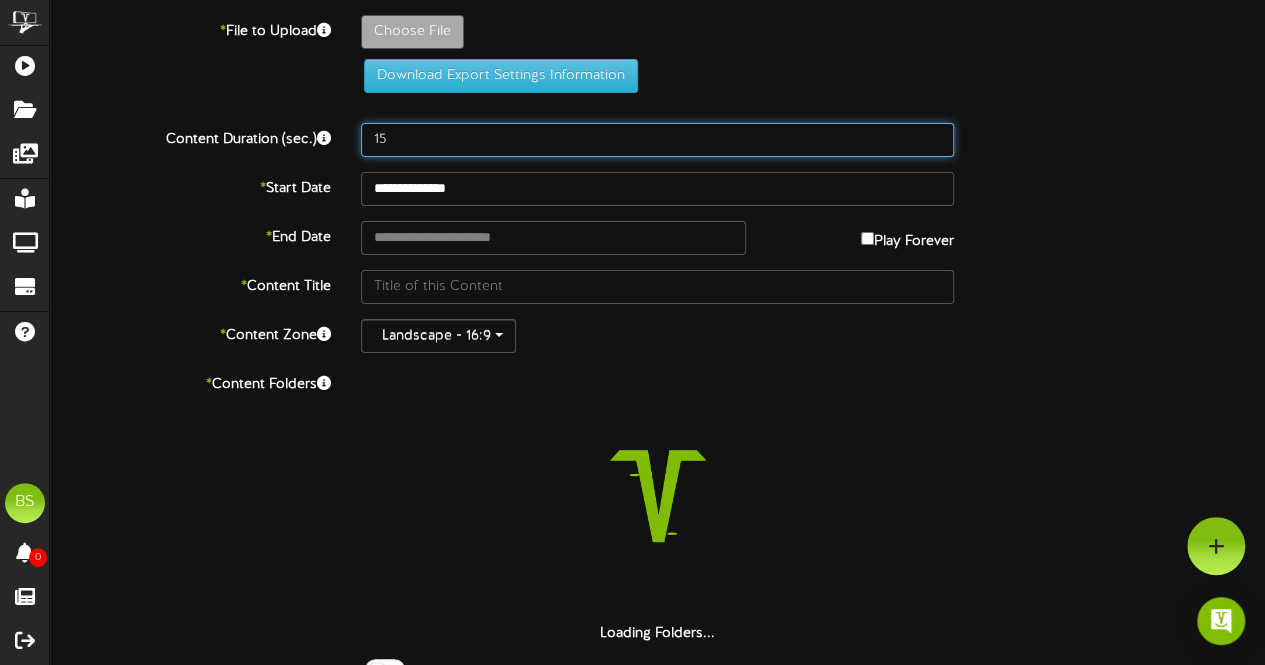 type on "15" 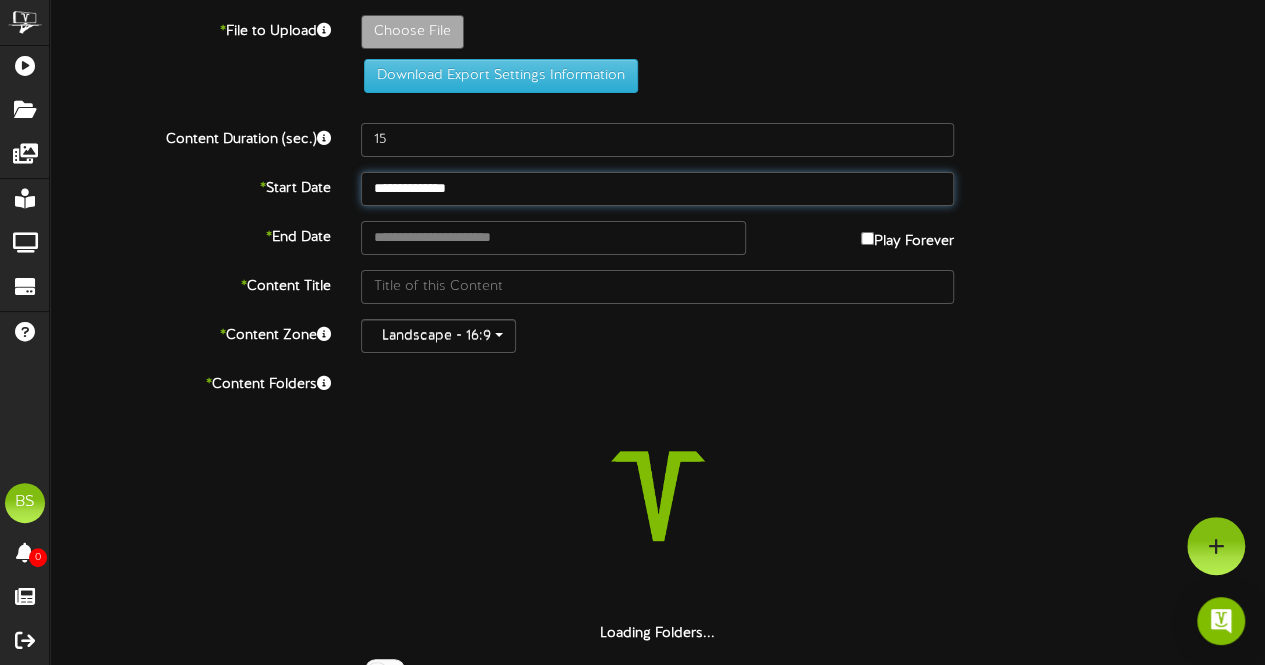 click on "**********" at bounding box center [657, 189] 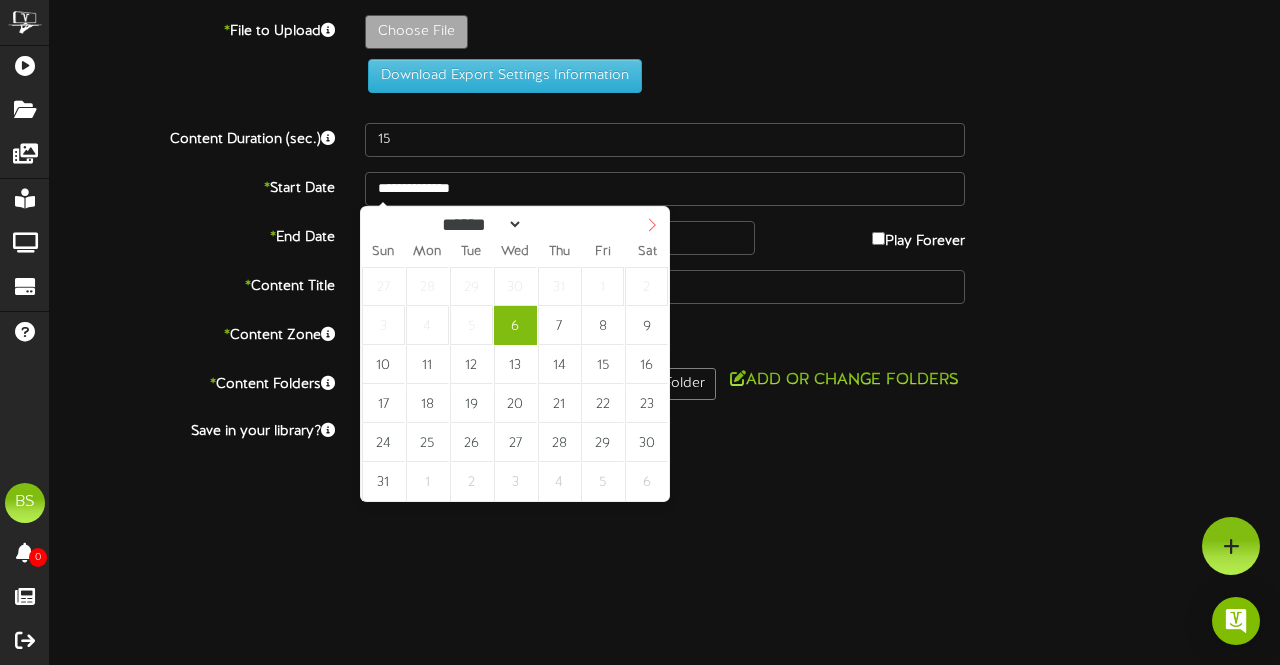 select on "*" 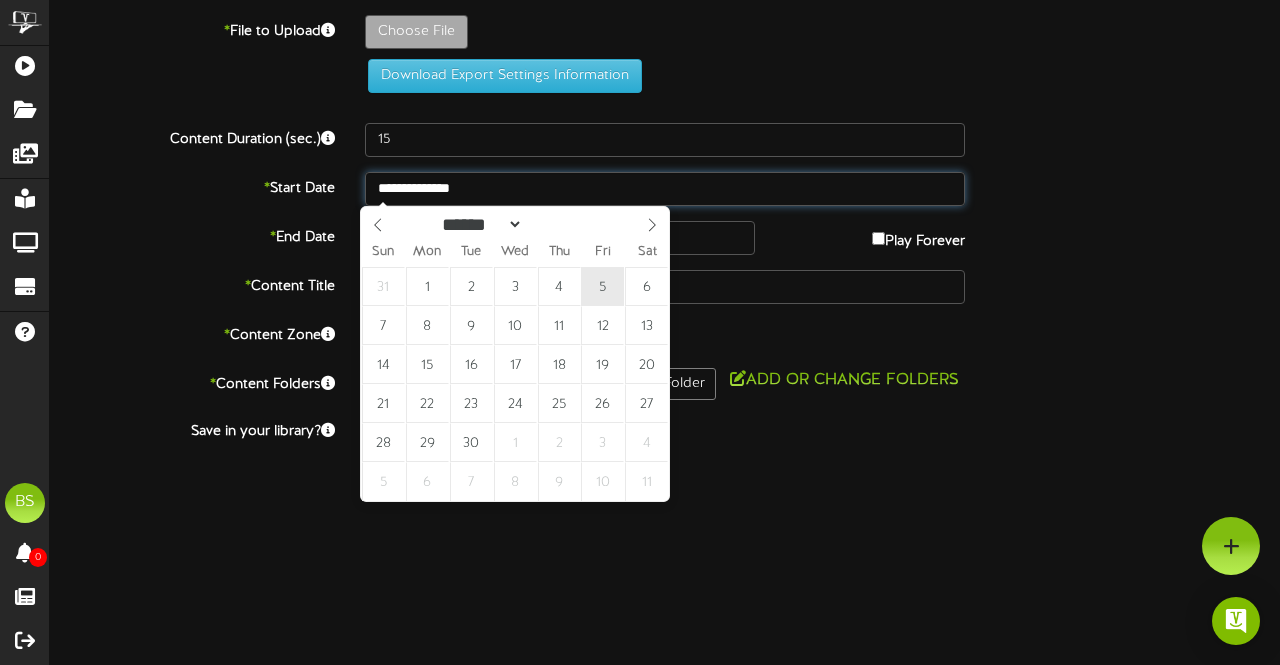 type on "**********" 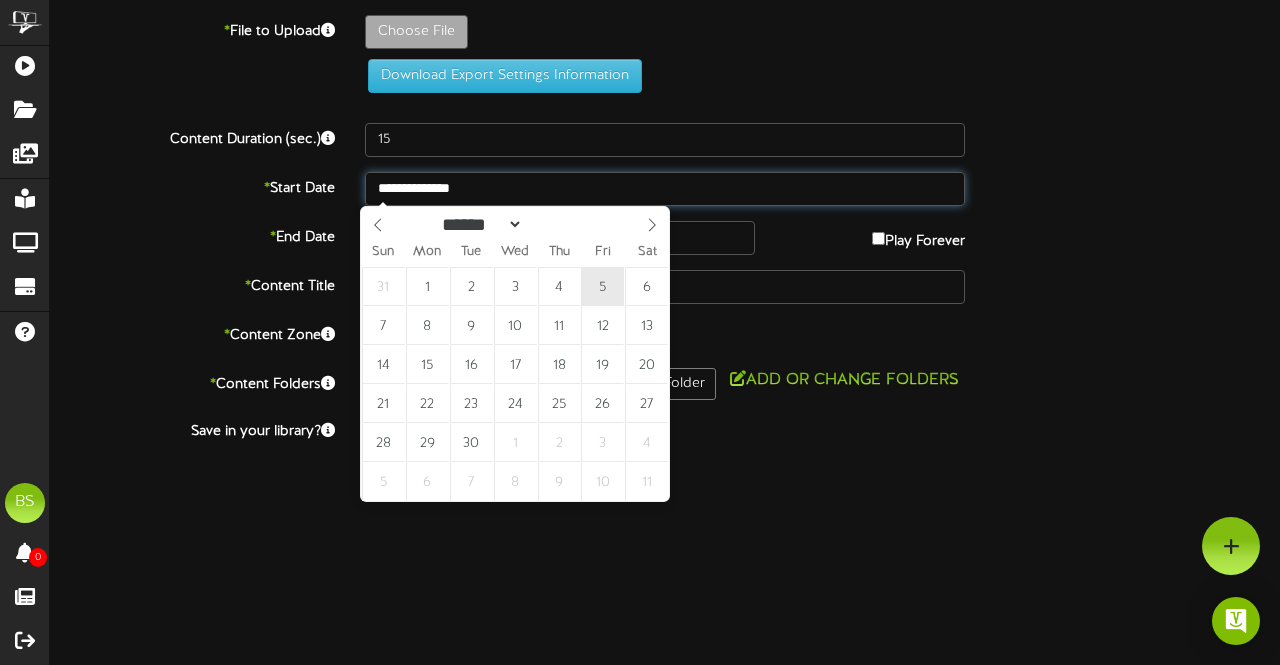 type on "**********" 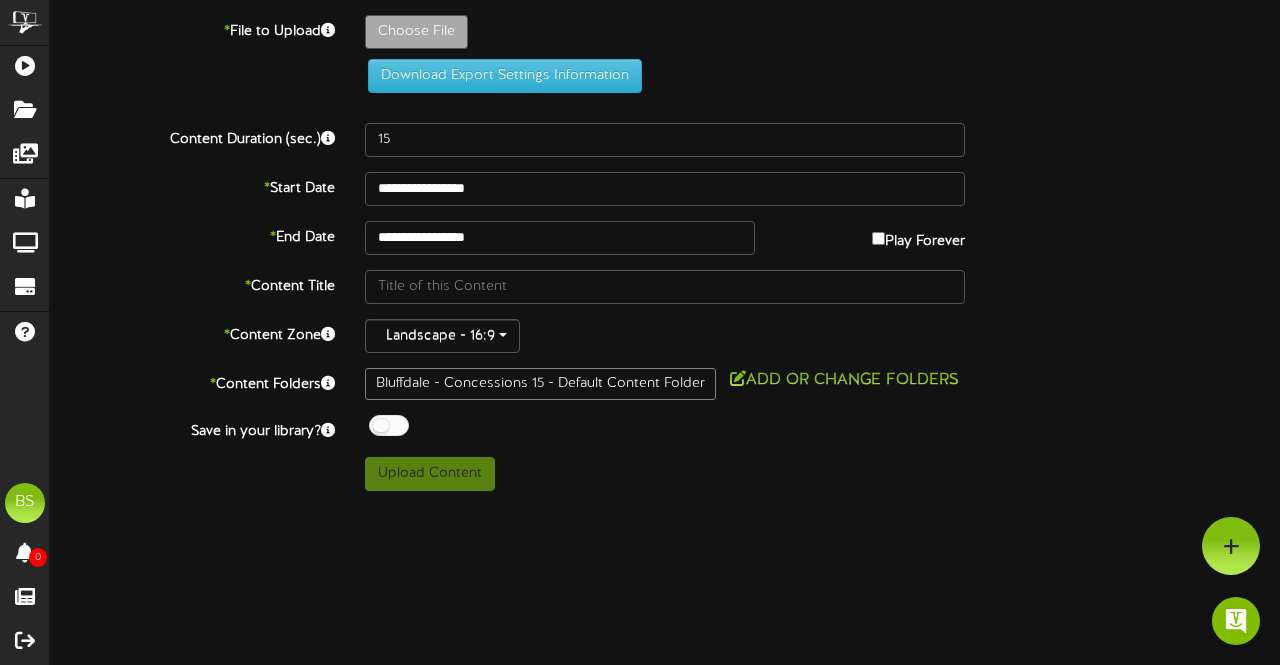 click at bounding box center (389, 425) 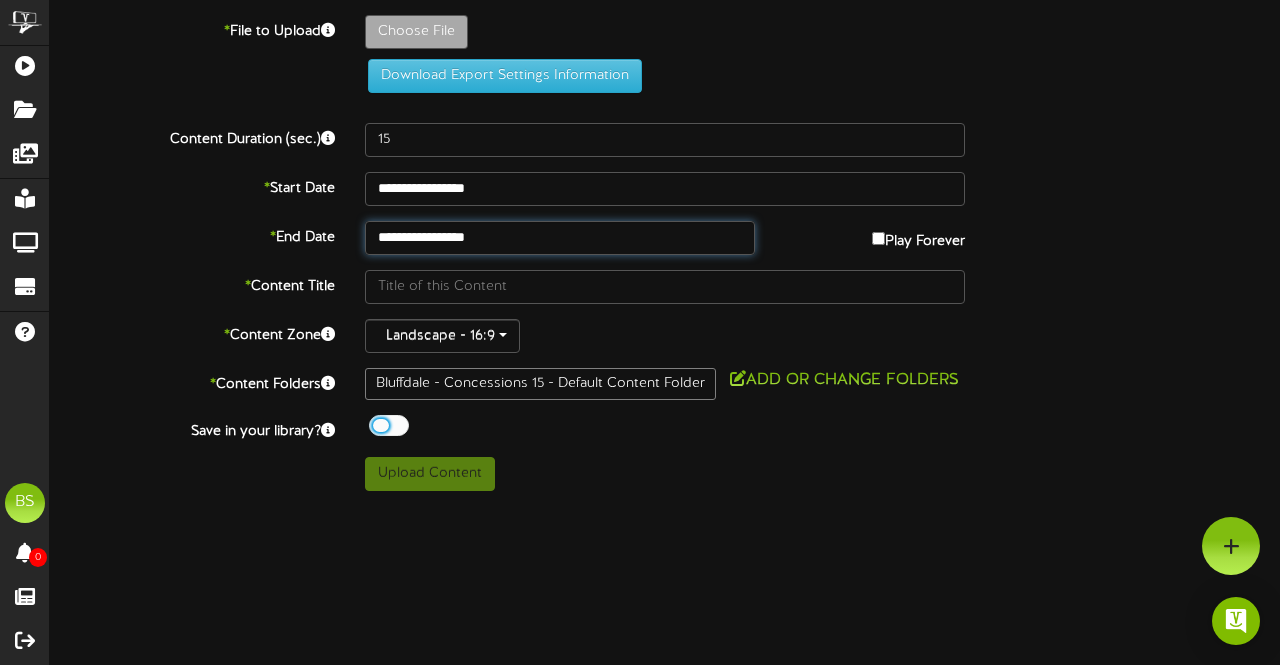 click on "**********" at bounding box center (560, 238) 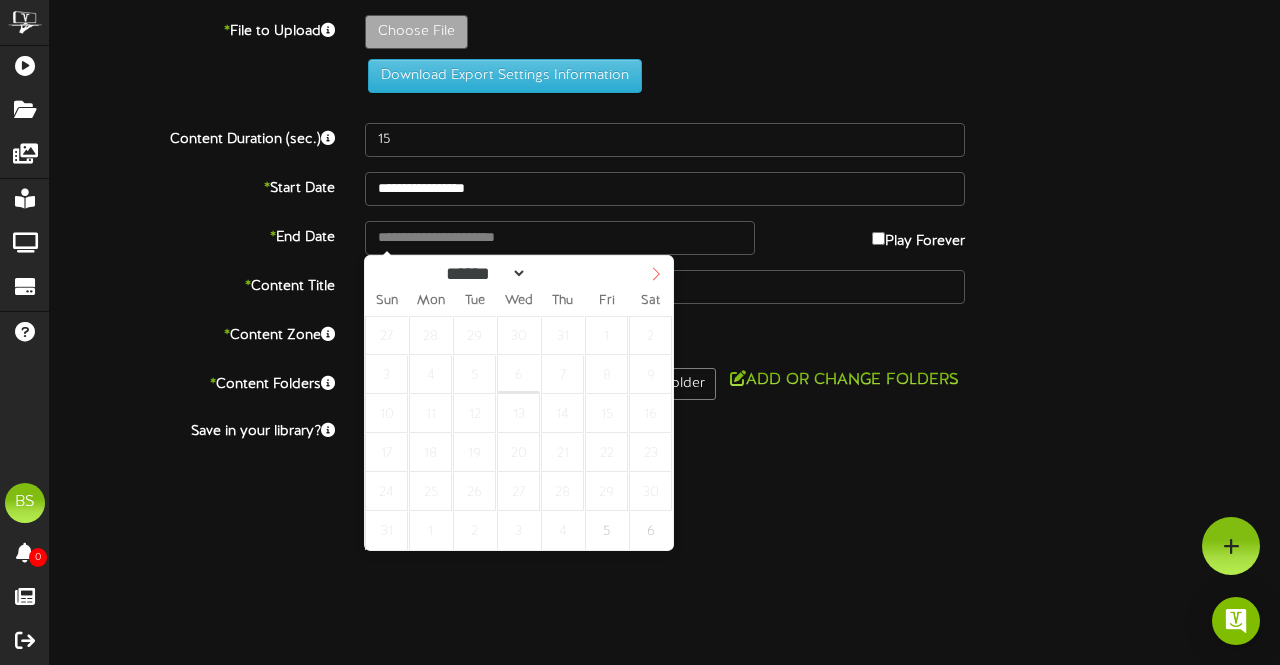 select on "*" 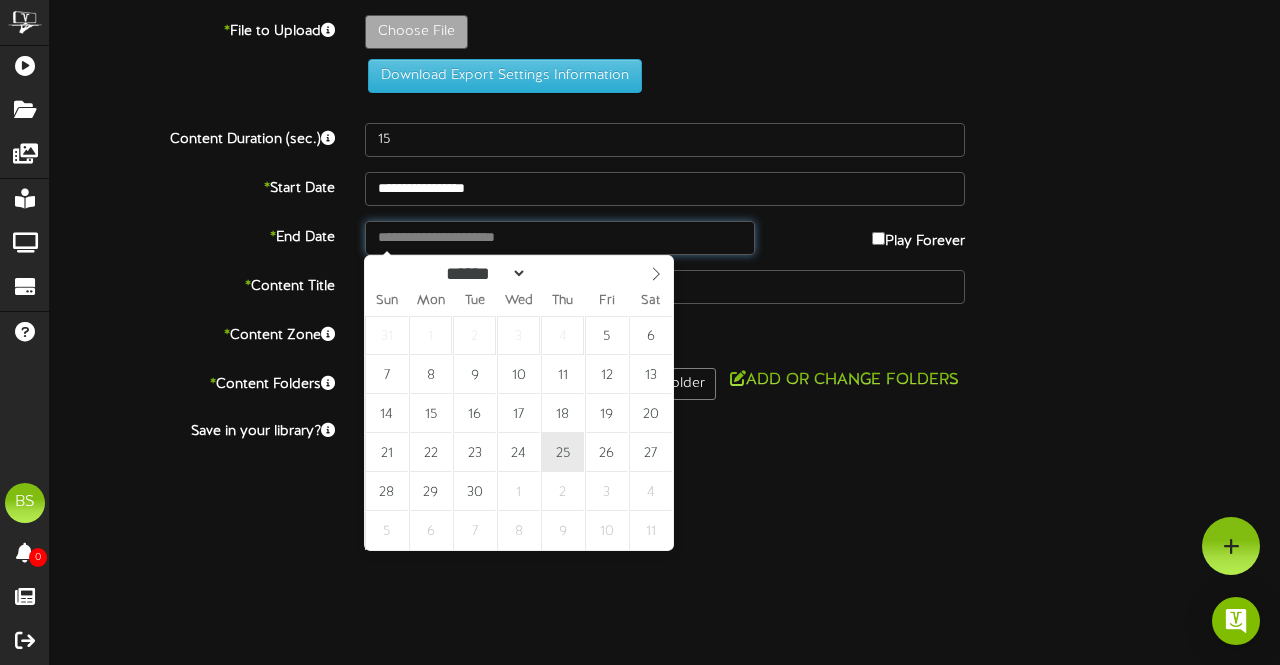 type on "**********" 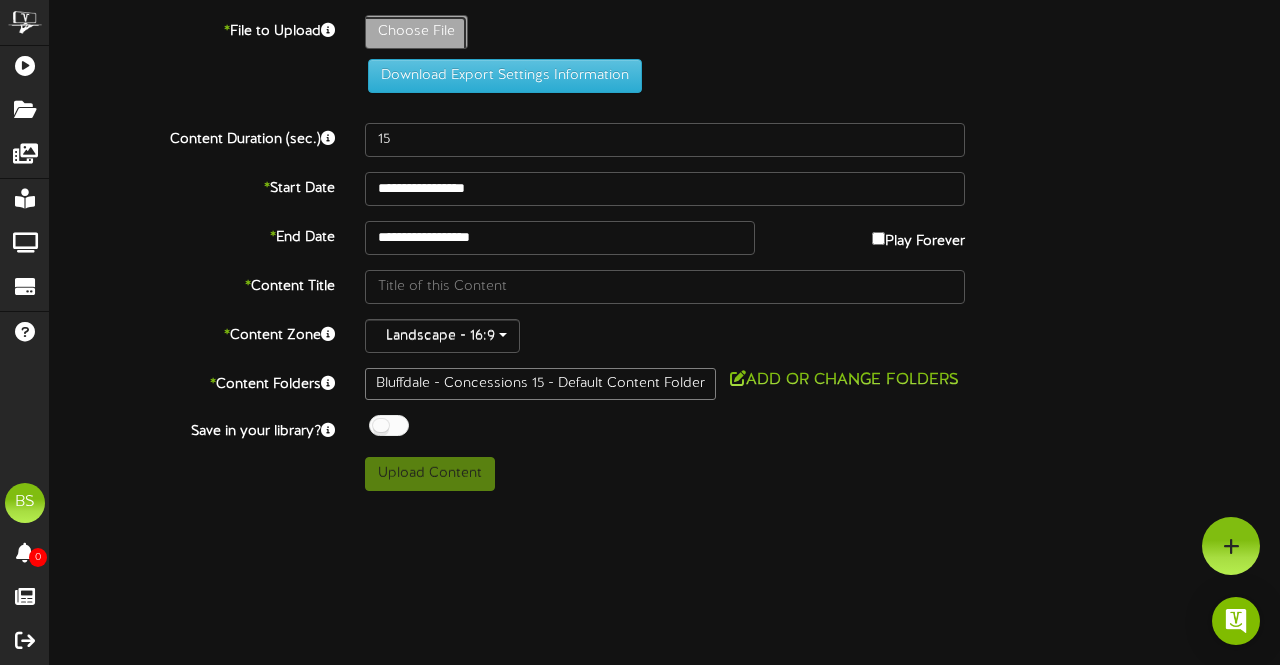 click on "Choose File" at bounding box center (-621, 87) 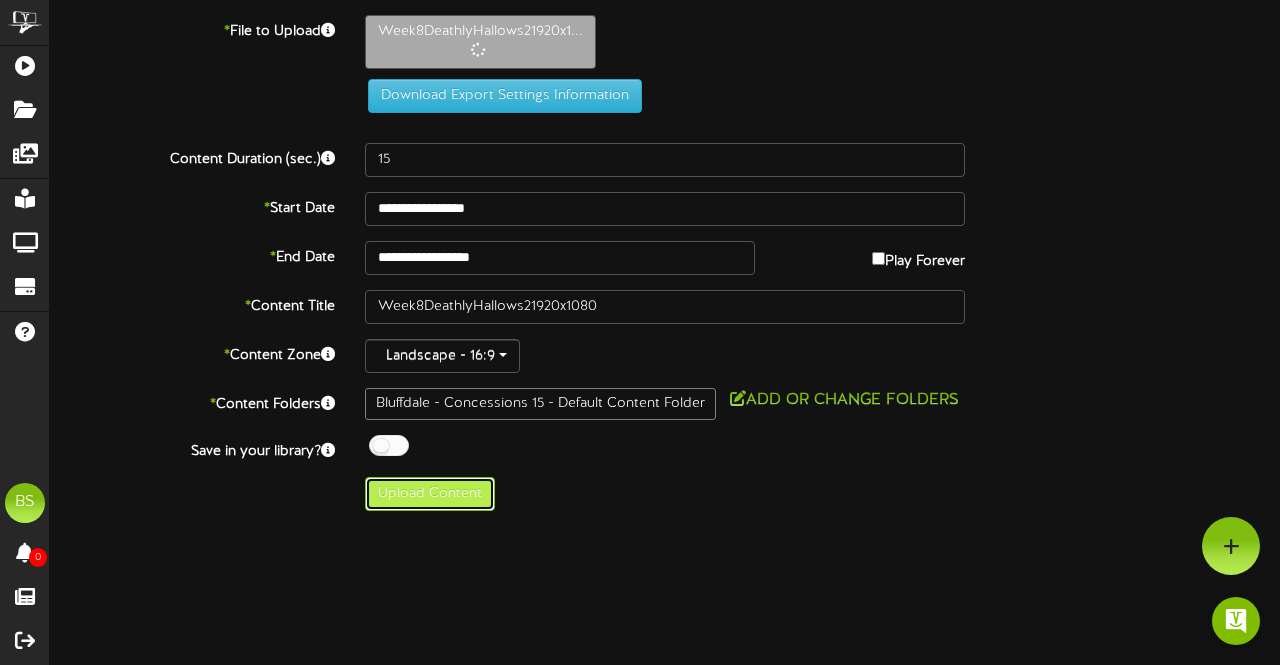 click on "Upload Content" at bounding box center (430, 494) 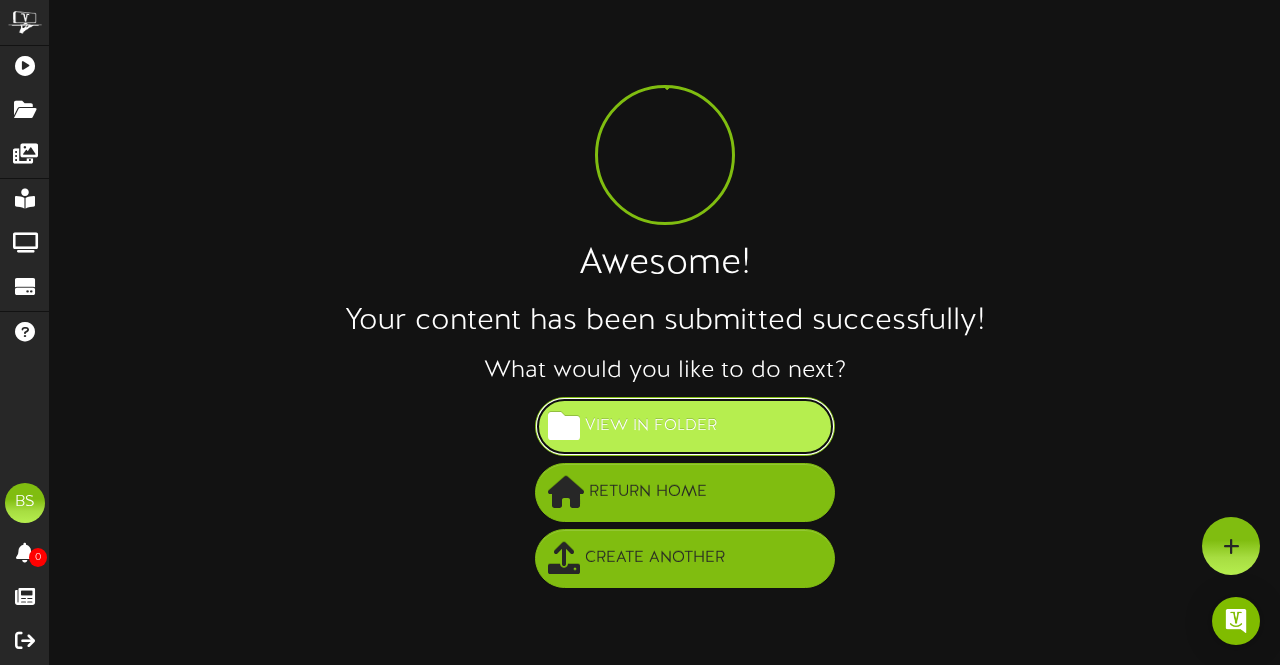 click on "View in Folder" at bounding box center (651, 426) 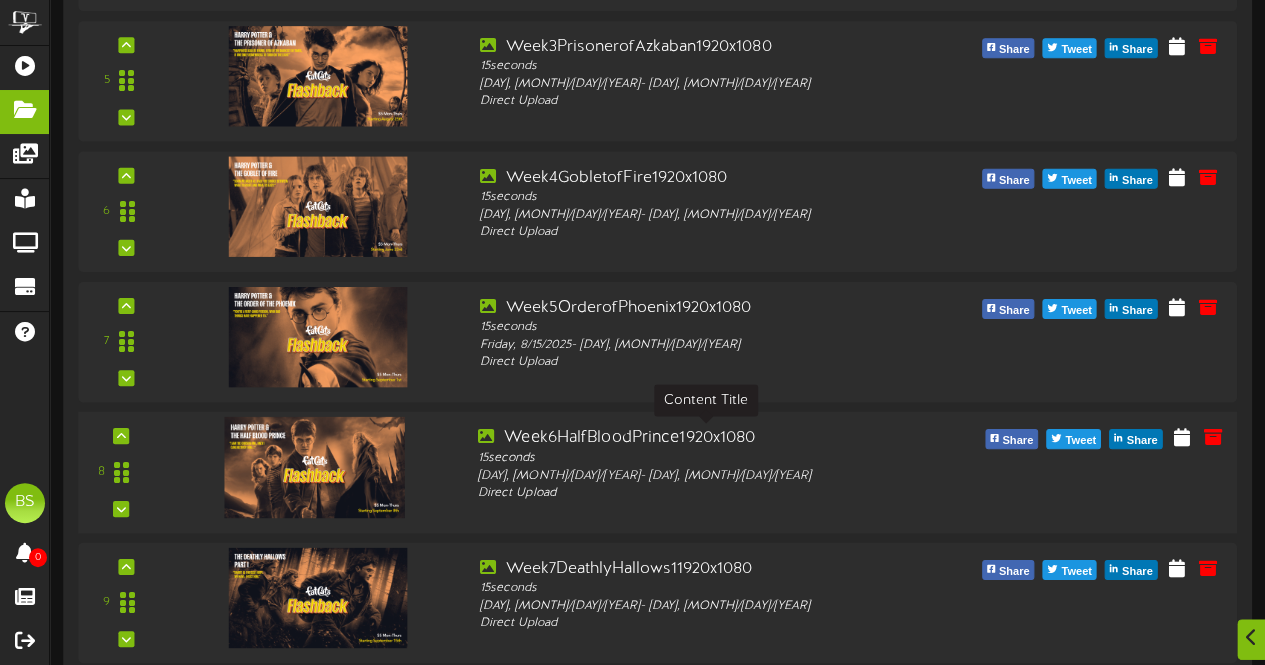 scroll, scrollTop: 984, scrollLeft: 0, axis: vertical 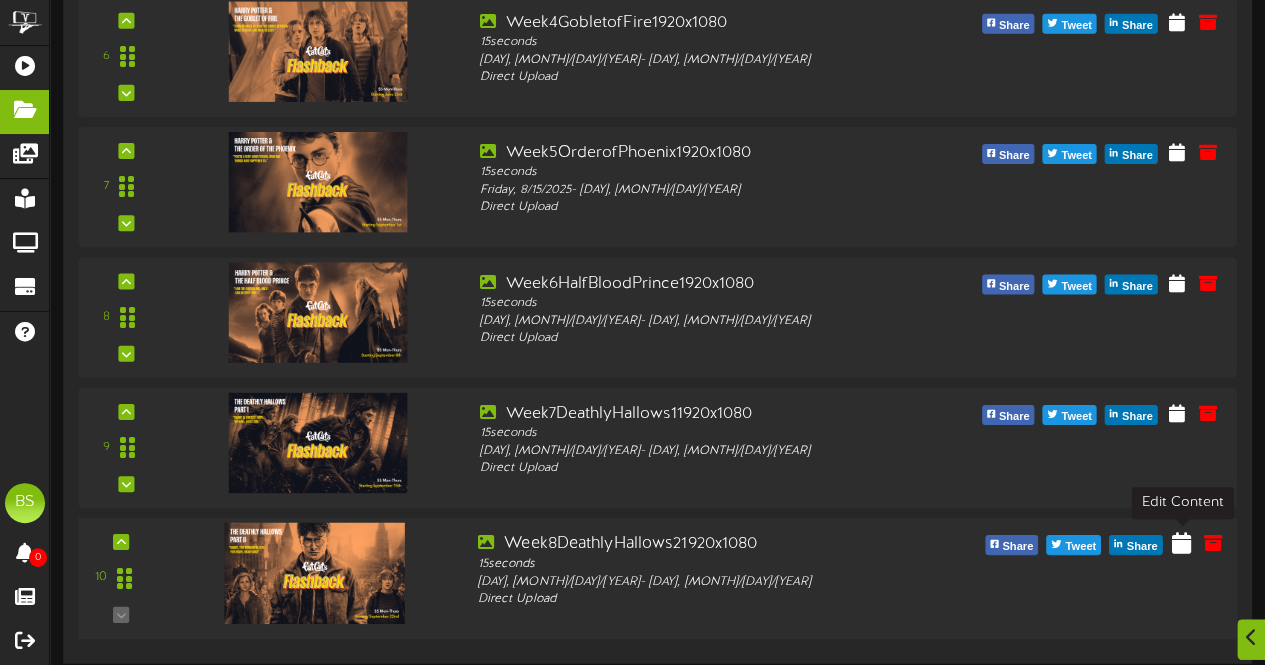 click at bounding box center [1181, 541] 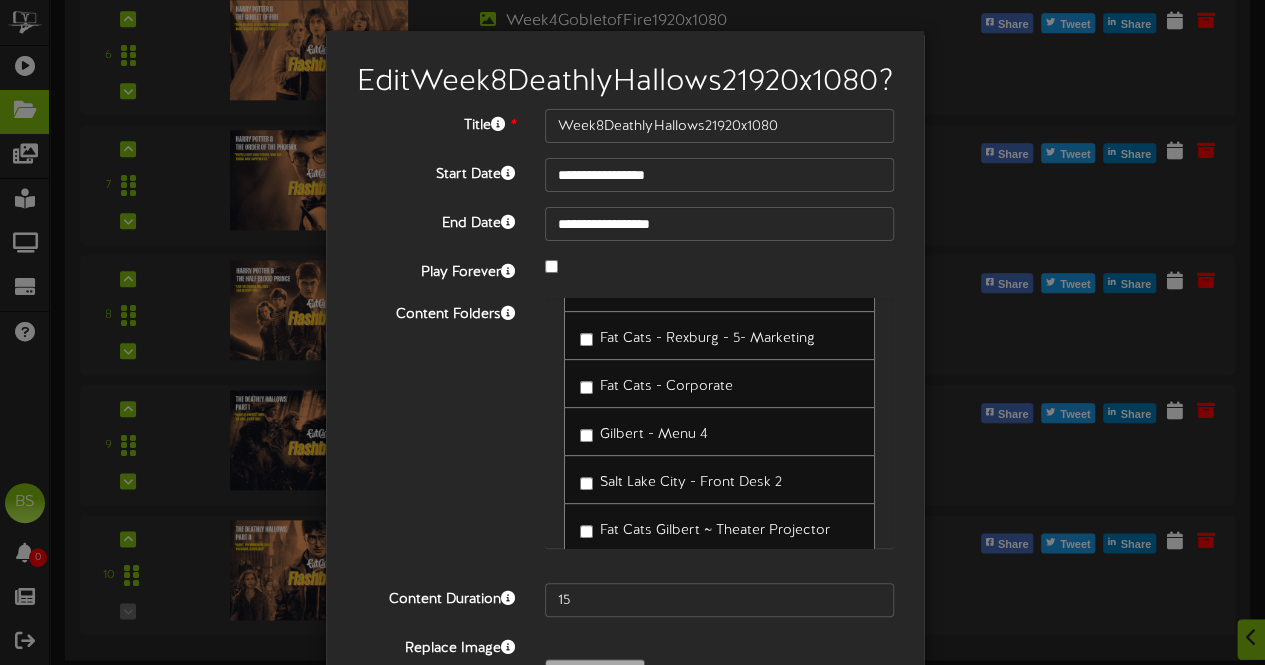 scroll, scrollTop: 500, scrollLeft: 0, axis: vertical 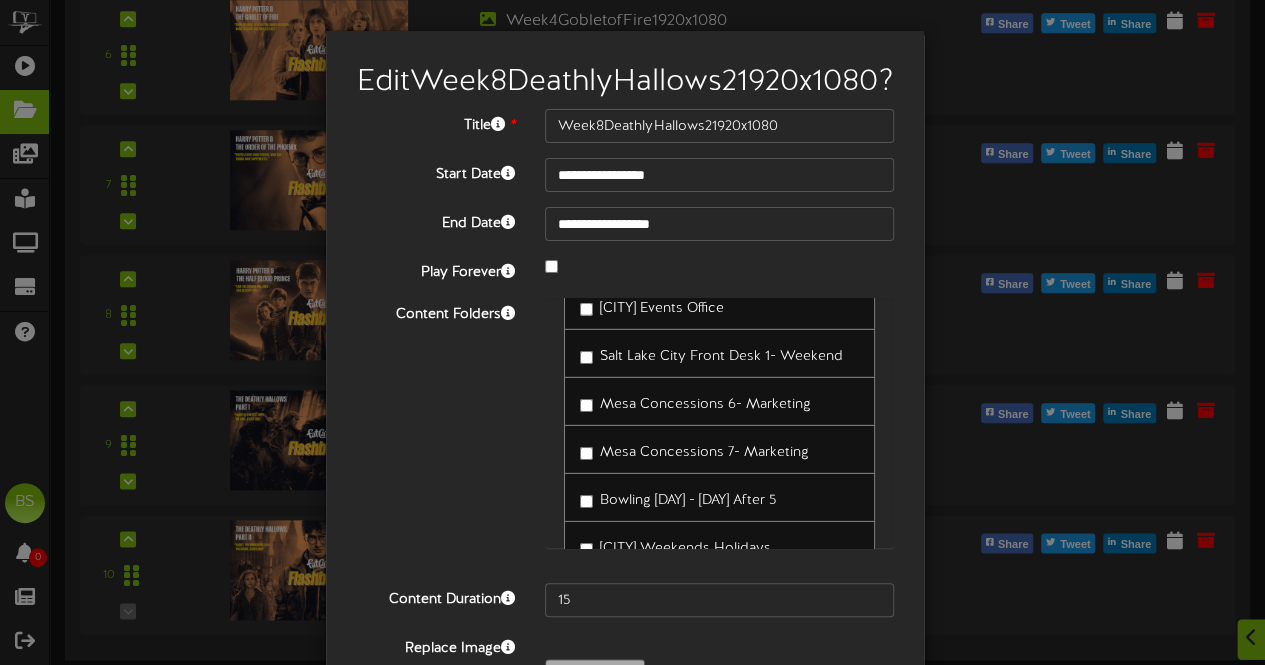 click on "Mesa Concessions 6- Marketing" at bounding box center [695, 401] 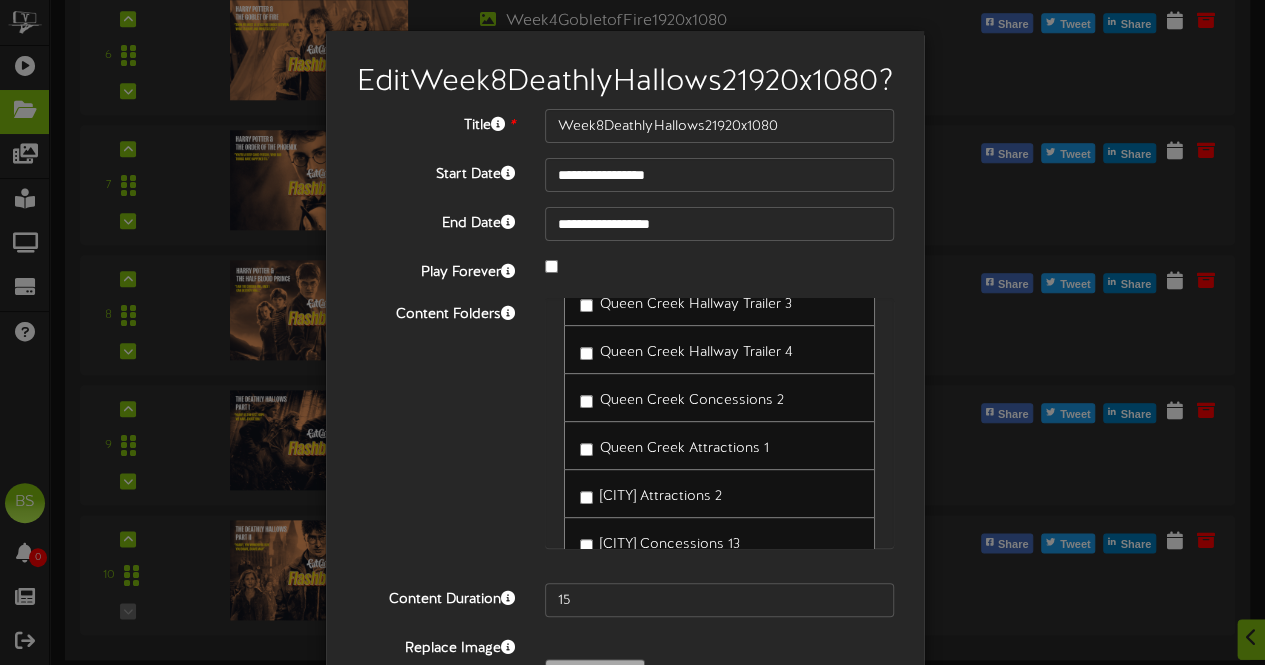 scroll, scrollTop: 4300, scrollLeft: 0, axis: vertical 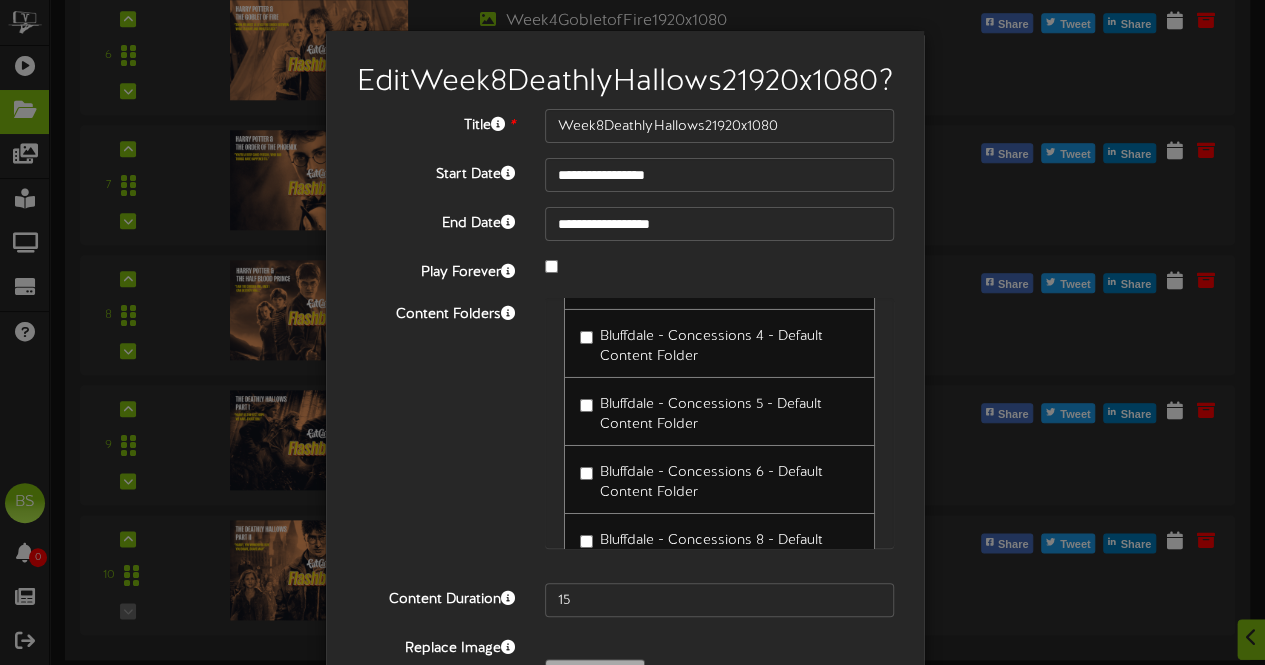 click on "Bluffdale - Concessions 6 - Default Content Folder" at bounding box center (719, 479) 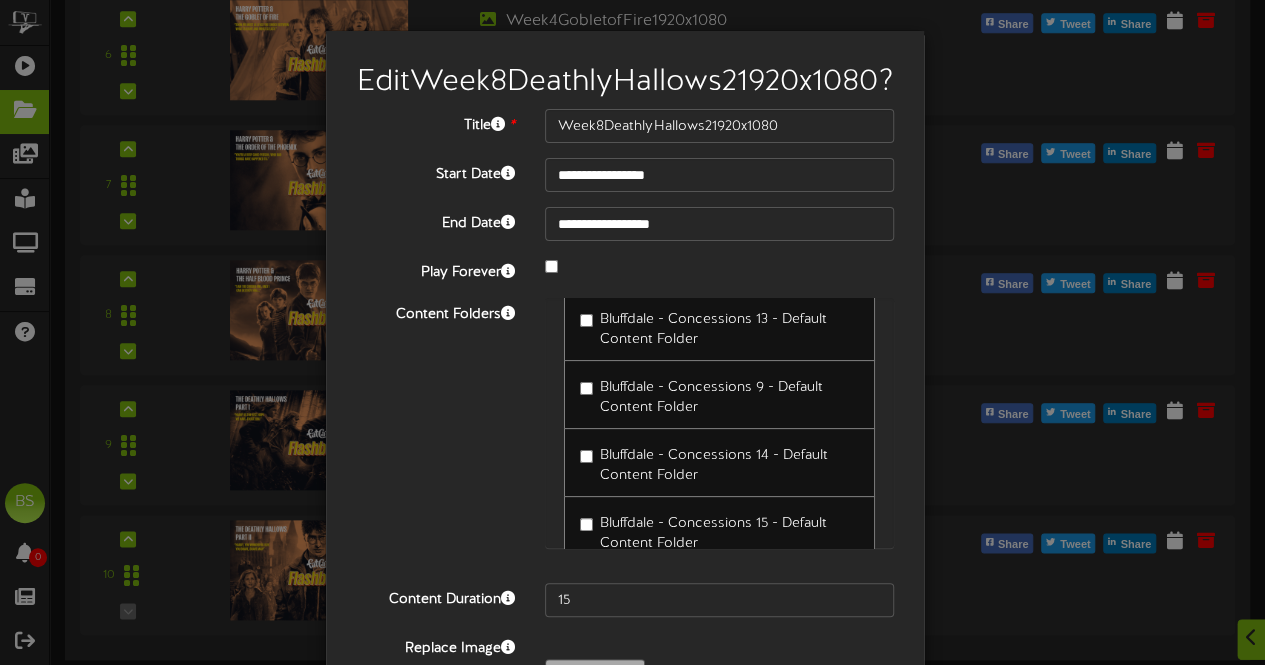 scroll, scrollTop: 7900, scrollLeft: 0, axis: vertical 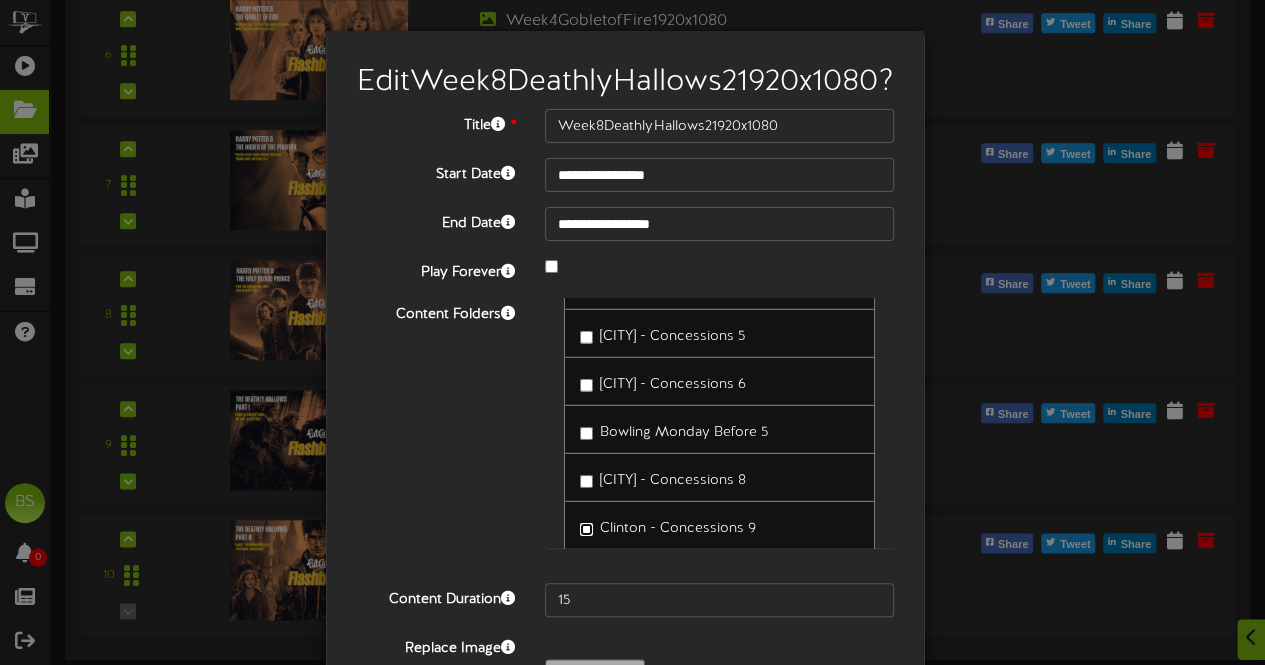 click on "Clinton - Concessions 9" at bounding box center [668, 525] 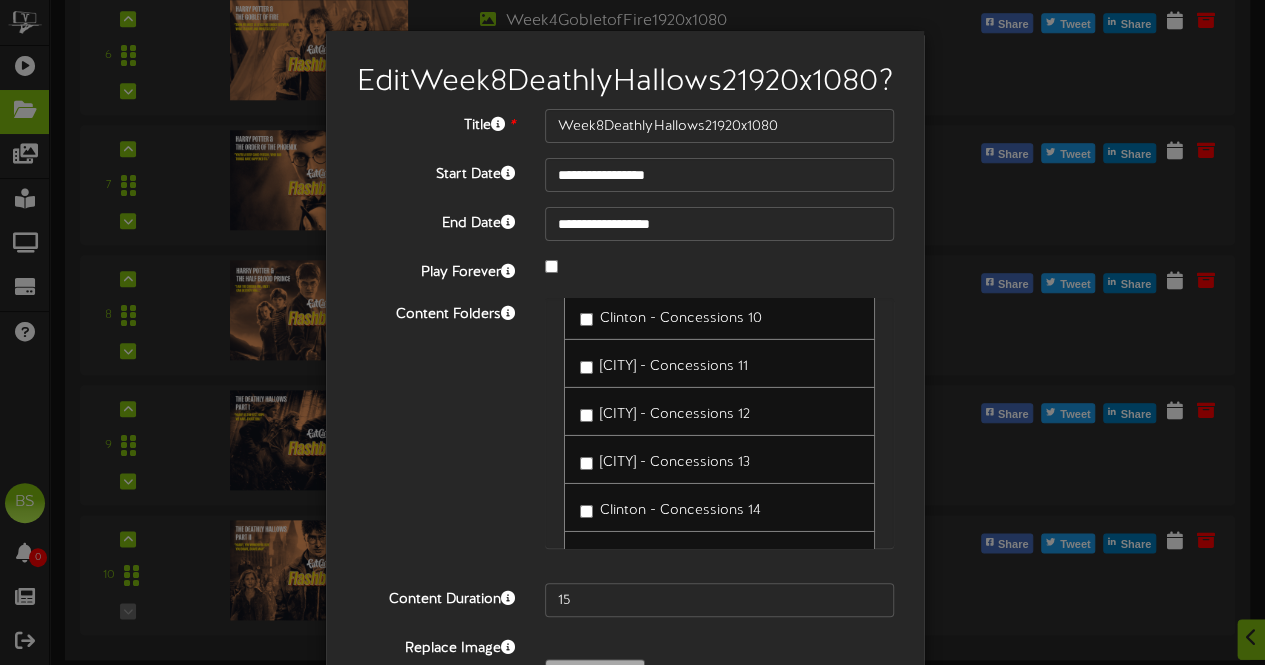 scroll, scrollTop: 11100, scrollLeft: 0, axis: vertical 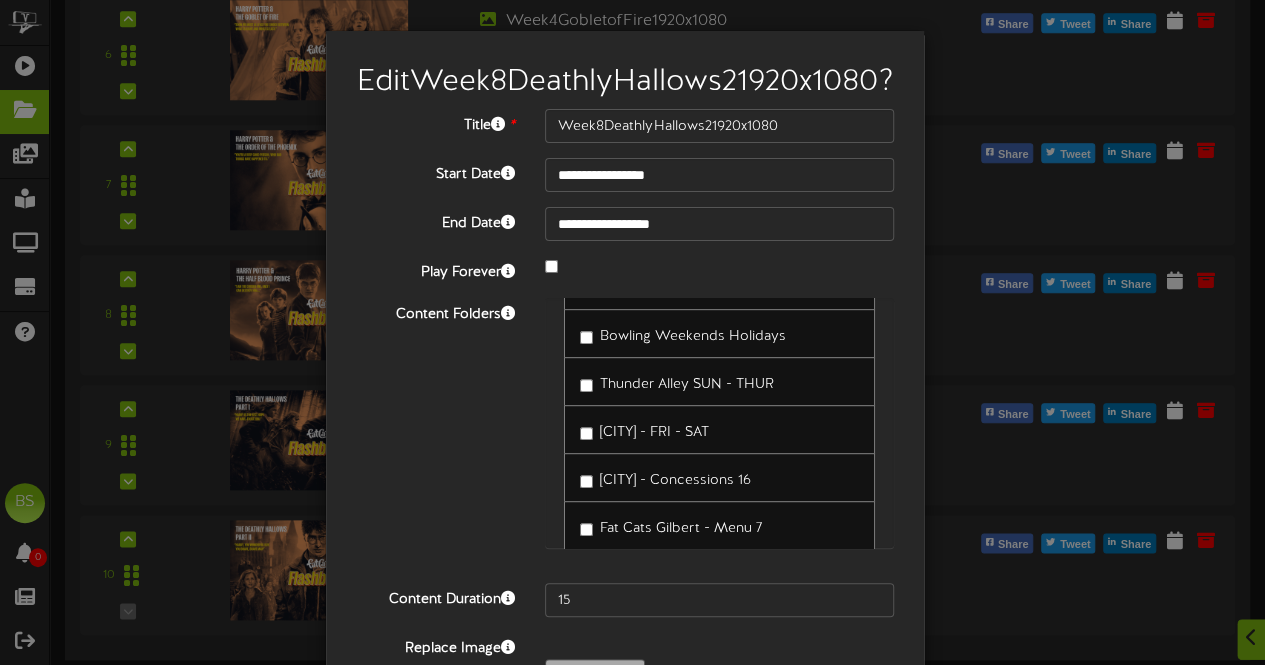 click on "Content Folders
Provo - Menu 2
Gilbert - Menu 2
Gilbert - Menu 1
Grill 1-2-3" at bounding box center (625, 433) 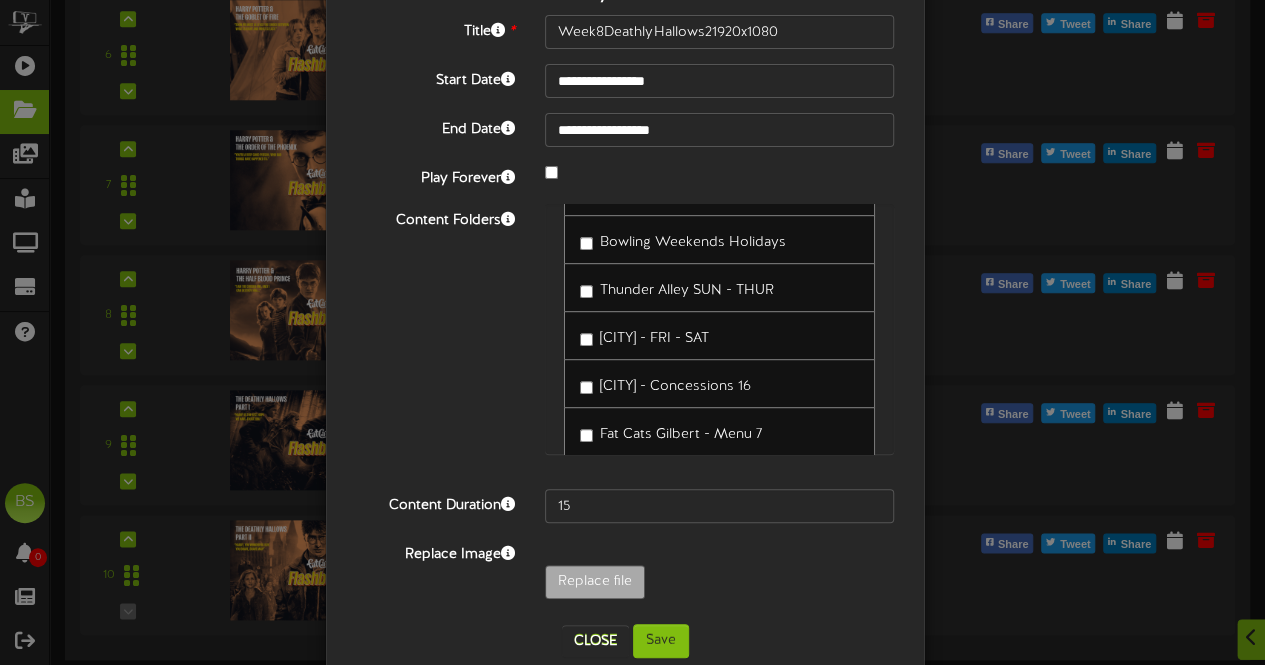 scroll, scrollTop: 163, scrollLeft: 0, axis: vertical 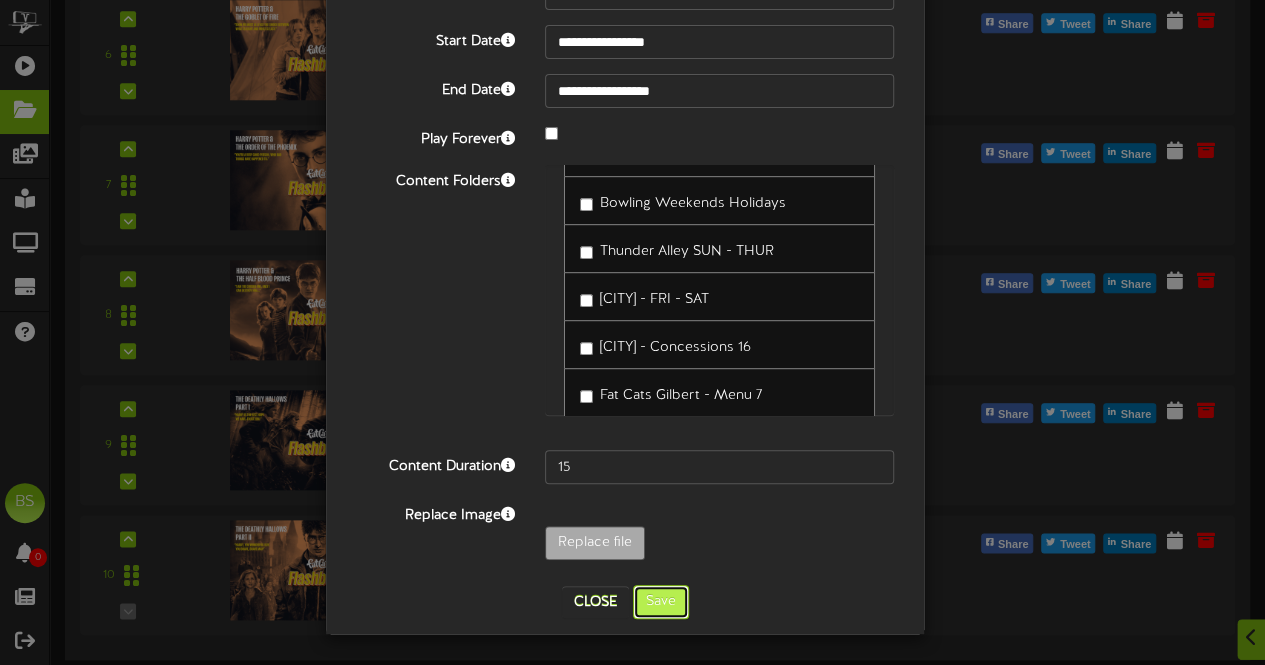 click on "Save" at bounding box center (661, 602) 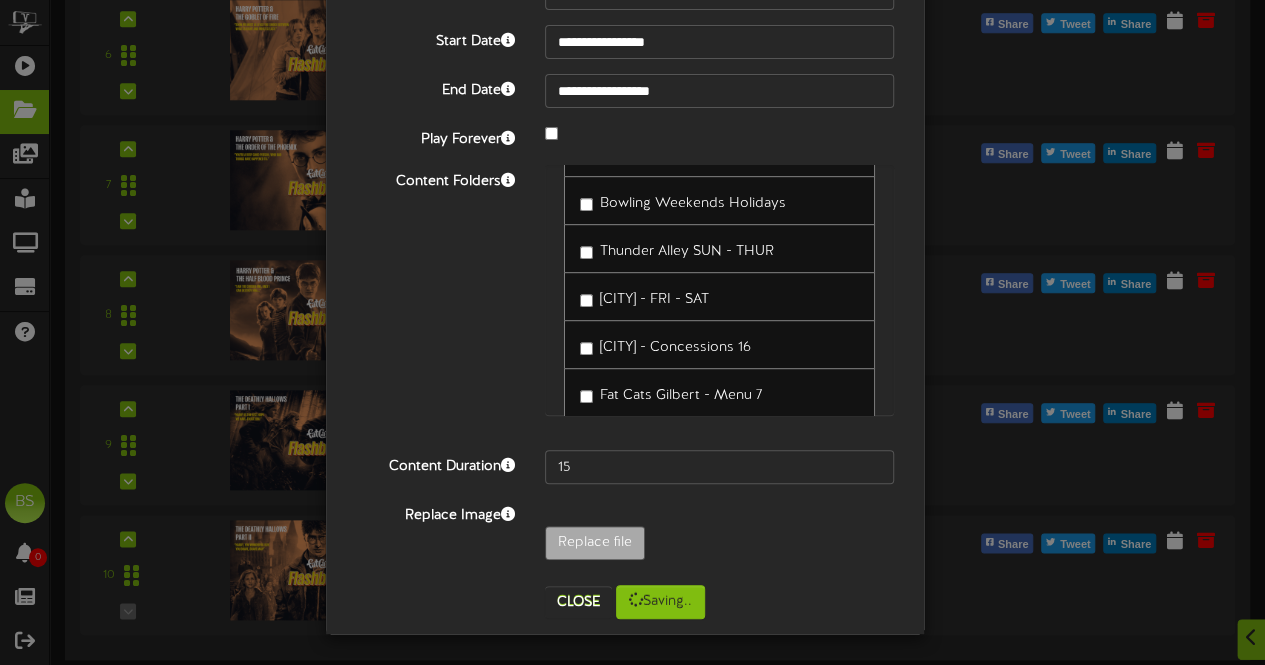 scroll, scrollTop: 0, scrollLeft: 0, axis: both 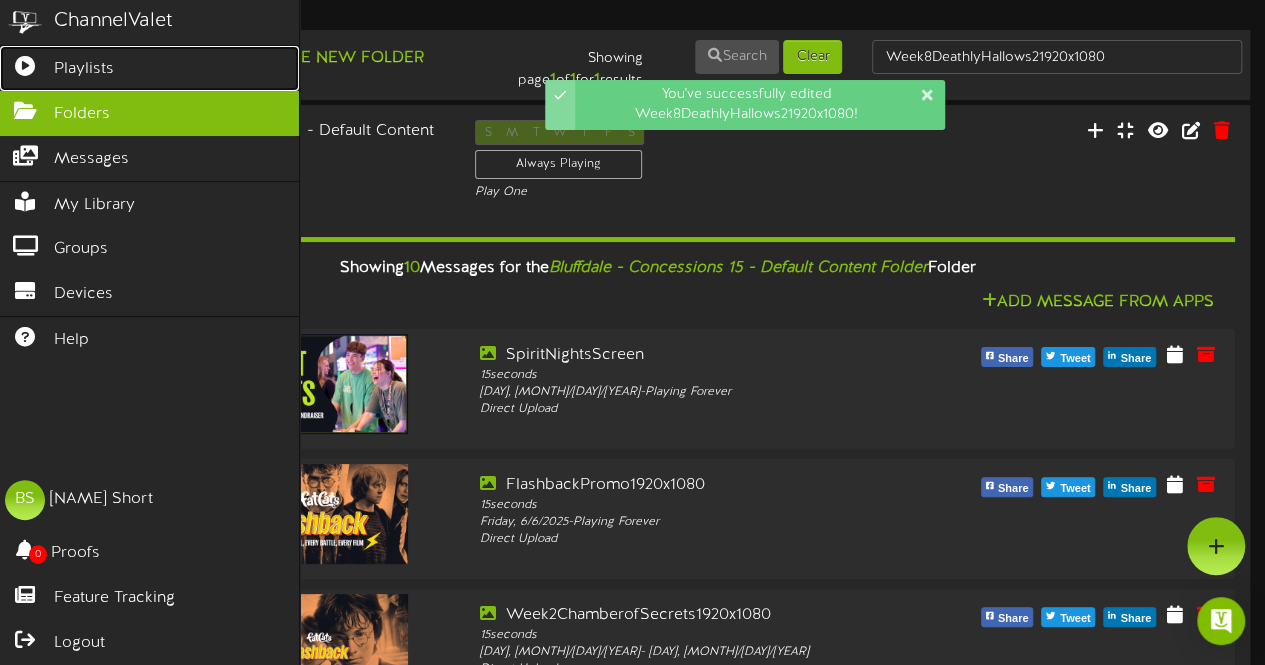 drag, startPoint x: 114, startPoint y: 61, endPoint x: 260, endPoint y: 98, distance: 150.6154 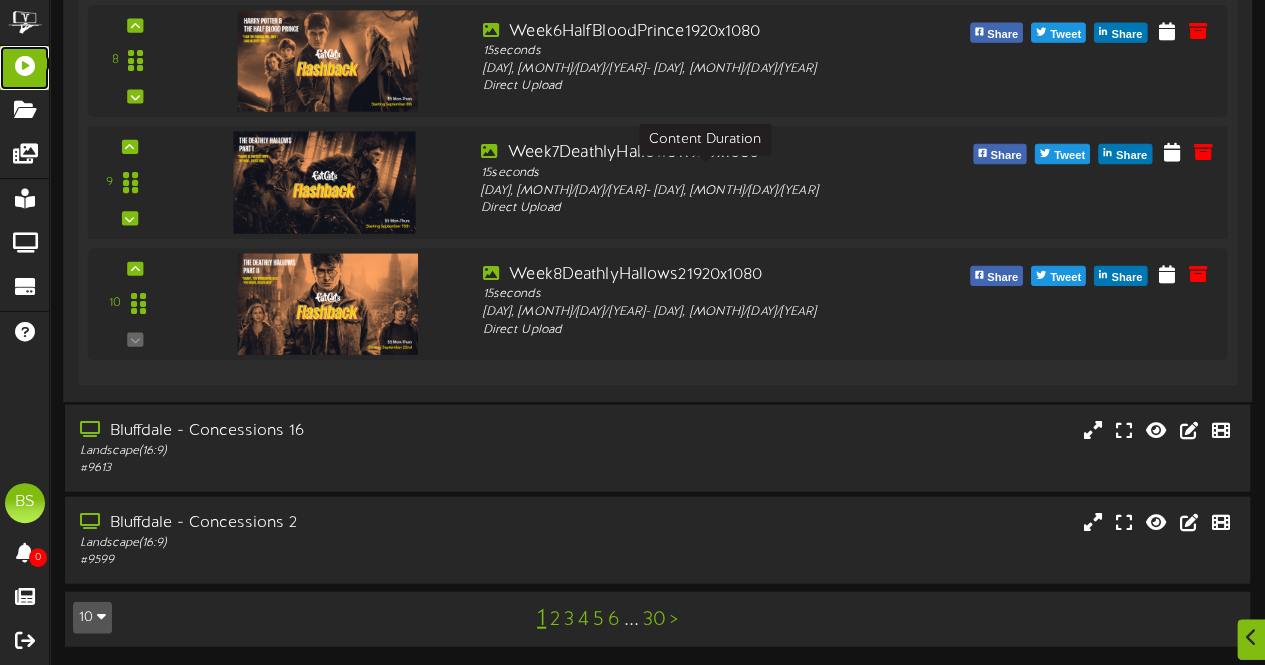 scroll, scrollTop: 2010, scrollLeft: 0, axis: vertical 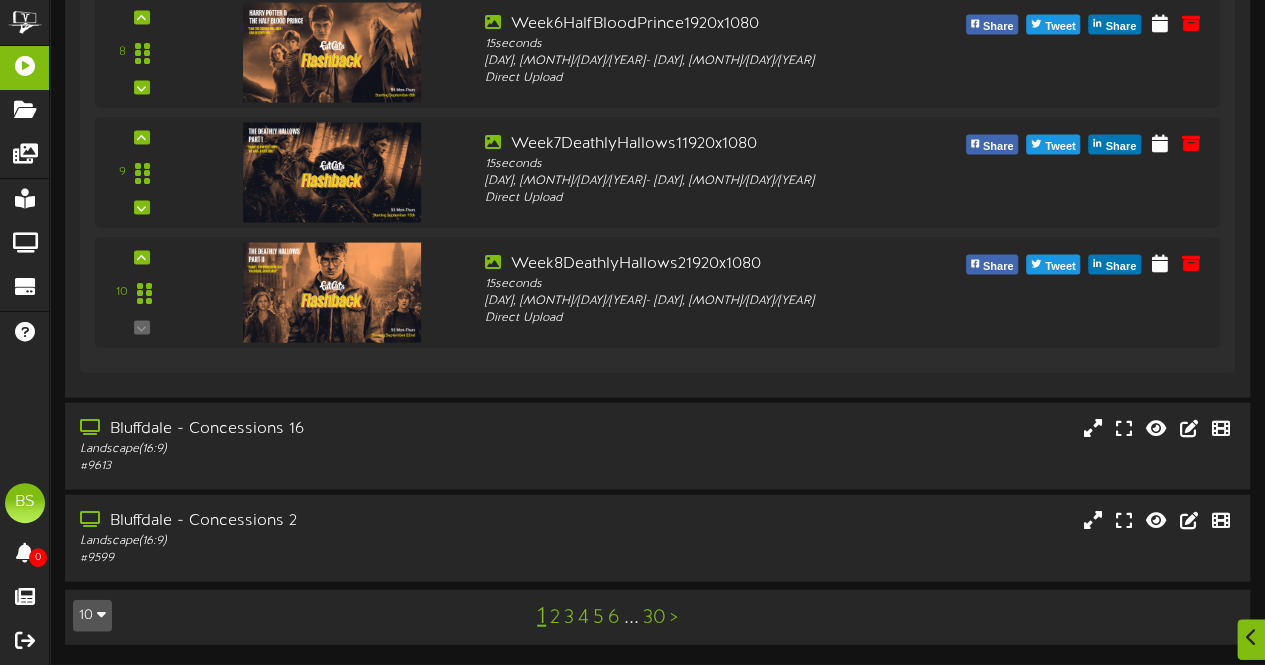 click on "10" at bounding box center (92, 616) 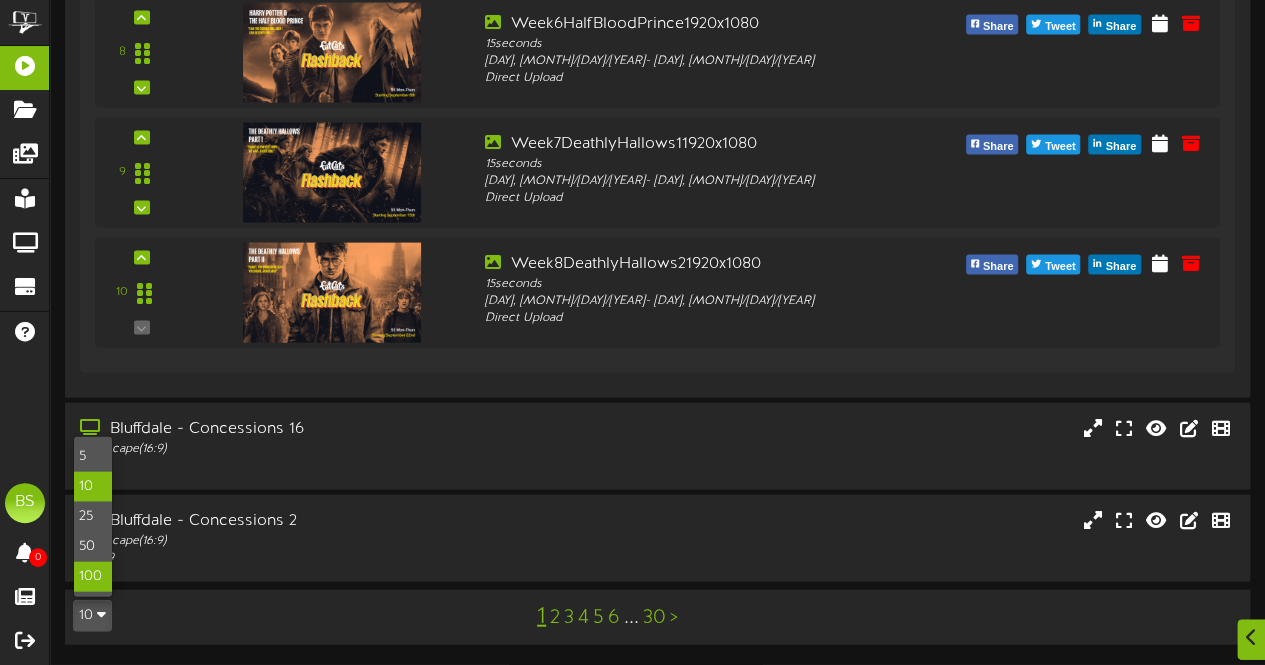 drag, startPoint x: 90, startPoint y: 575, endPoint x: 418, endPoint y: 353, distance: 396.06564 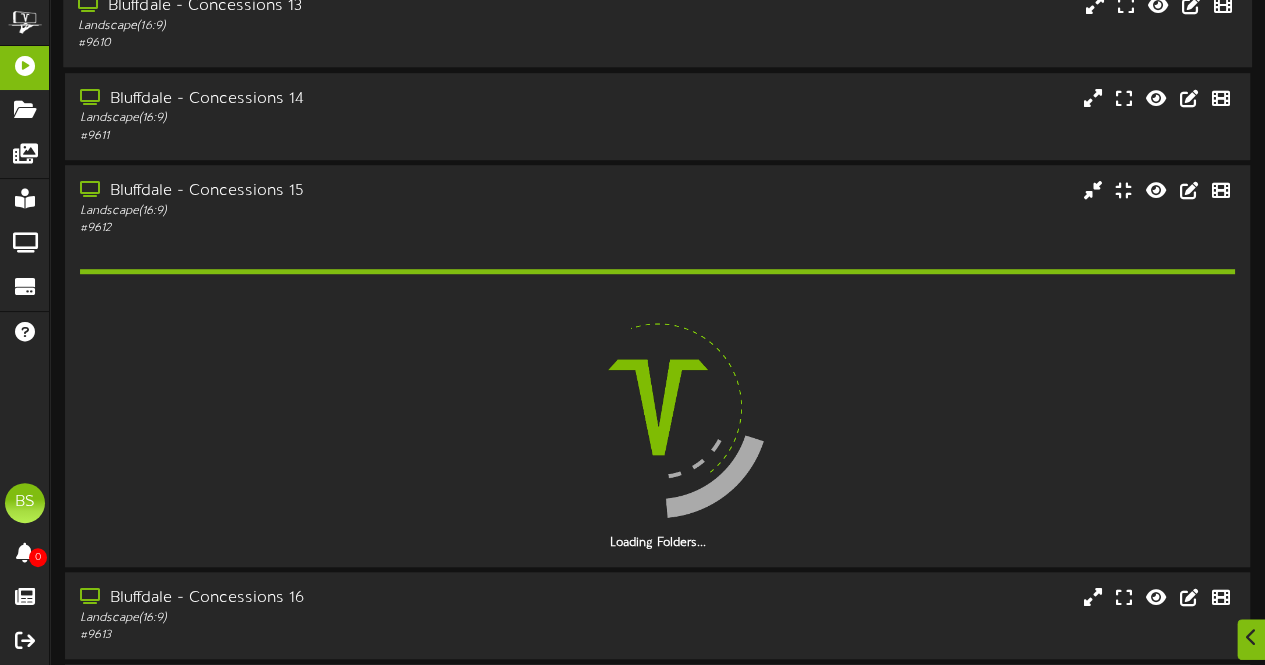 scroll, scrollTop: 600, scrollLeft: 0, axis: vertical 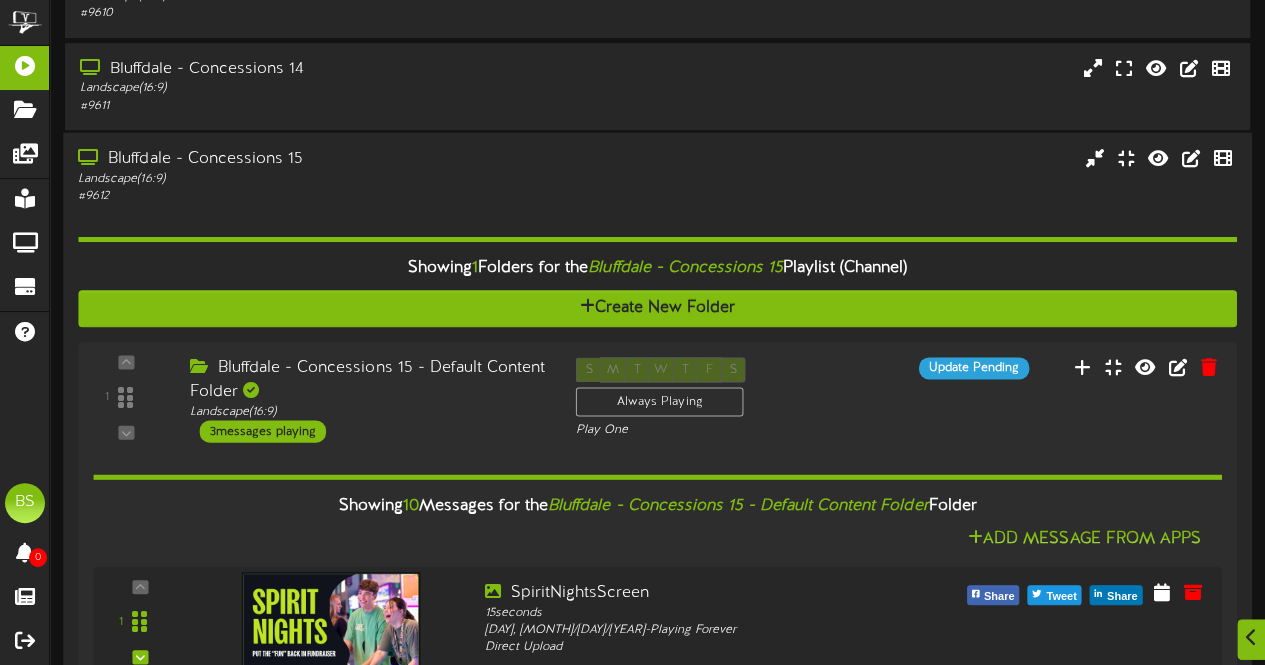 drag, startPoint x: 266, startPoint y: 159, endPoint x: 276, endPoint y: 157, distance: 10.198039 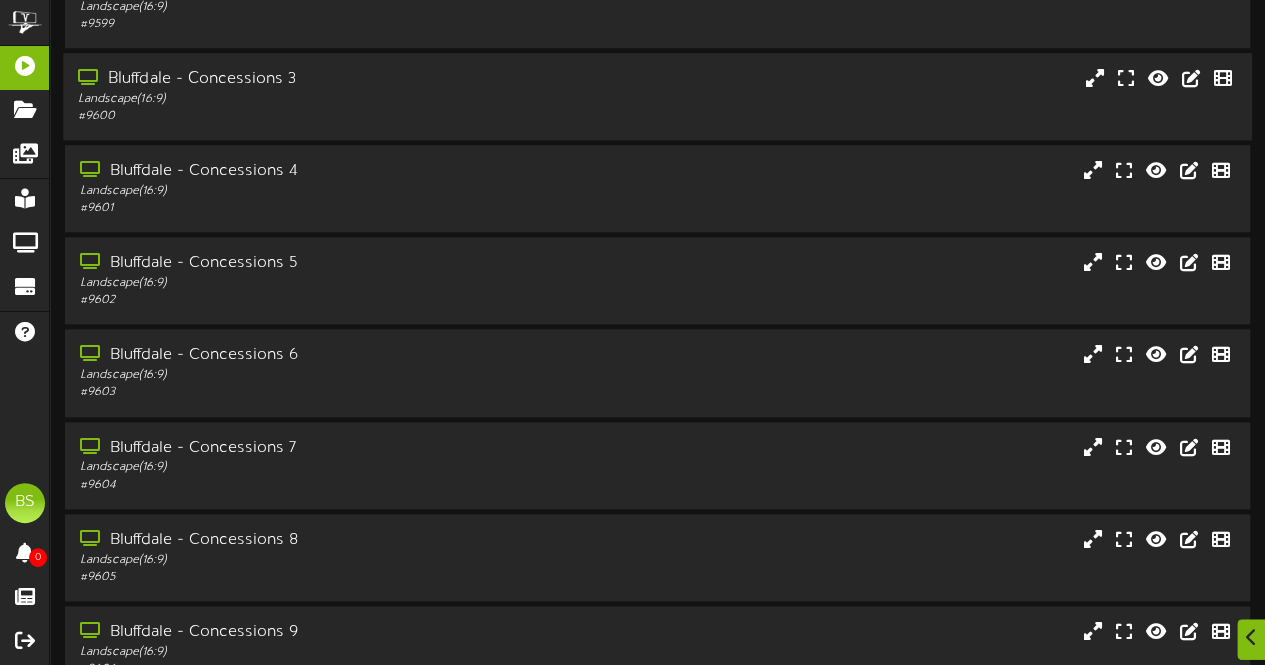 scroll, scrollTop: 1000, scrollLeft: 0, axis: vertical 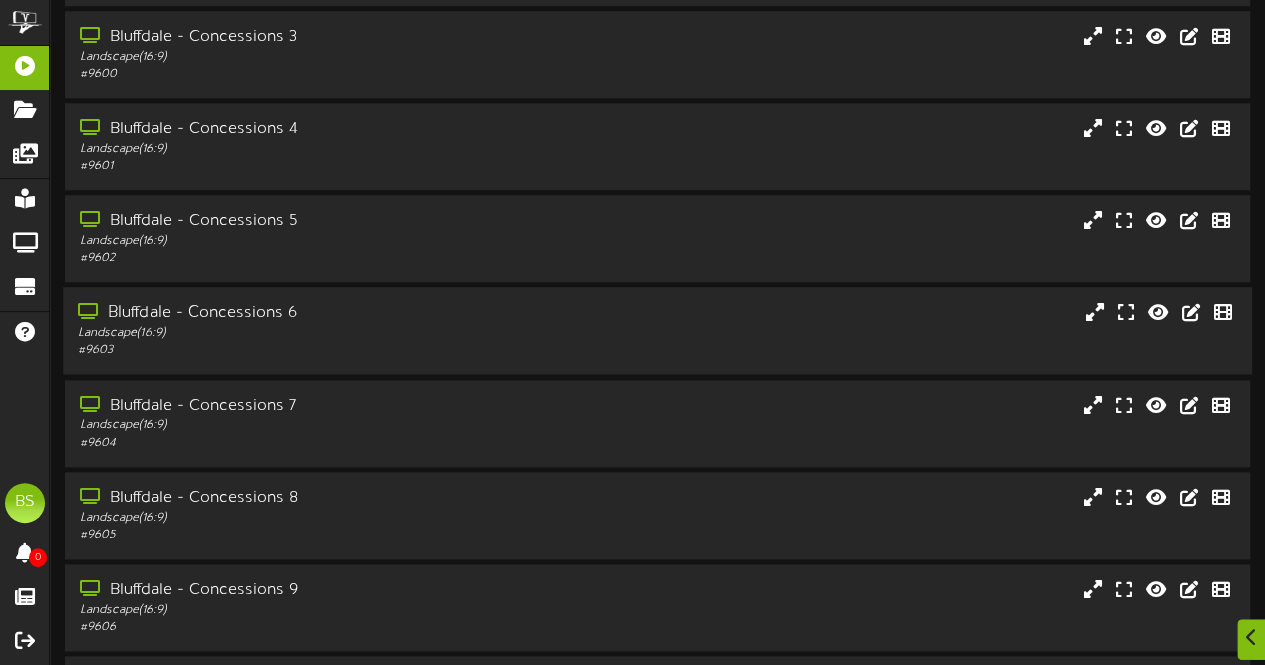 click on "Bluffdale - Concessions 6" at bounding box center [310, 313] 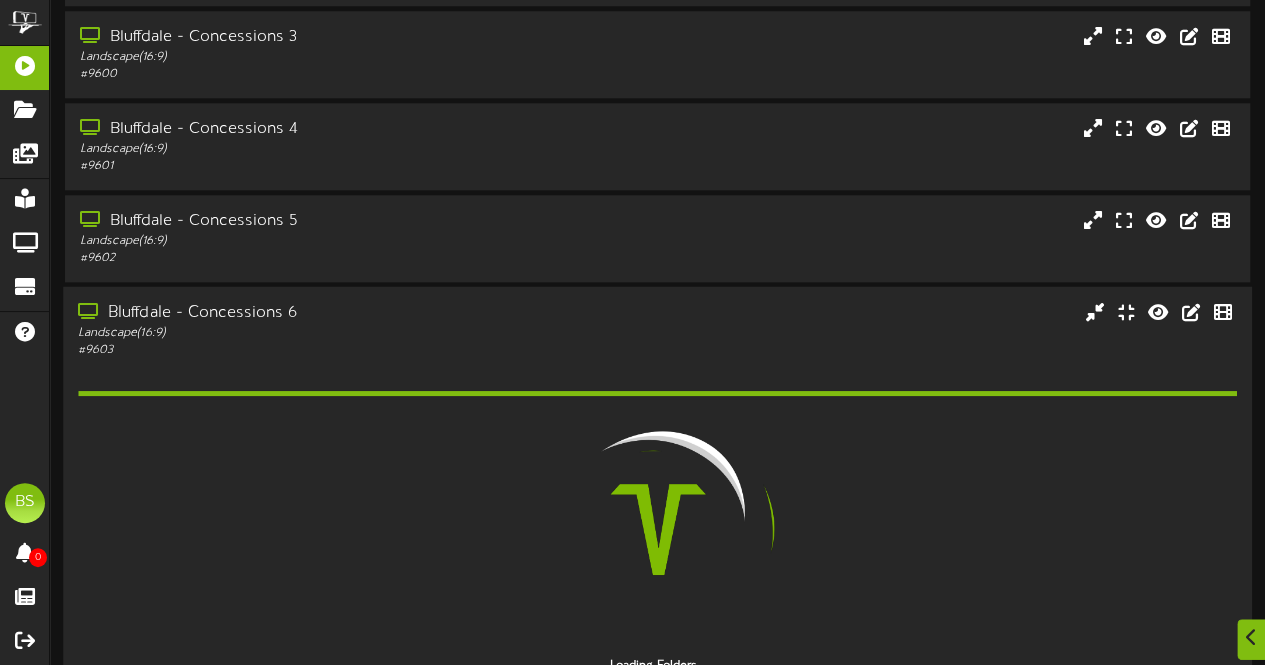 scroll, scrollTop: 1200, scrollLeft: 0, axis: vertical 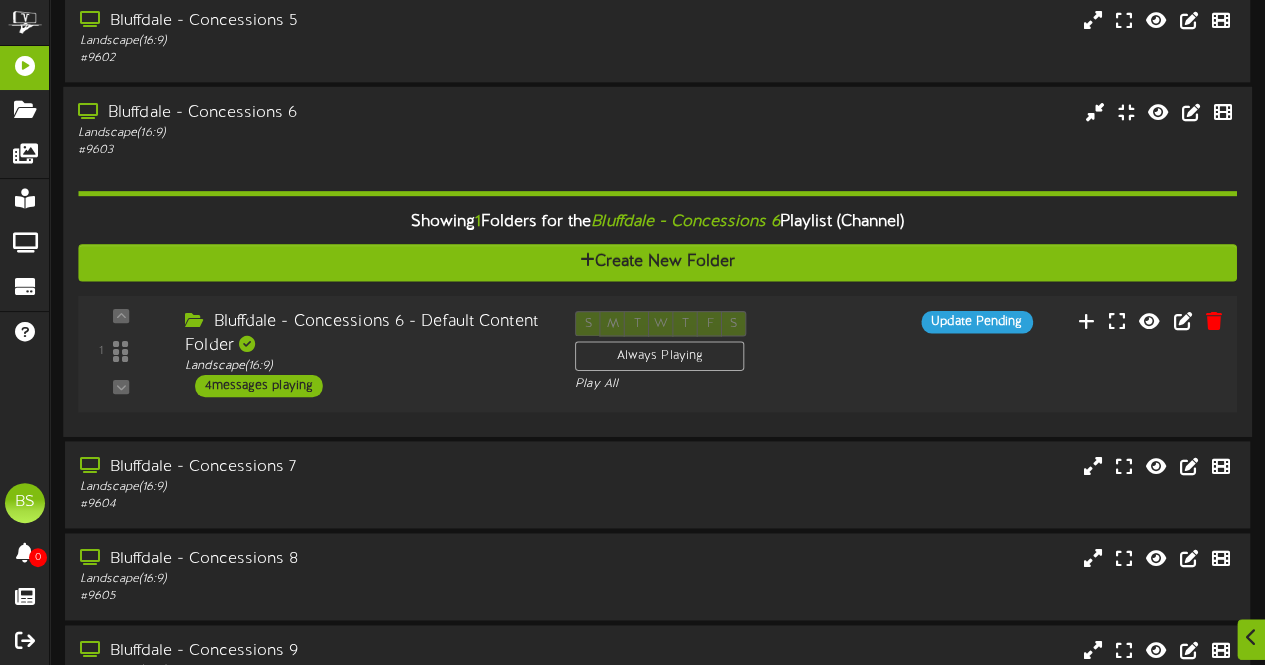 click on "4  messages playing" at bounding box center [259, 386] 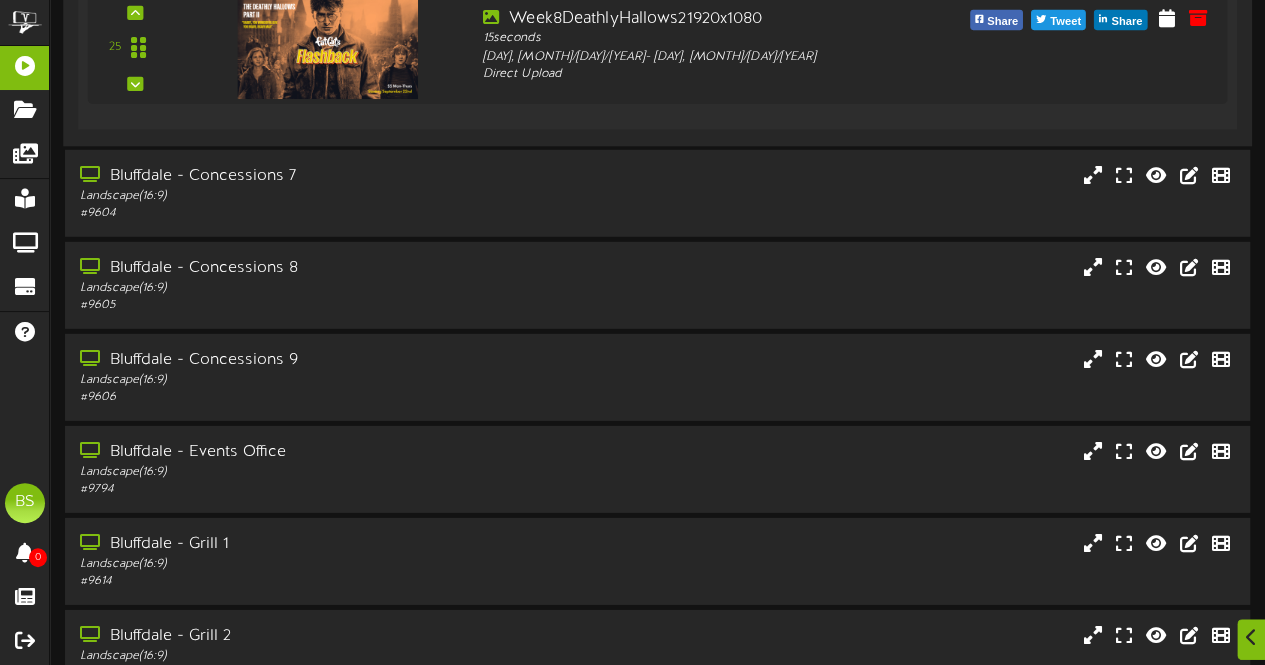 scroll, scrollTop: 2900, scrollLeft: 0, axis: vertical 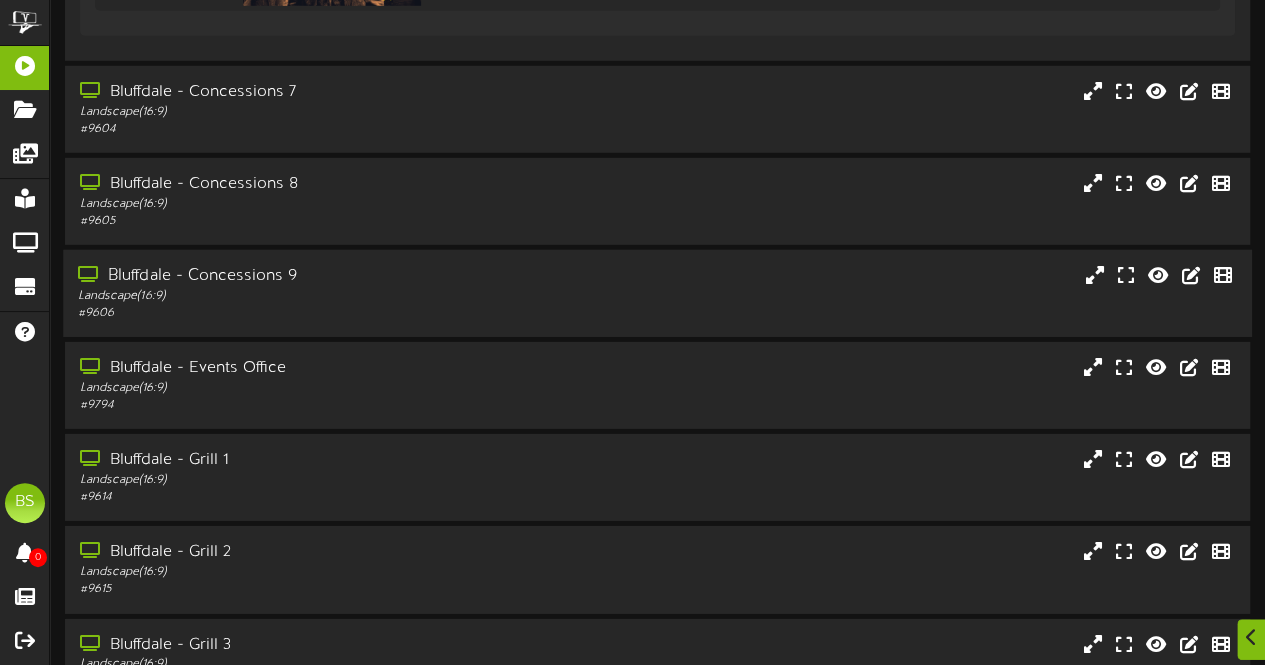click on "Bluffdale - Concessions 9" at bounding box center [310, 276] 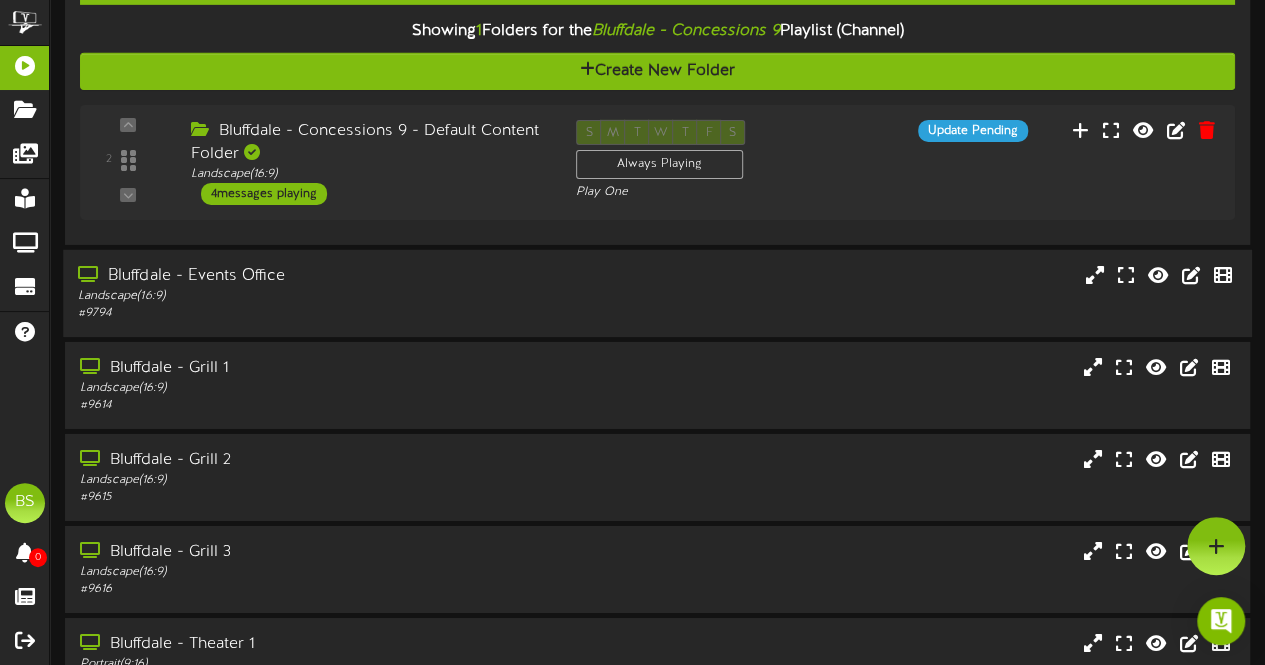 scroll, scrollTop: 3200, scrollLeft: 0, axis: vertical 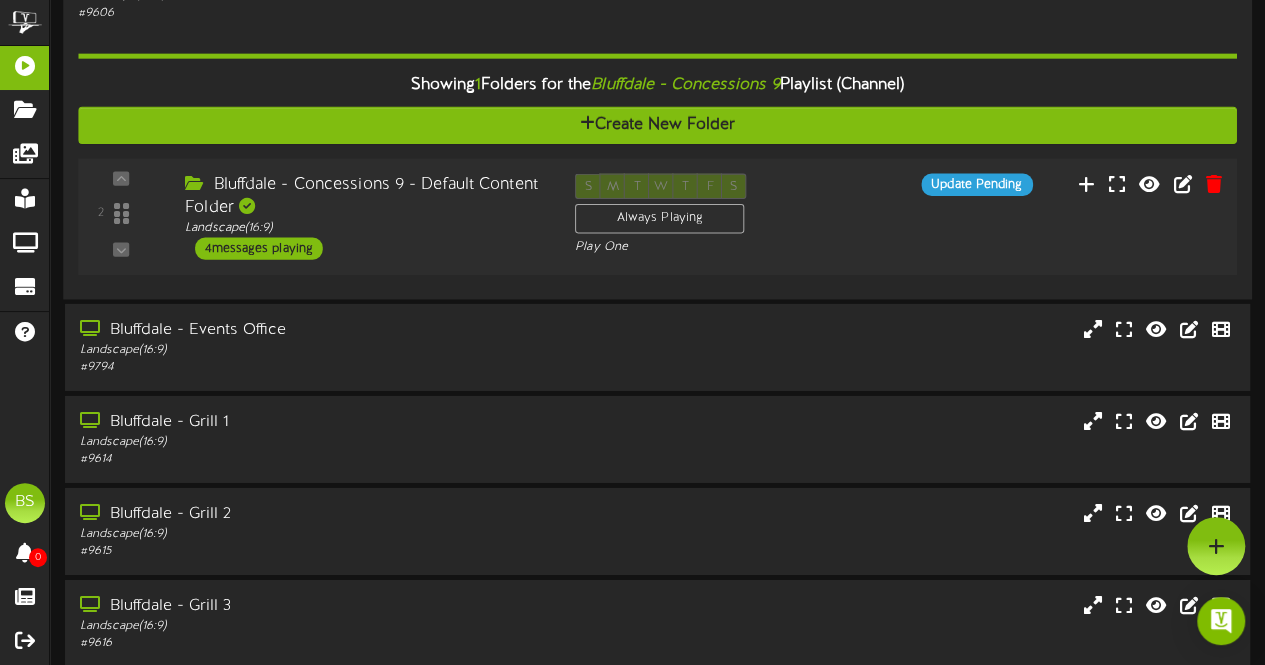 drag, startPoint x: 292, startPoint y: 244, endPoint x: 314, endPoint y: 242, distance: 22.090721 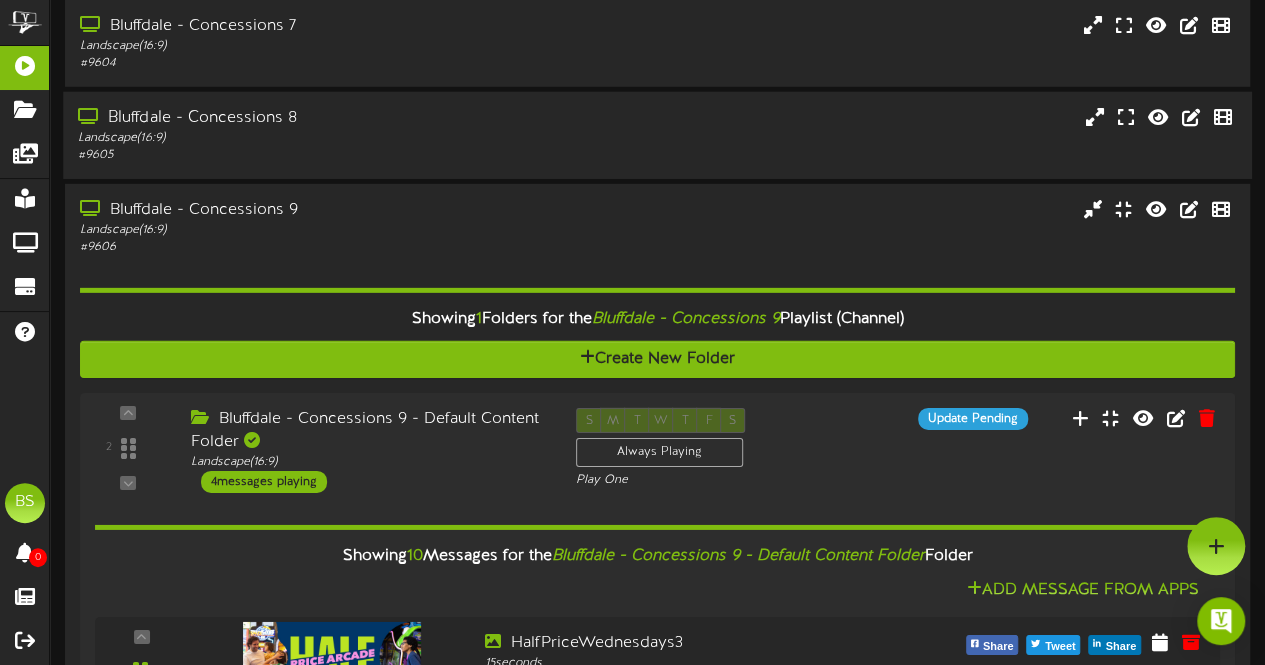 scroll, scrollTop: 2898, scrollLeft: 0, axis: vertical 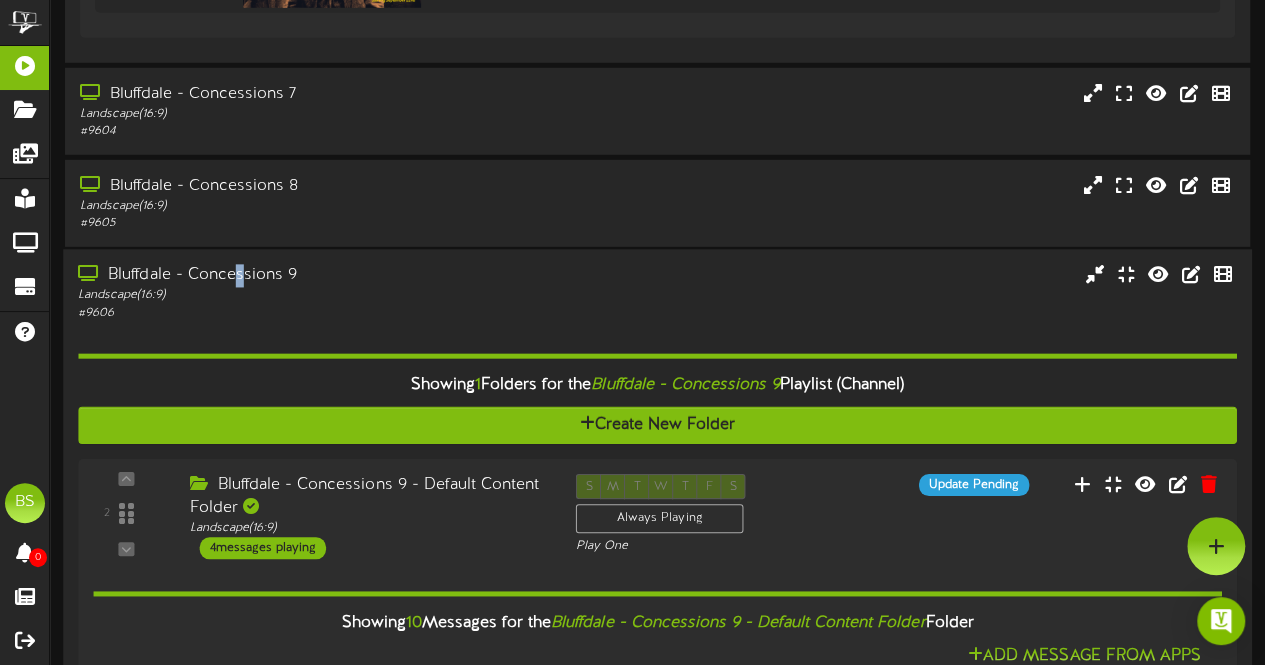 click on "Bluffdale - Concessions 9" at bounding box center [310, 276] 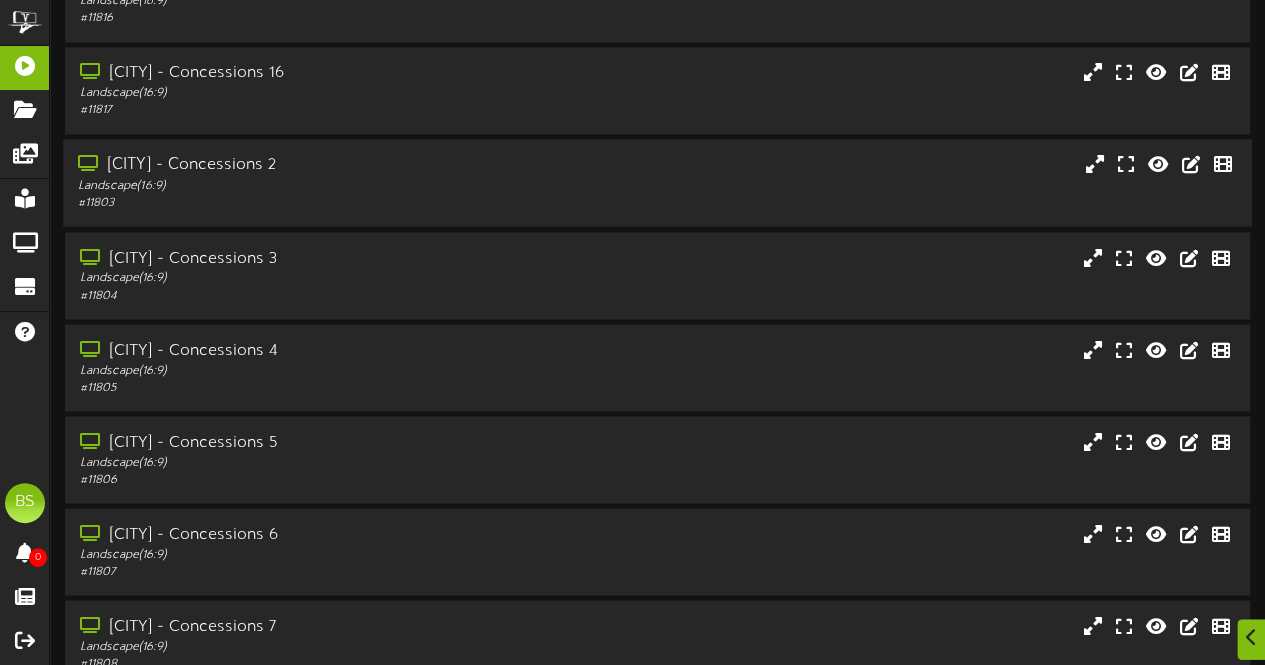 scroll, scrollTop: 10302, scrollLeft: 0, axis: vertical 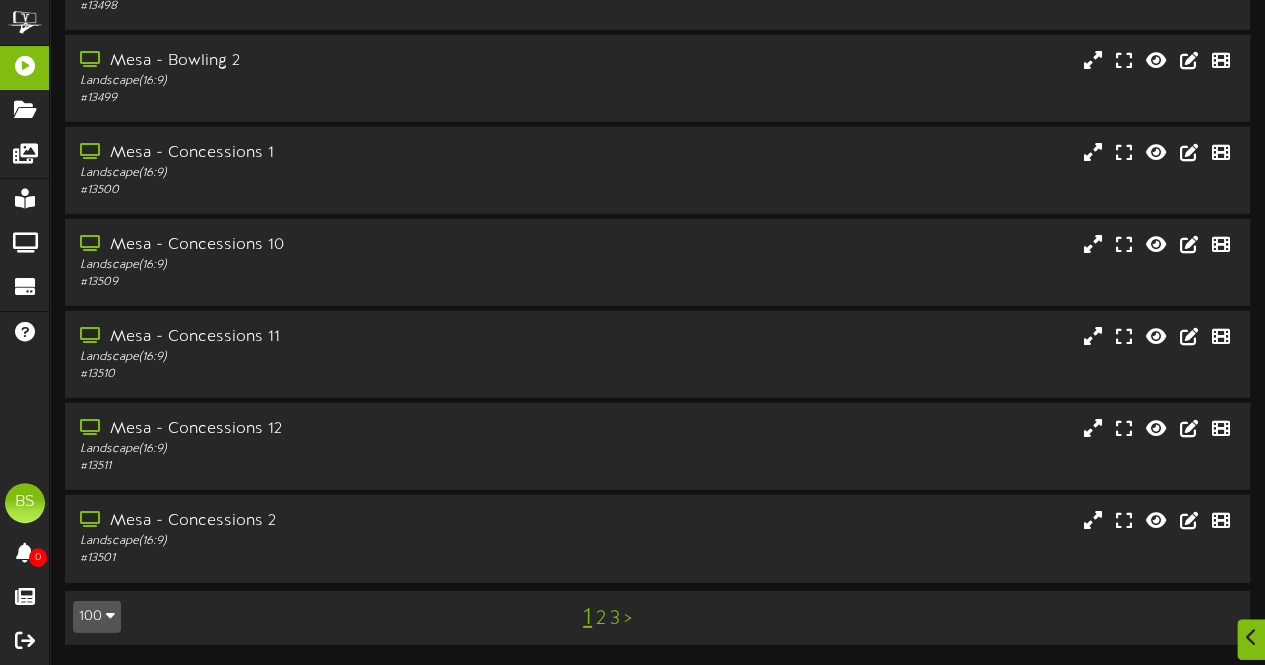 click on "2" at bounding box center (601, 619) 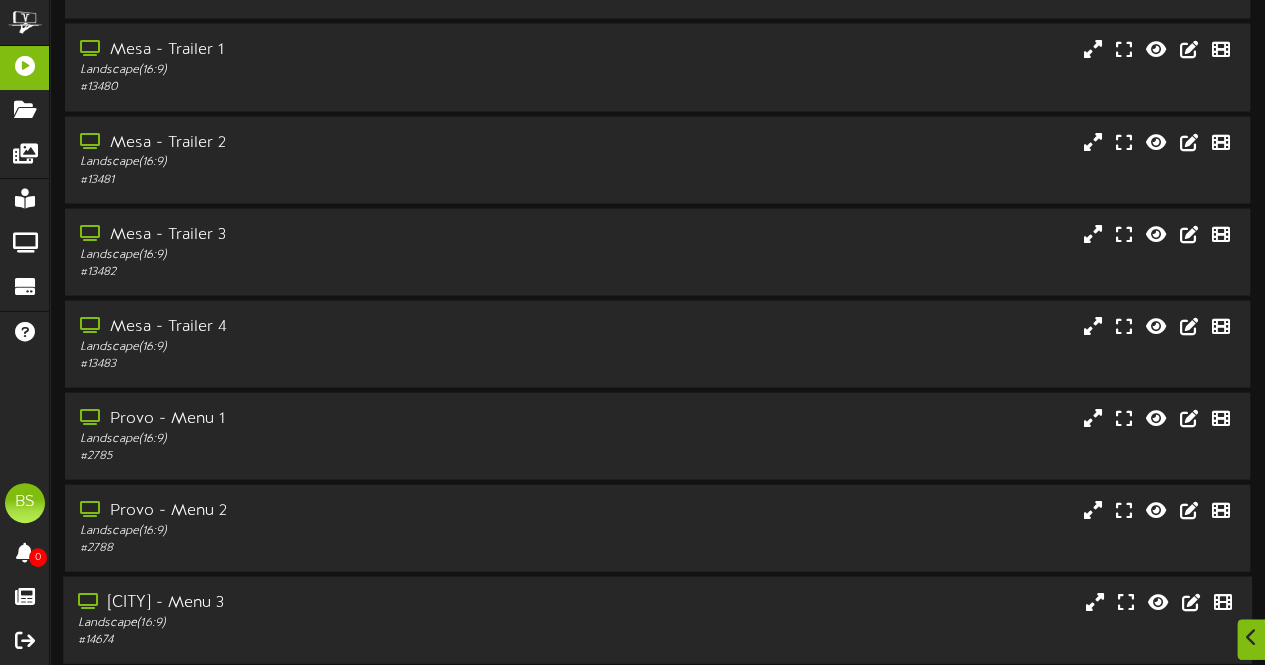 scroll, scrollTop: 2400, scrollLeft: 0, axis: vertical 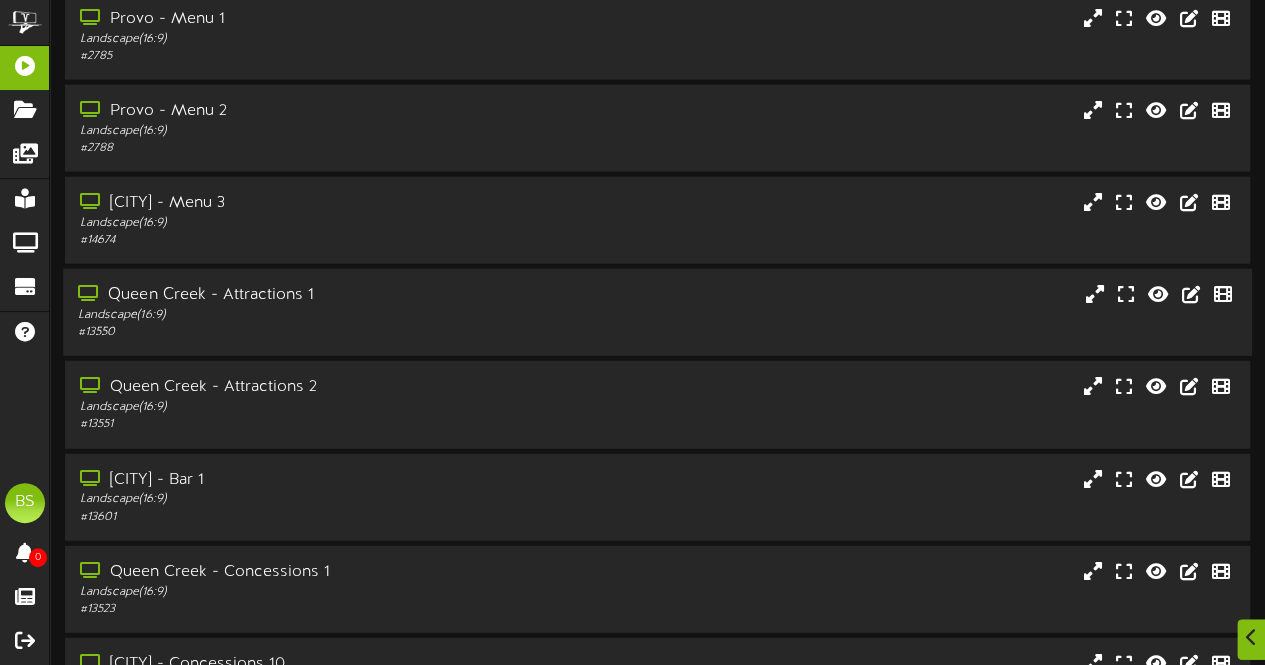 click on "Queen Creek - Attractions 1" at bounding box center (310, 295) 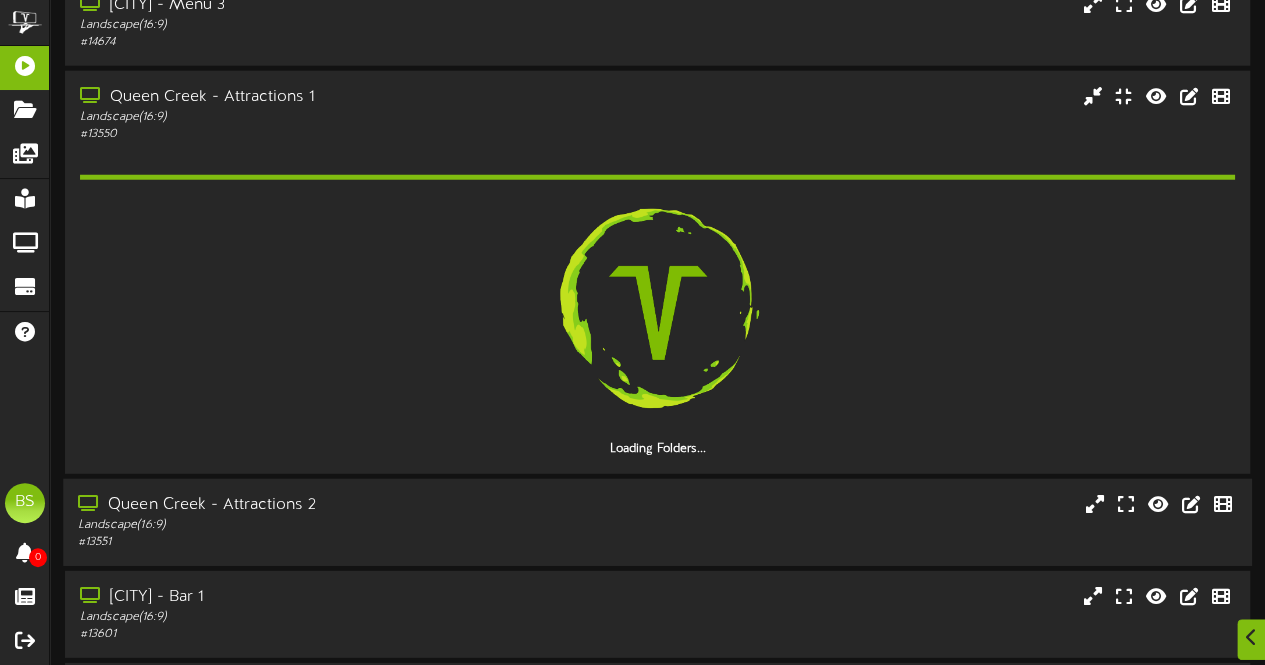 scroll, scrollTop: 2600, scrollLeft: 0, axis: vertical 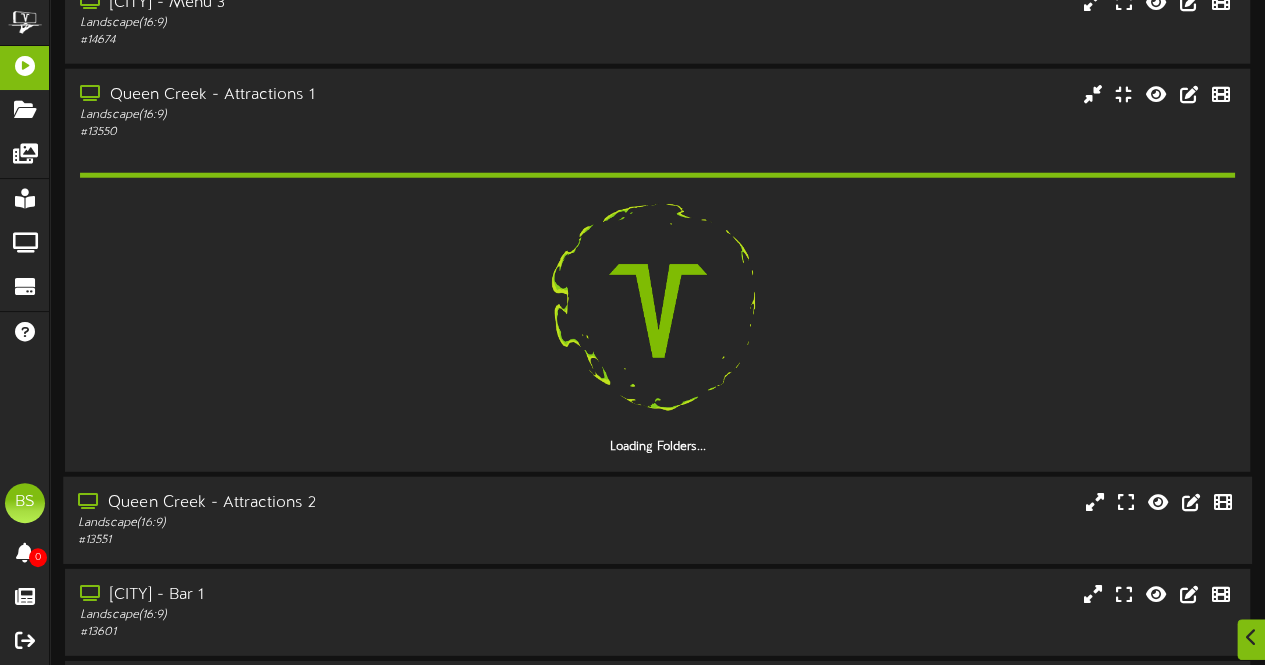 click on "Queen Creek - Attractions 2" at bounding box center (310, 503) 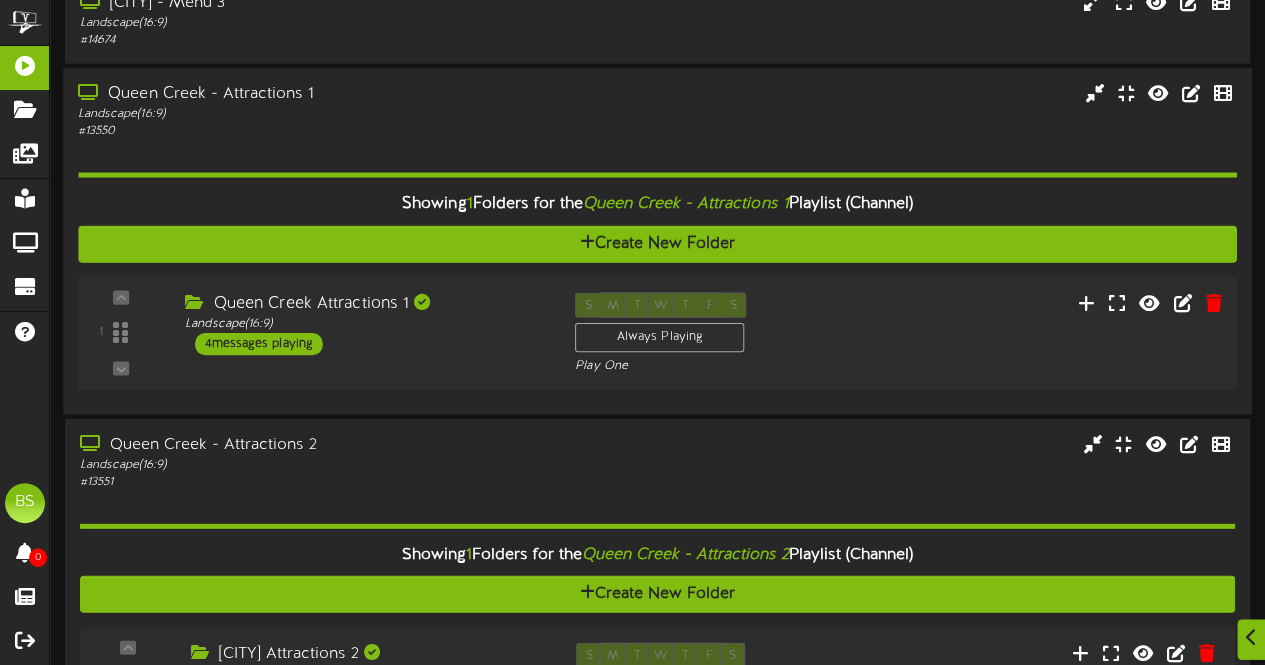 drag, startPoint x: 292, startPoint y: 342, endPoint x: 417, endPoint y: 311, distance: 128.78665 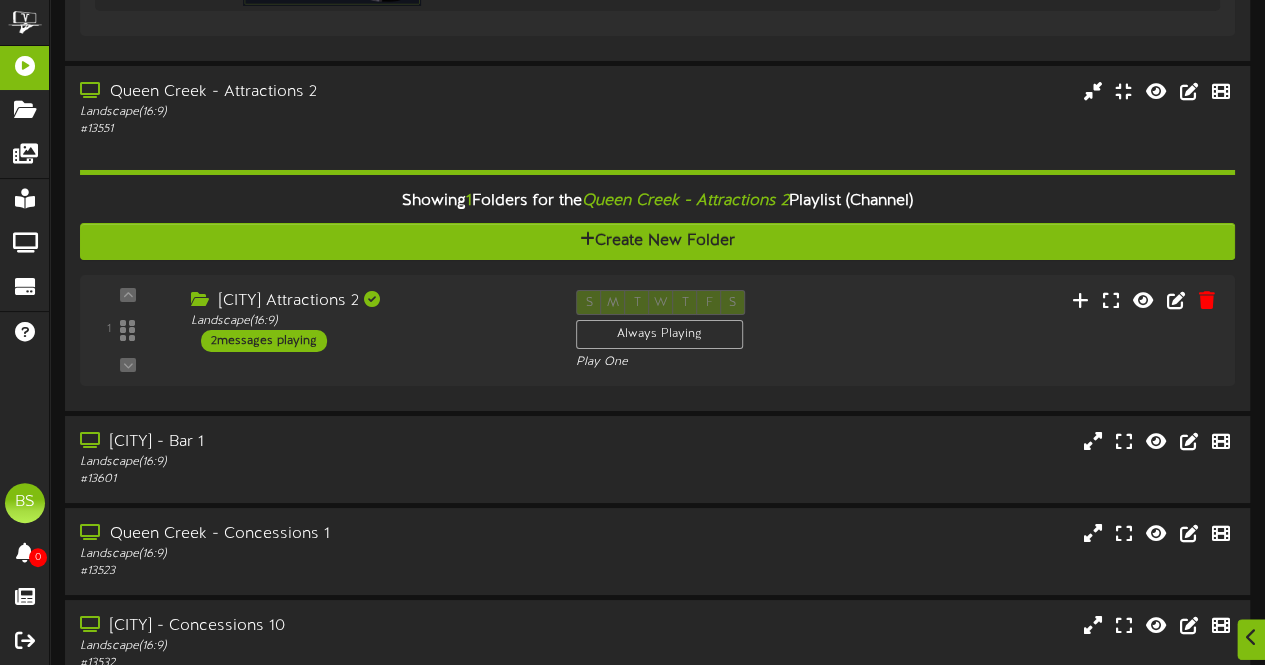 scroll, scrollTop: 3599, scrollLeft: 0, axis: vertical 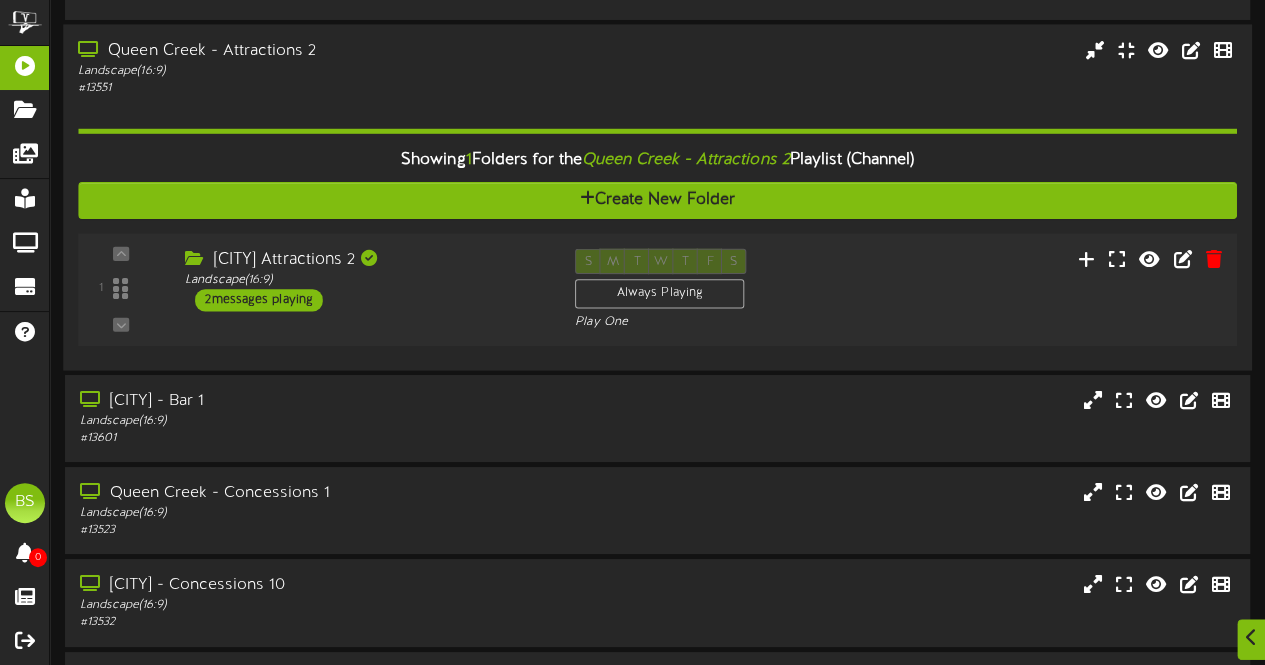click on "2  messages playing" at bounding box center (259, 300) 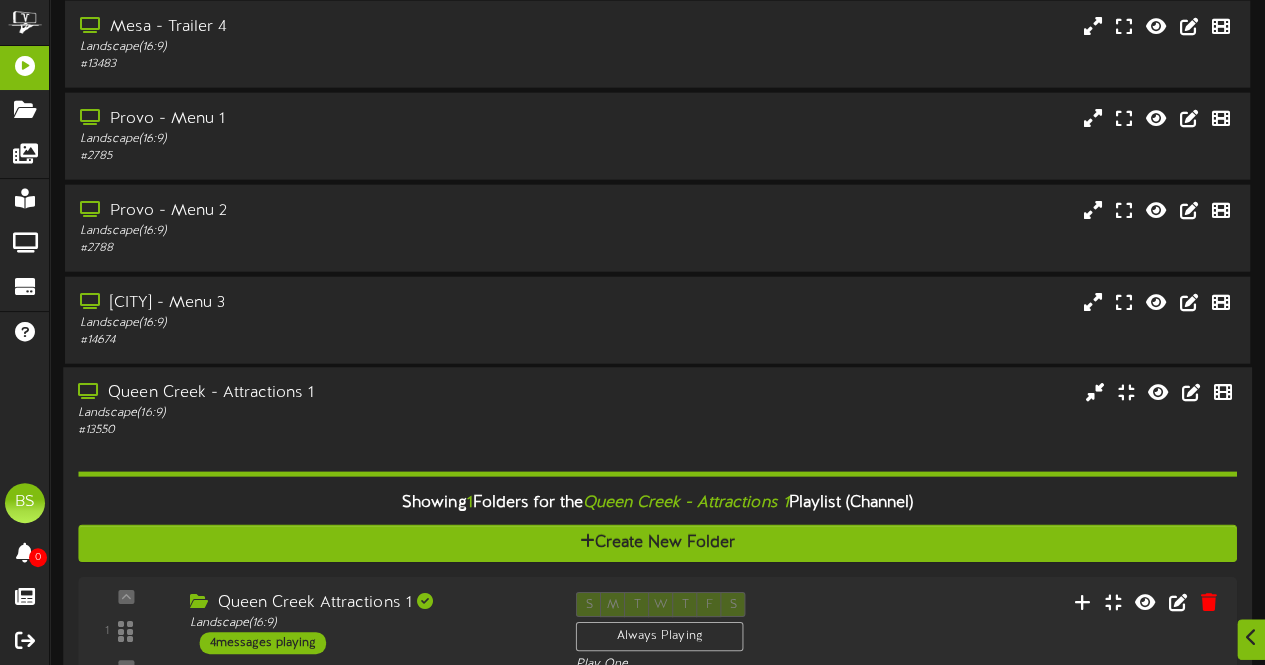 scroll, scrollTop: 10918, scrollLeft: 0, axis: vertical 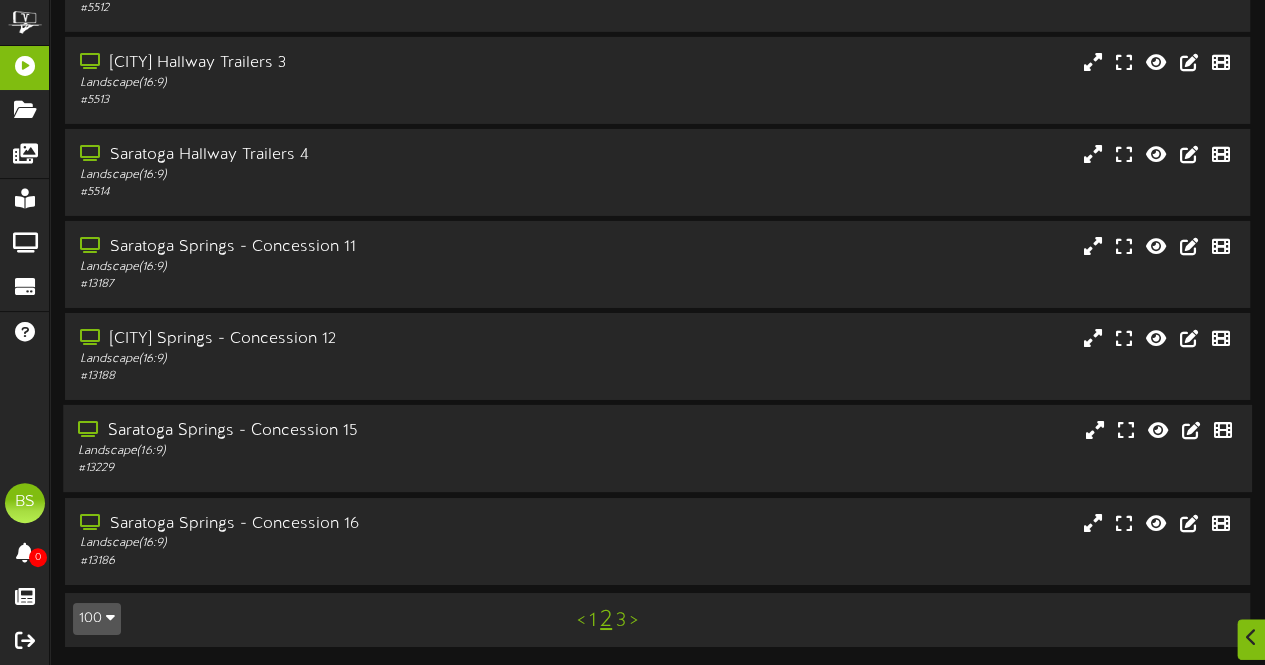 click on "Saratoga Springs - Concession 15" at bounding box center [310, 431] 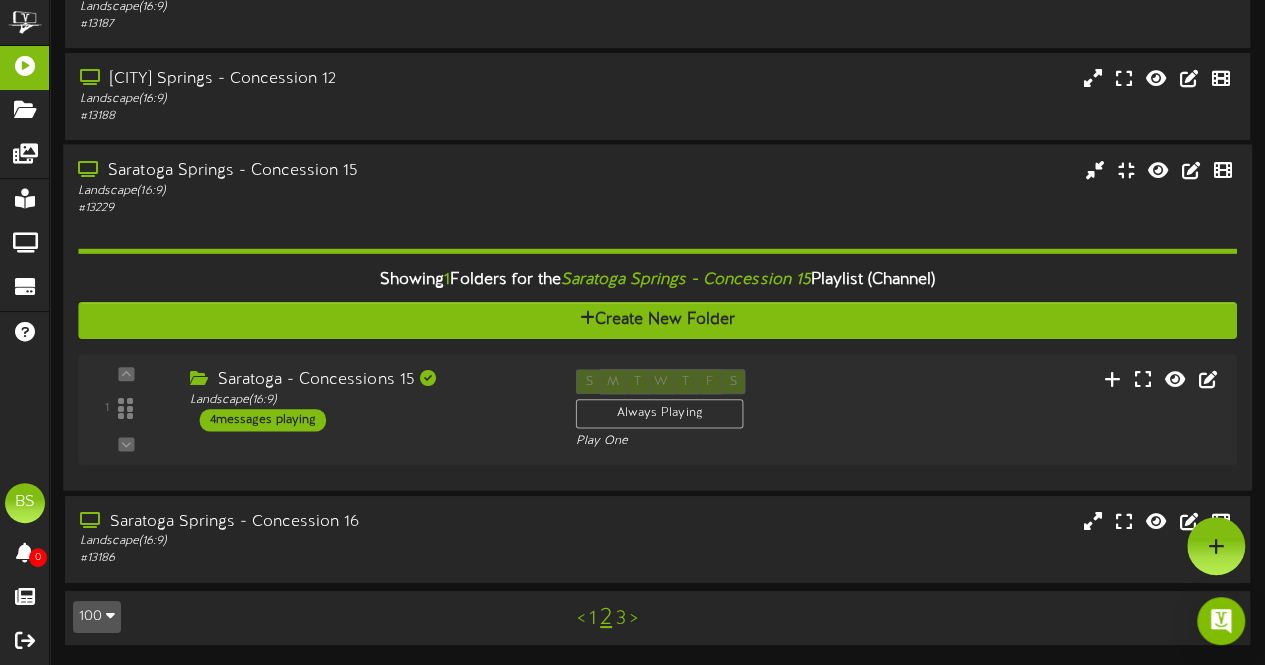 scroll, scrollTop: 11174, scrollLeft: 0, axis: vertical 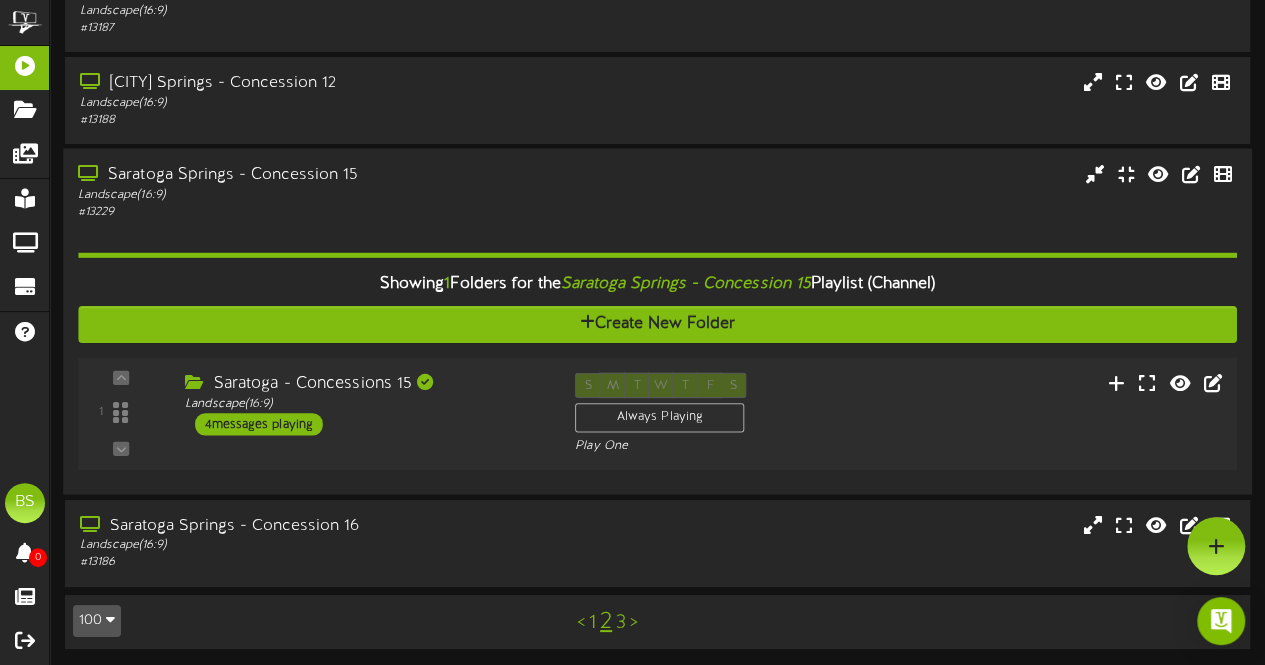click on "4  messages playing" at bounding box center [259, 424] 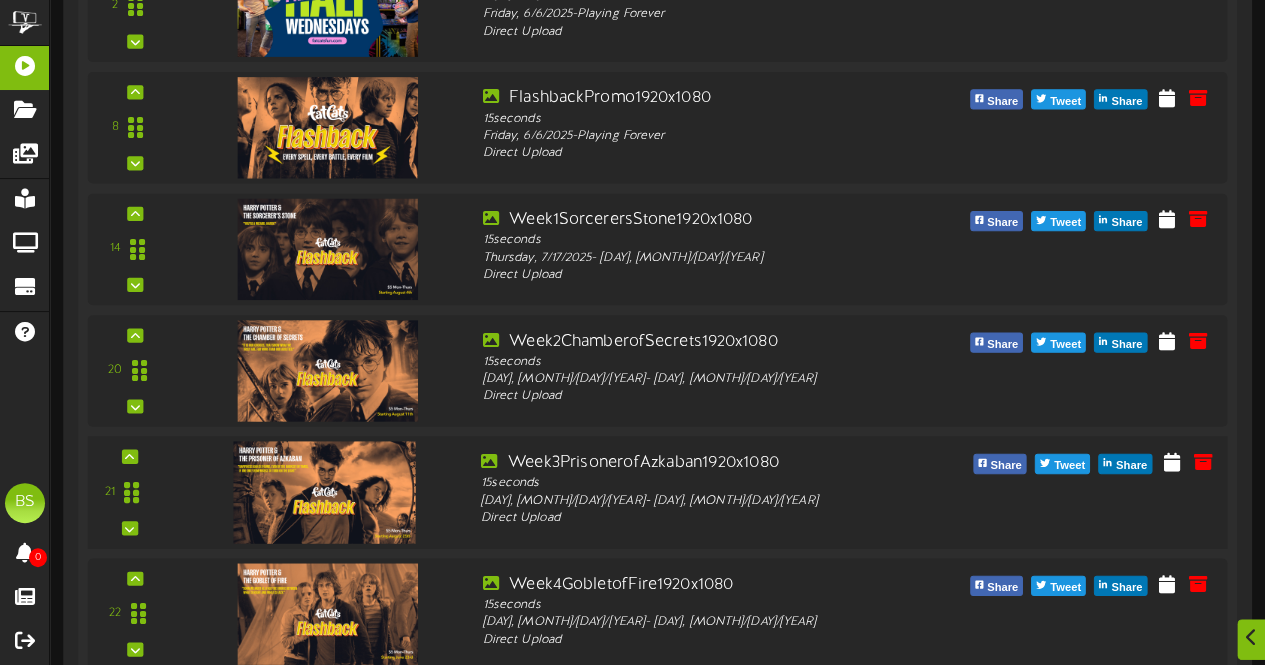 scroll, scrollTop: 12118, scrollLeft: 0, axis: vertical 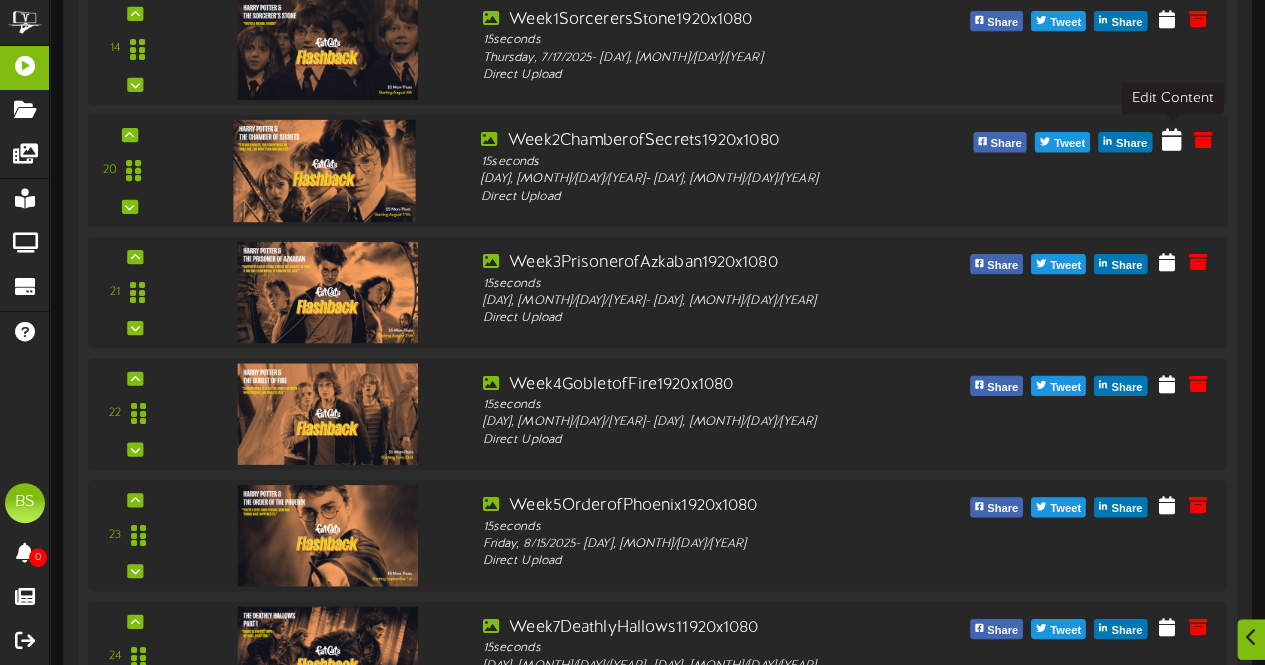 click at bounding box center (1172, 140) 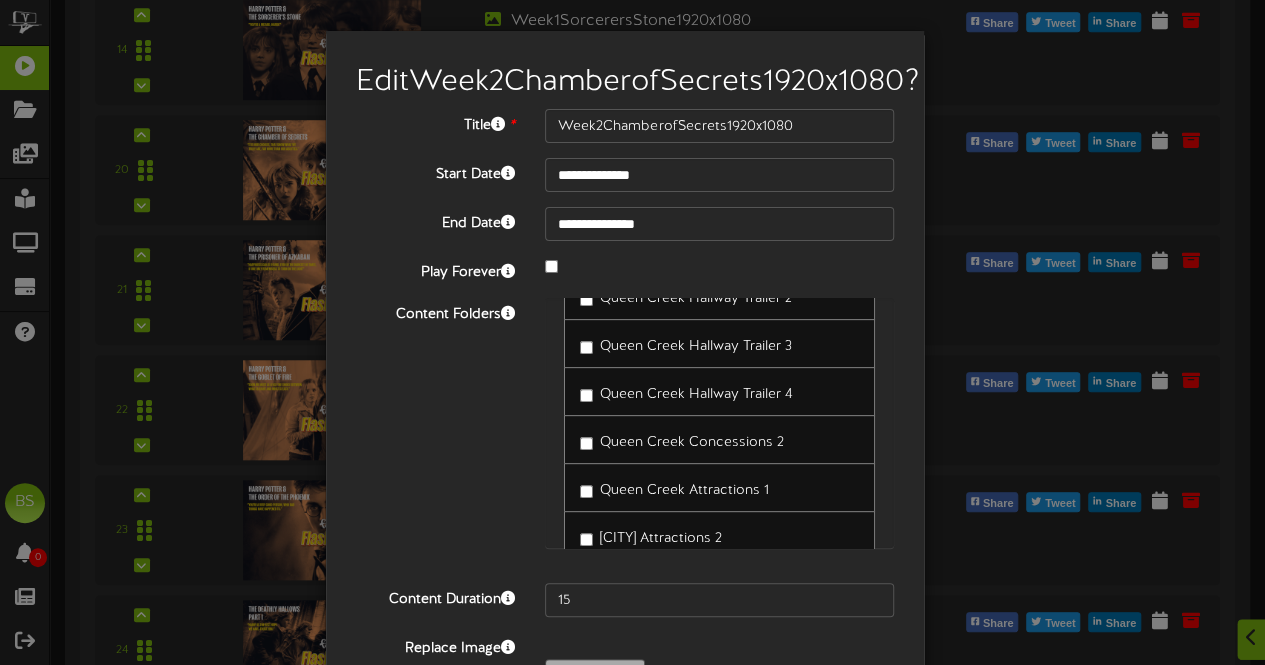scroll, scrollTop: 4300, scrollLeft: 0, axis: vertical 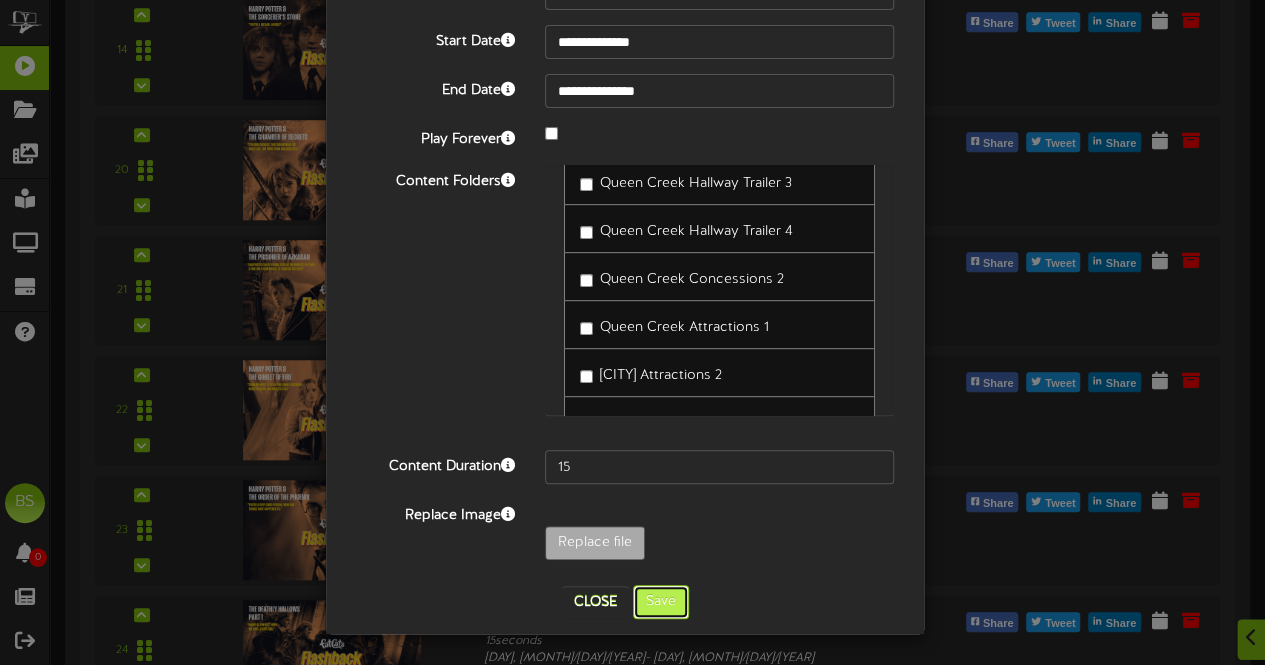click on "Save" at bounding box center (661, 602) 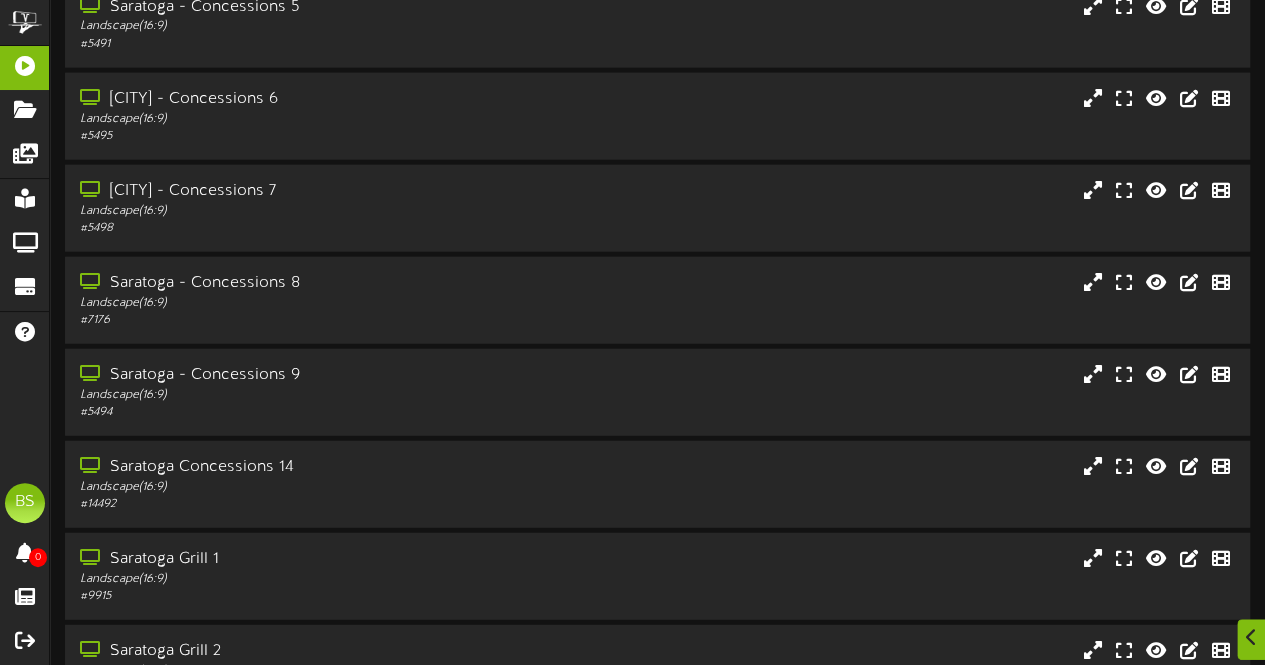 scroll, scrollTop: 9999, scrollLeft: 0, axis: vertical 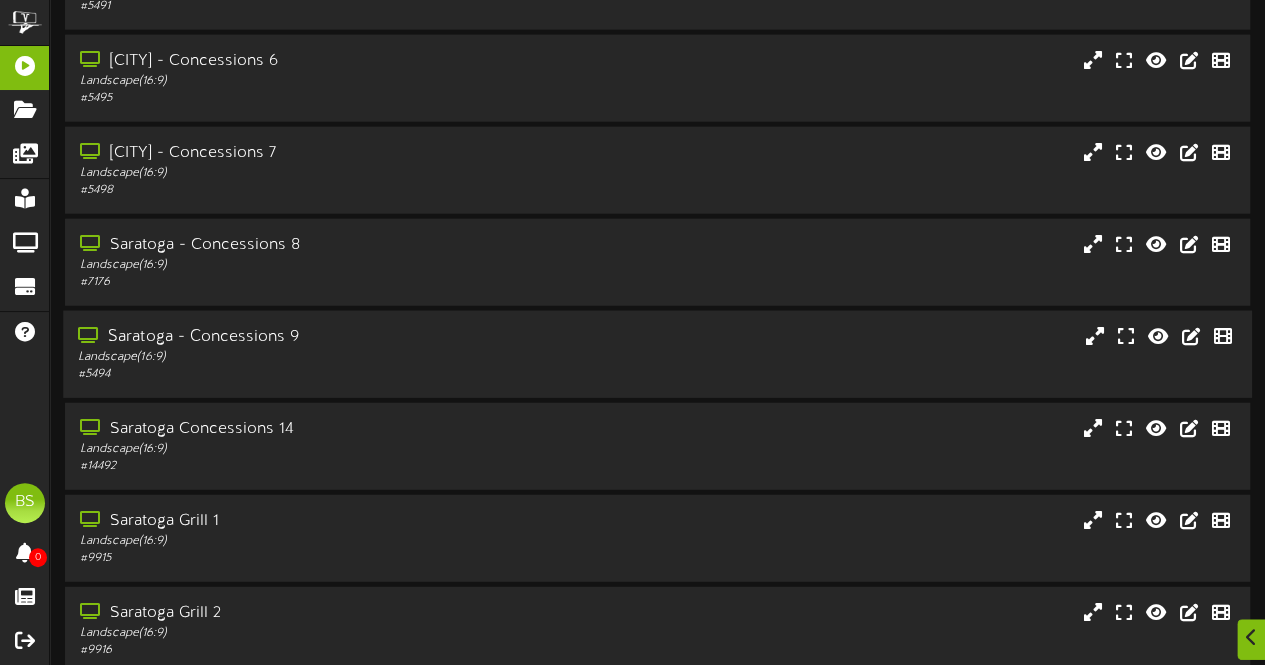 click on "Saratoga - Concessions 9" at bounding box center [310, 337] 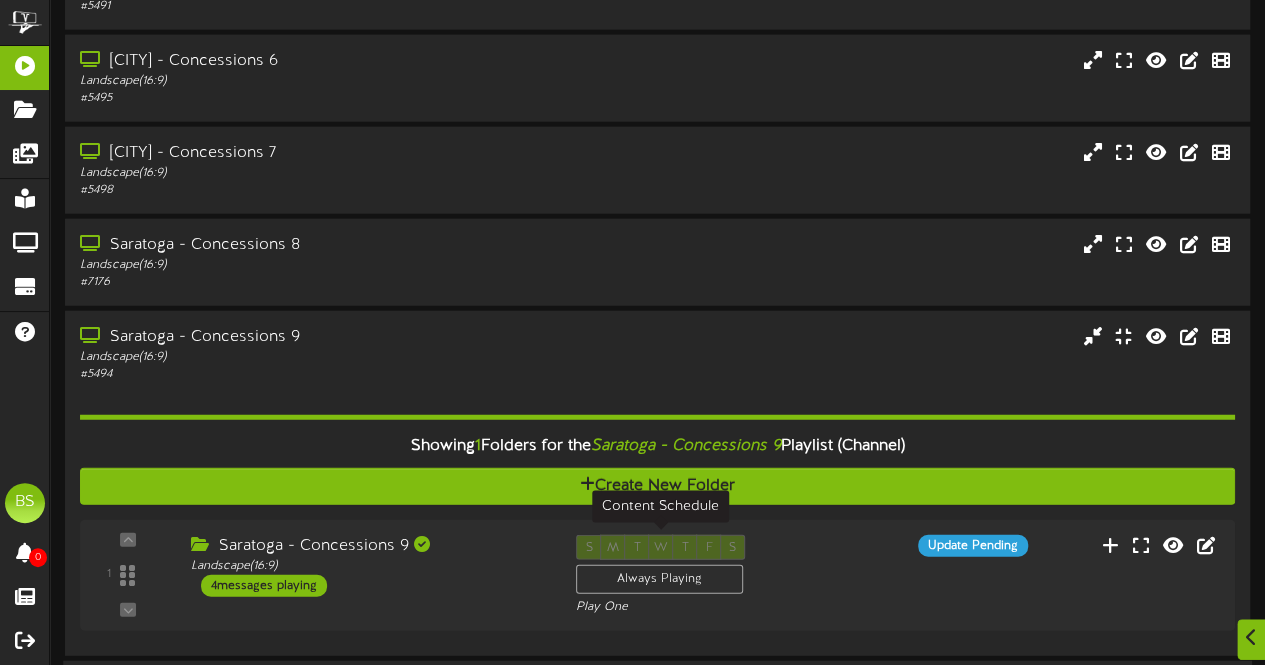 scroll, scrollTop: 10399, scrollLeft: 0, axis: vertical 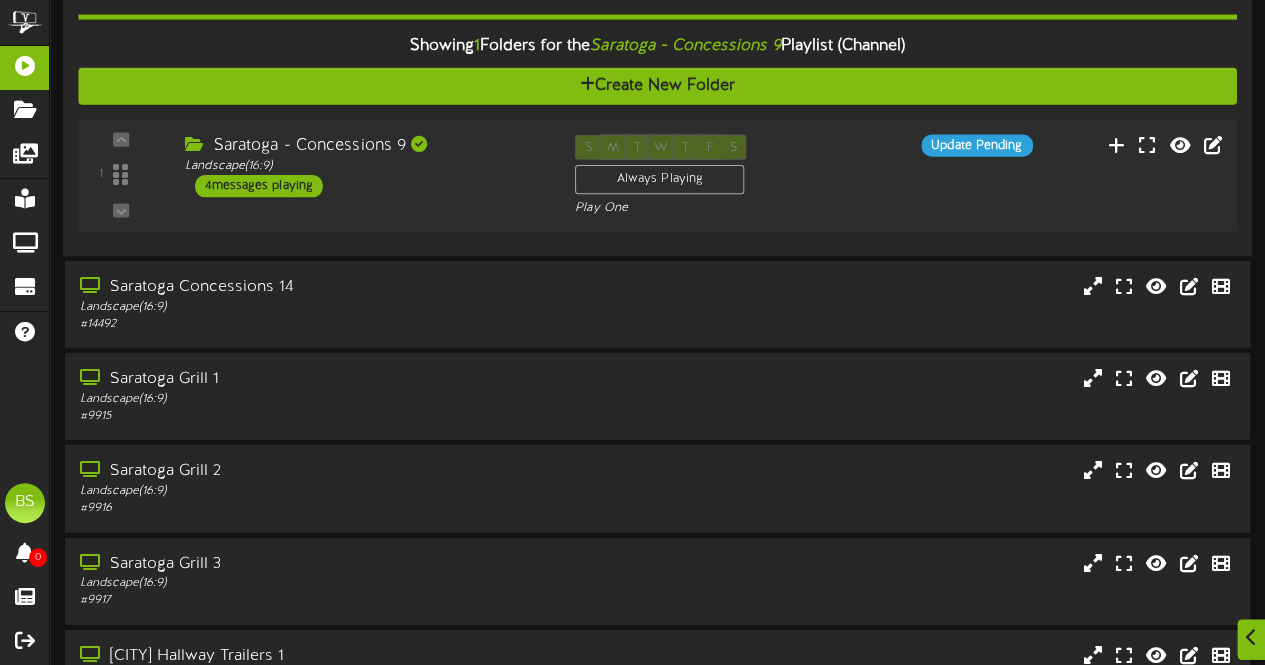 click on "4  messages playing" at bounding box center (259, 186) 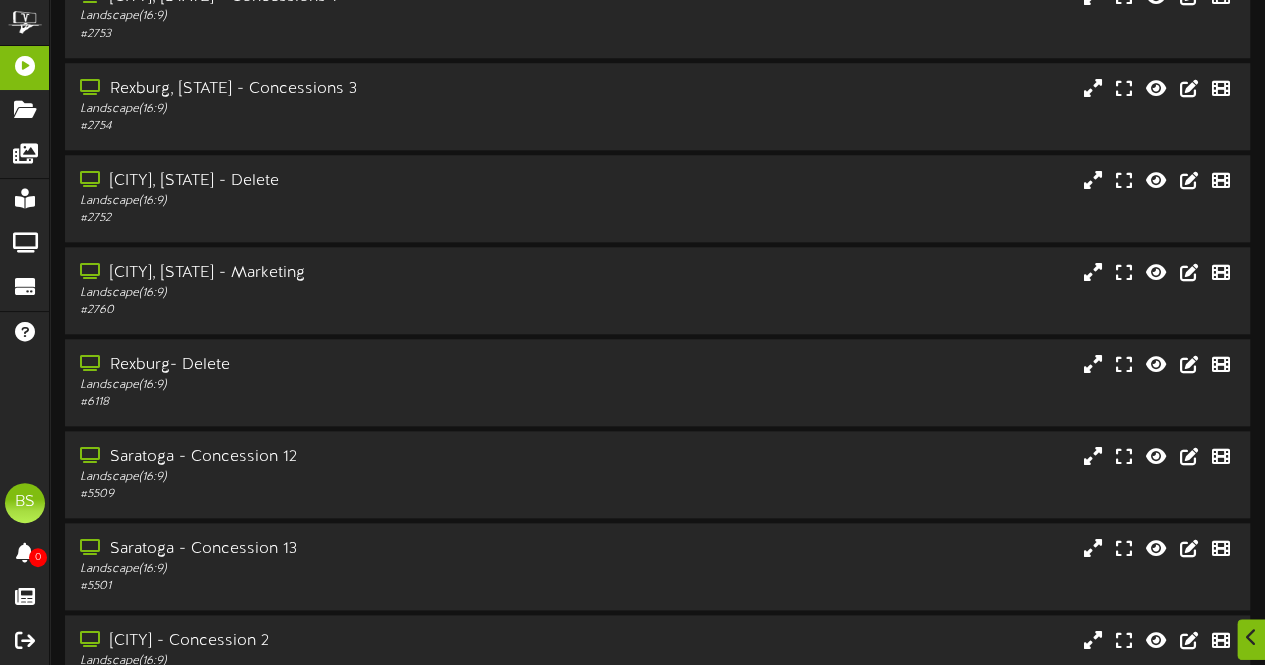 scroll, scrollTop: 14080, scrollLeft: 0, axis: vertical 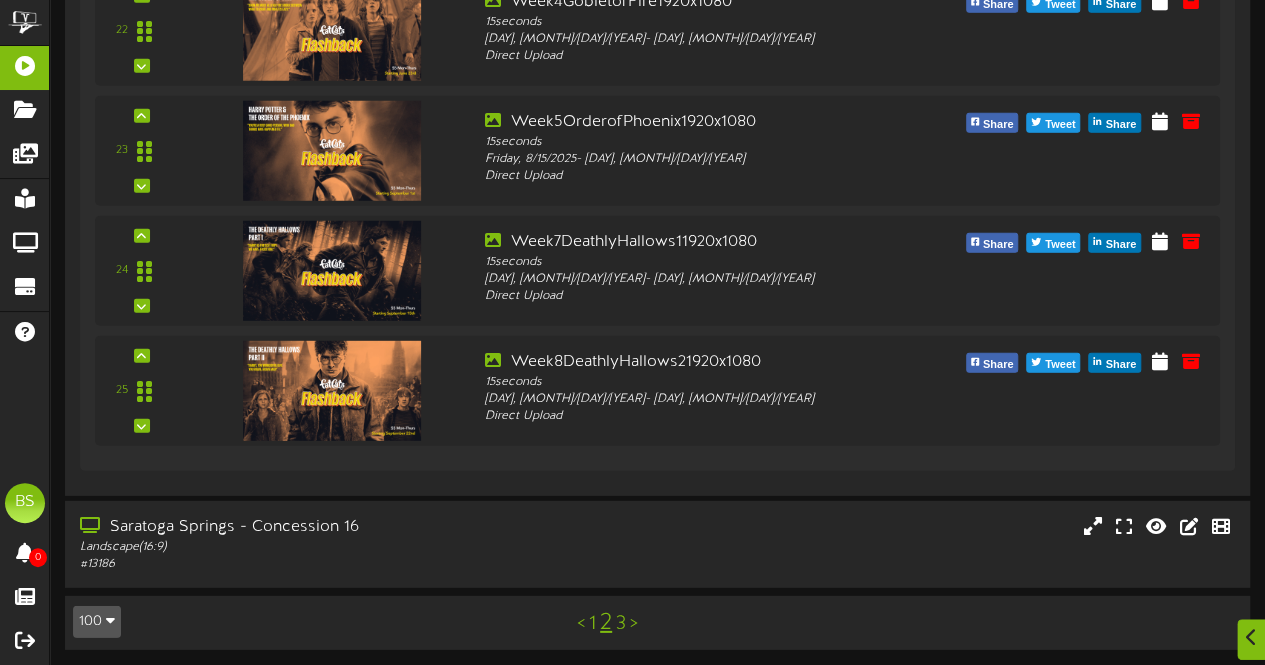 click on "1" at bounding box center (592, 624) 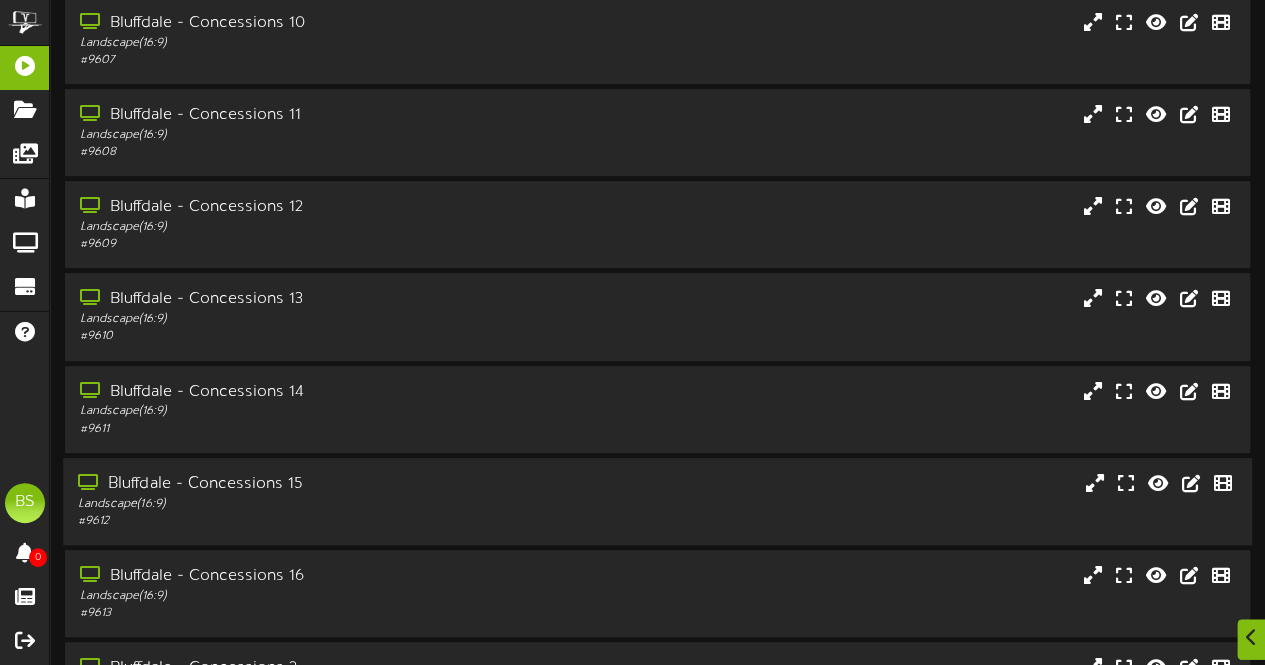 scroll, scrollTop: 400, scrollLeft: 0, axis: vertical 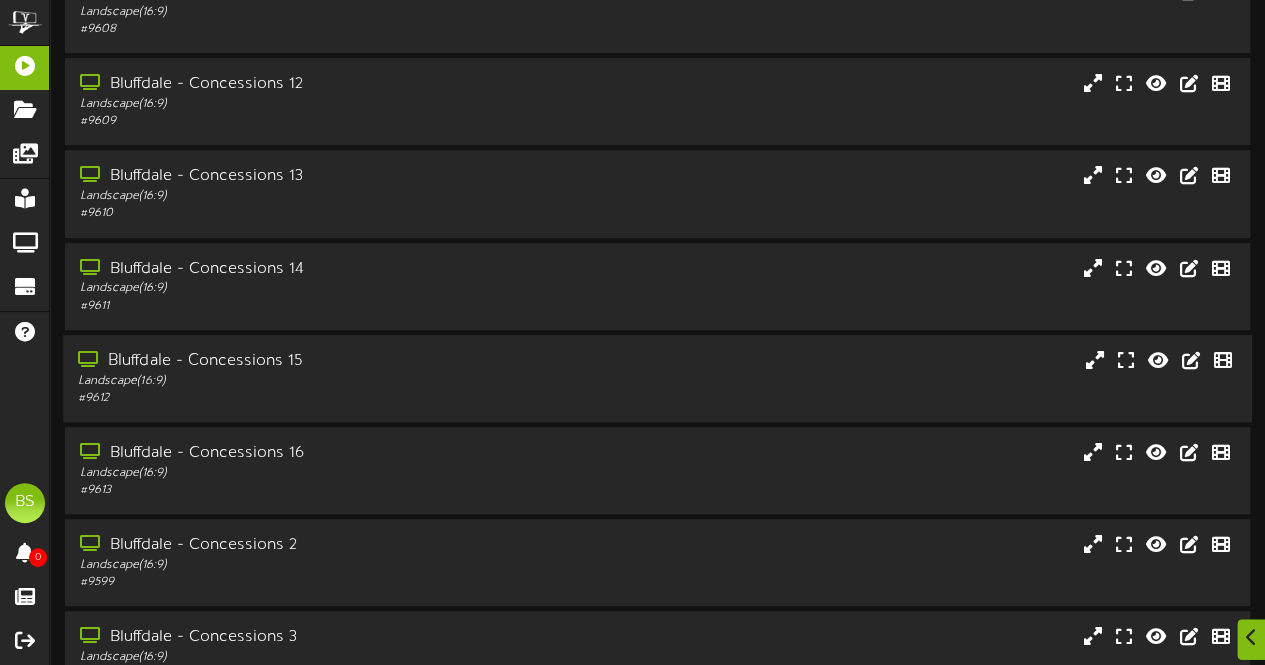 drag, startPoint x: 269, startPoint y: 360, endPoint x: 435, endPoint y: 345, distance: 166.67633 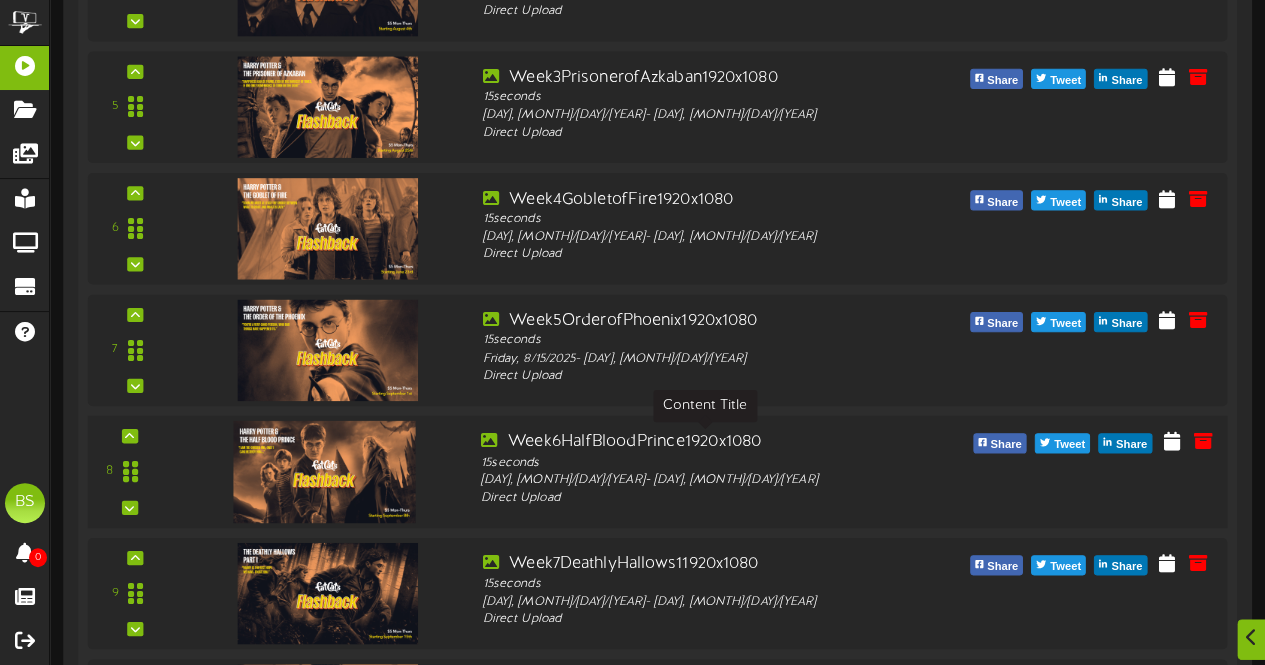 scroll, scrollTop: 1698, scrollLeft: 0, axis: vertical 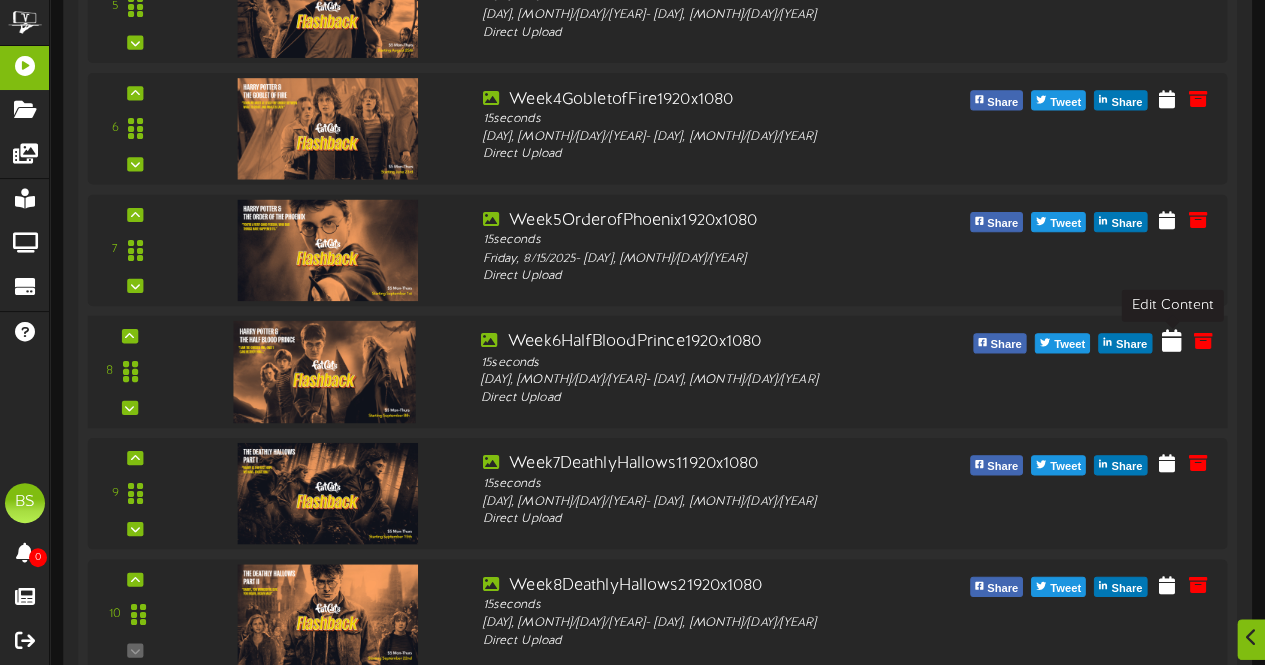 click at bounding box center [1172, 339] 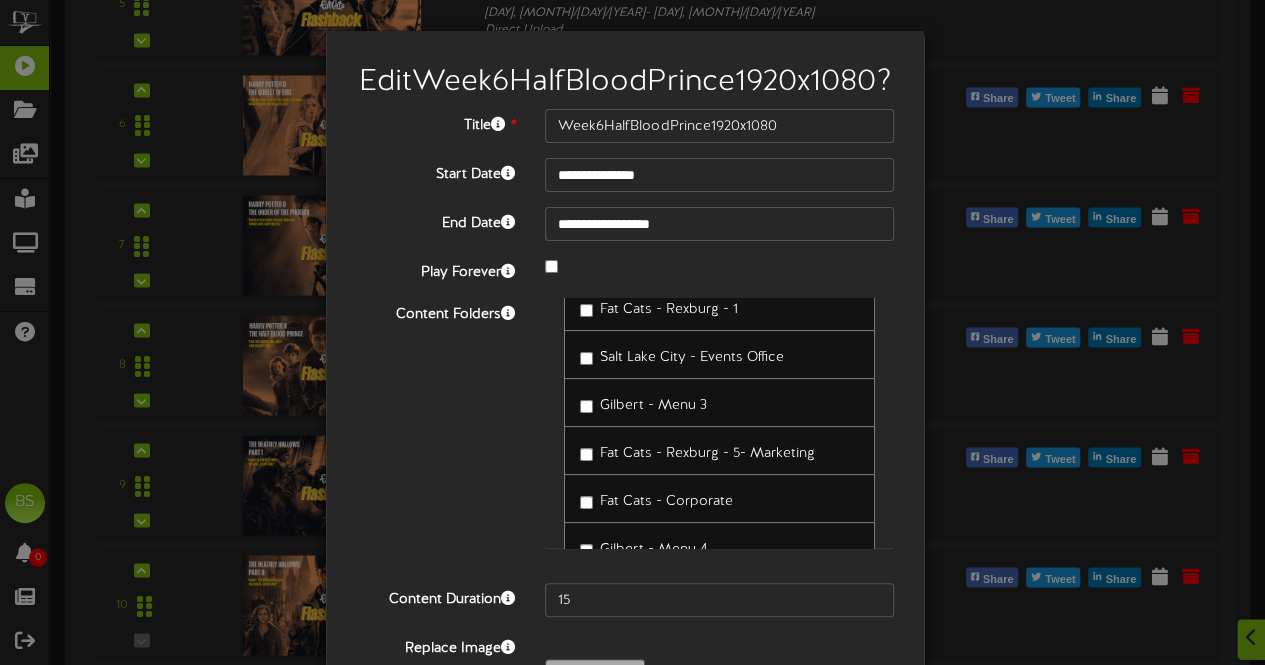 scroll, scrollTop: 400, scrollLeft: 0, axis: vertical 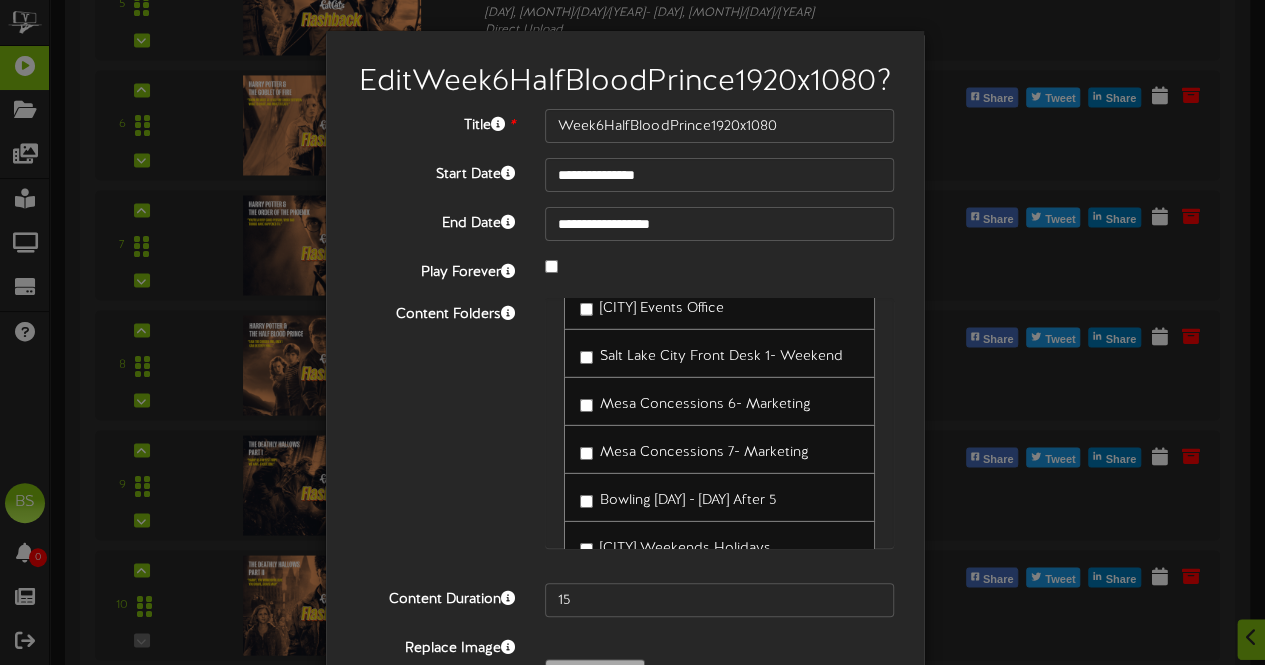 click on "Mesa Concessions 6- Marketing" at bounding box center (695, 401) 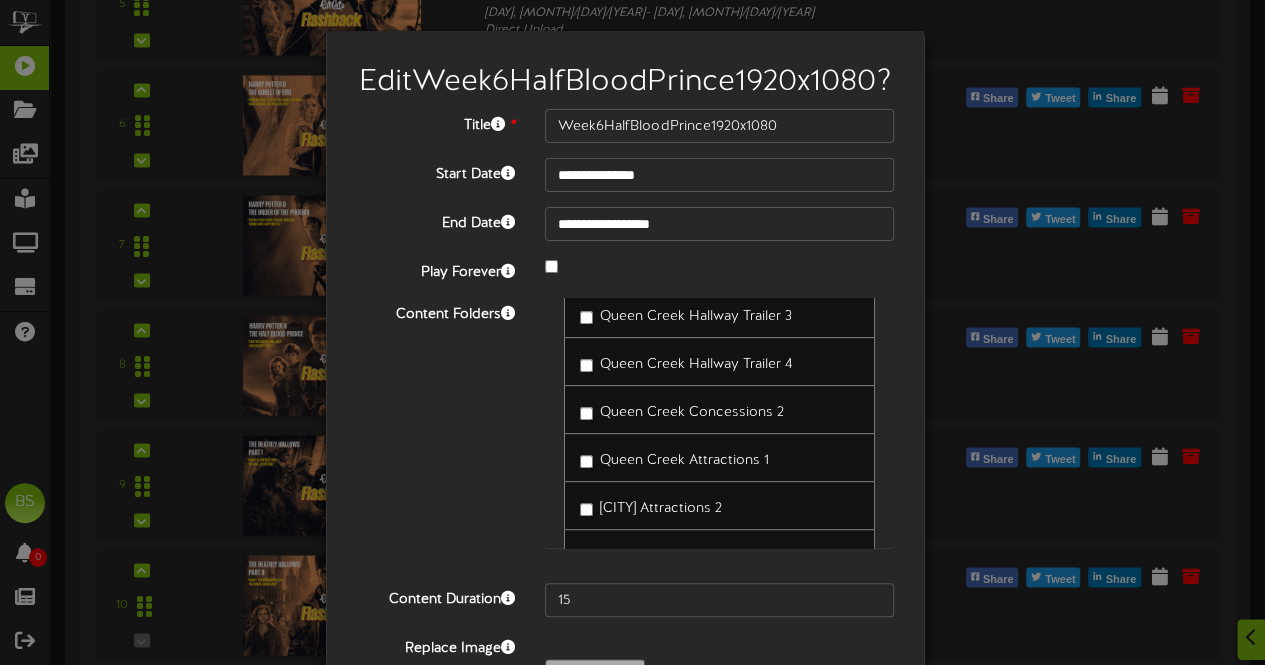 scroll, scrollTop: 4400, scrollLeft: 0, axis: vertical 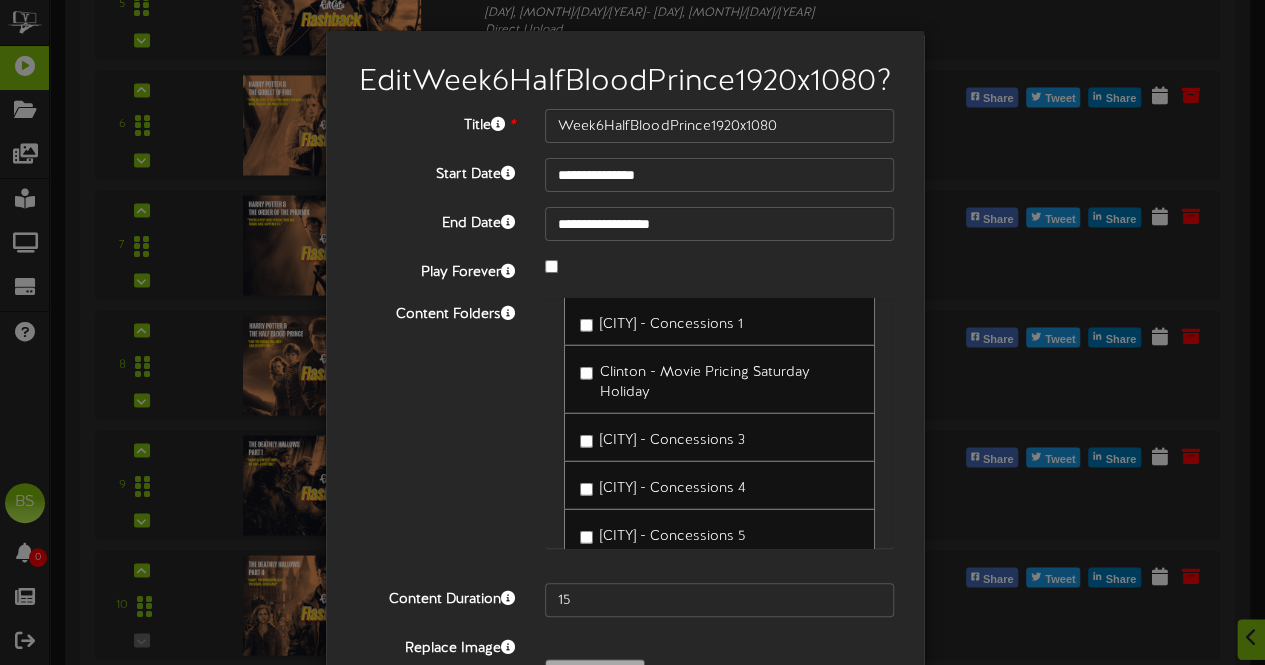 click on "[CITY] - Concessions 6" at bounding box center (663, 581) 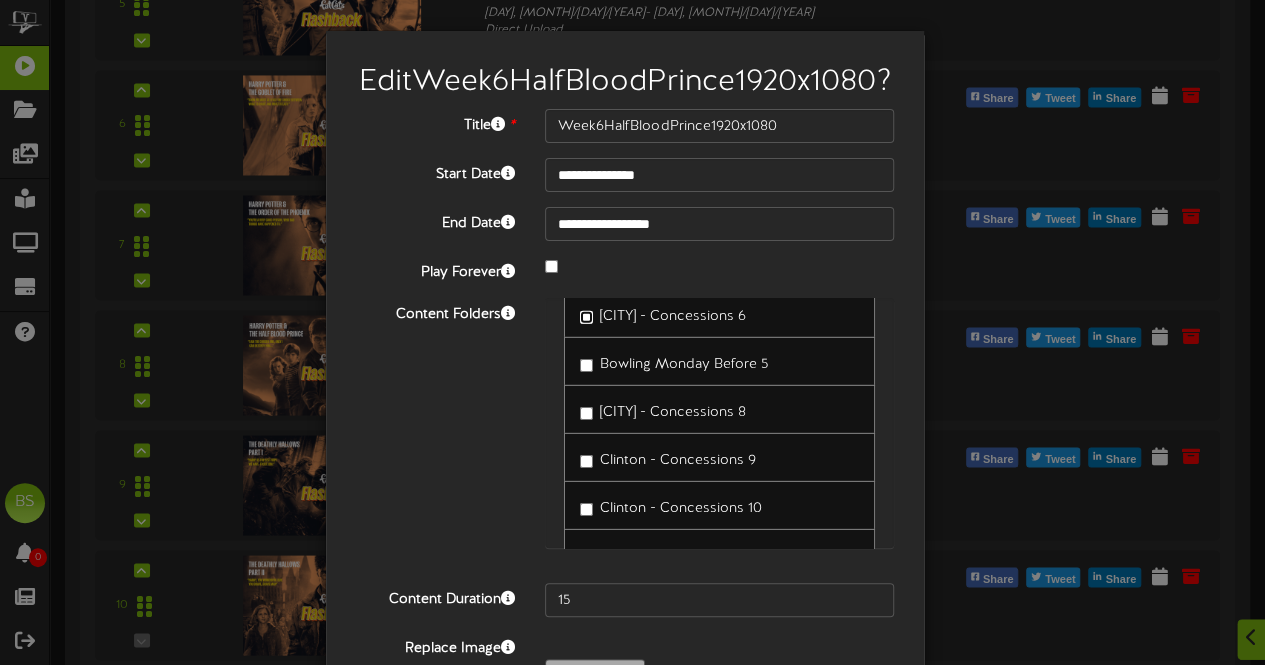 scroll, scrollTop: 10900, scrollLeft: 0, axis: vertical 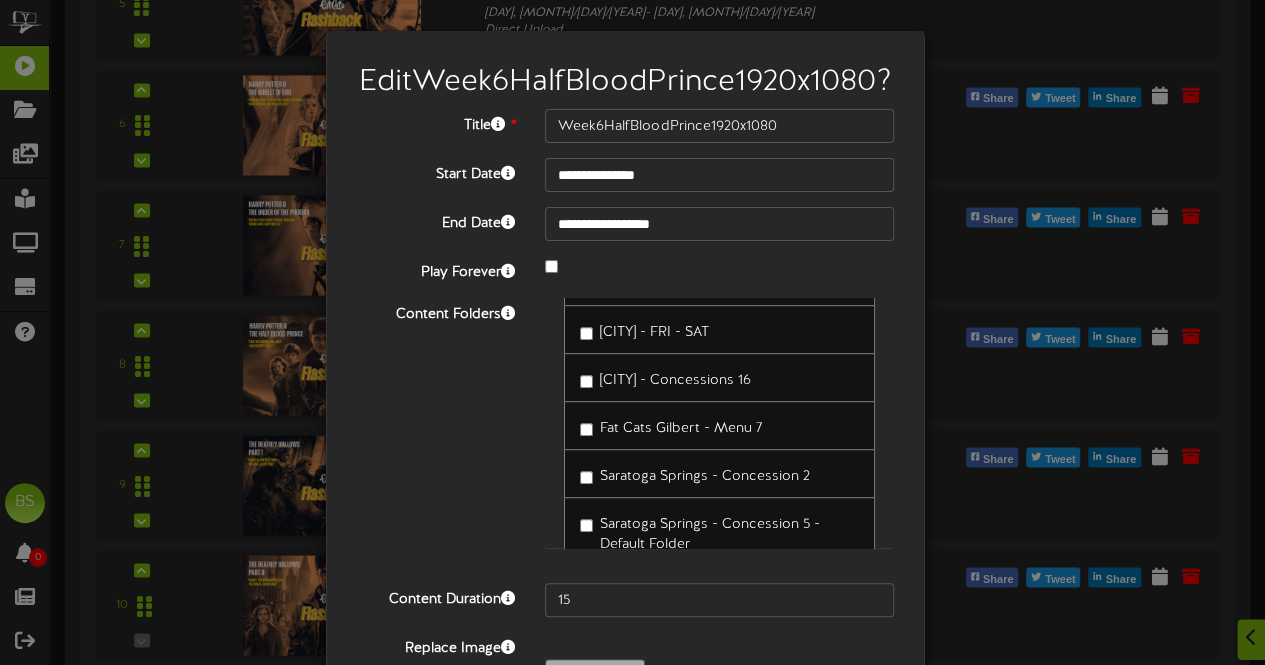 click on "Content Folders
[CITY] - Menu 2
[CITY] - Menu 2
[CITY] - Menu 1" at bounding box center (625, 433) 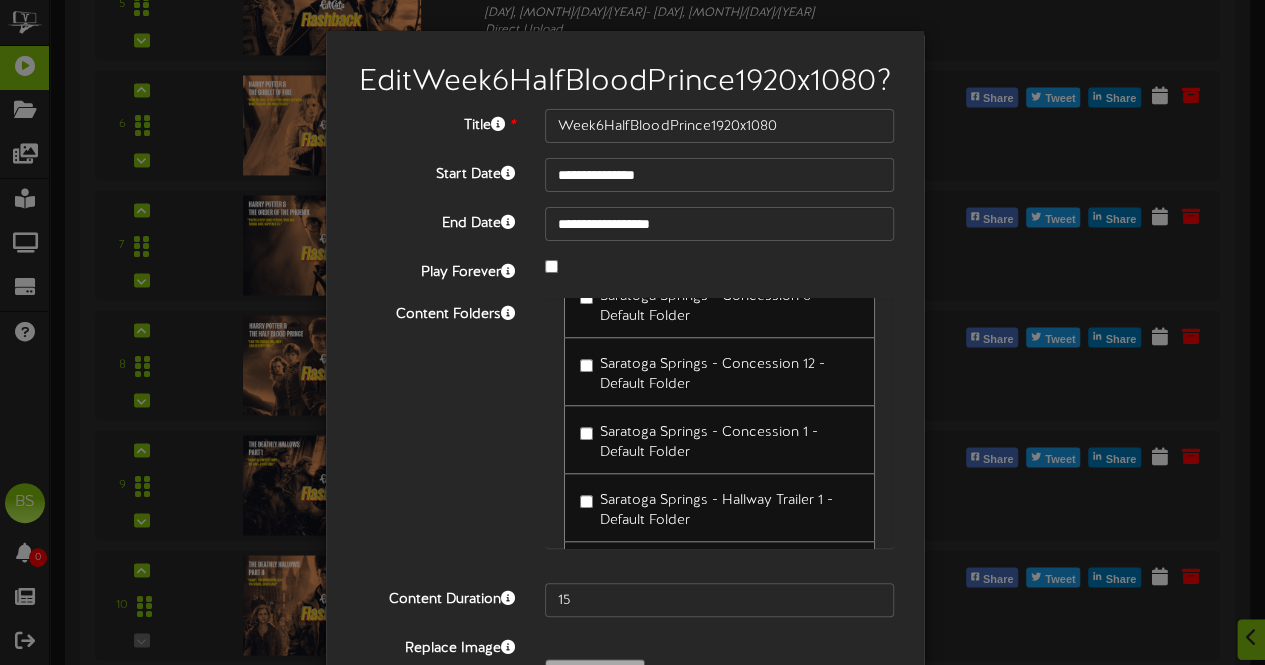 scroll, scrollTop: 12400, scrollLeft: 0, axis: vertical 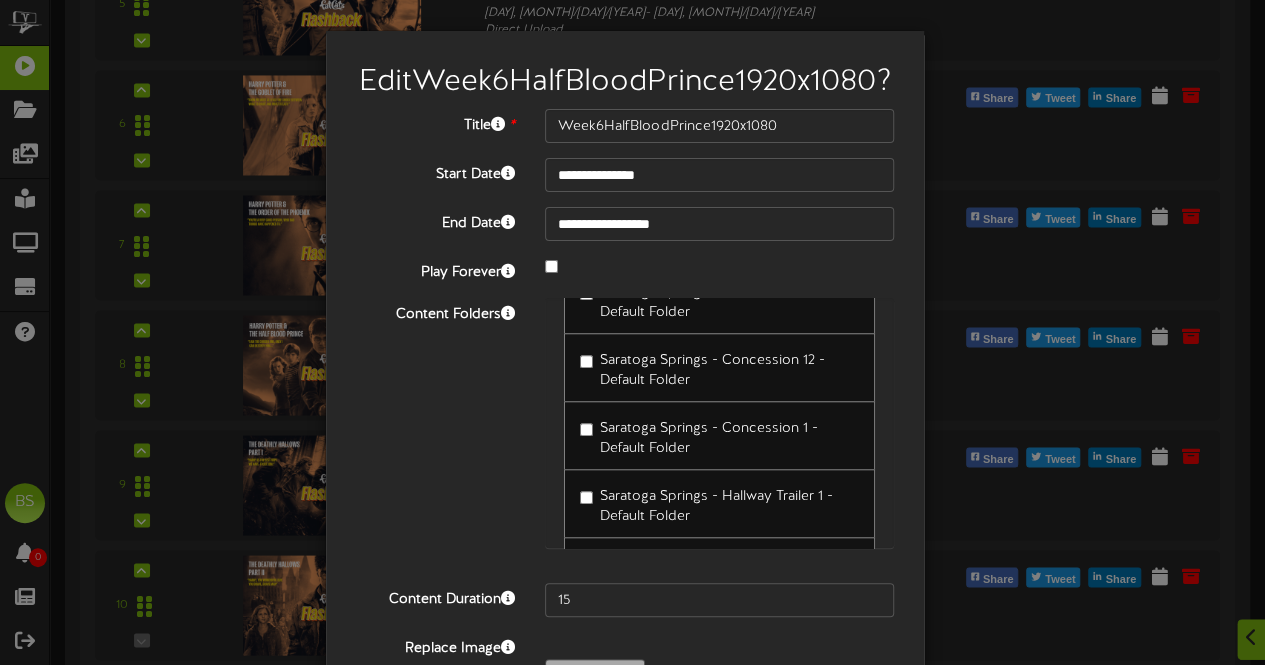click on "Content Folders
[CITY] - Menu 2
[CITY] - Menu 2
[CITY] - Menu 1" at bounding box center [625, 433] 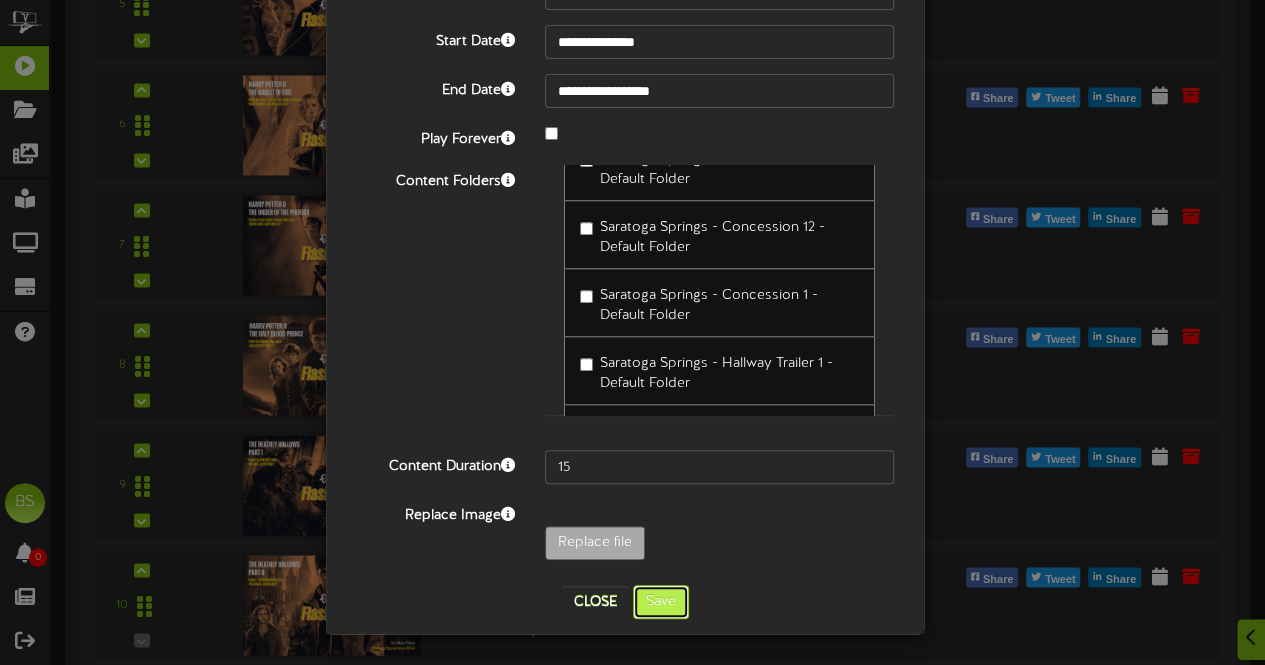 click on "Save" at bounding box center [661, 602] 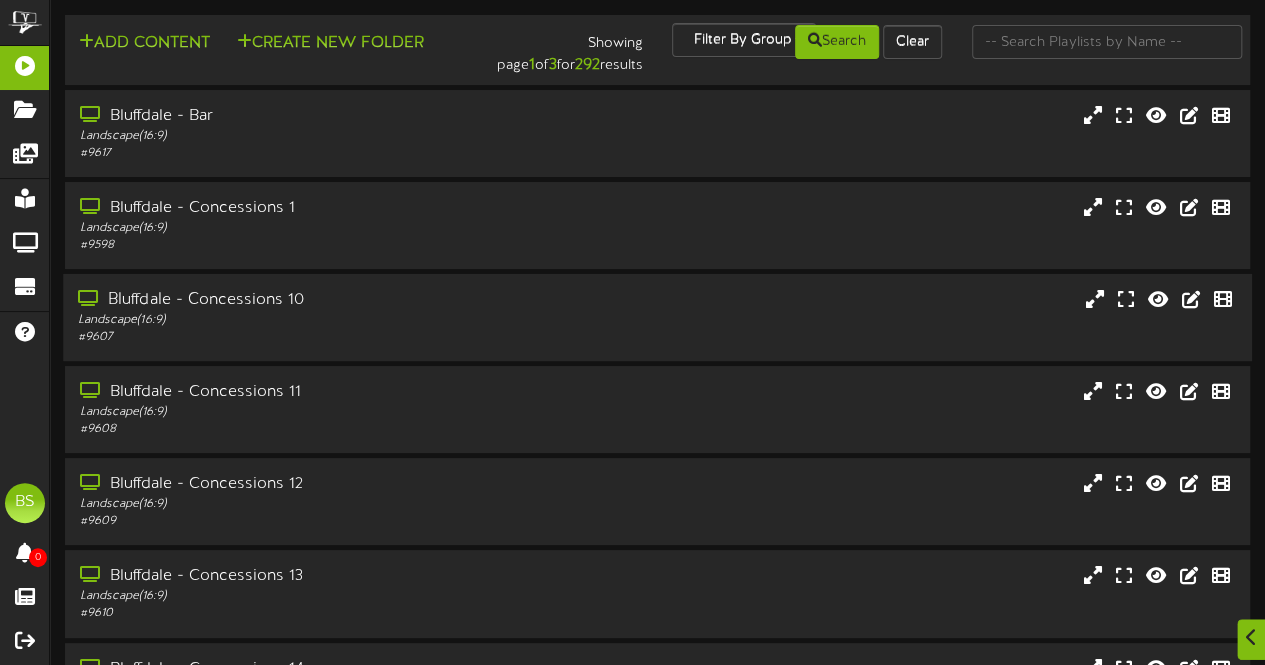 scroll, scrollTop: 11887, scrollLeft: 0, axis: vertical 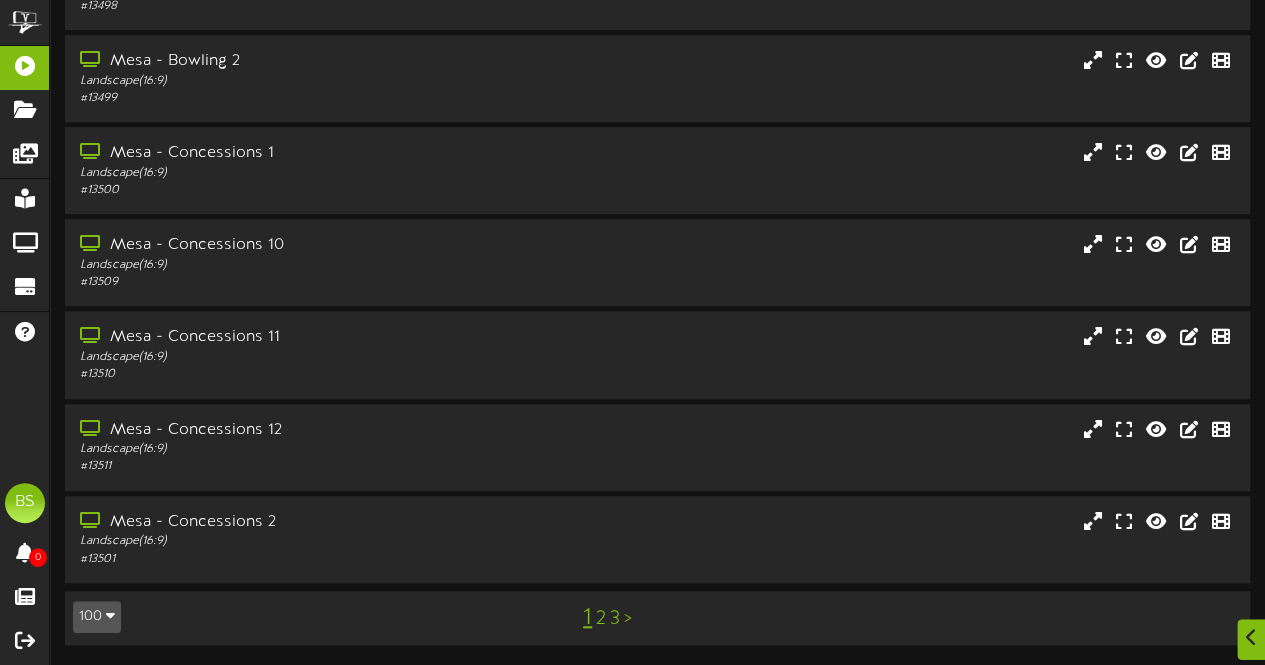 click on "2" at bounding box center [601, 619] 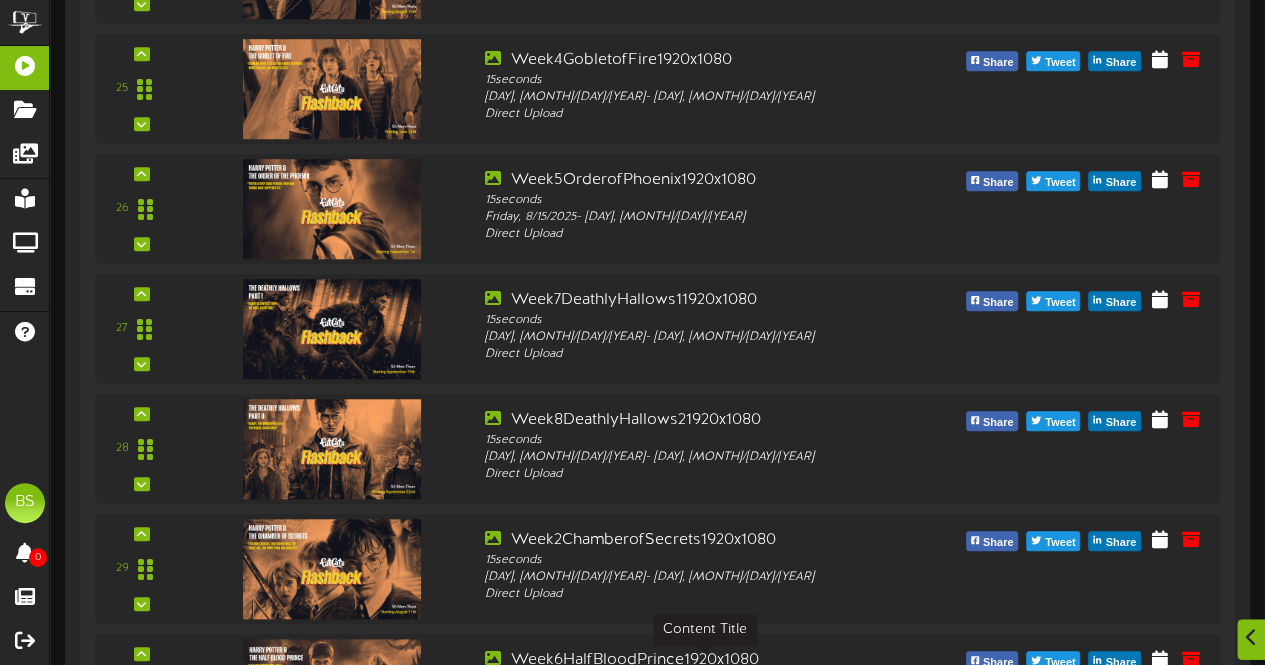scroll, scrollTop: 4900, scrollLeft: 0, axis: vertical 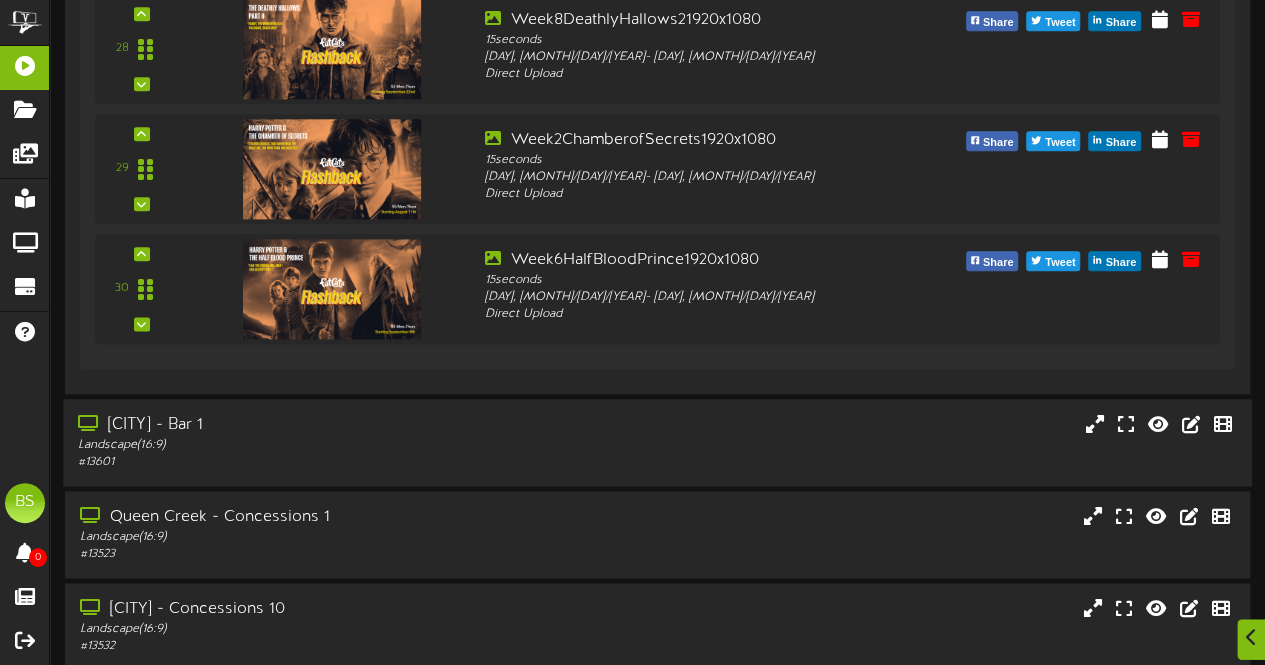 click on "[CITY] - Bar 1" at bounding box center [310, 425] 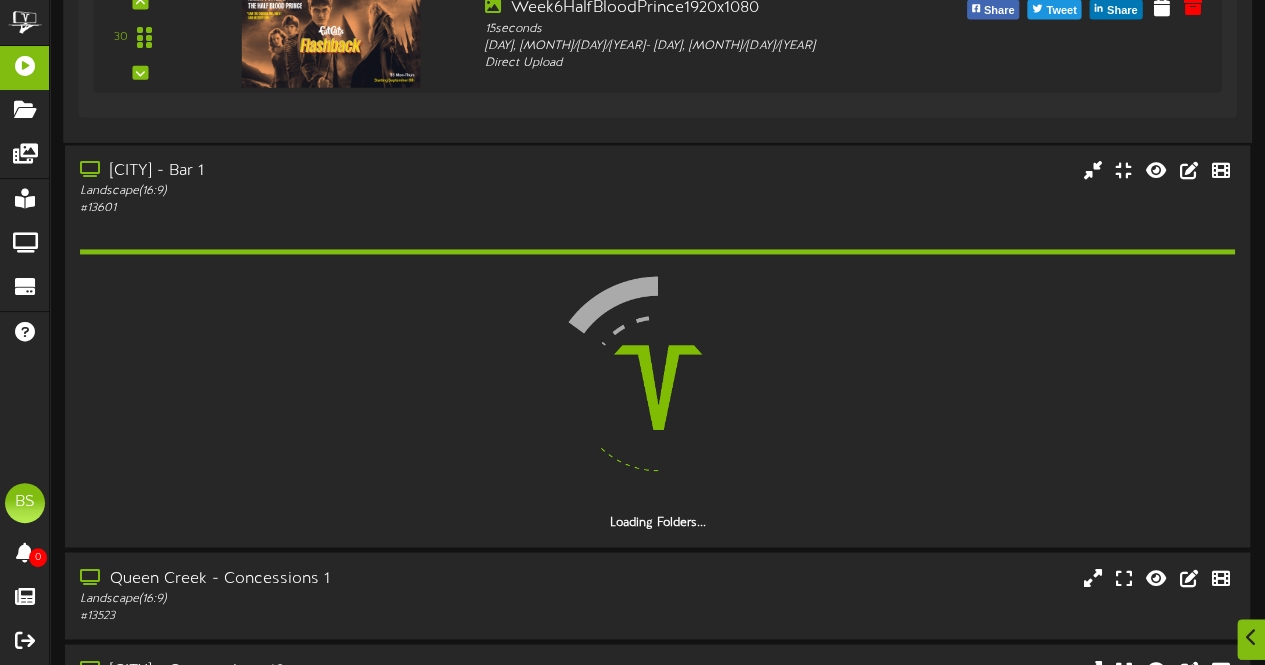 scroll, scrollTop: 5200, scrollLeft: 0, axis: vertical 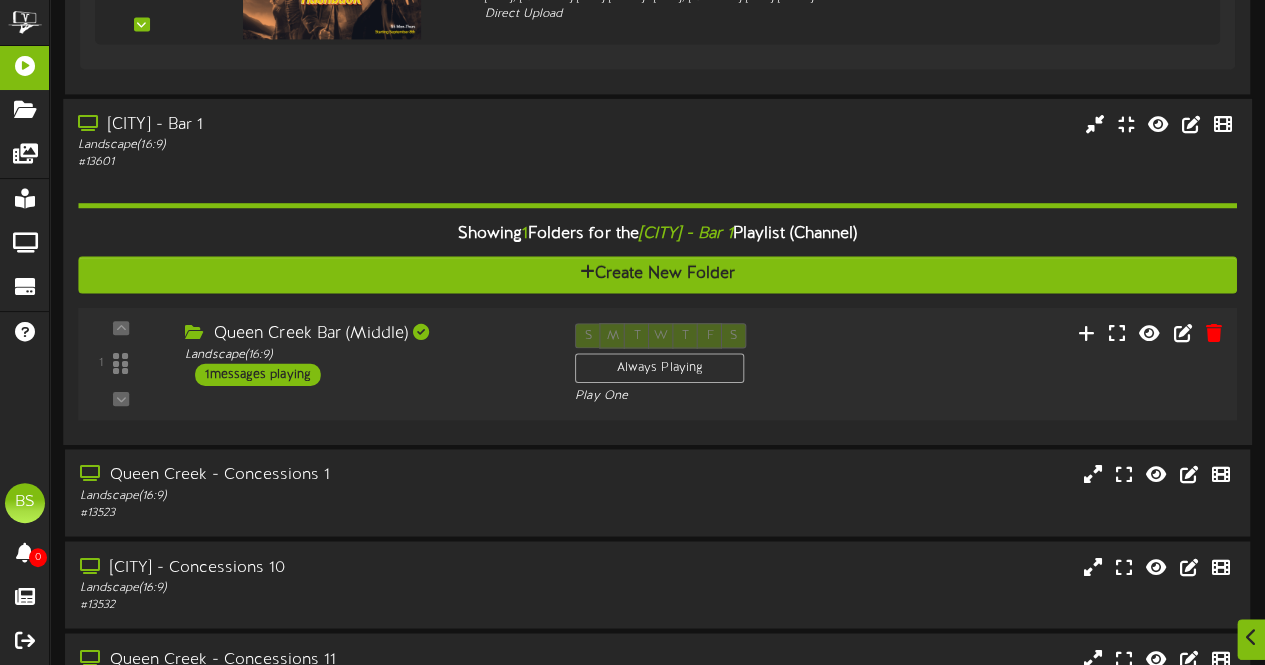 click on "1  messages playing" at bounding box center (258, 374) 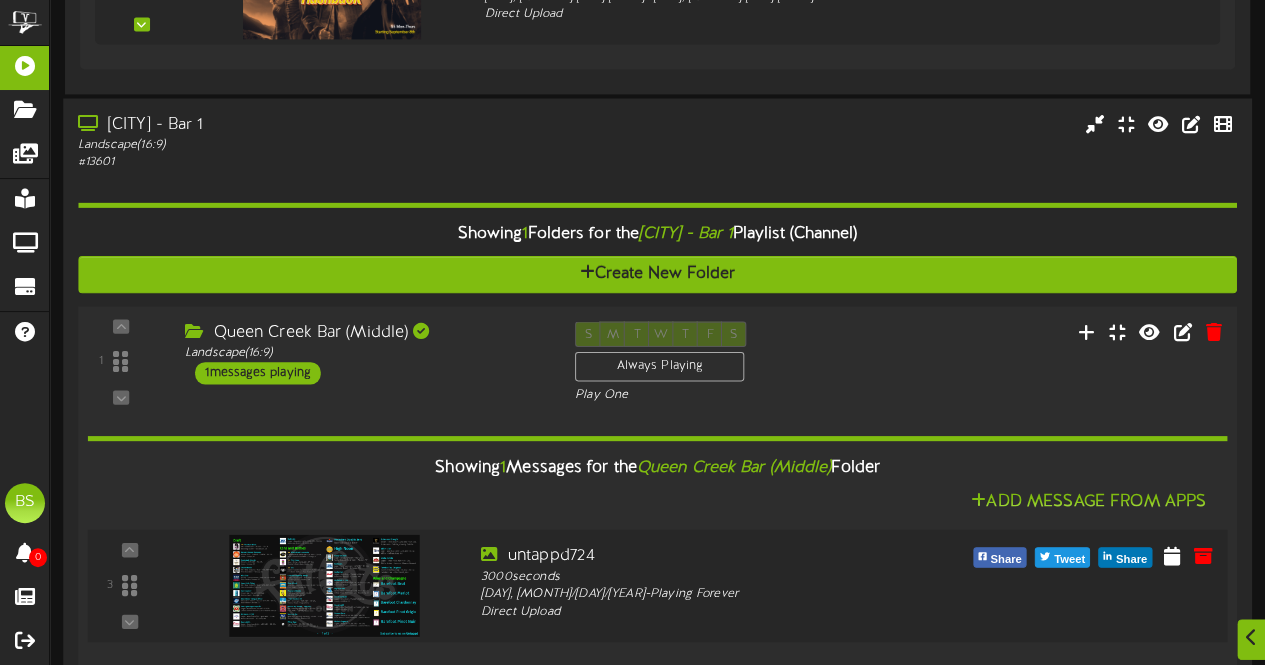 scroll, scrollTop: 5500, scrollLeft: 0, axis: vertical 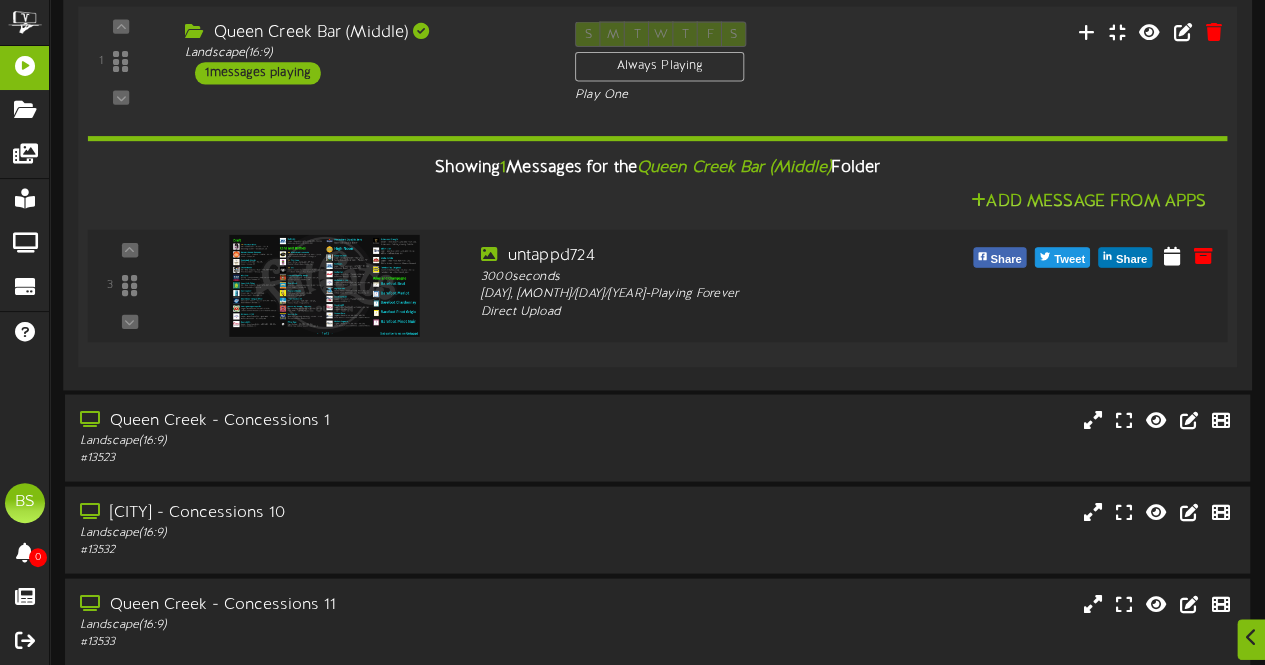 click at bounding box center [324, 285] 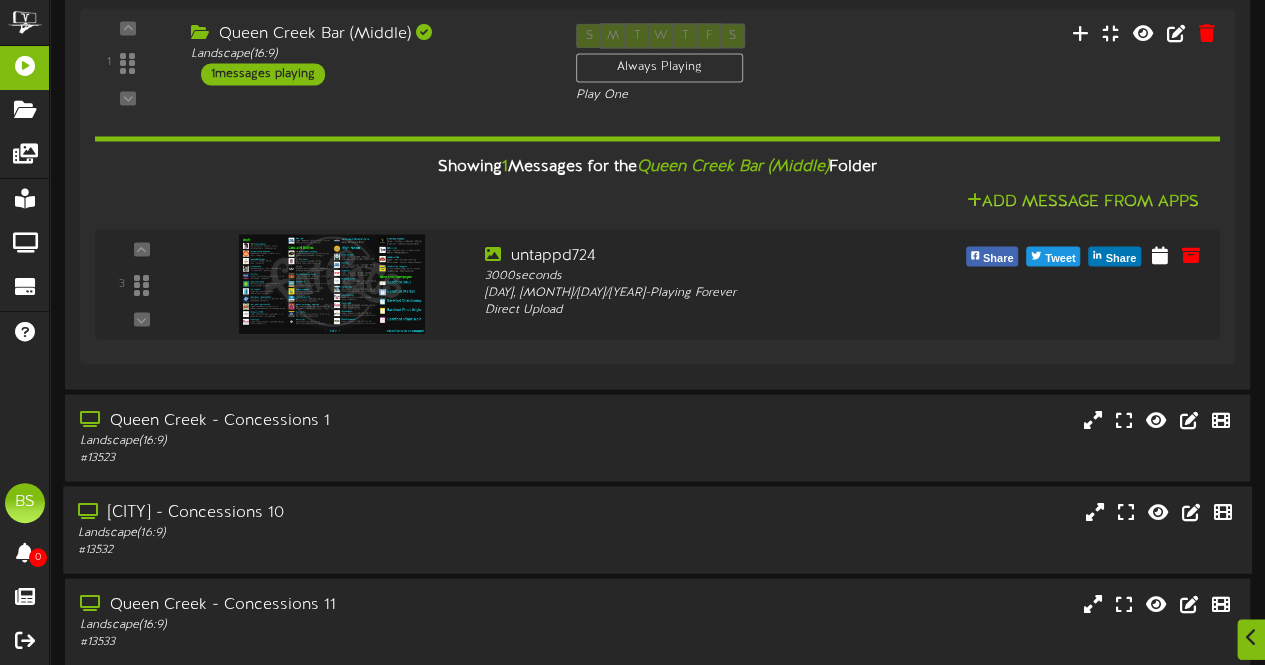 scroll, scrollTop: 5800, scrollLeft: 0, axis: vertical 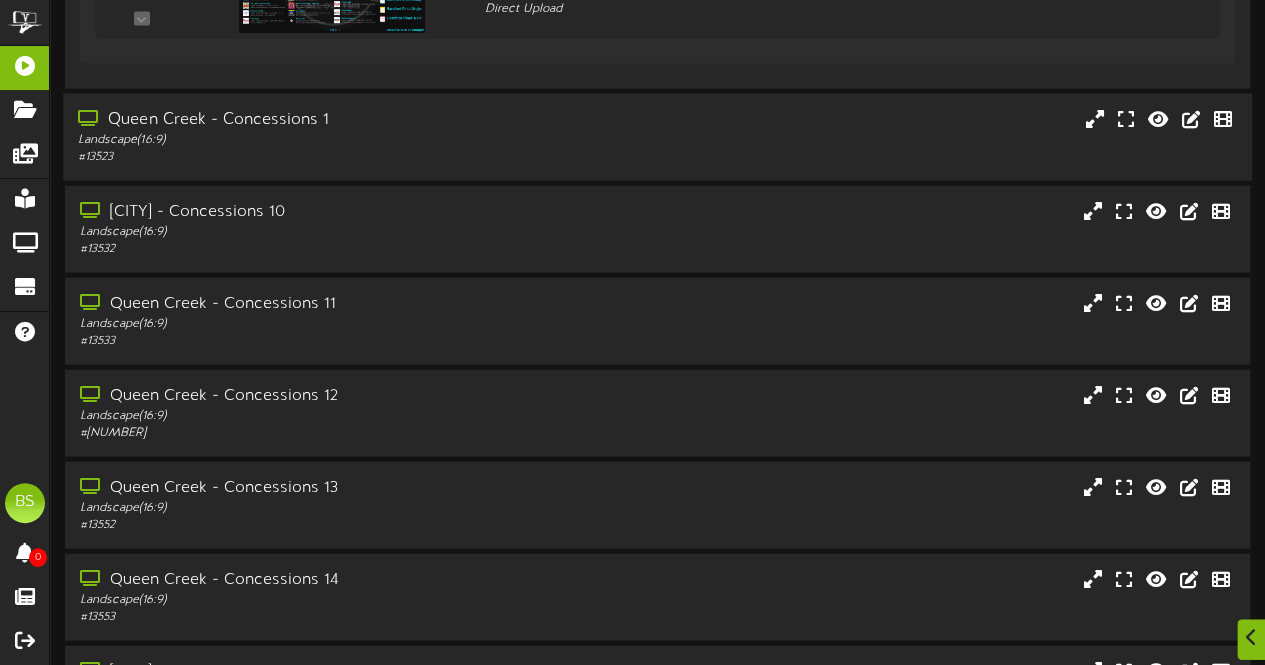click on "Queen Creek - Concessions 1" at bounding box center [310, 120] 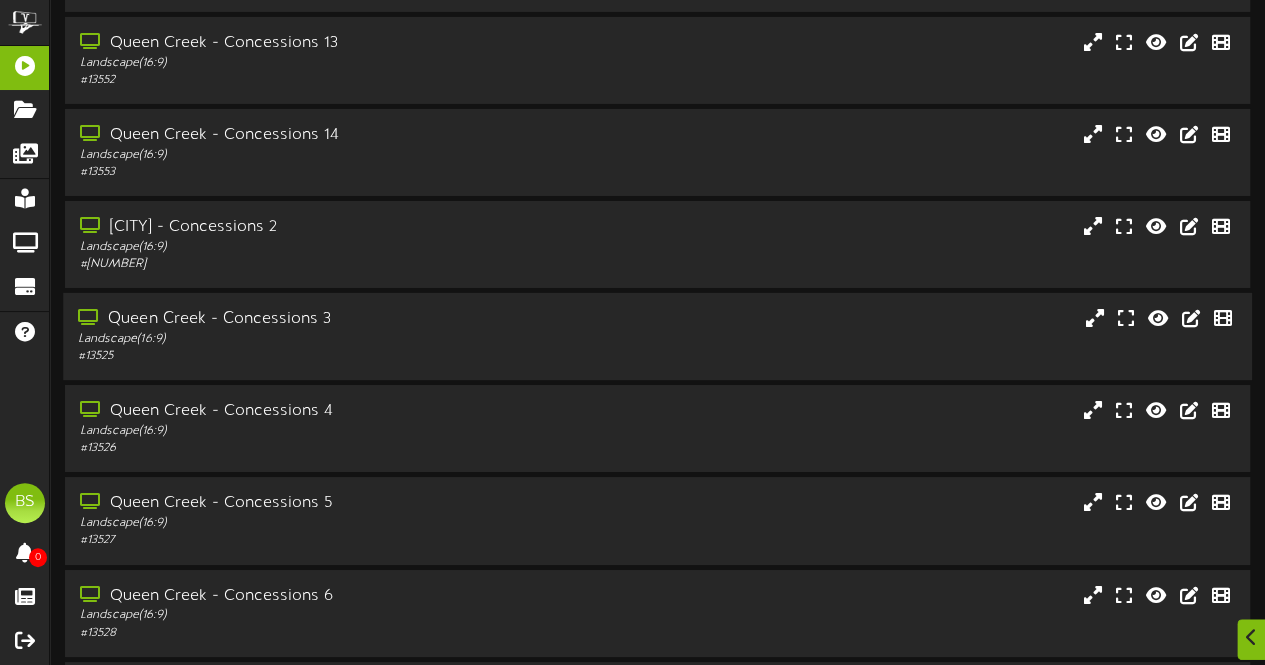 scroll, scrollTop: 7300, scrollLeft: 0, axis: vertical 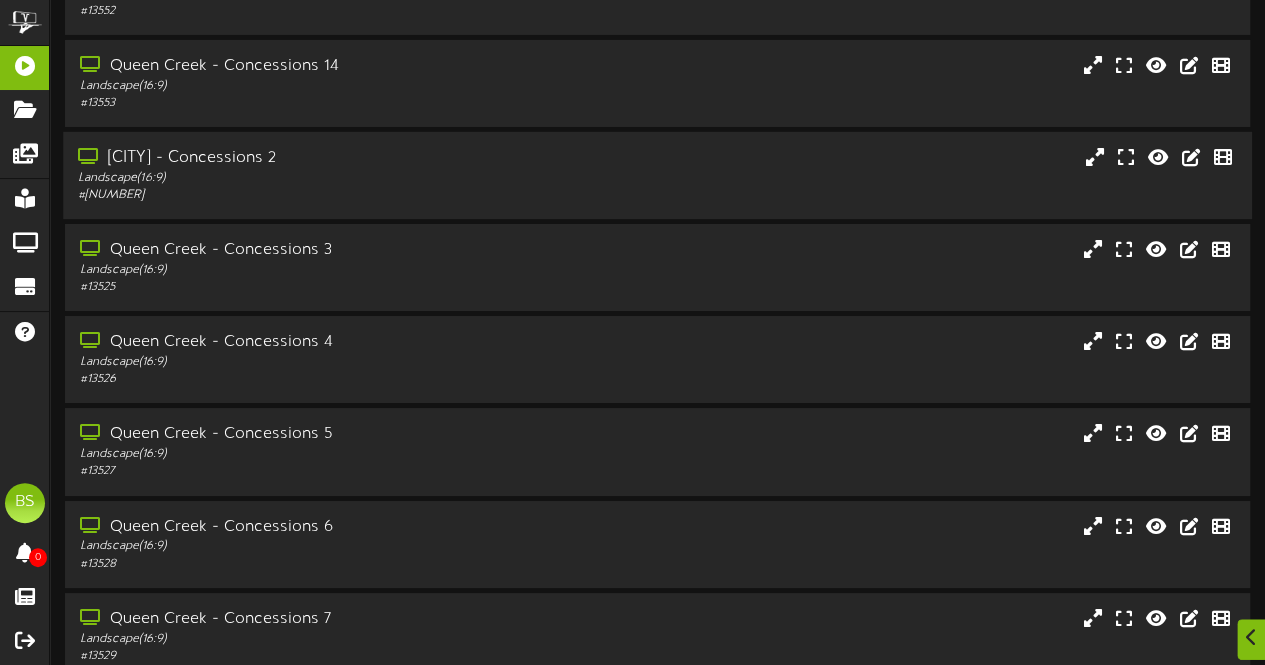 click on "[CITY] - Concessions 2" at bounding box center (310, 158) 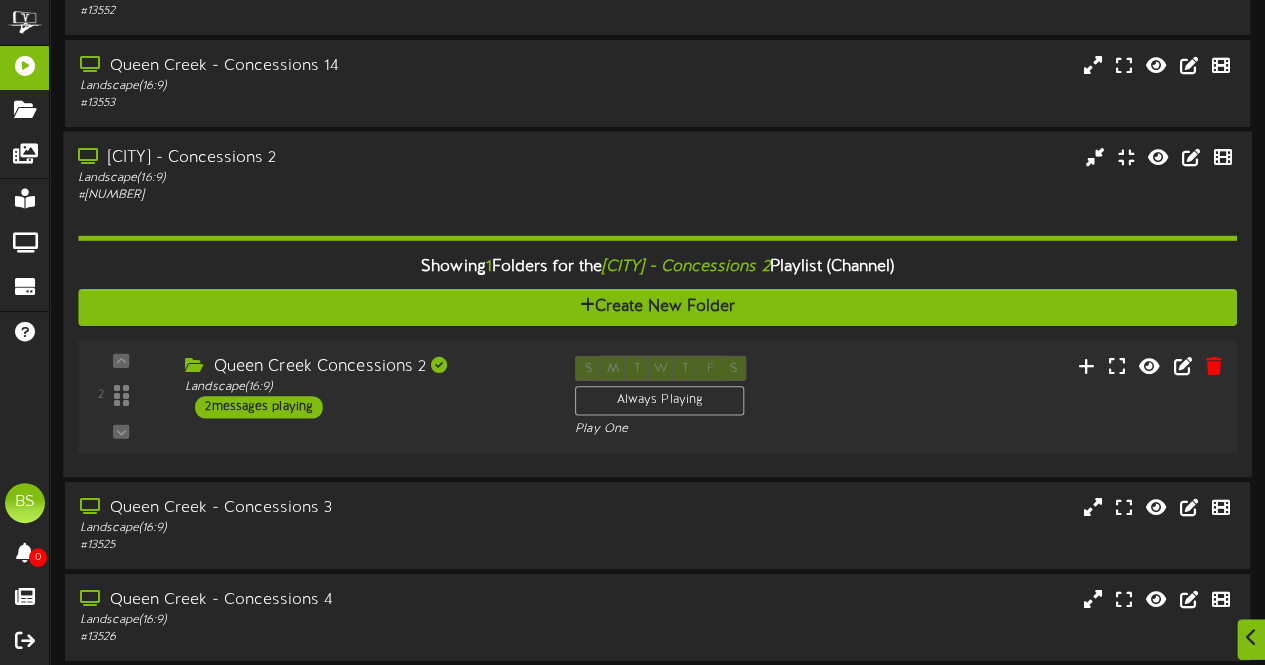 click on "2  messages playing" at bounding box center [259, 407] 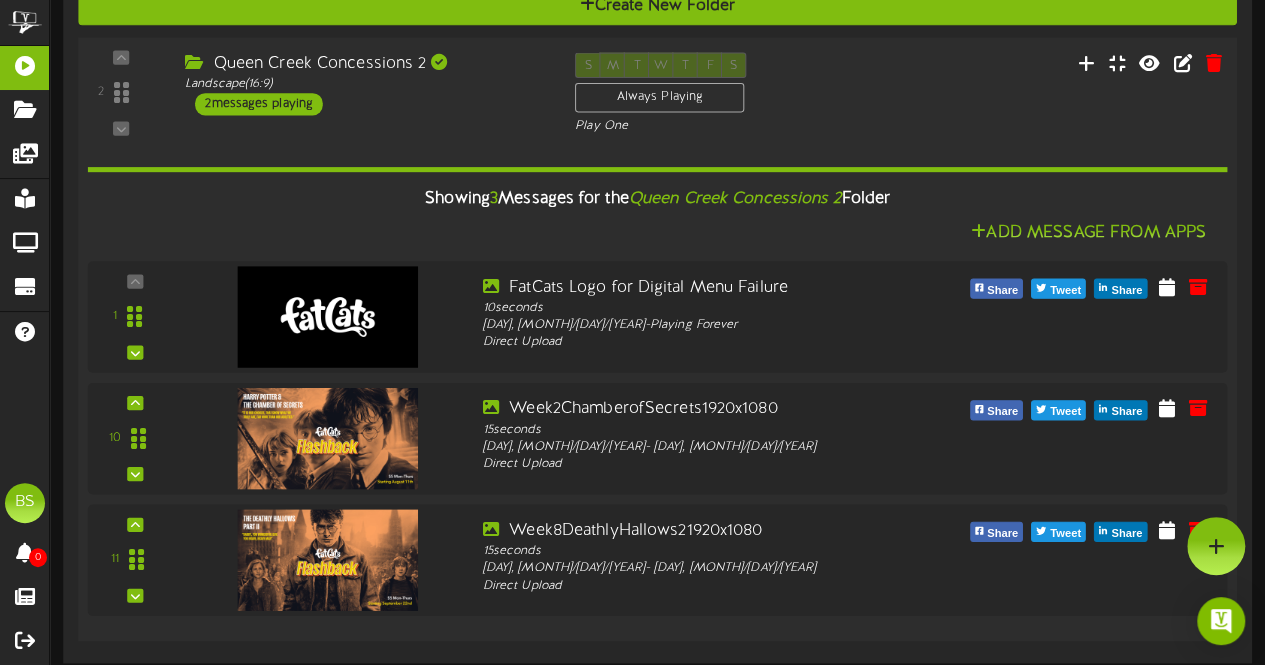 scroll, scrollTop: 7500, scrollLeft: 0, axis: vertical 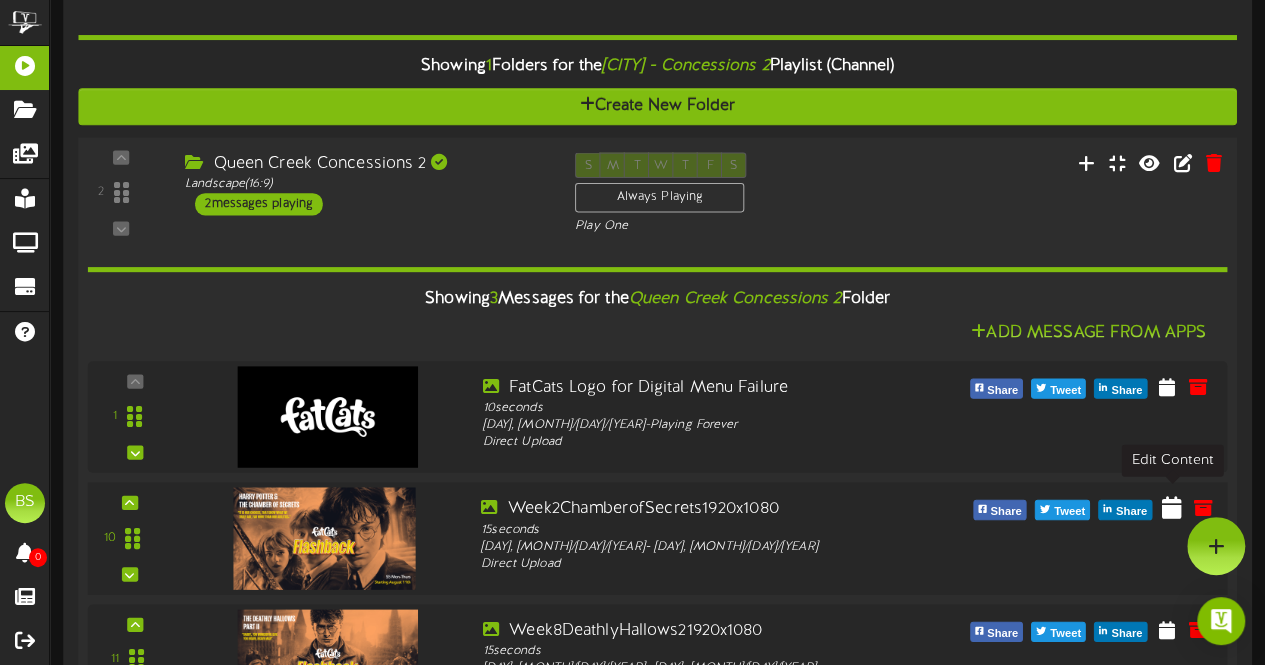 click at bounding box center [1172, 507] 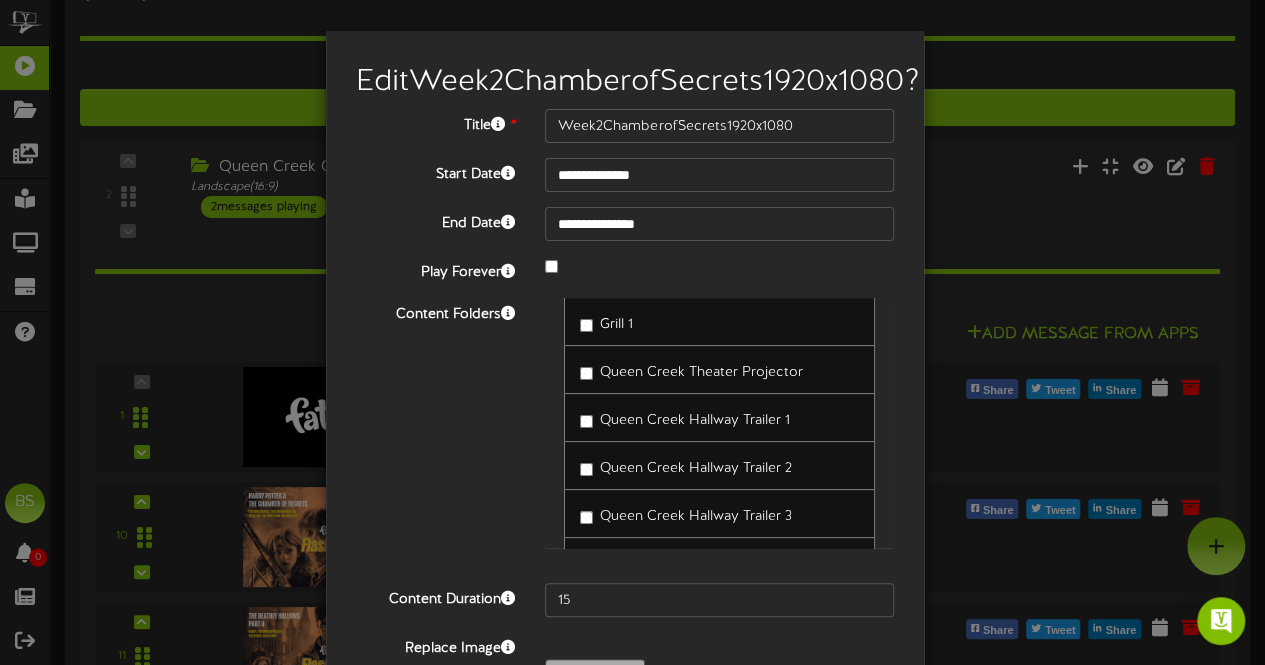 scroll, scrollTop: 4200, scrollLeft: 0, axis: vertical 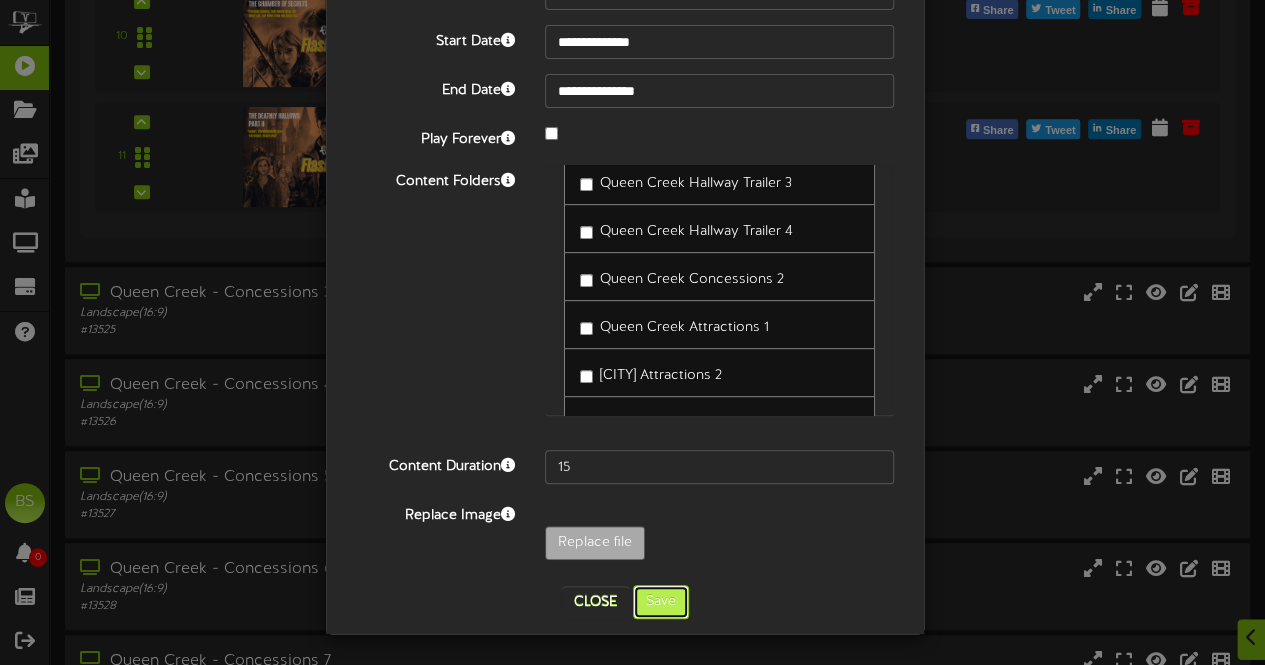 click on "Save" at bounding box center [661, 602] 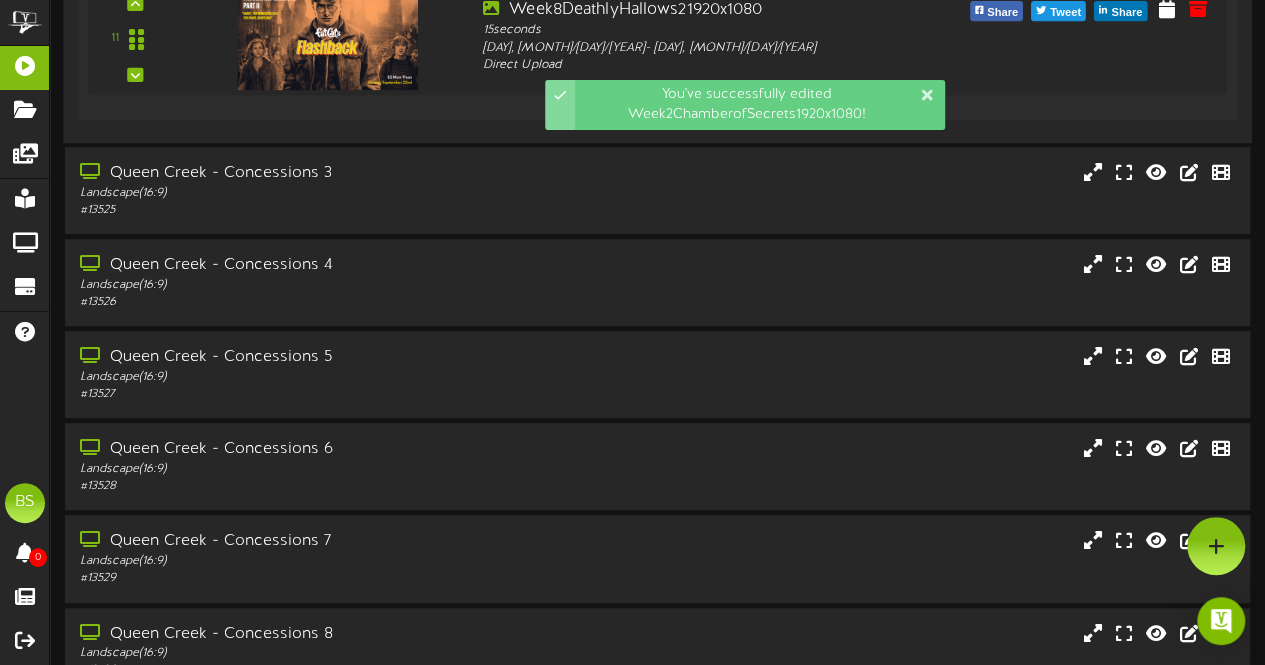 scroll, scrollTop: 7600, scrollLeft: 0, axis: vertical 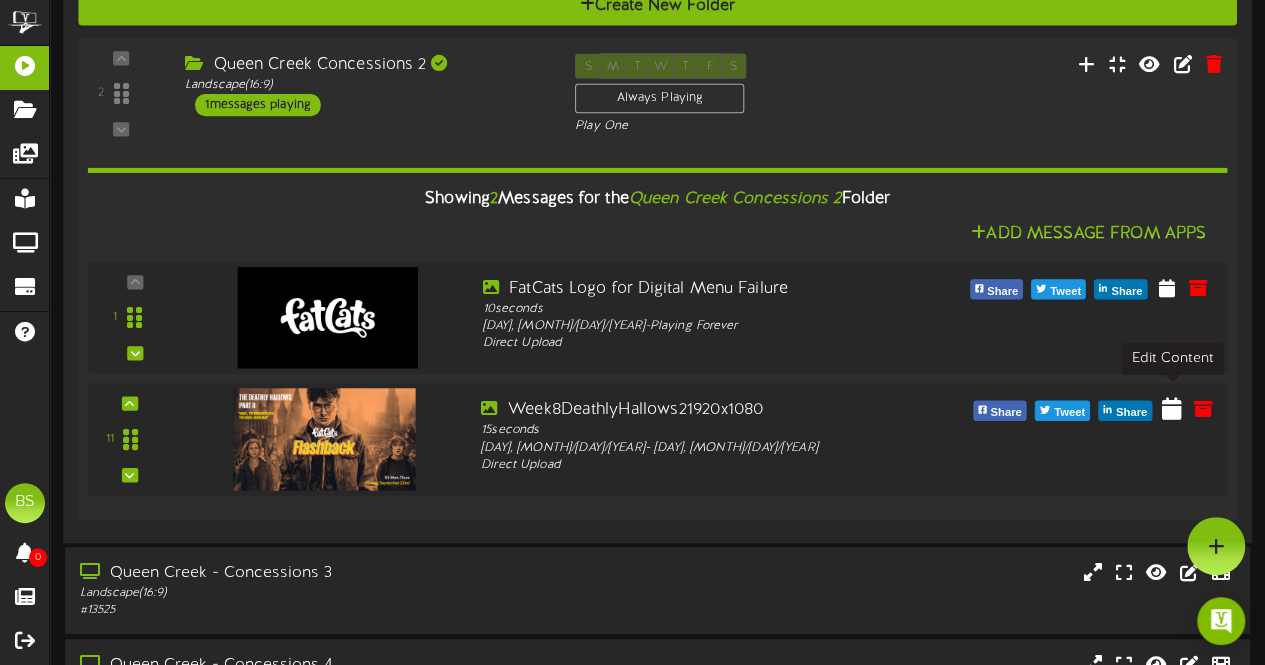 click at bounding box center (1172, 408) 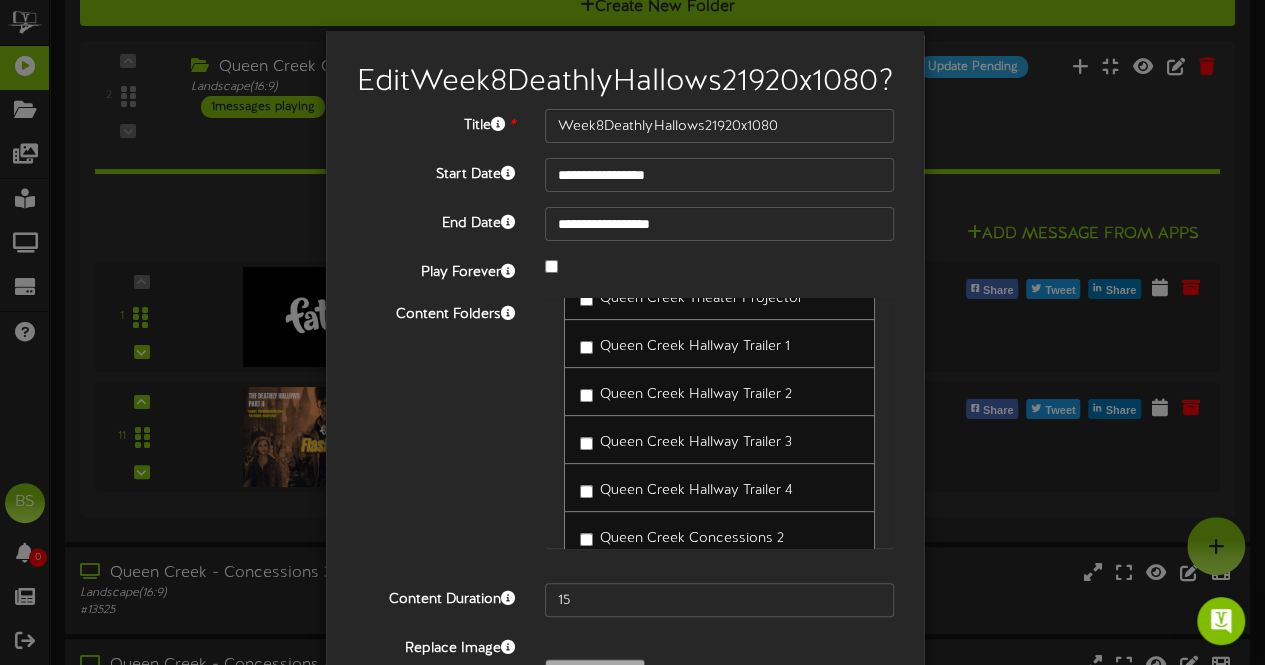 scroll, scrollTop: 4200, scrollLeft: 0, axis: vertical 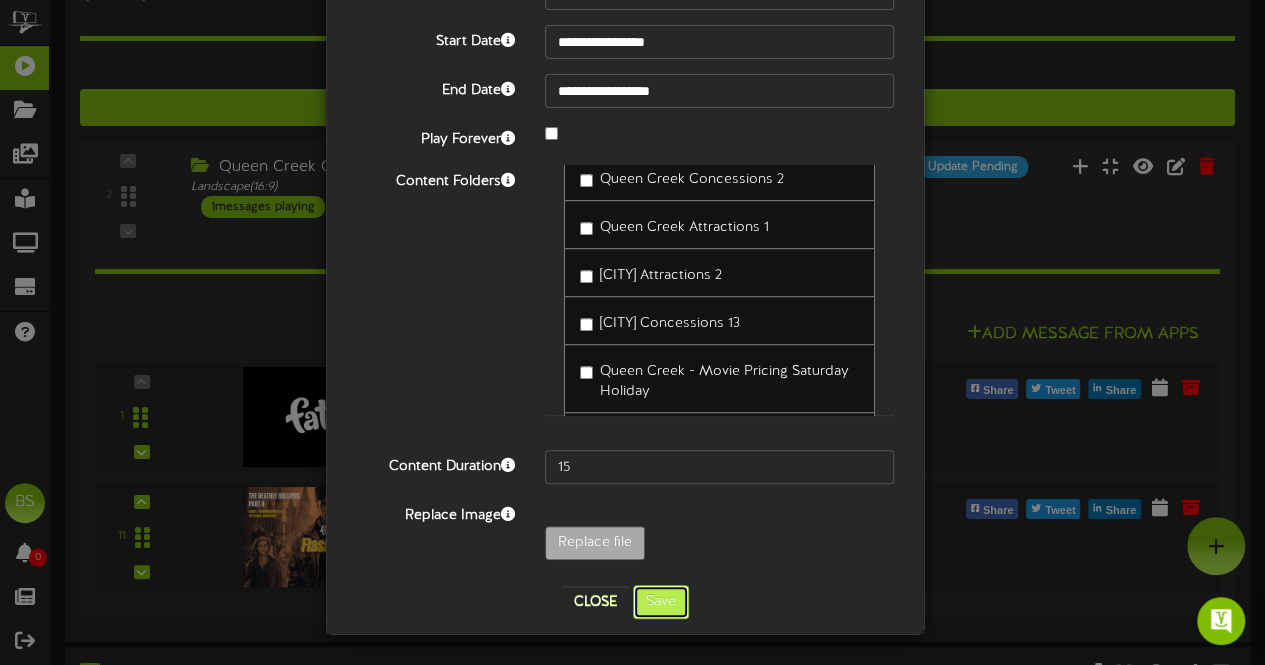 click on "Save" at bounding box center (661, 602) 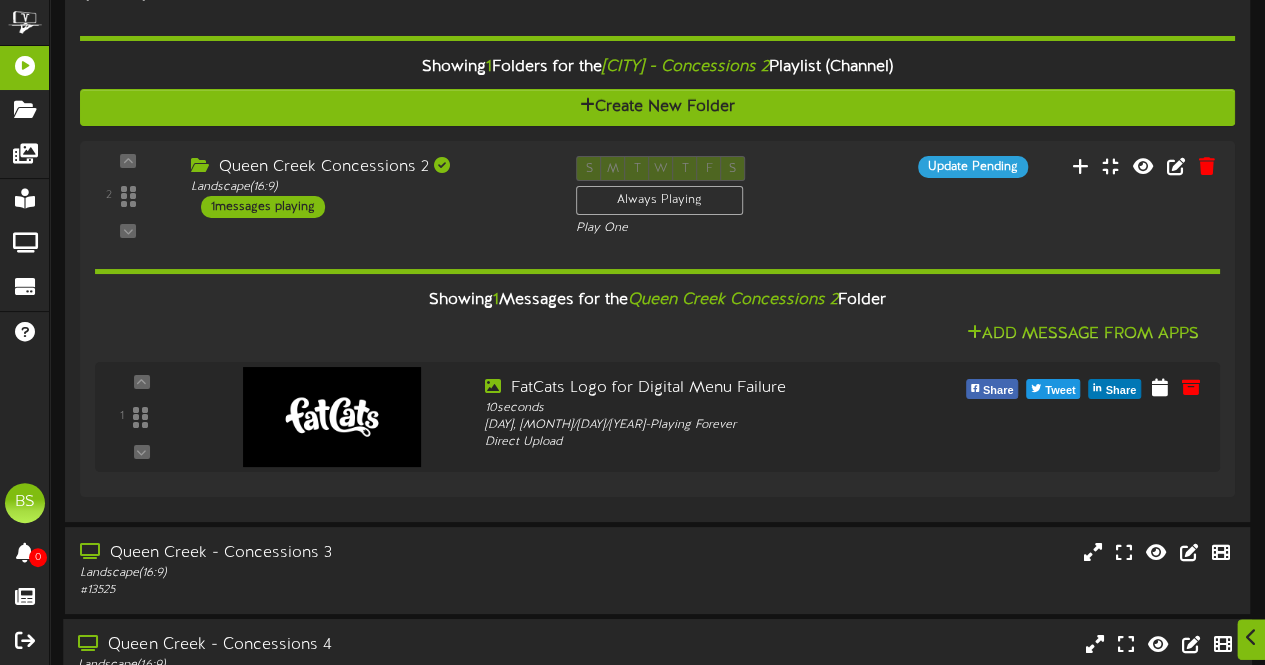 scroll, scrollTop: 7800, scrollLeft: 0, axis: vertical 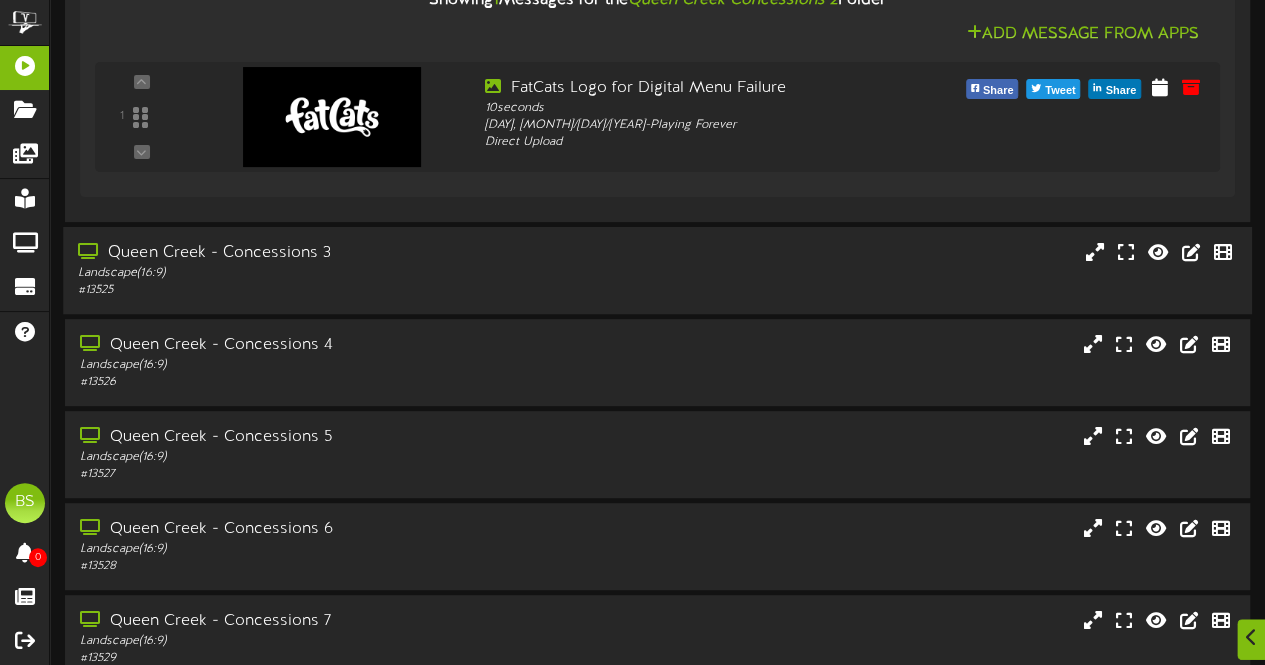 click on "Queen Creek - Concessions 3" at bounding box center [310, 253] 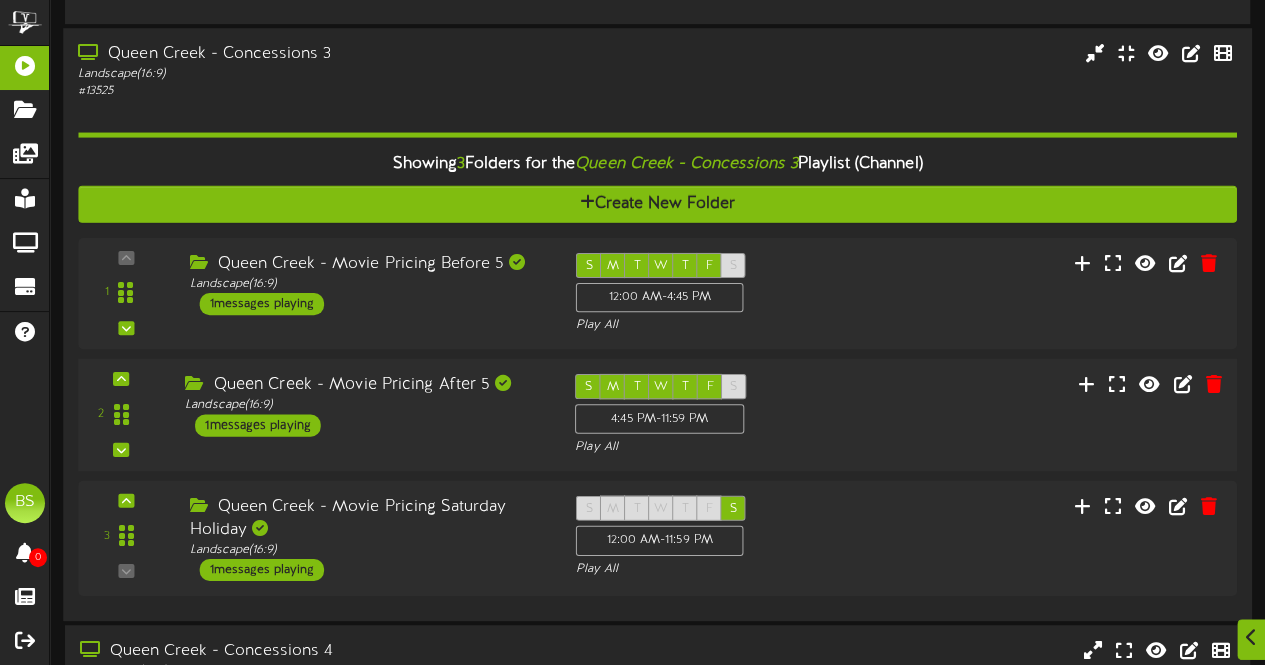scroll, scrollTop: 8000, scrollLeft: 0, axis: vertical 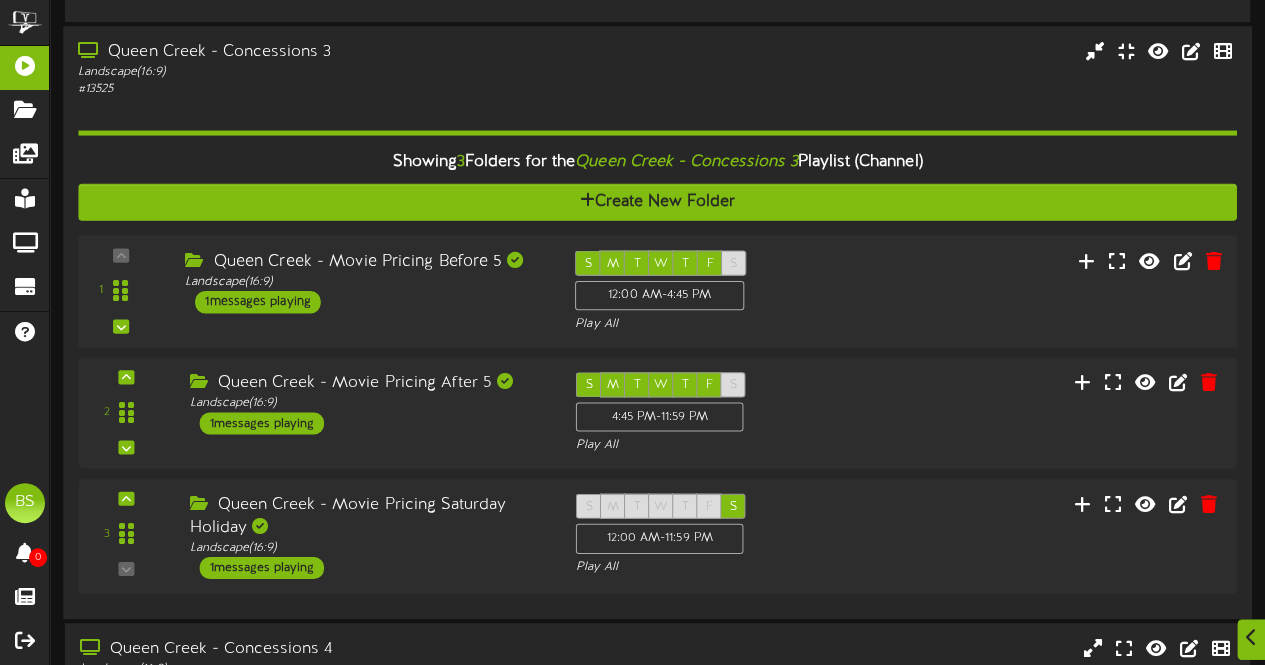 click on "1  messages playing" at bounding box center (258, 302) 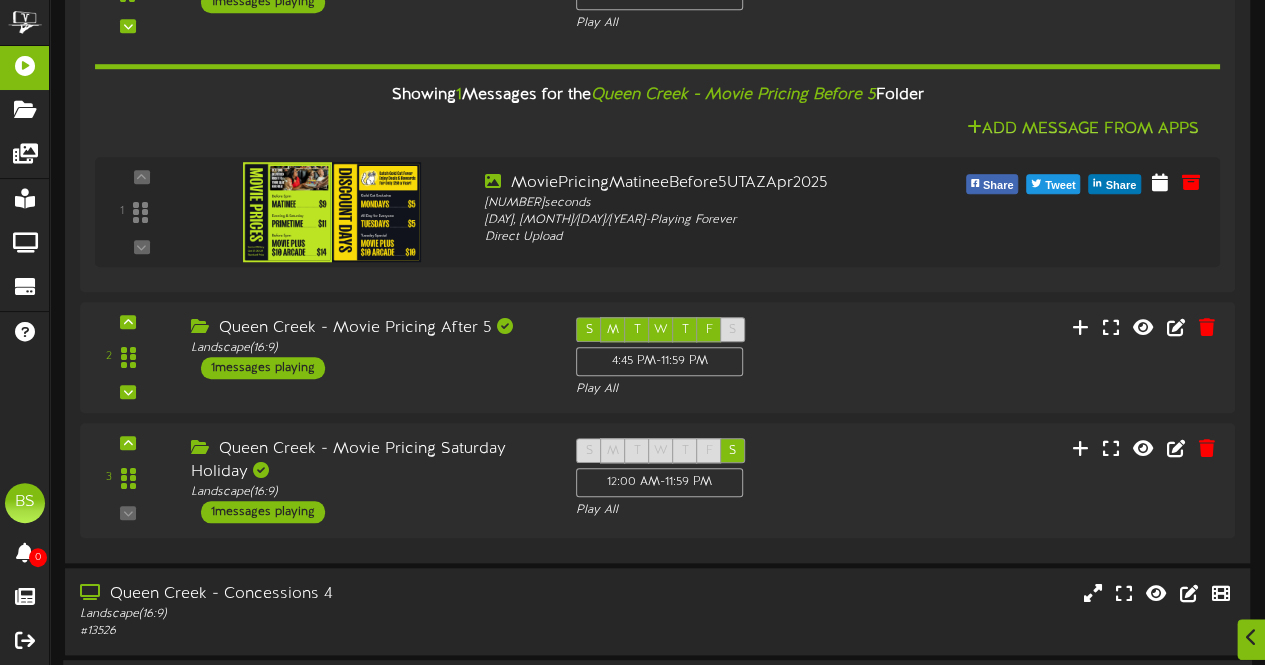 scroll, scrollTop: 8600, scrollLeft: 0, axis: vertical 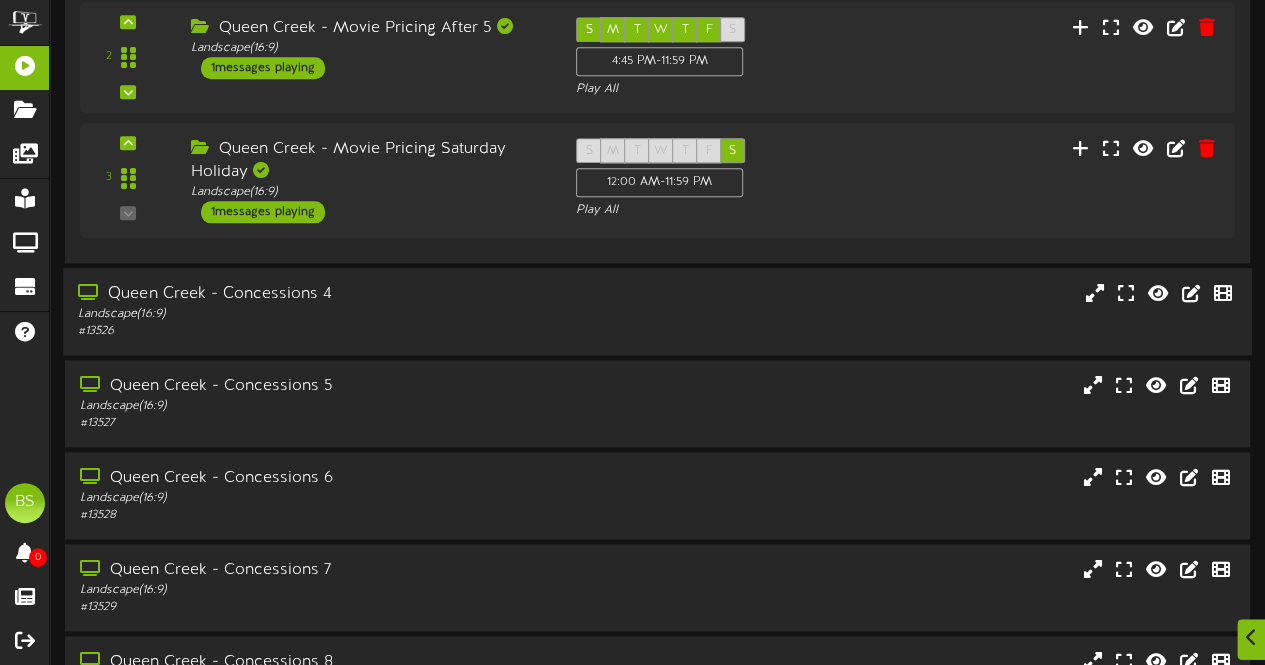 click on "Queen Creek - Concessions 4" at bounding box center [310, 294] 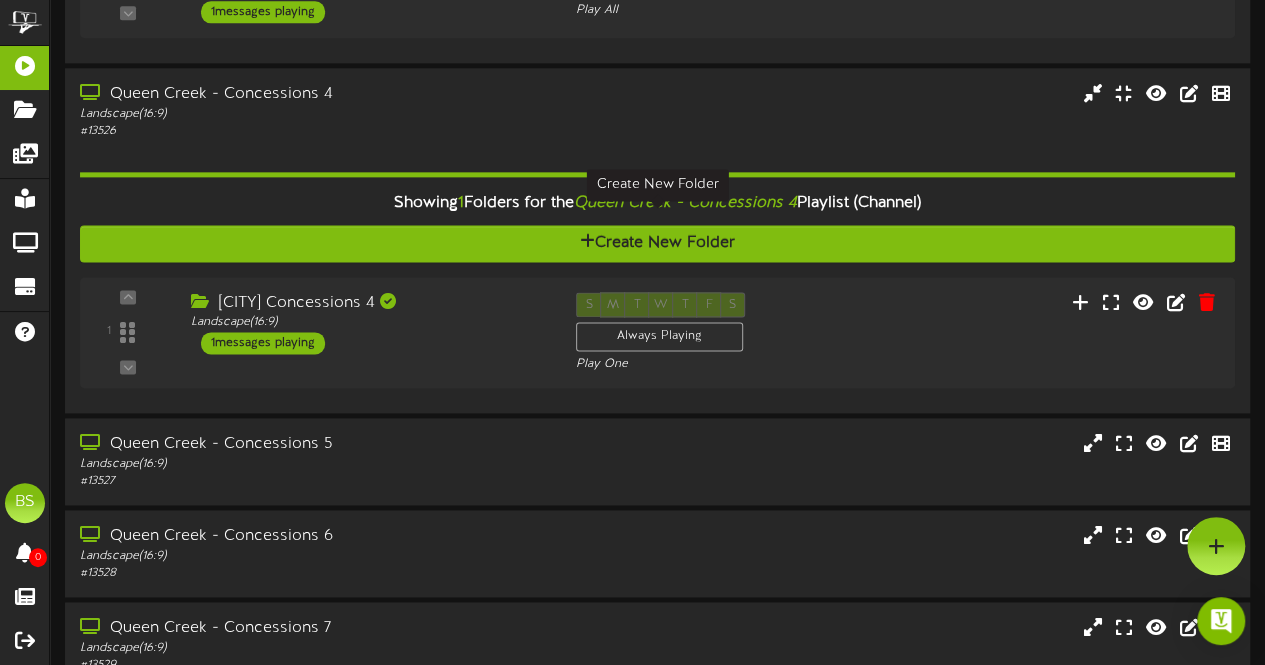 scroll, scrollTop: 8600, scrollLeft: 0, axis: vertical 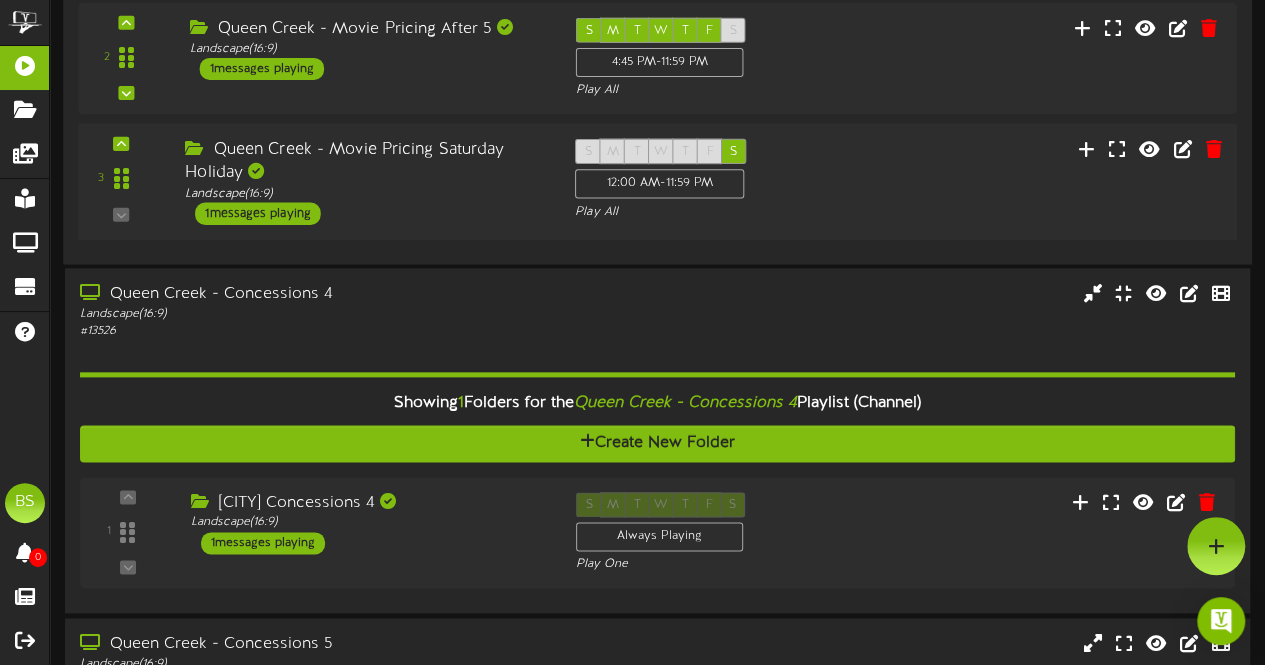 click on "1  messages playing" at bounding box center (258, 213) 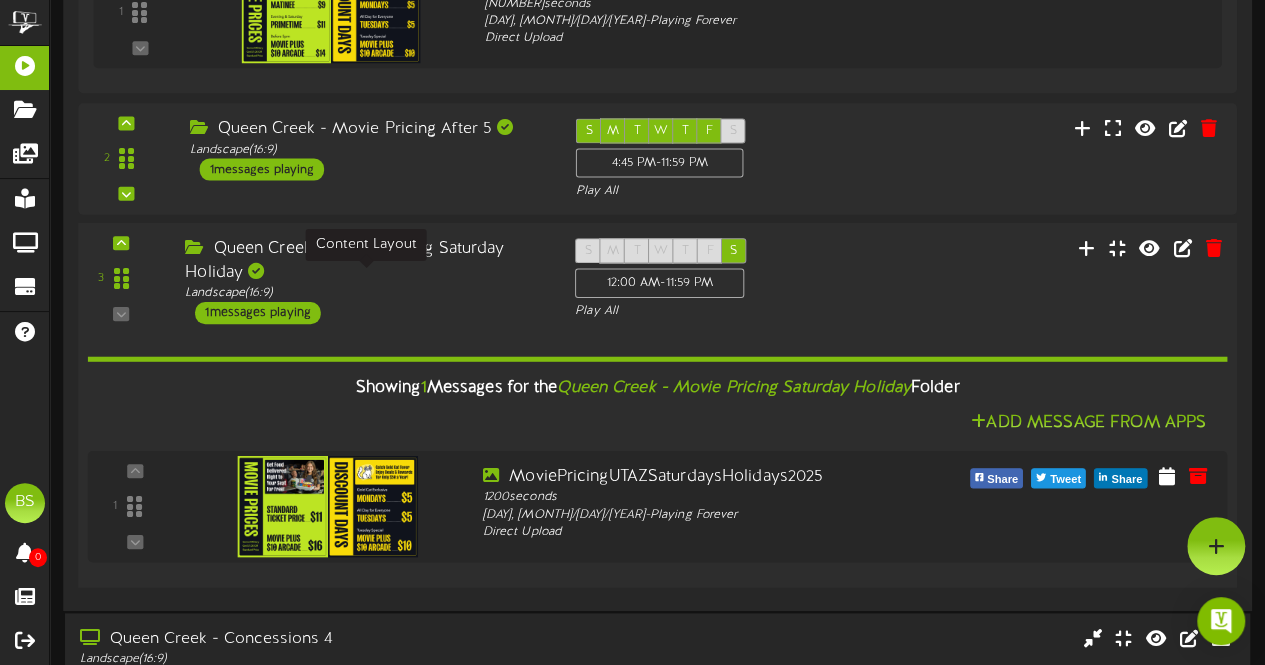 scroll, scrollTop: 8399, scrollLeft: 0, axis: vertical 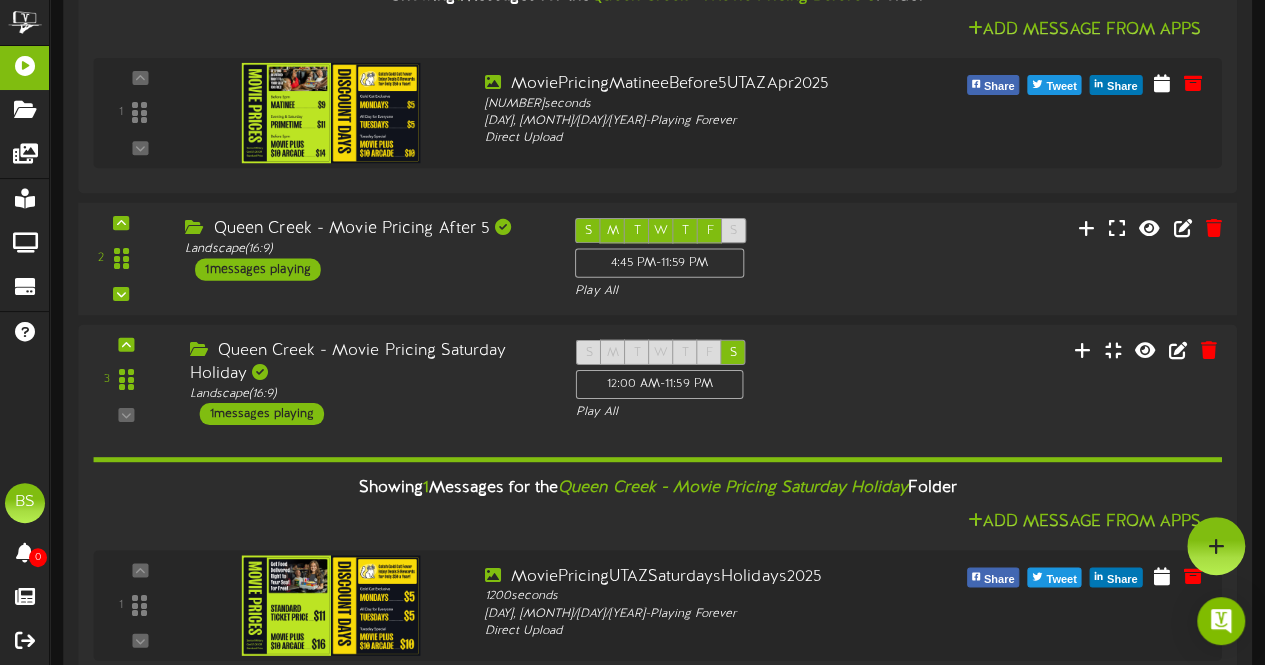 click on "1  messages playing" at bounding box center [258, 269] 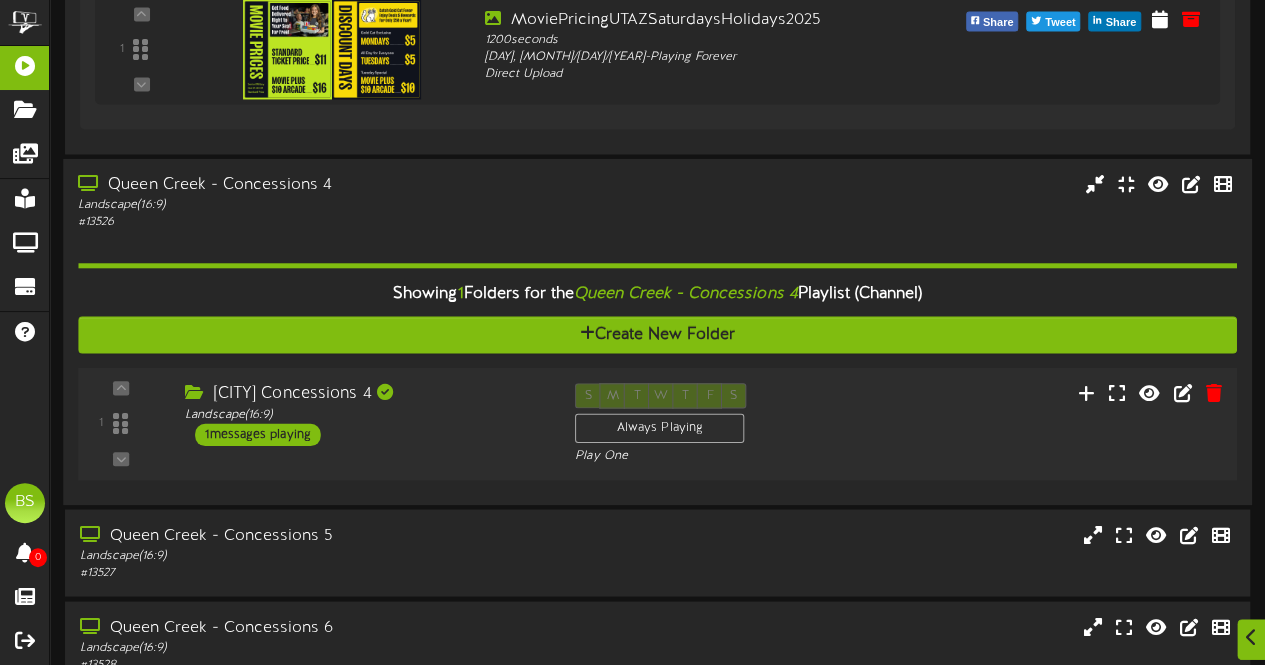 scroll, scrollTop: 9498, scrollLeft: 0, axis: vertical 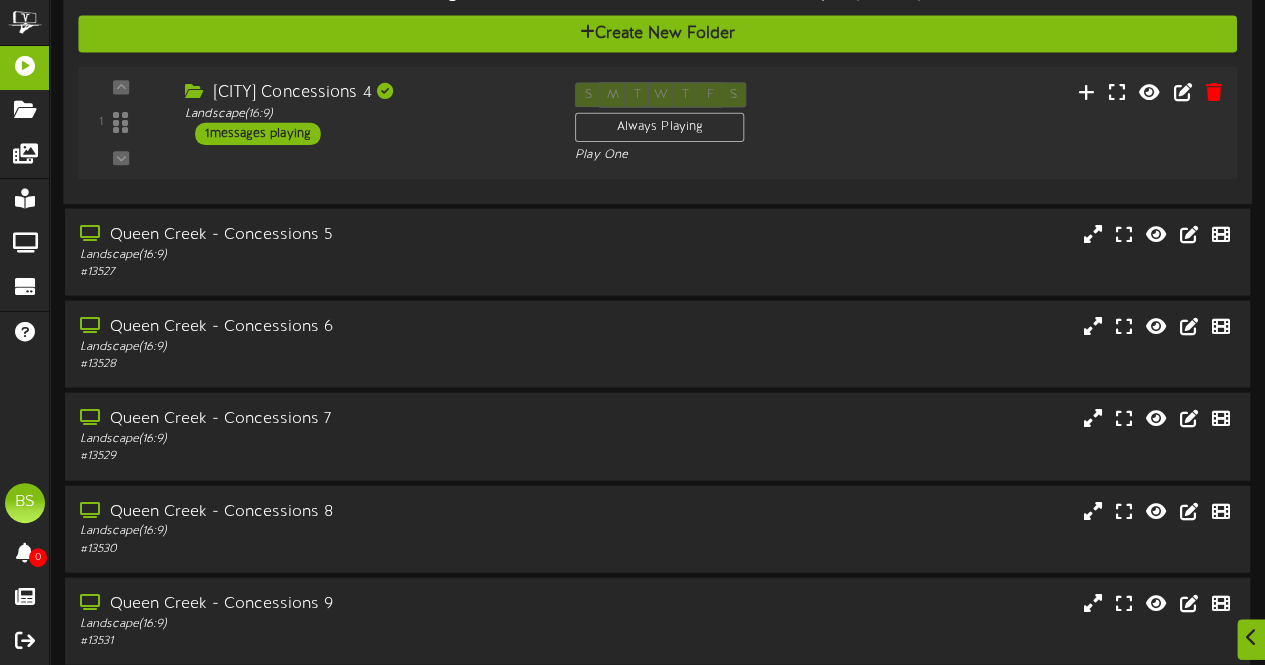 drag, startPoint x: 280, startPoint y: 120, endPoint x: 292, endPoint y: 118, distance: 12.165525 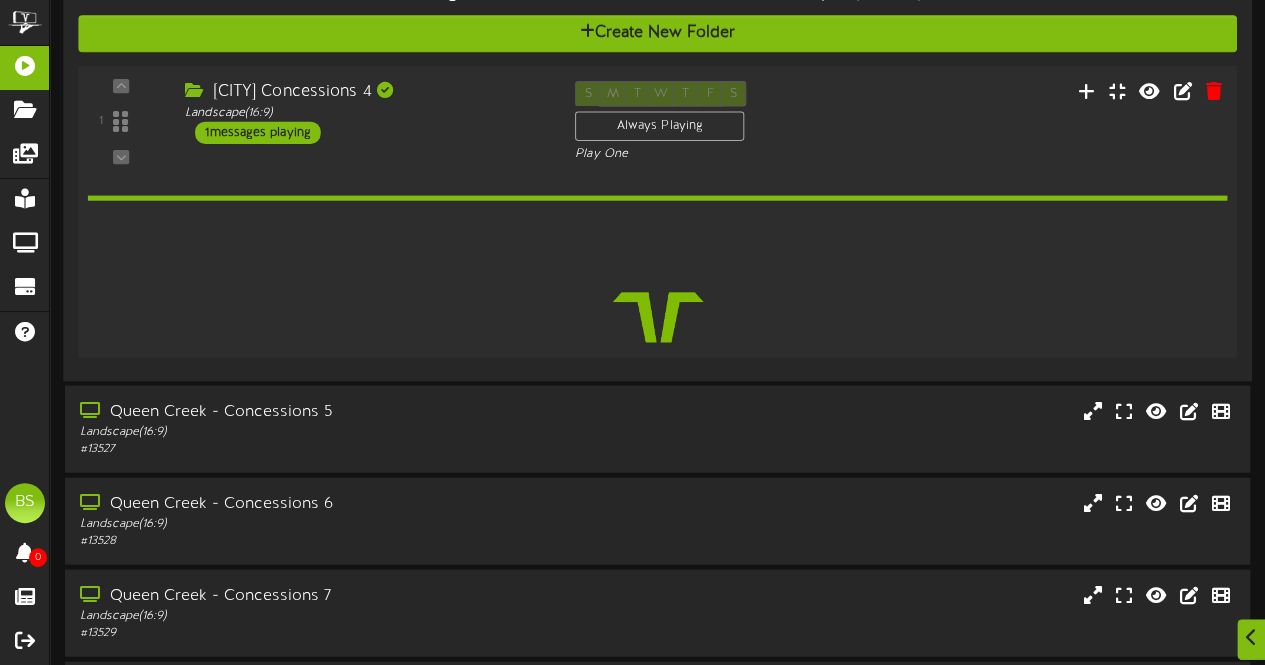 scroll, scrollTop: 9498, scrollLeft: 0, axis: vertical 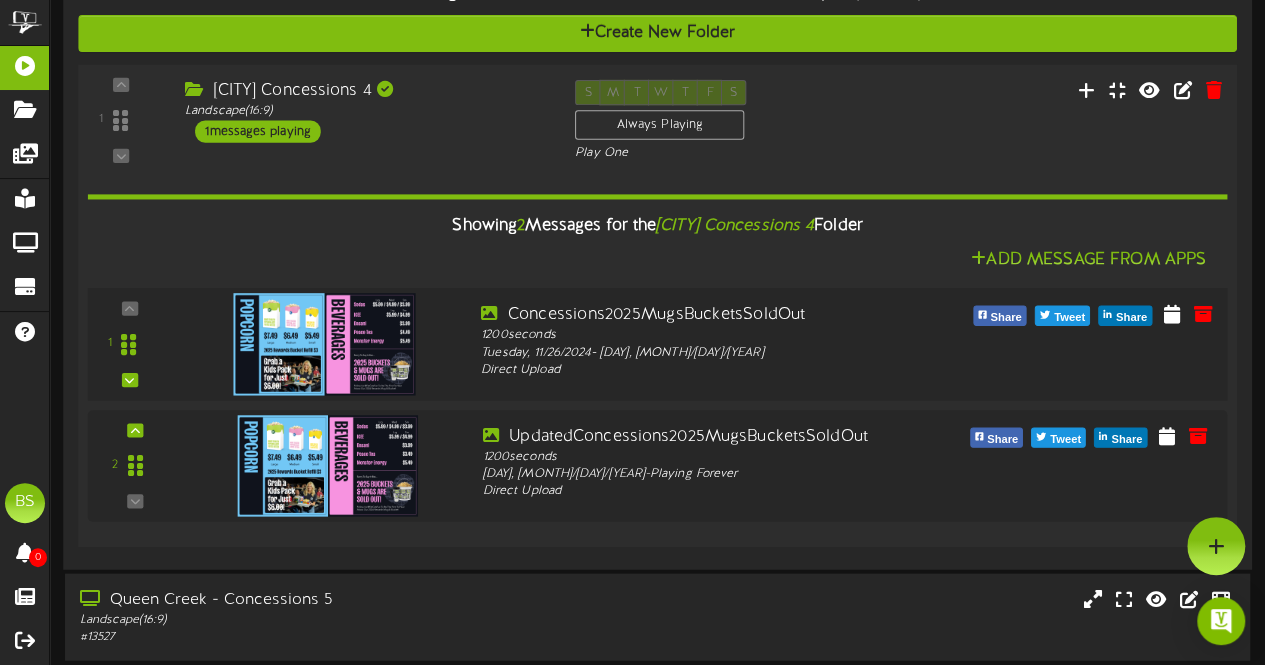 click at bounding box center (324, 345) 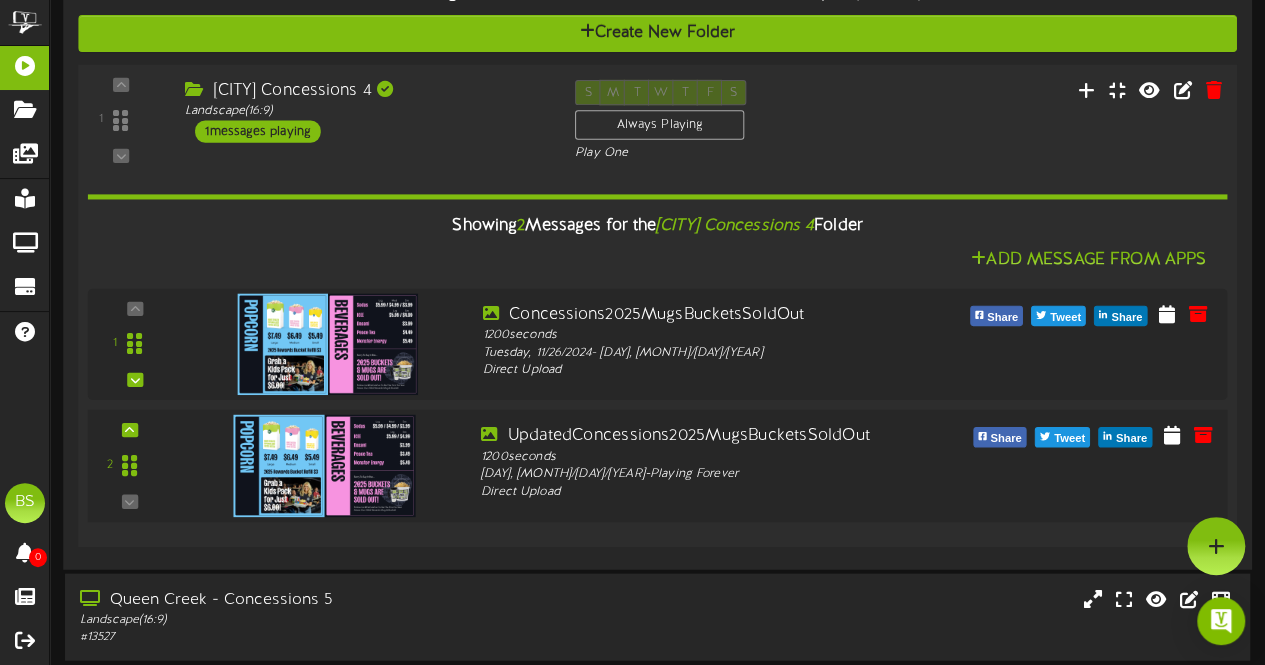 click at bounding box center [324, 466] 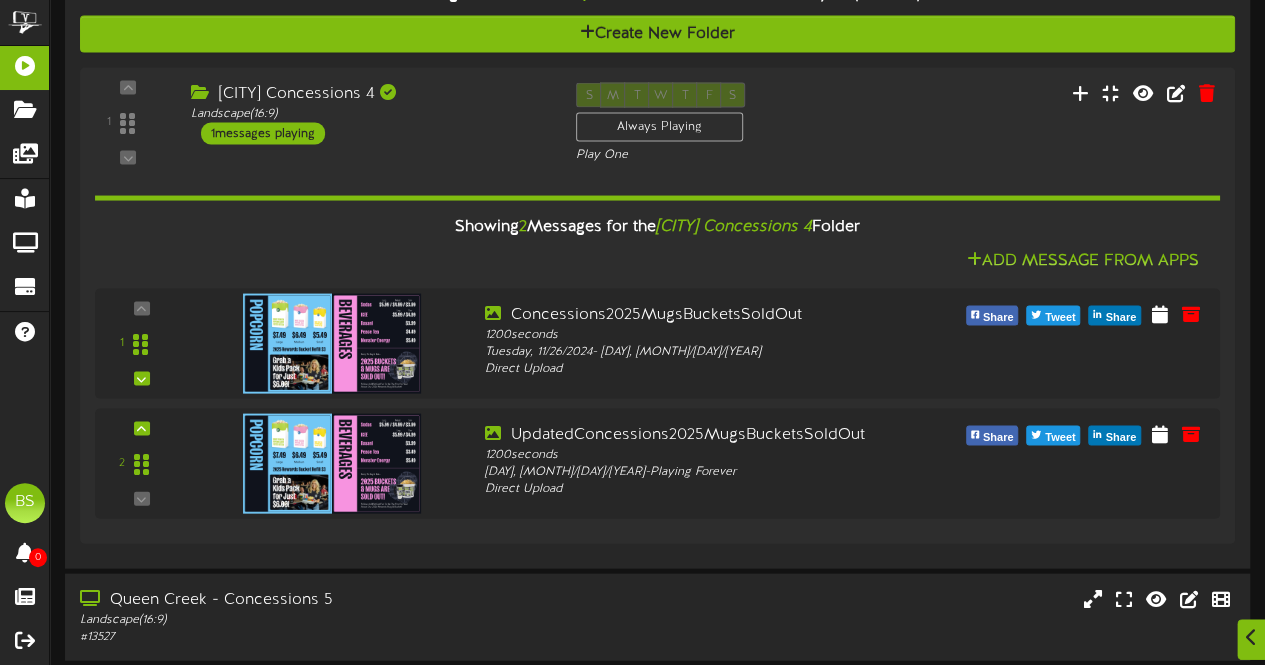 scroll, scrollTop: 9898, scrollLeft: 0, axis: vertical 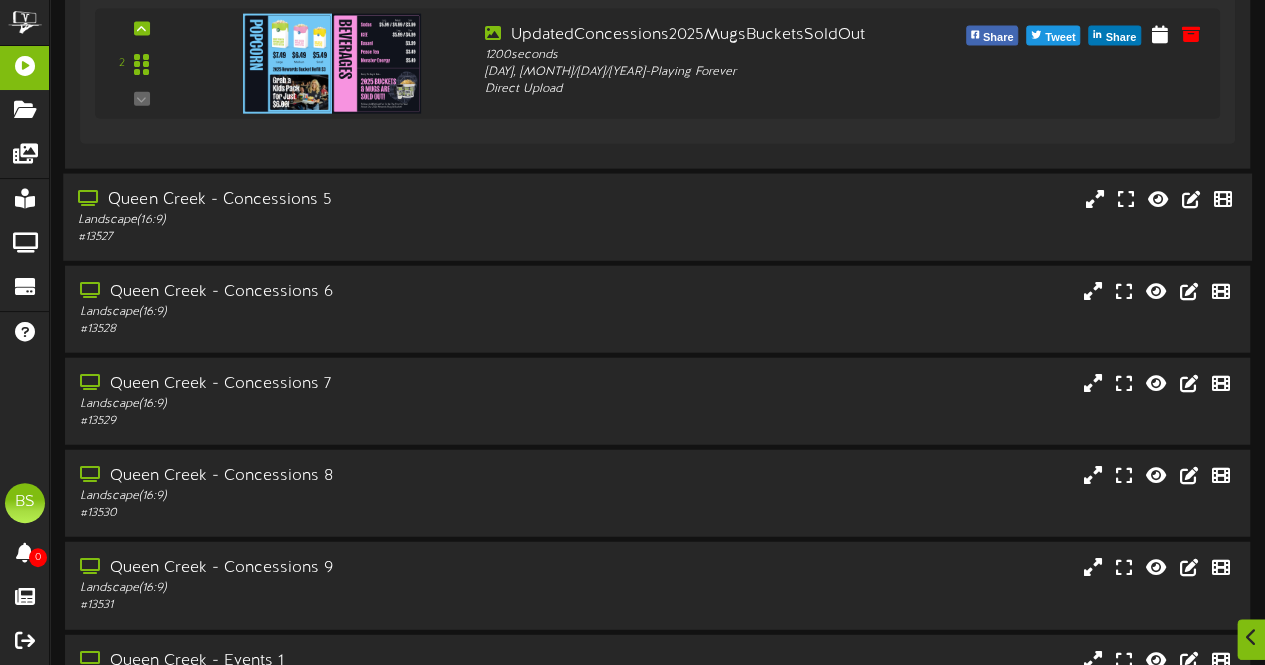 click on "Queen Creek - Concessions 5" at bounding box center (310, 200) 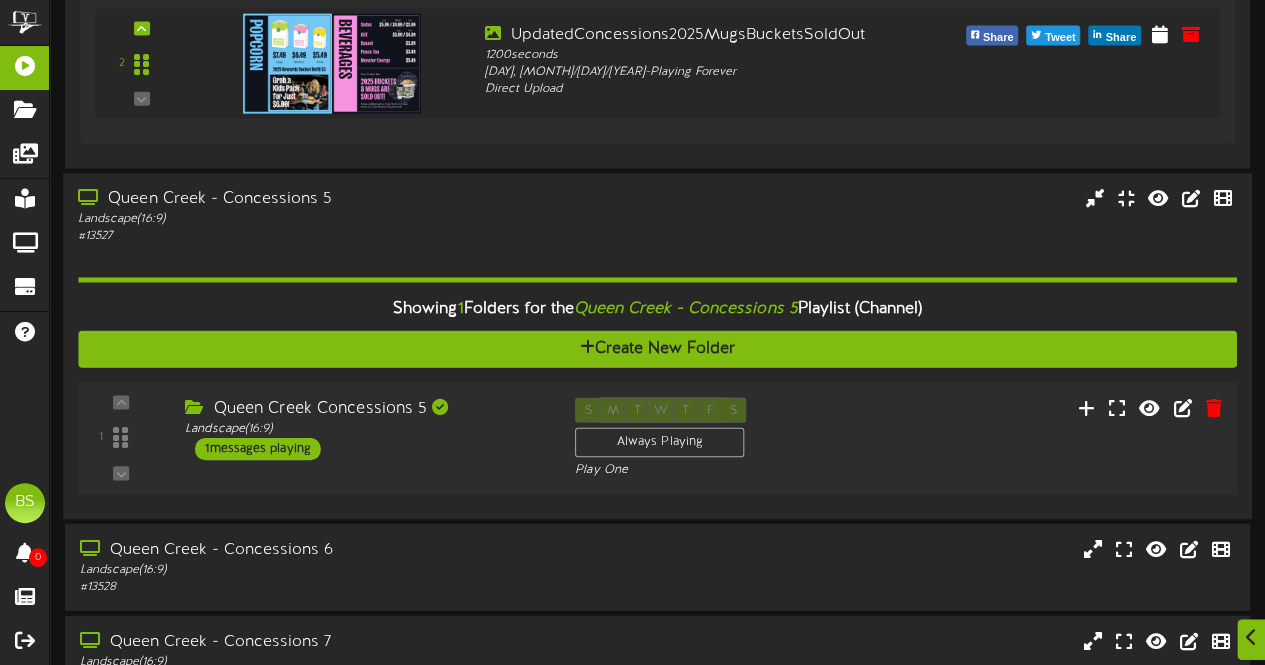 drag, startPoint x: 293, startPoint y: 429, endPoint x: 301, endPoint y: 421, distance: 11.313708 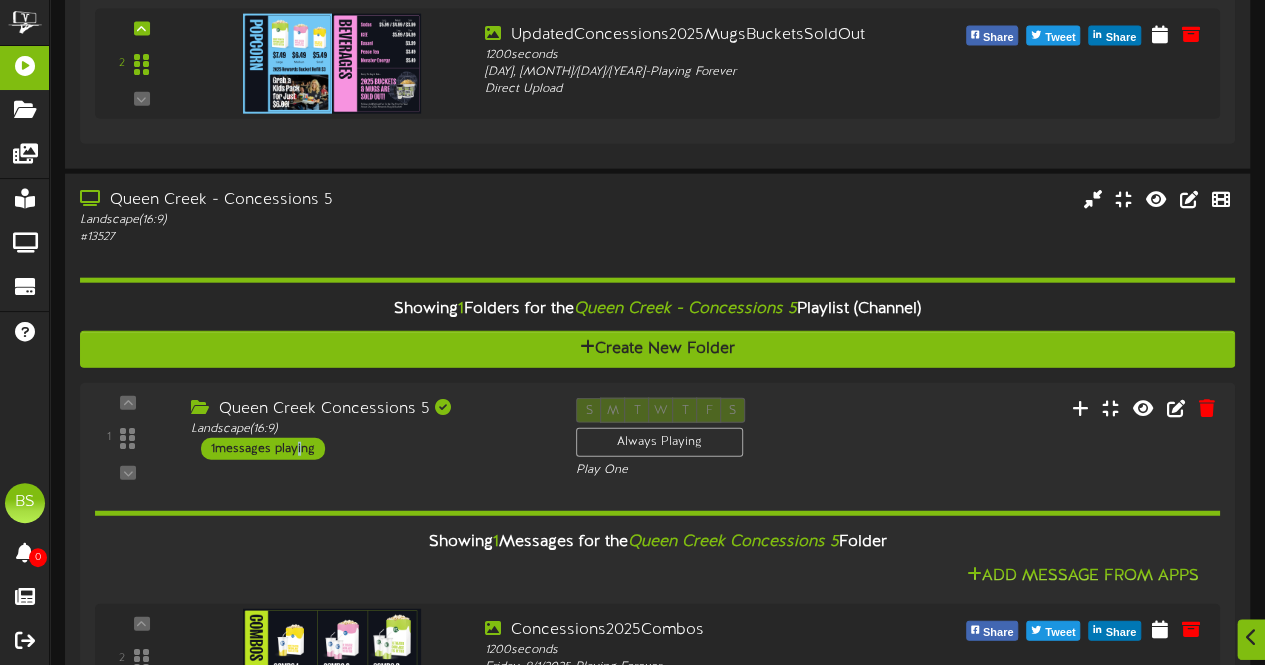 scroll, scrollTop: 10298, scrollLeft: 0, axis: vertical 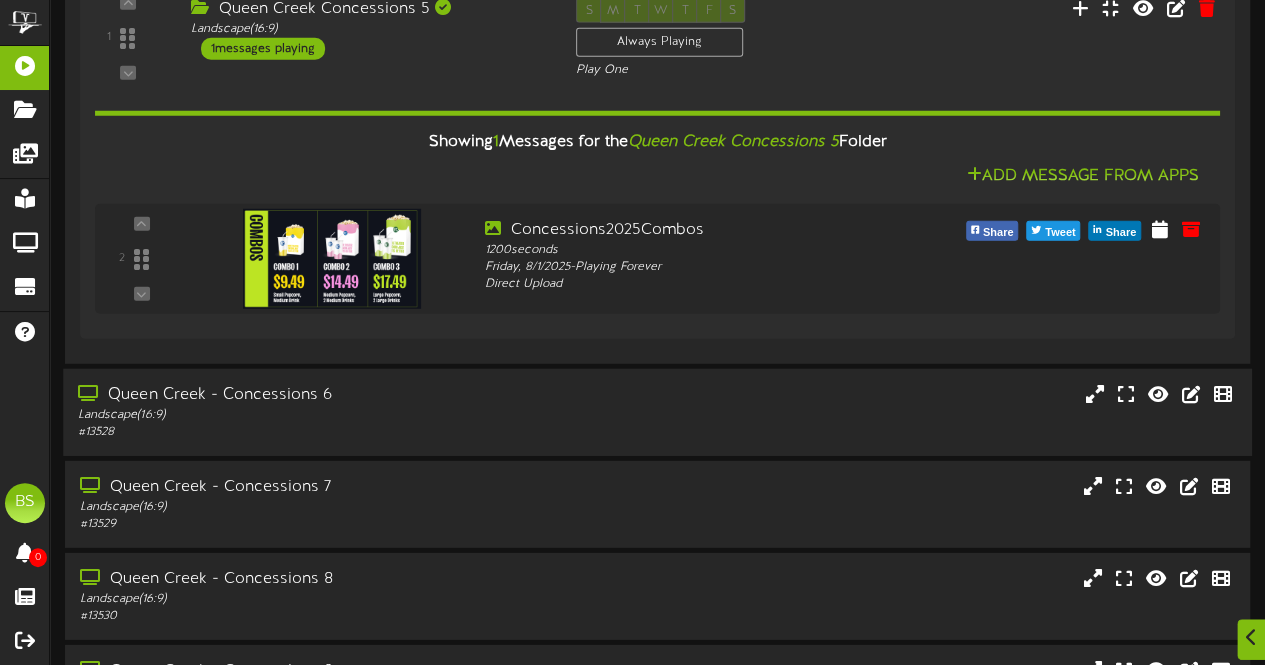 click on "Queen Creek - Concessions 6" at bounding box center (310, 395) 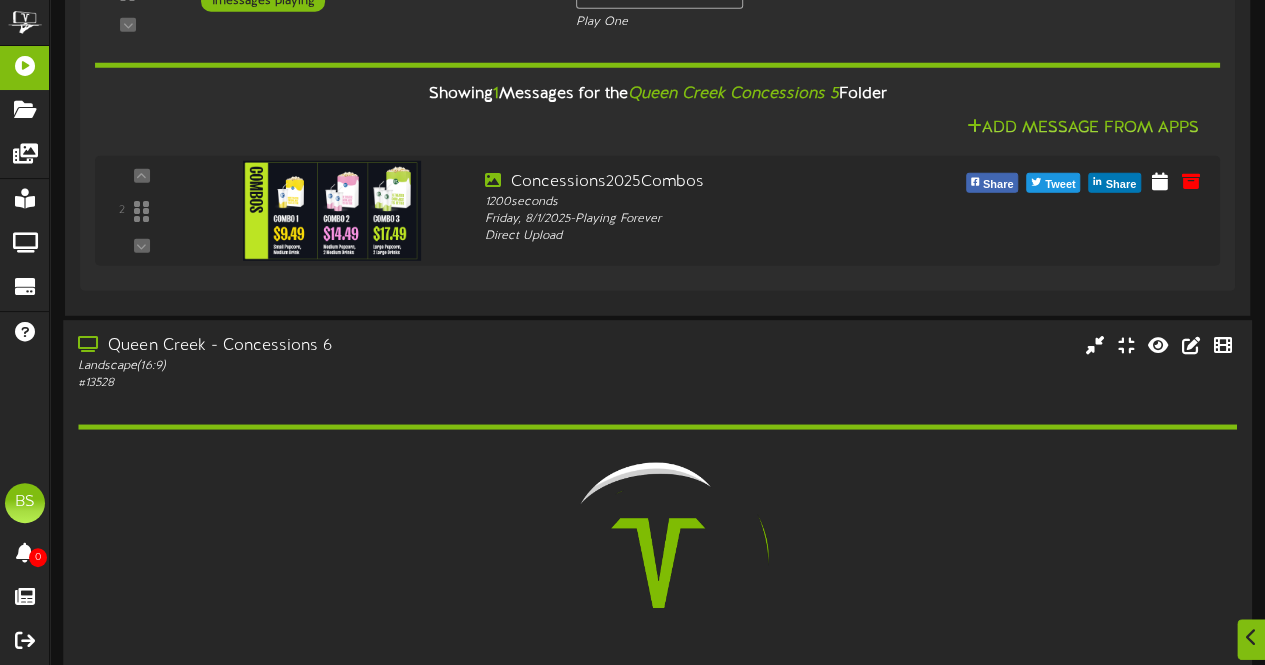 scroll, scrollTop: 10598, scrollLeft: 0, axis: vertical 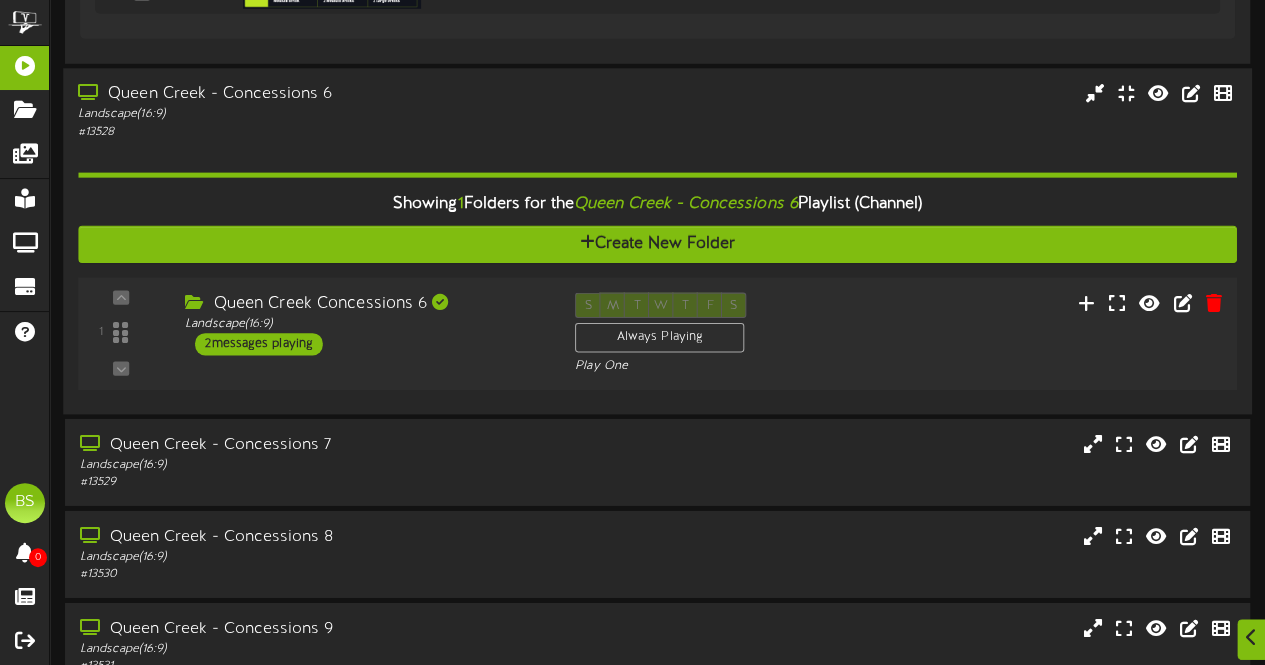 click on "2  messages playing" at bounding box center [259, 344] 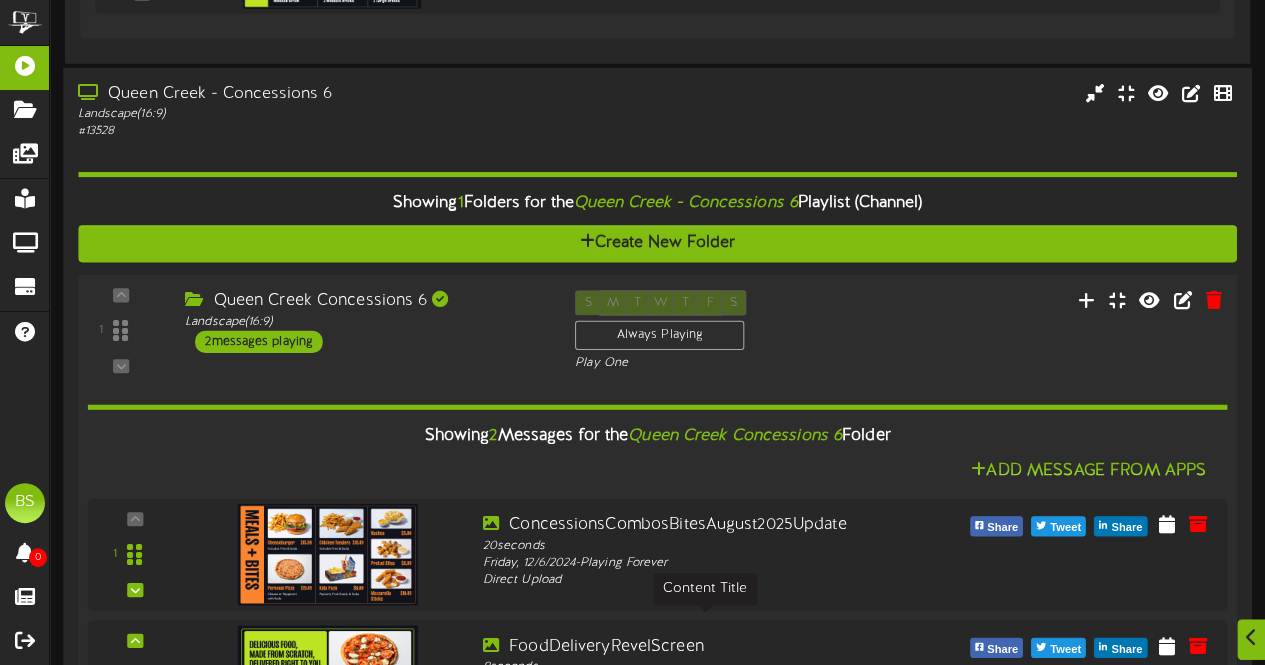 scroll, scrollTop: 10898, scrollLeft: 0, axis: vertical 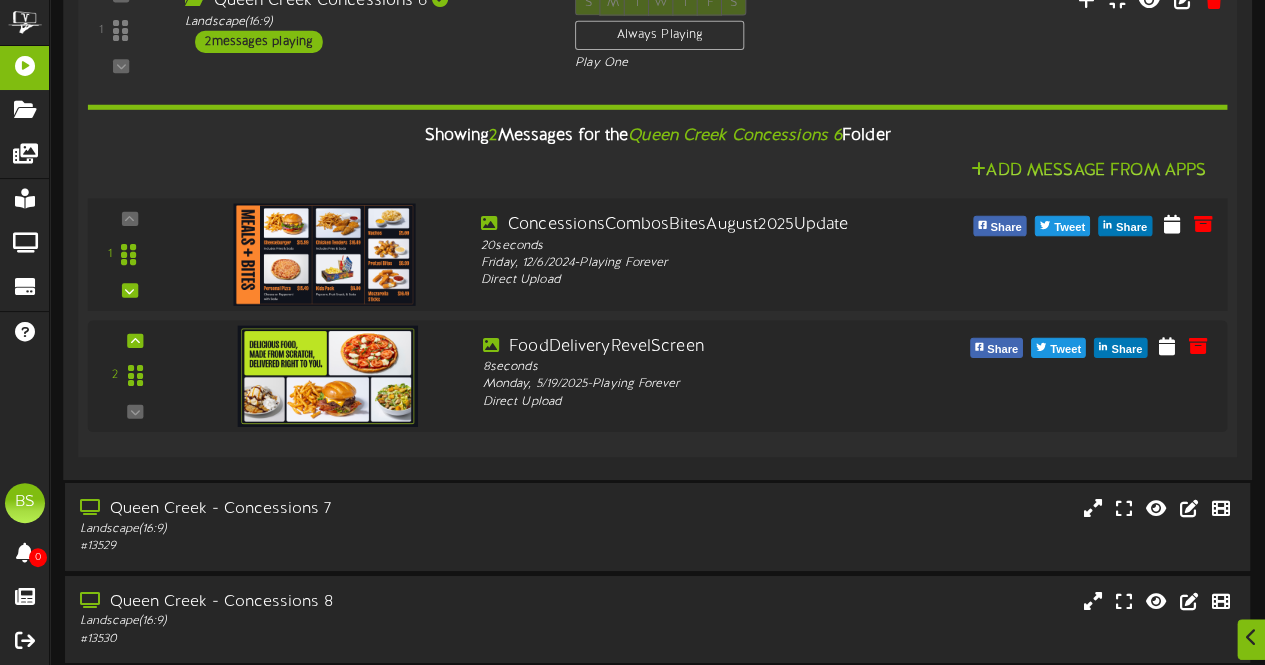 click at bounding box center [324, 254] 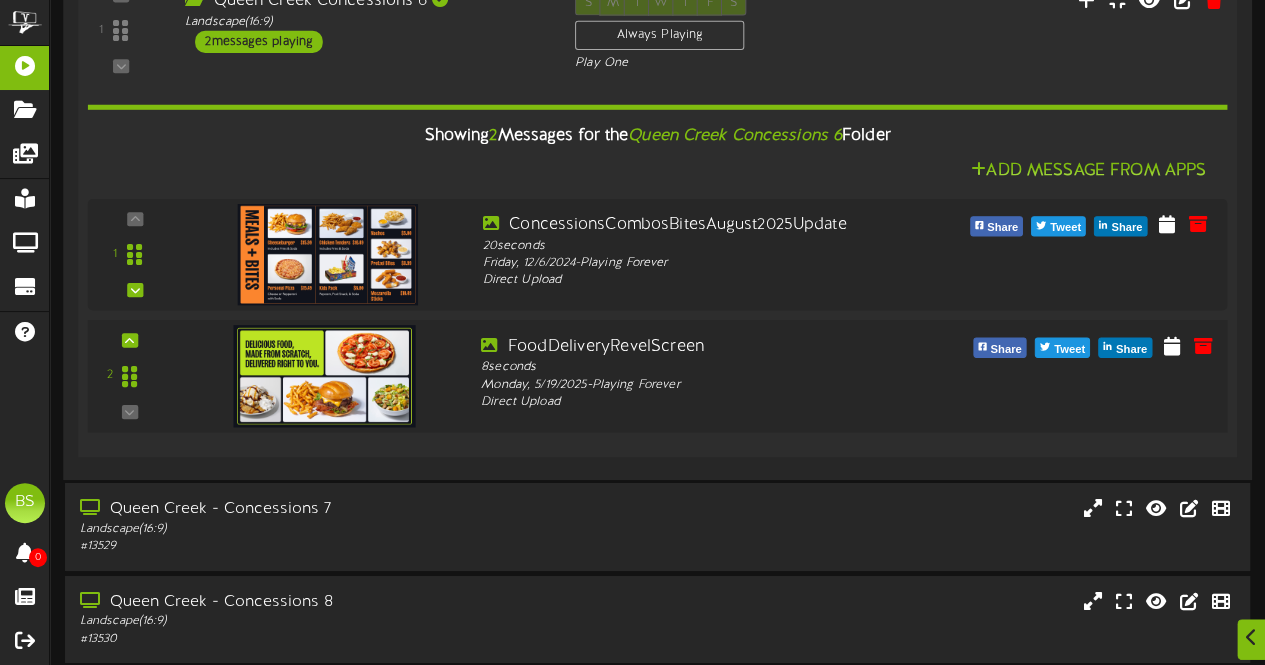 click at bounding box center [324, 376] 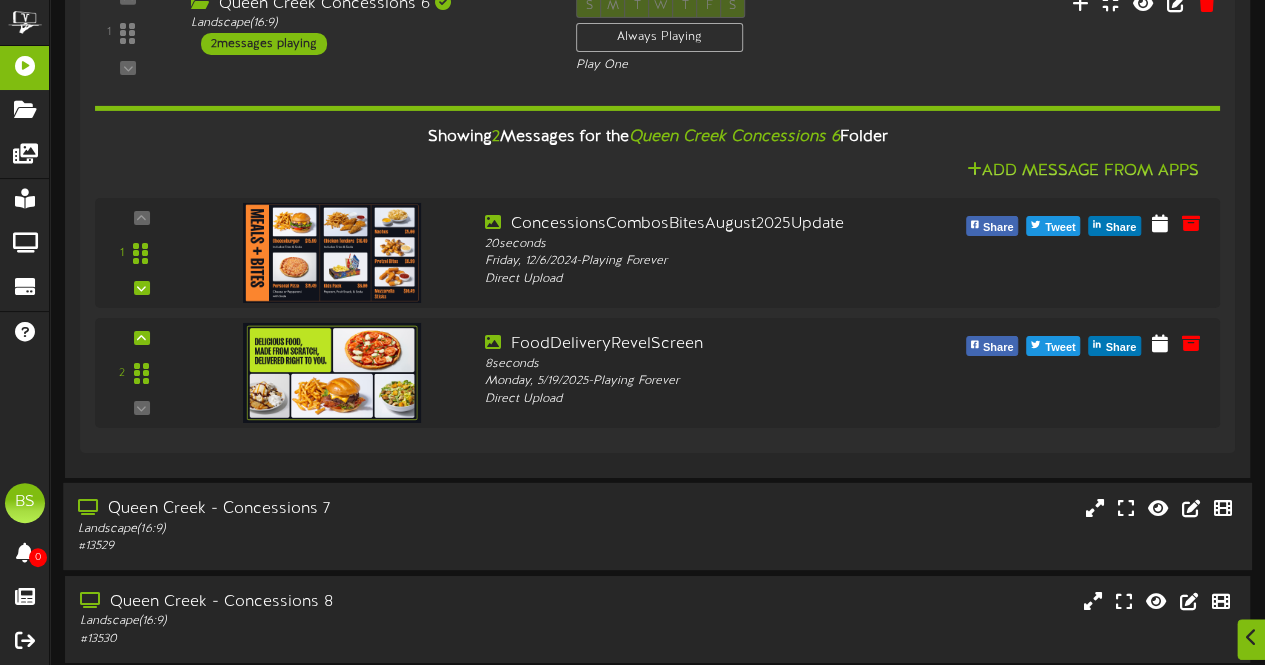 click on "Queen Creek - Concessions 7" at bounding box center [310, 509] 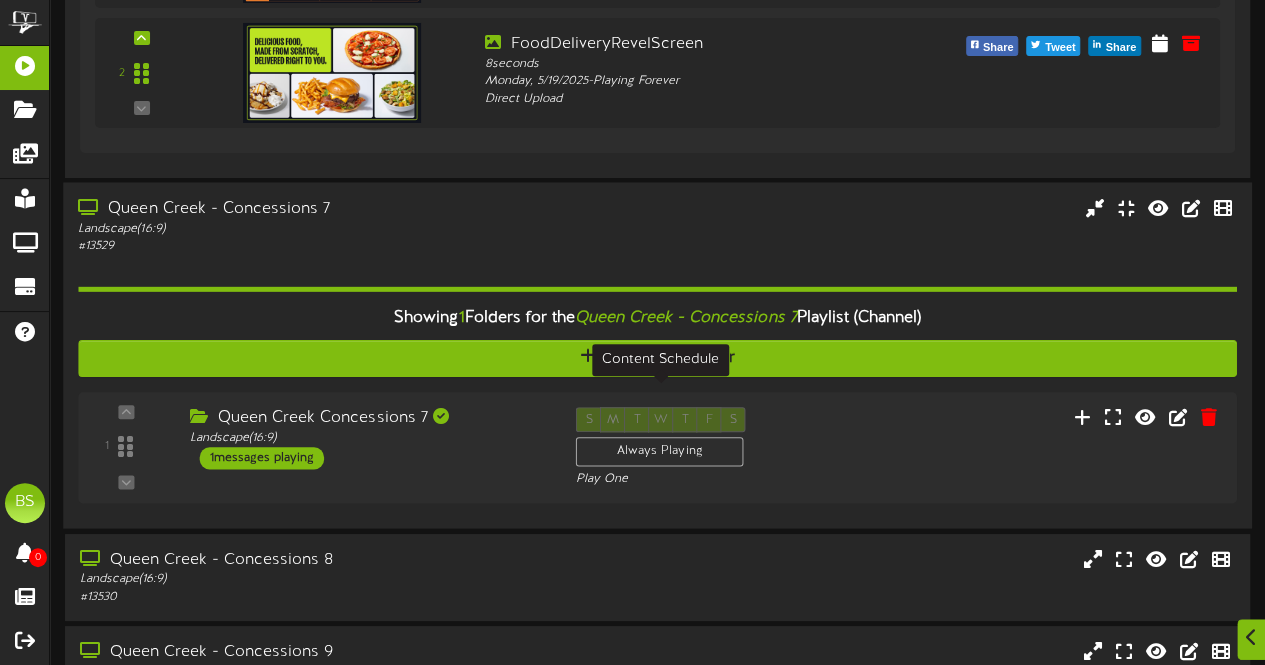 scroll, scrollTop: 11298, scrollLeft: 0, axis: vertical 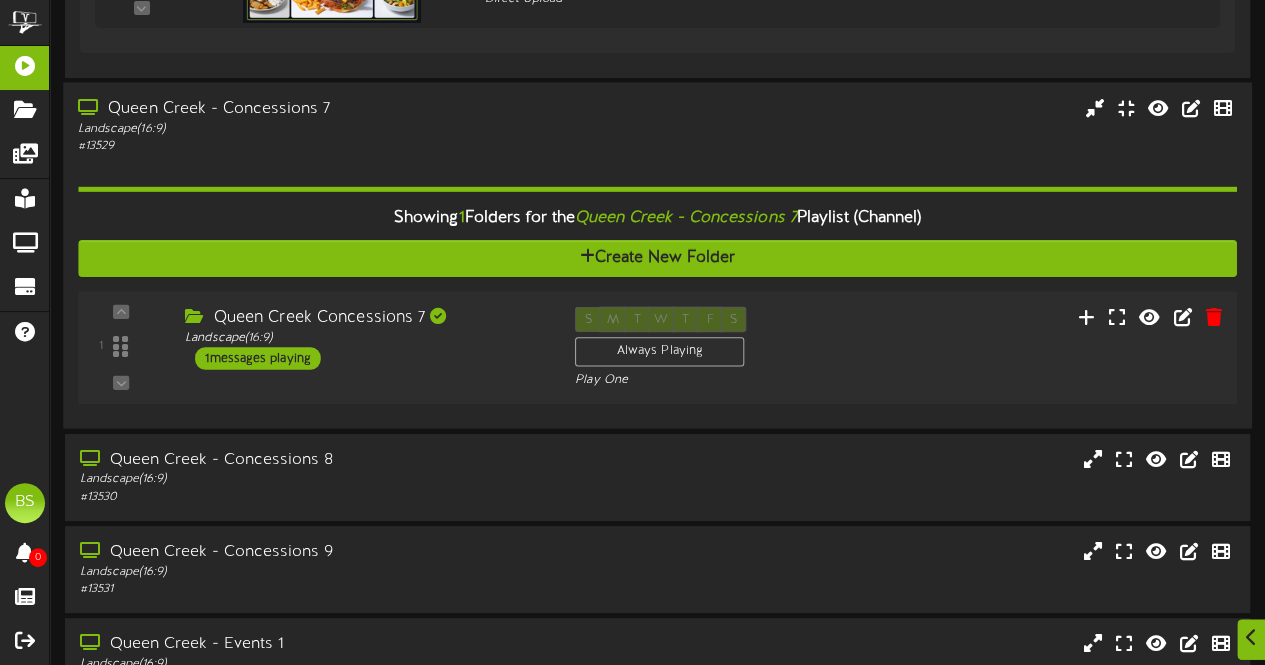 click on "1  messages playing" at bounding box center (258, 359) 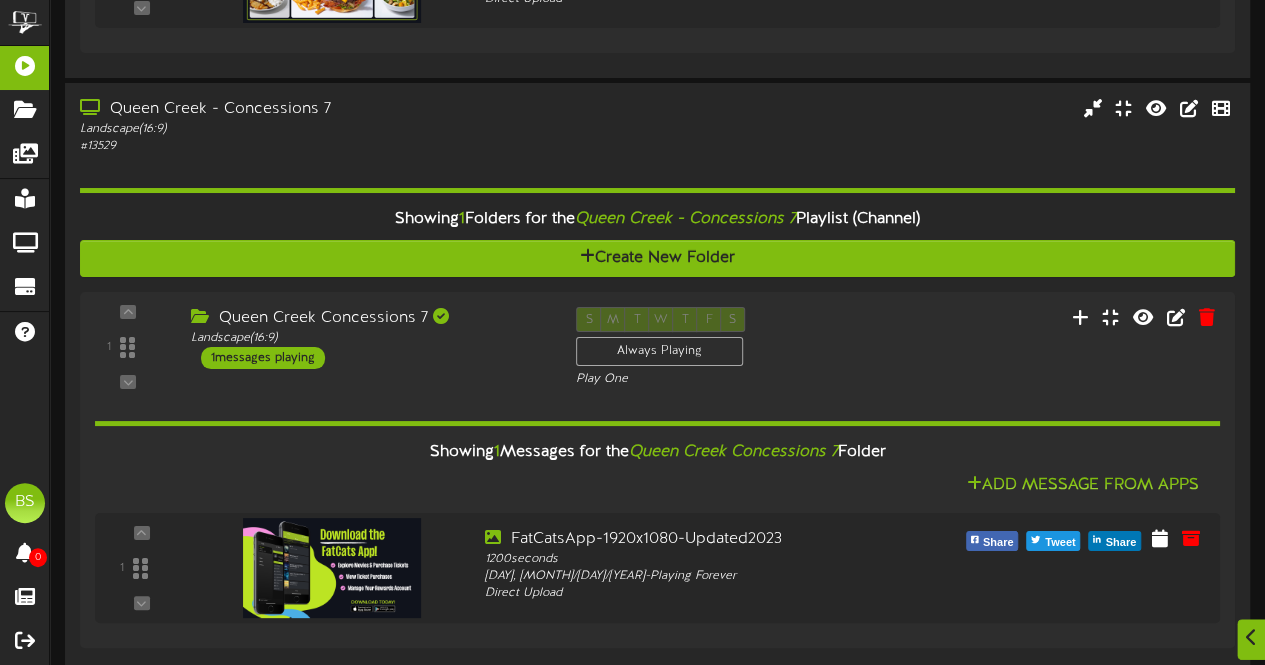 scroll, scrollTop: 11598, scrollLeft: 0, axis: vertical 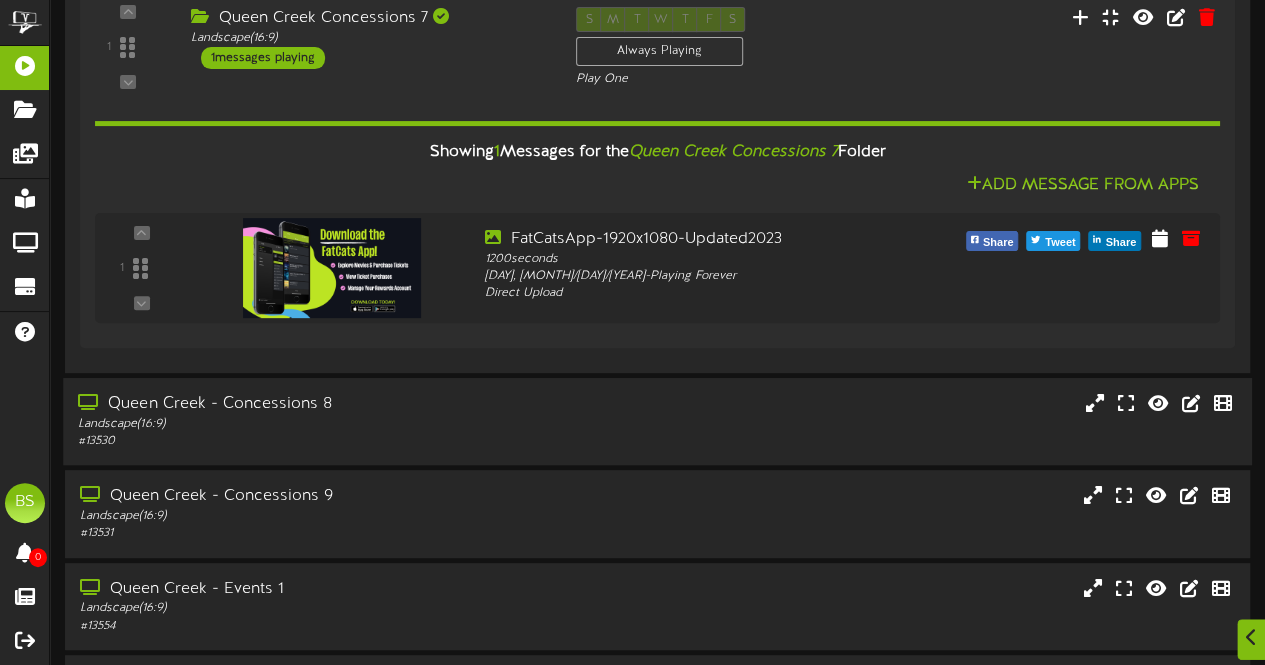 click on "Queen Creek - Concessions 8" at bounding box center [310, 404] 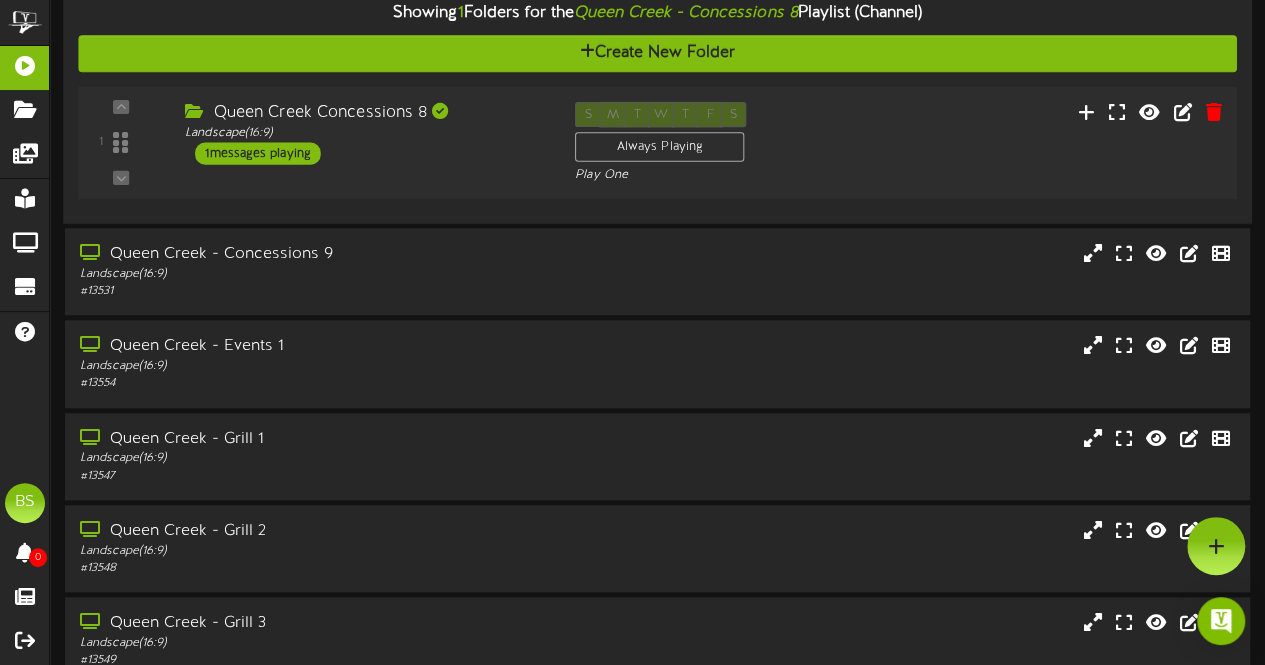 scroll, scrollTop: 11898, scrollLeft: 0, axis: vertical 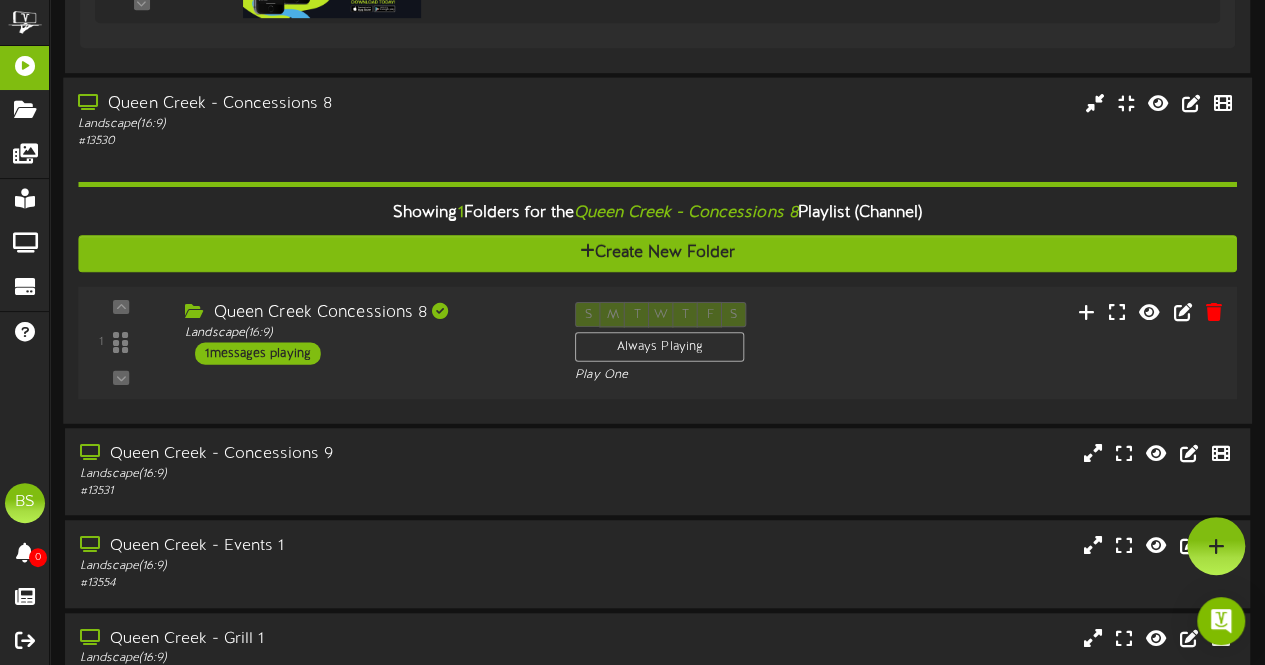 drag, startPoint x: 298, startPoint y: 325, endPoint x: 312, endPoint y: 315, distance: 17.20465 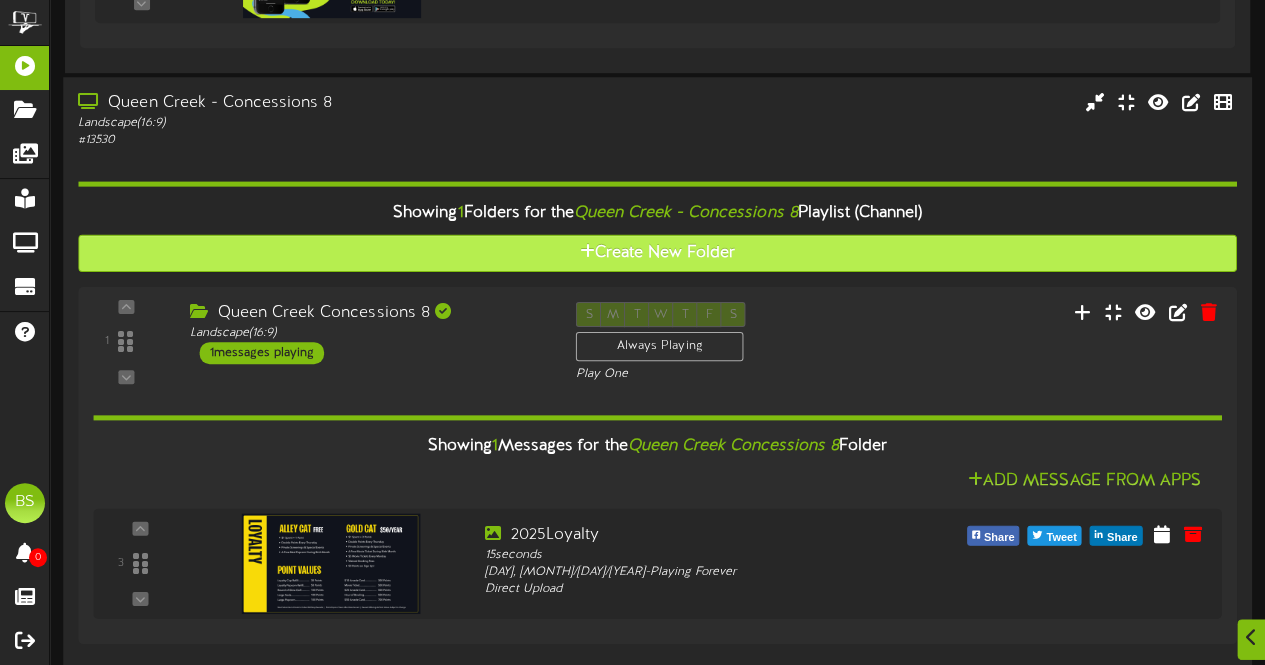 scroll, scrollTop: 12098, scrollLeft: 0, axis: vertical 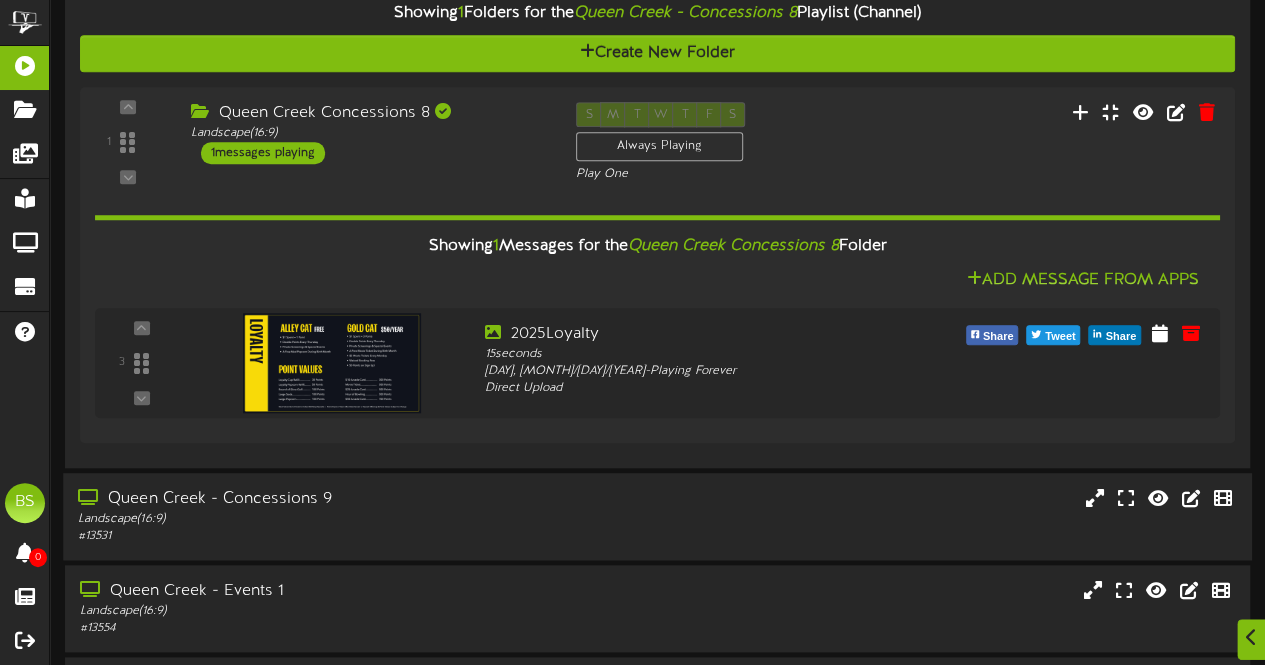 click on "Queen Creek - Concessions 9" at bounding box center (310, 499) 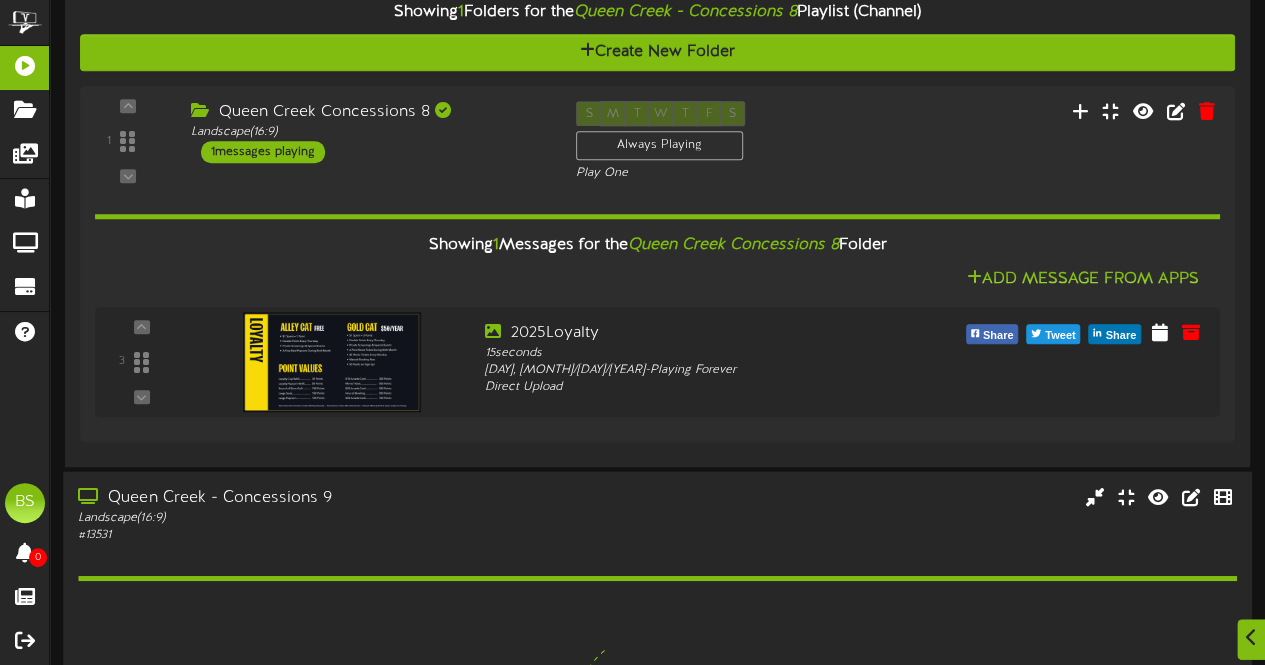 scroll, scrollTop: 12398, scrollLeft: 0, axis: vertical 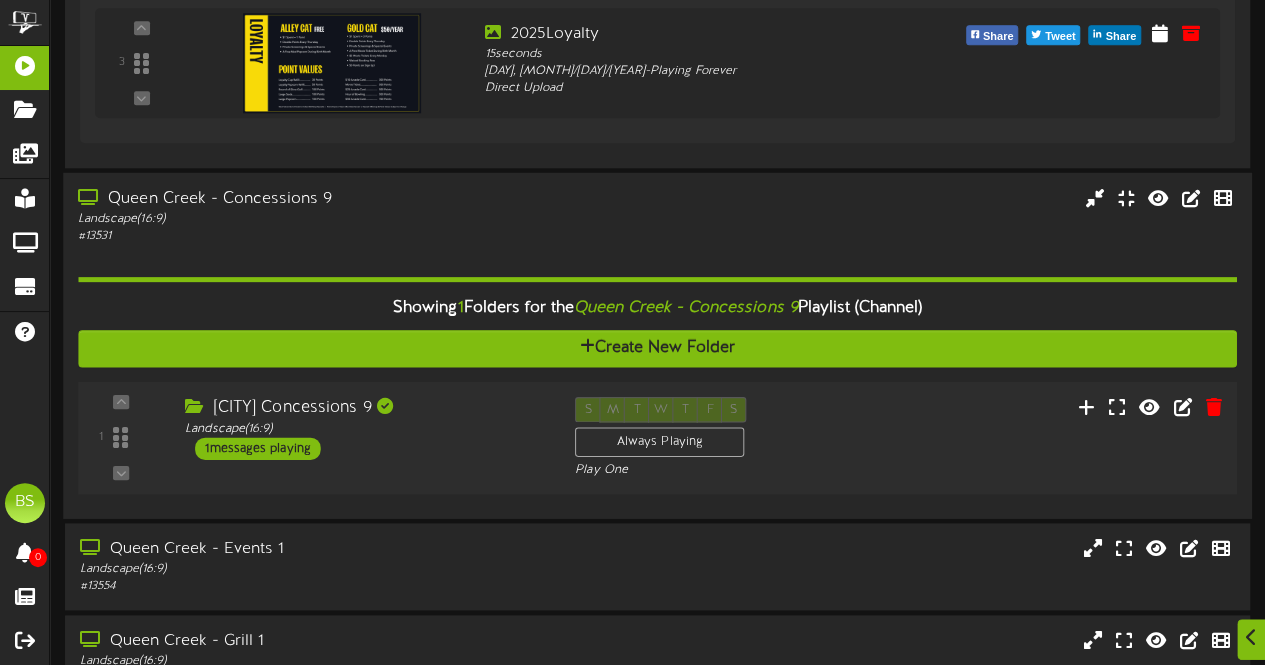 click on "1  messages playing" at bounding box center [258, 448] 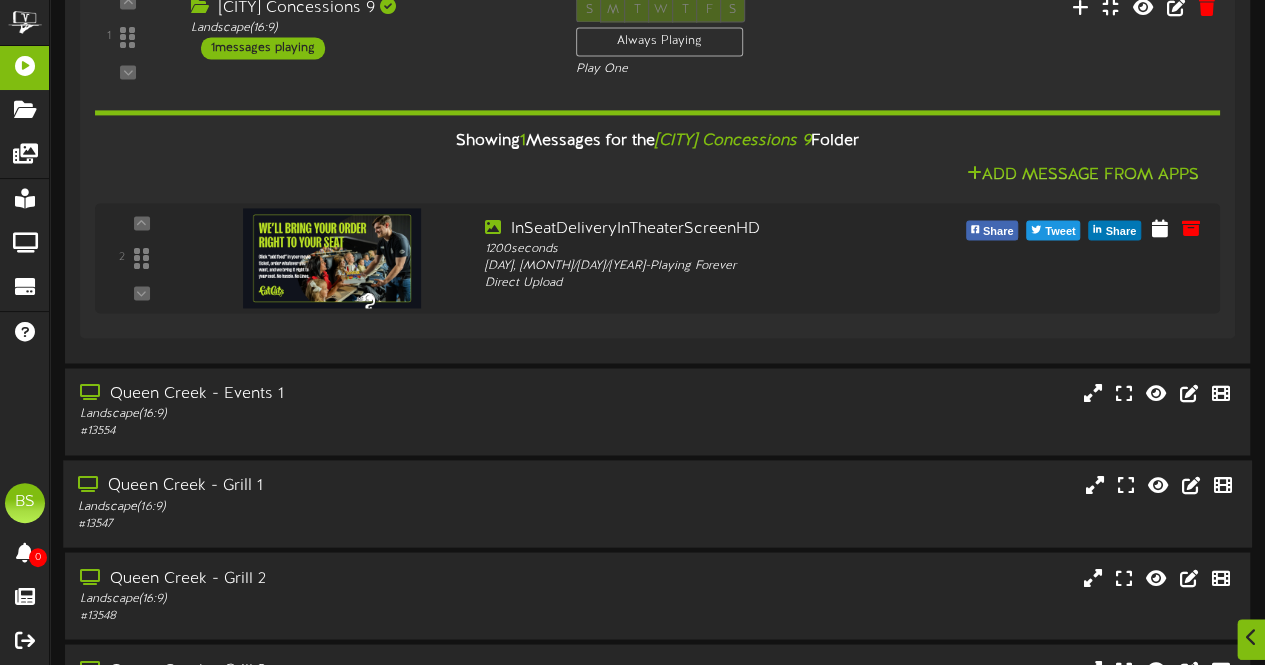 scroll, scrollTop: 12998, scrollLeft: 0, axis: vertical 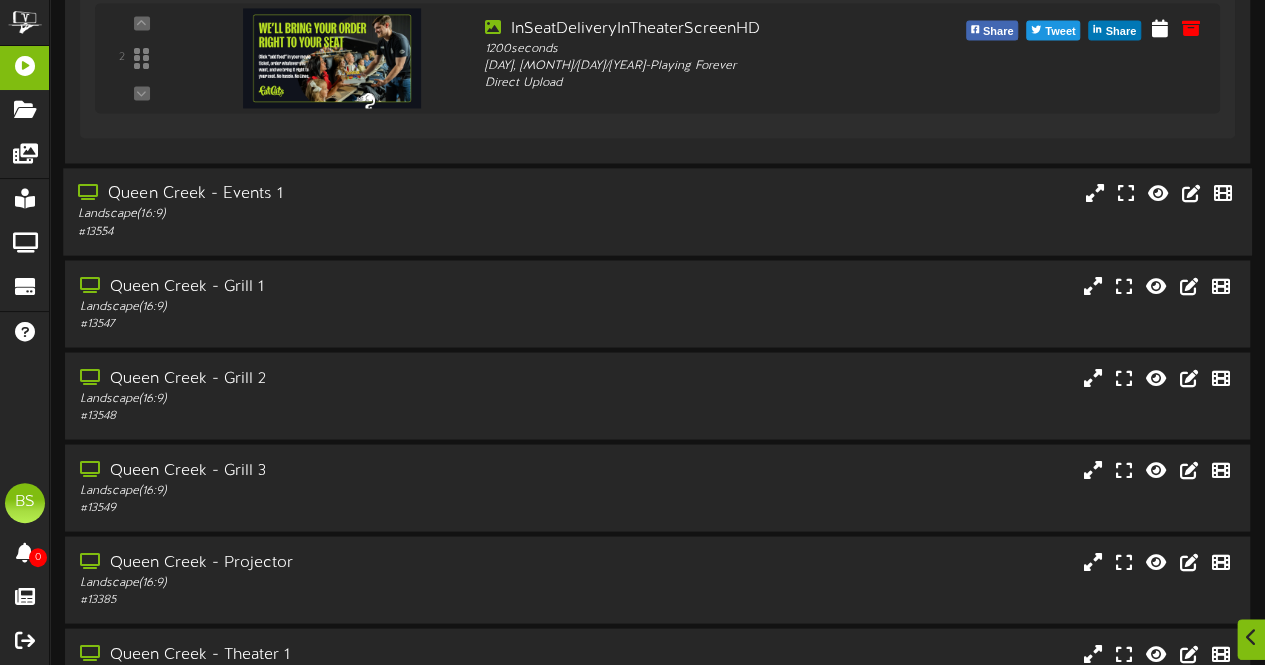 click on "Queen Creek - Events 1" at bounding box center (310, 194) 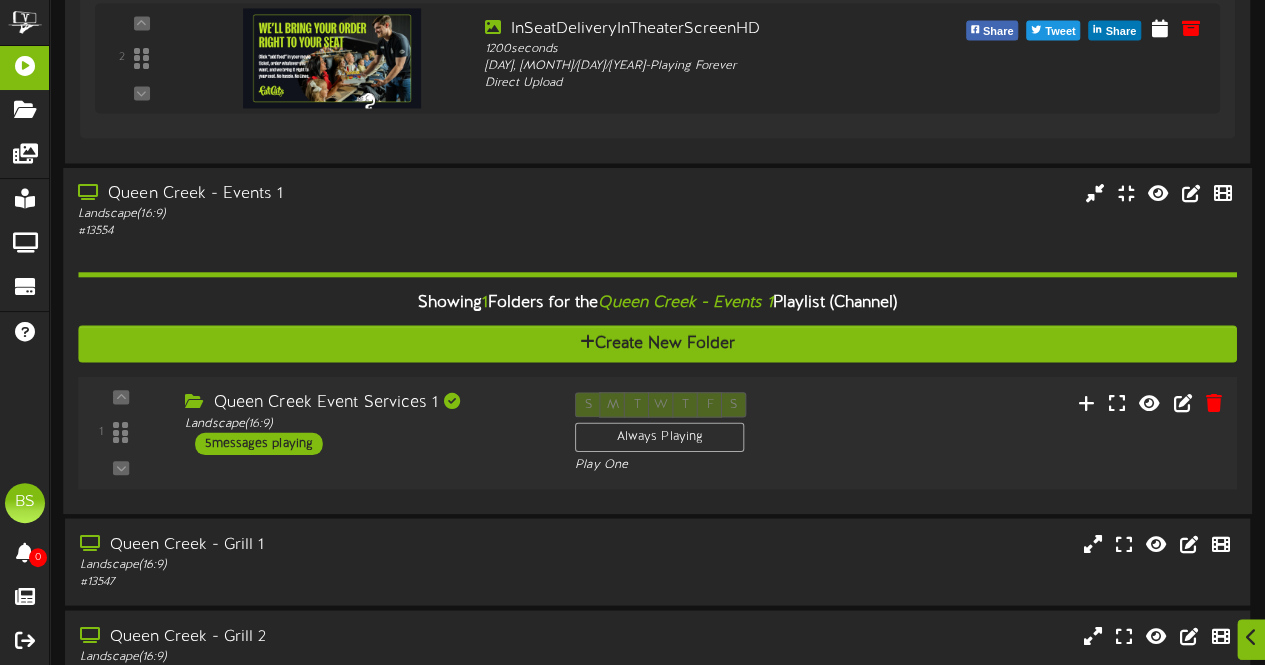 click on "5  messages playing" at bounding box center [259, 443] 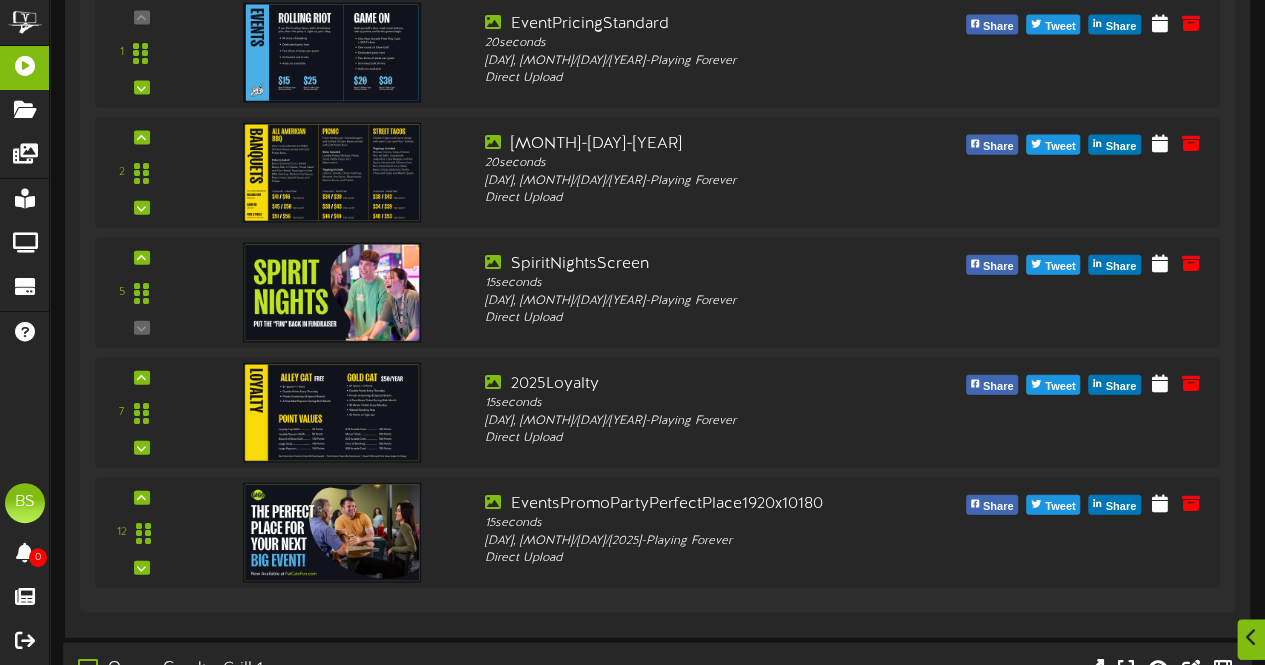 scroll, scrollTop: 14098, scrollLeft: 0, axis: vertical 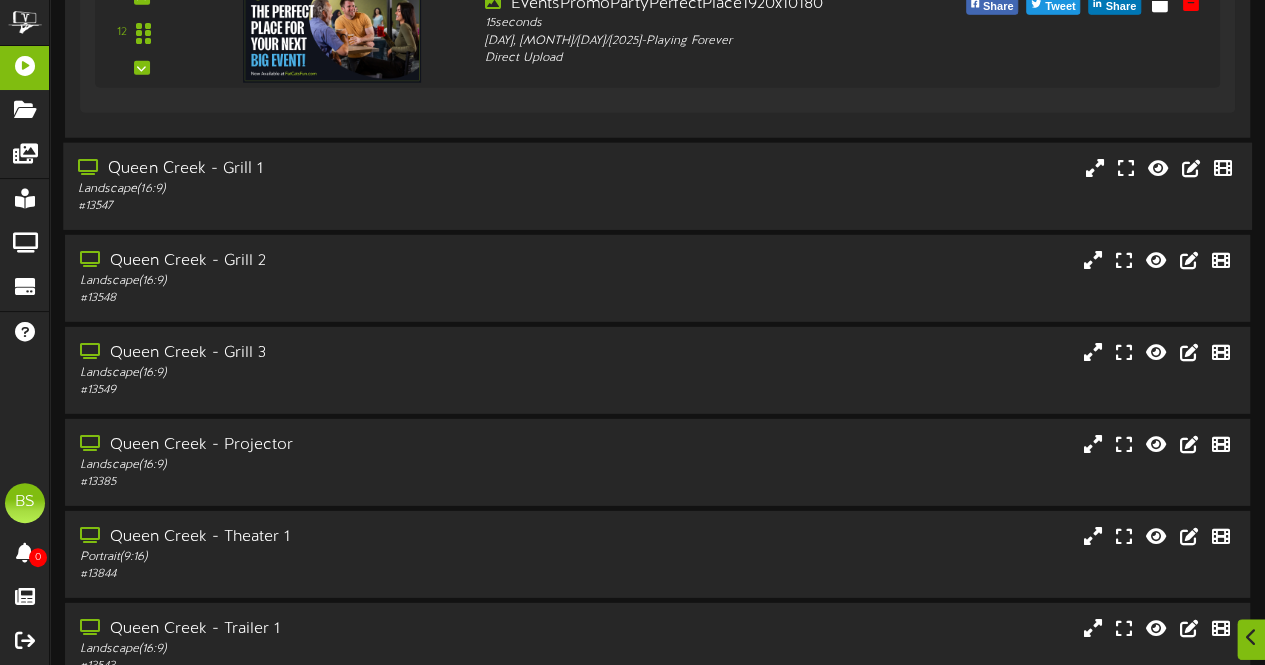 click on "Queen Creek - Grill 1" at bounding box center [310, 169] 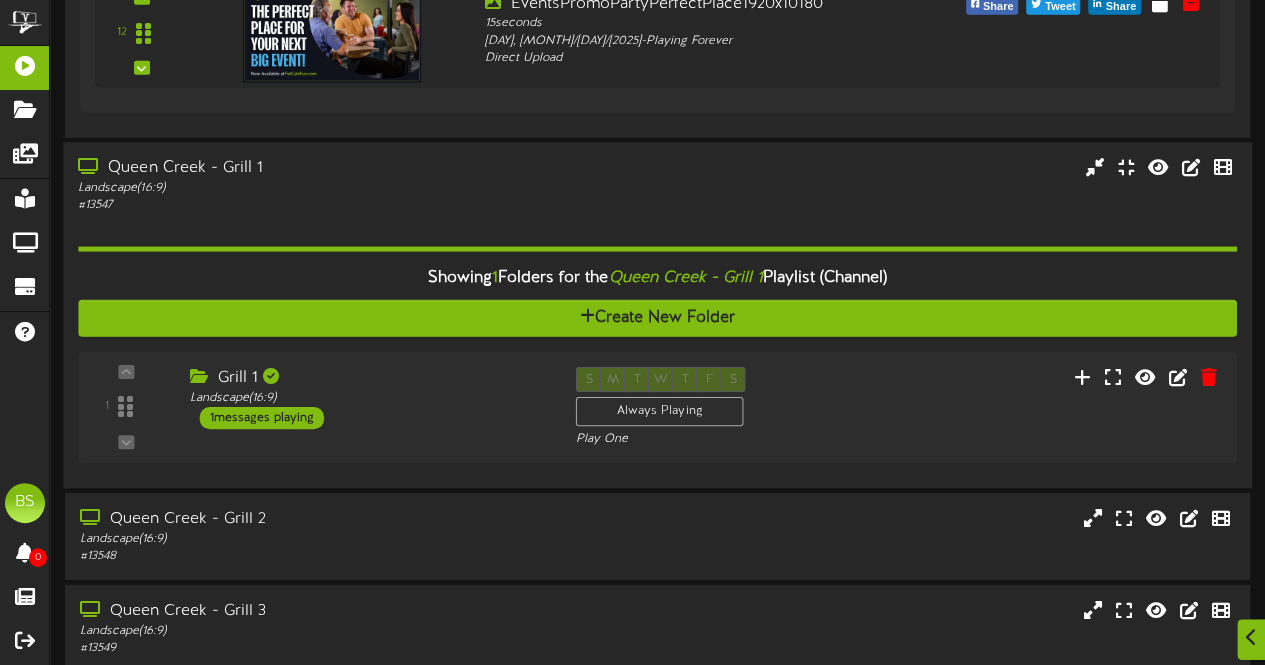 drag, startPoint x: 281, startPoint y: 397, endPoint x: 351, endPoint y: 317, distance: 106.30146 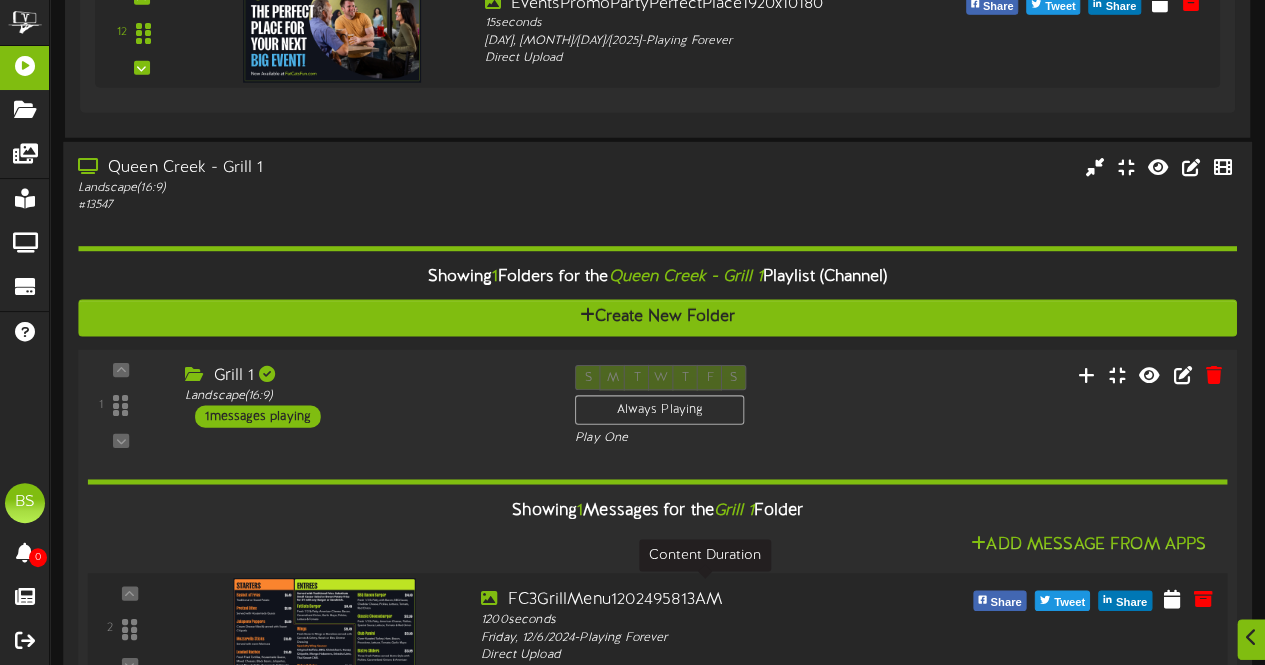 scroll, scrollTop: 14498, scrollLeft: 0, axis: vertical 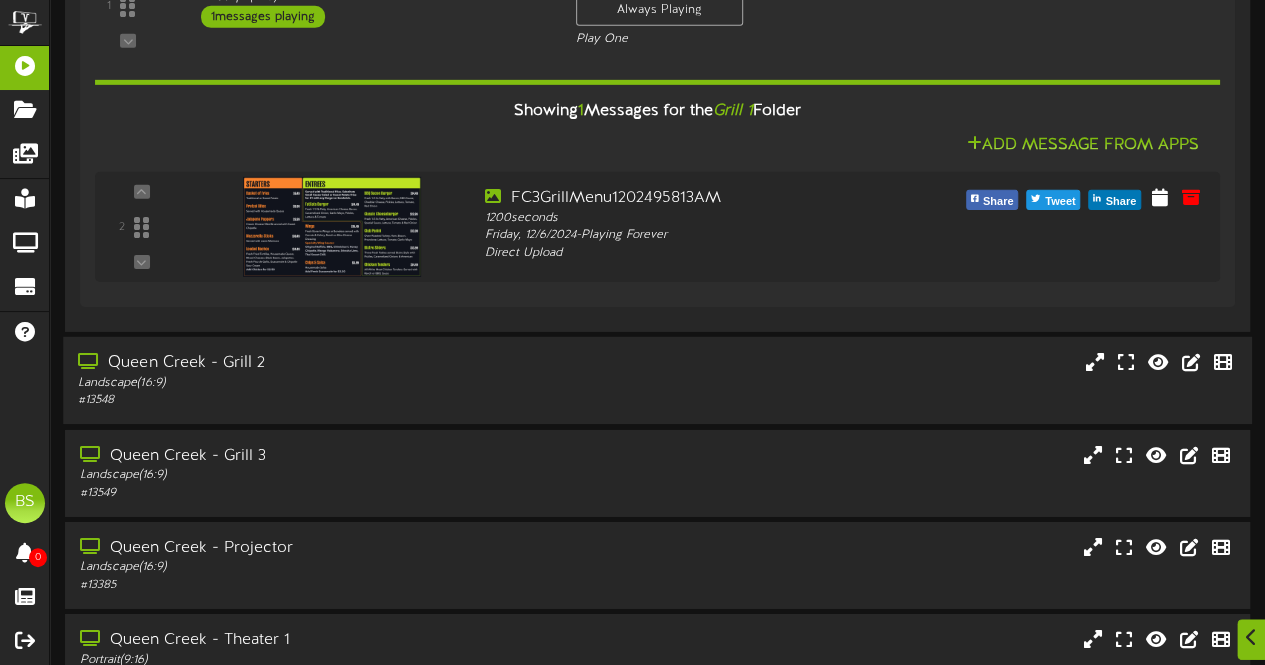 click on "Queen Creek - Grill 2" at bounding box center (310, 363) 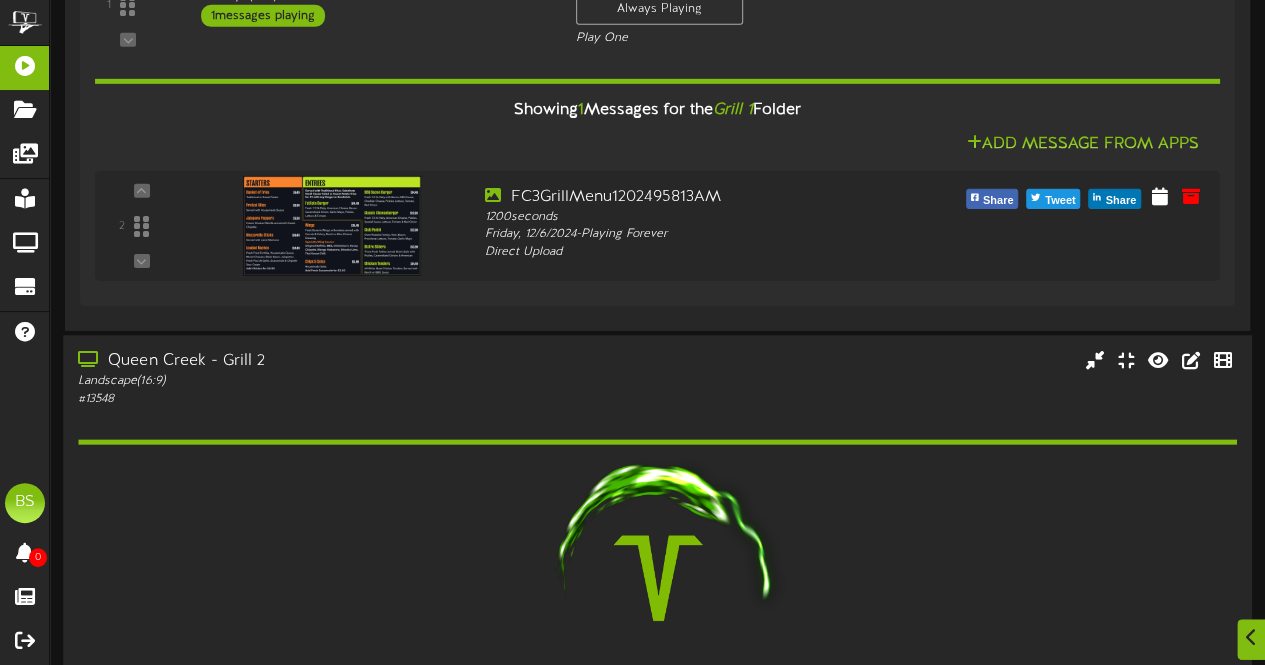 scroll, scrollTop: 14898, scrollLeft: 0, axis: vertical 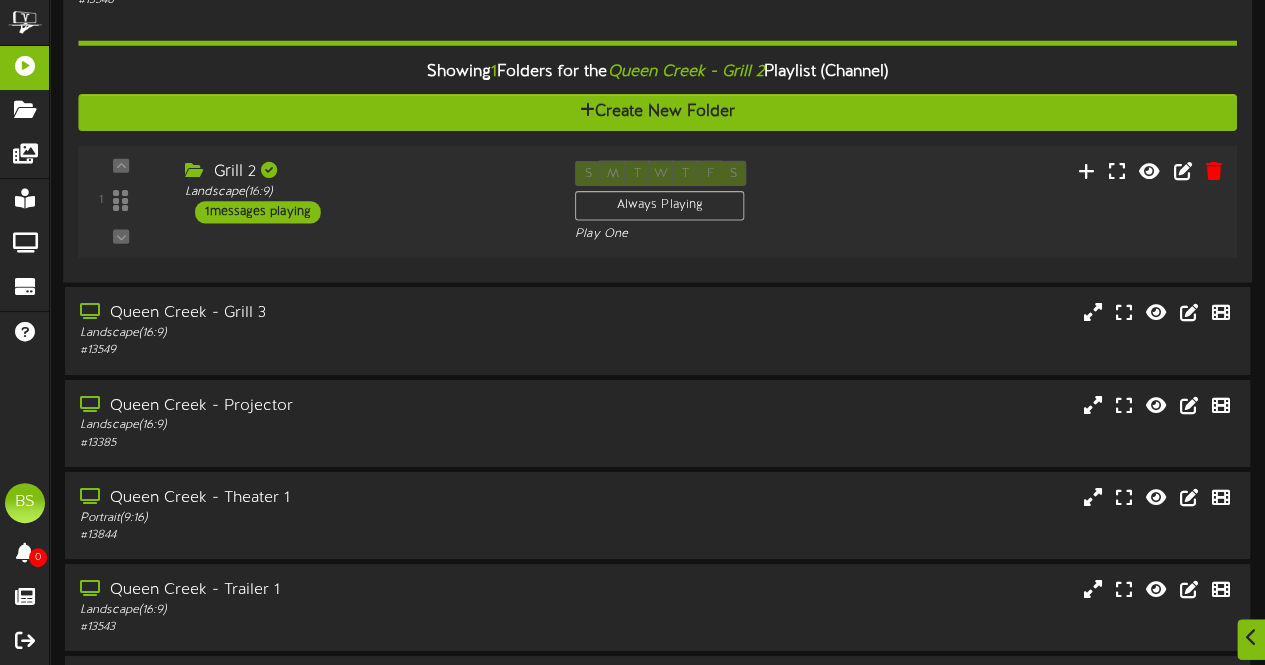 drag, startPoint x: 287, startPoint y: 185, endPoint x: 295, endPoint y: 178, distance: 10.630146 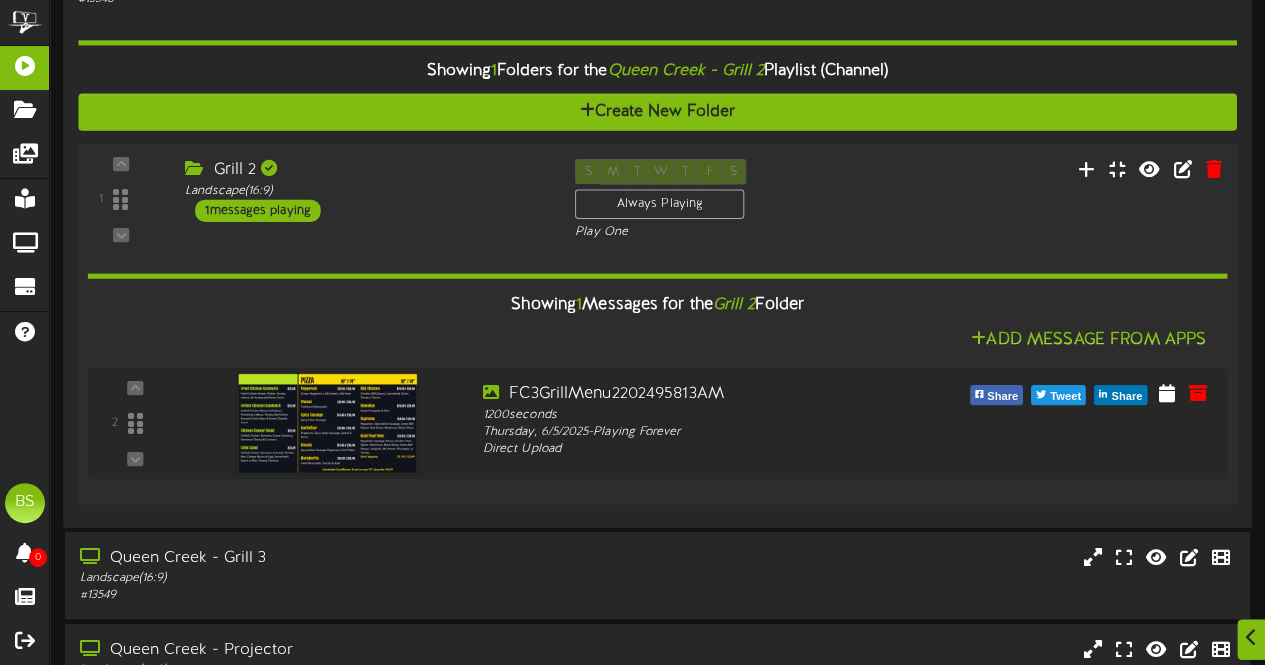 scroll, scrollTop: 15098, scrollLeft: 0, axis: vertical 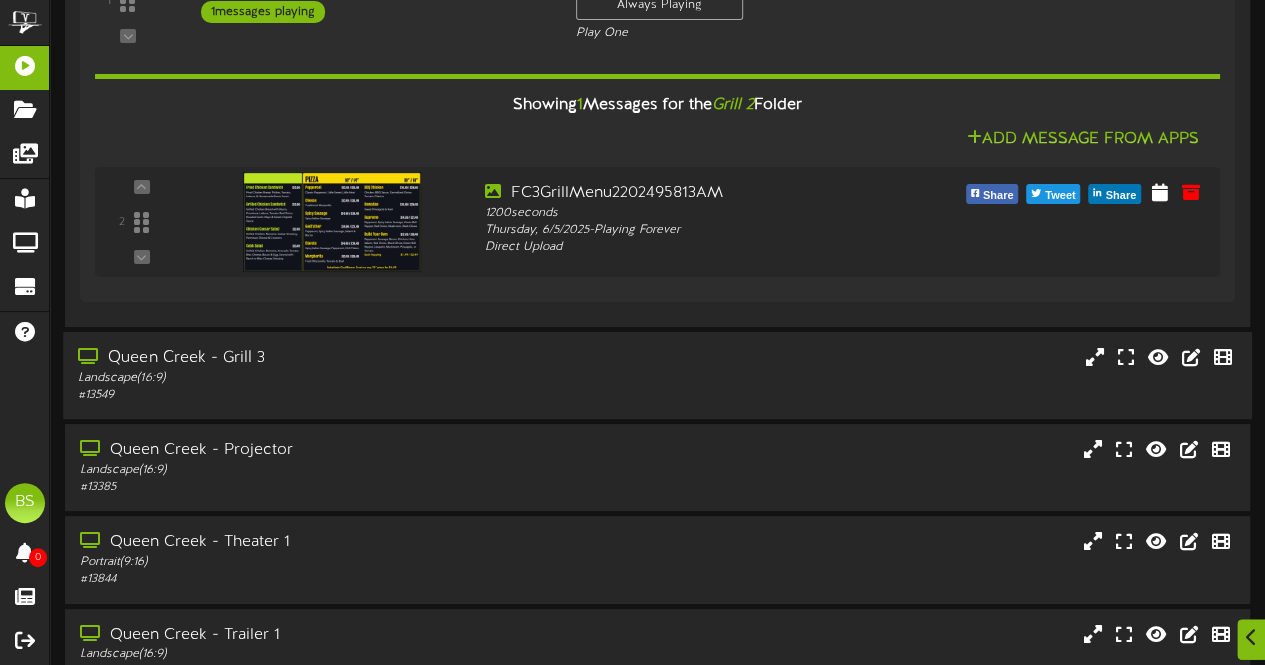 click on "Queen Creek - Grill 3" at bounding box center [310, 358] 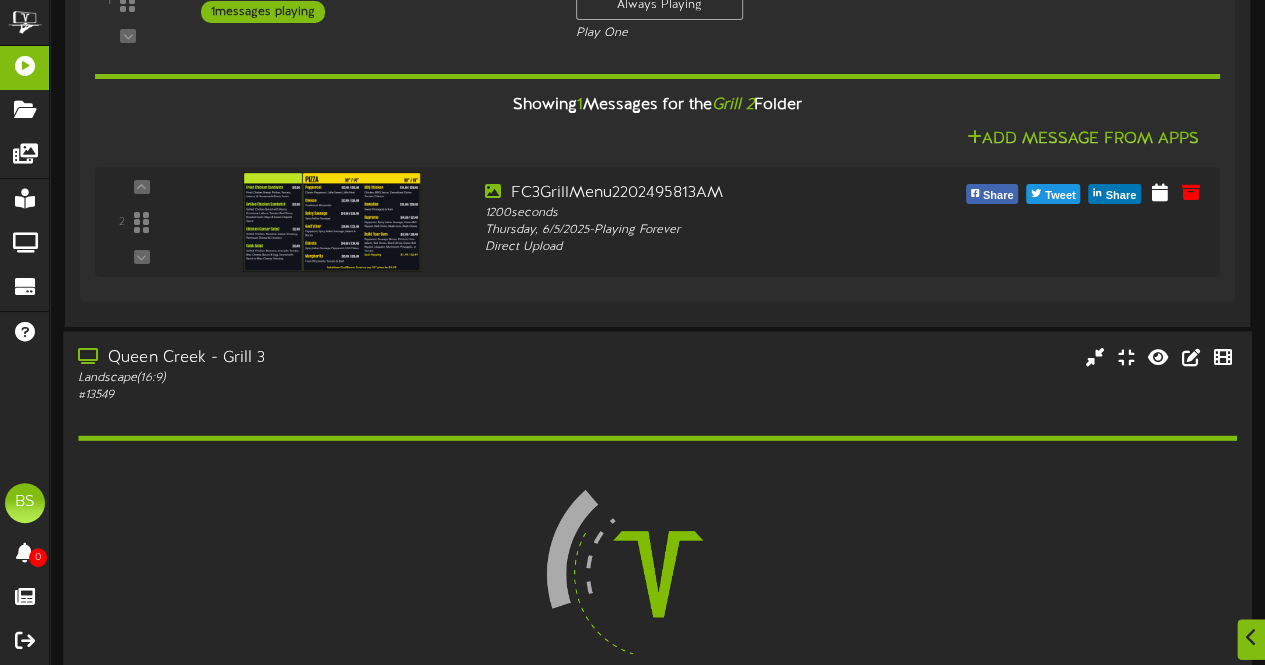 scroll, scrollTop: 15398, scrollLeft: 0, axis: vertical 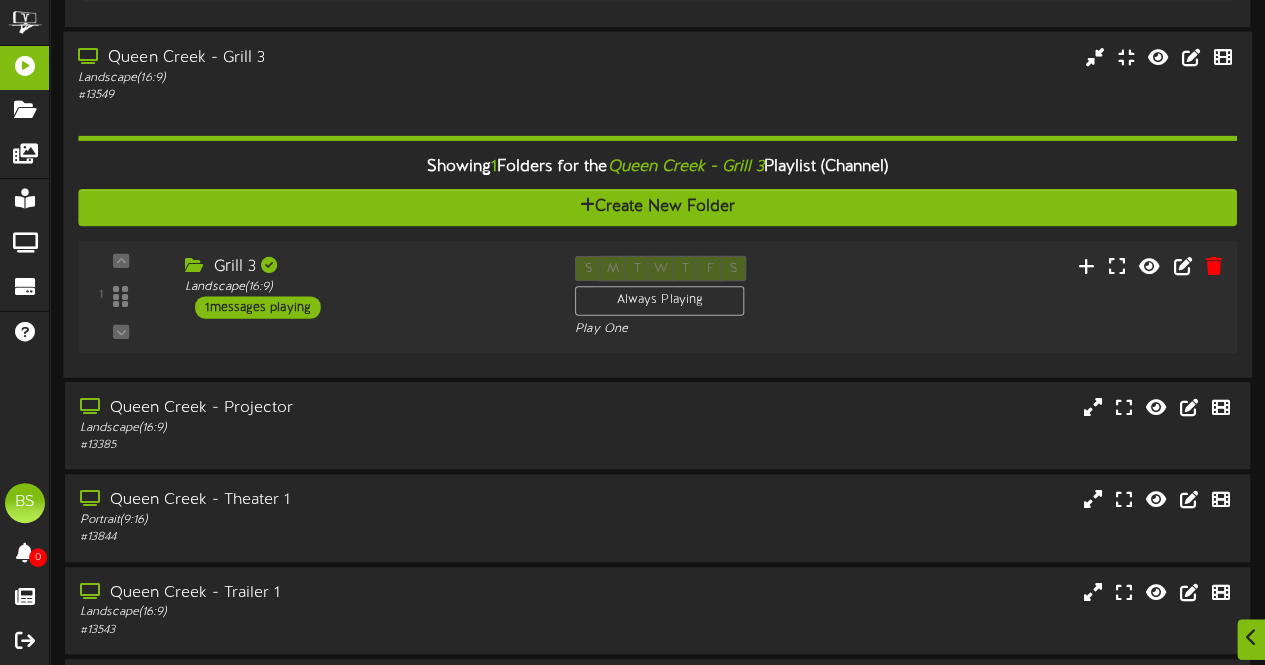 click on "1  messages playing" at bounding box center [258, 307] 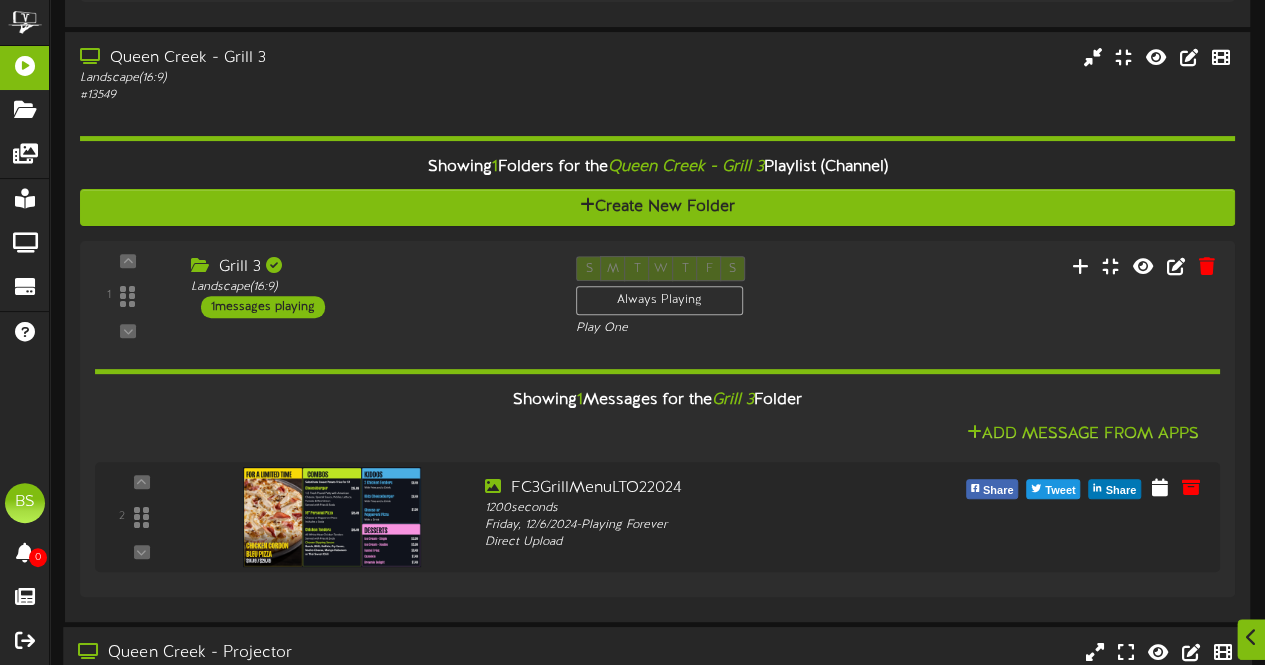 scroll, scrollTop: 15898, scrollLeft: 0, axis: vertical 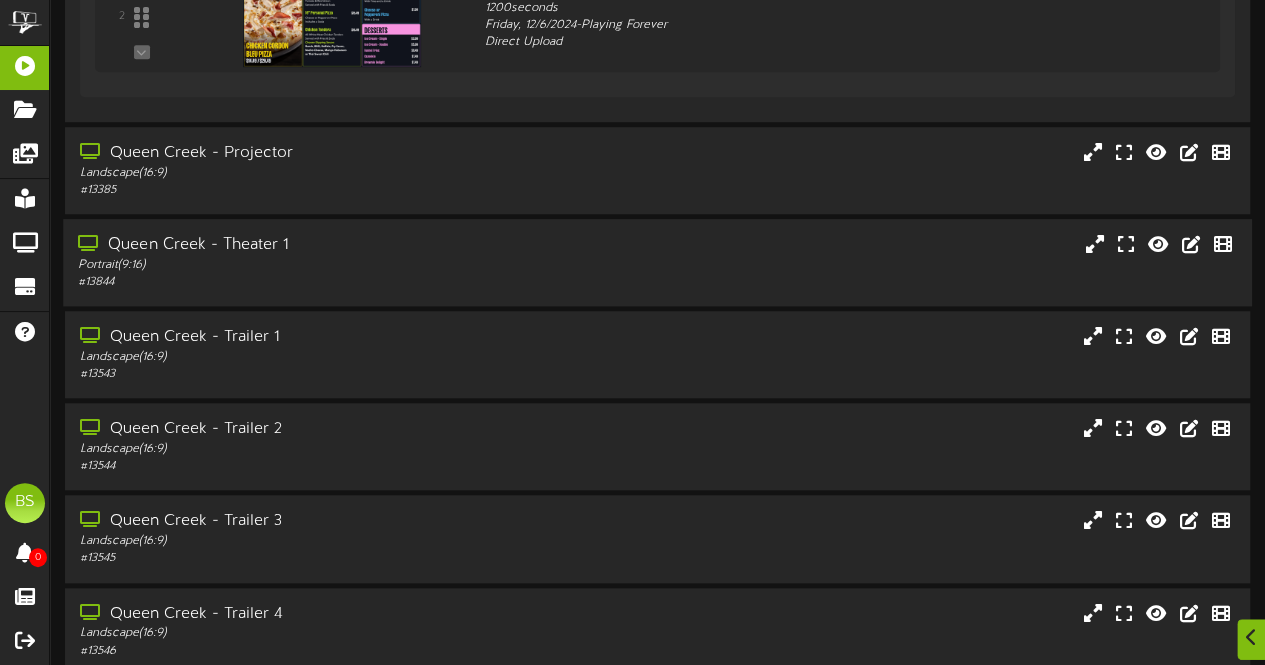 click on "Queen Creek - Theater 1" at bounding box center (310, 245) 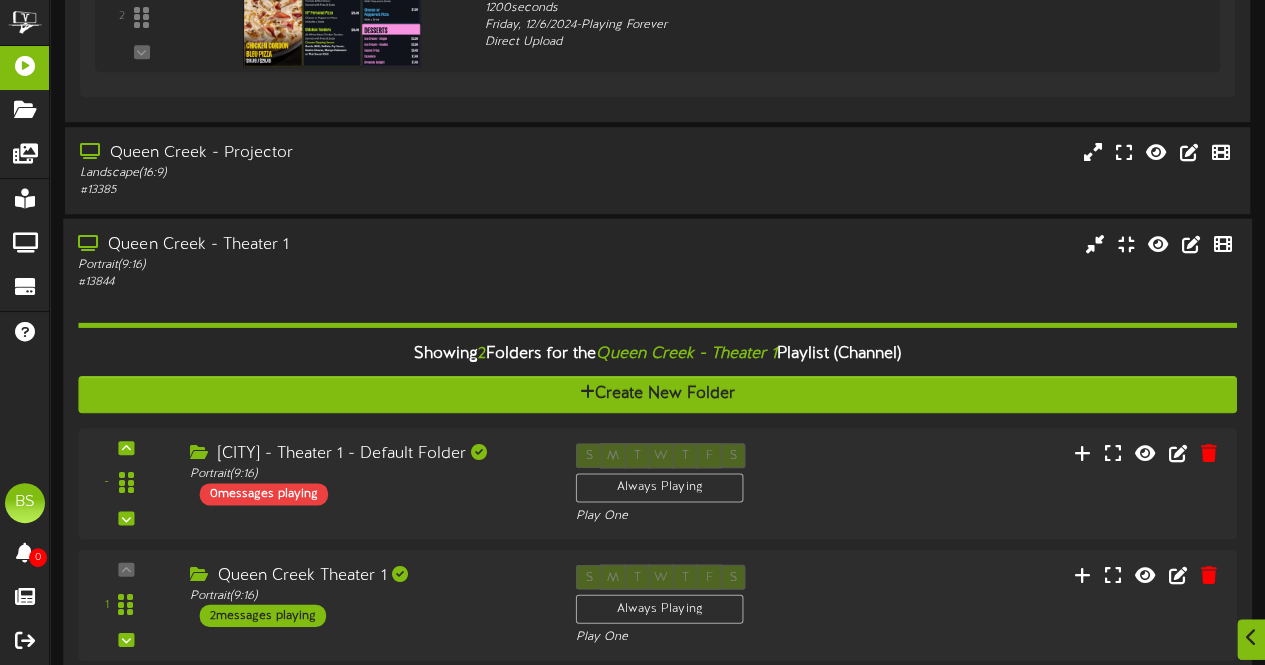 scroll, scrollTop: 16198, scrollLeft: 0, axis: vertical 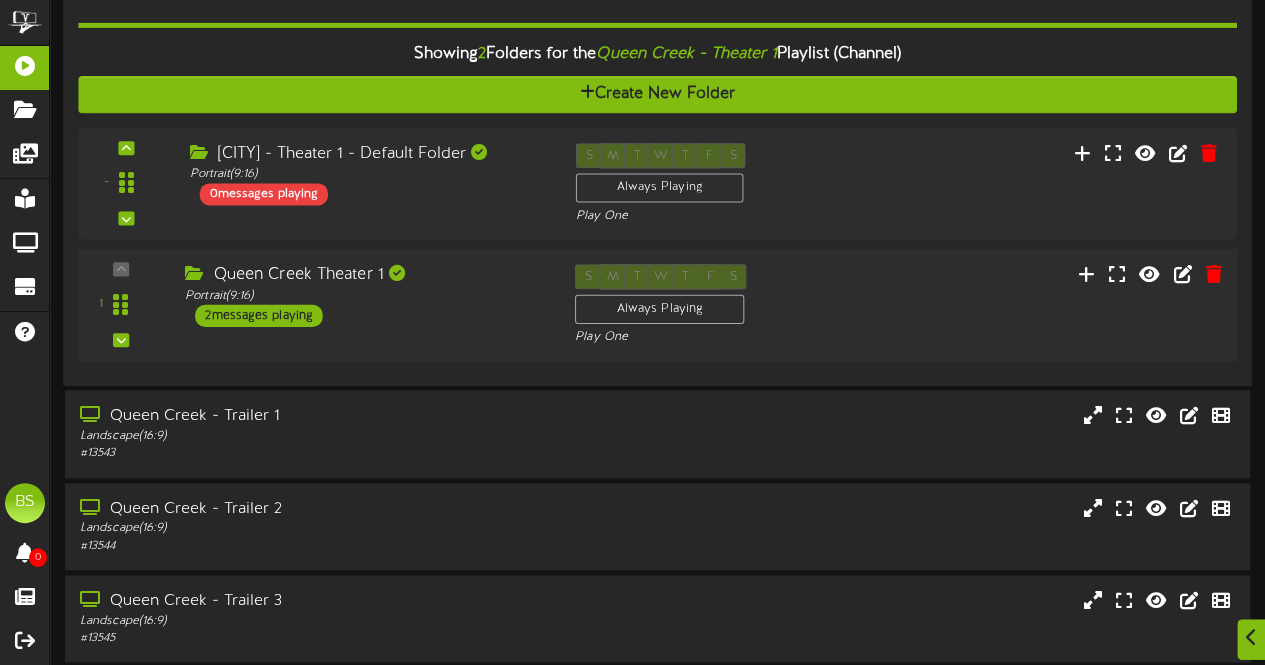 click on "2  messages playing" at bounding box center (259, 316) 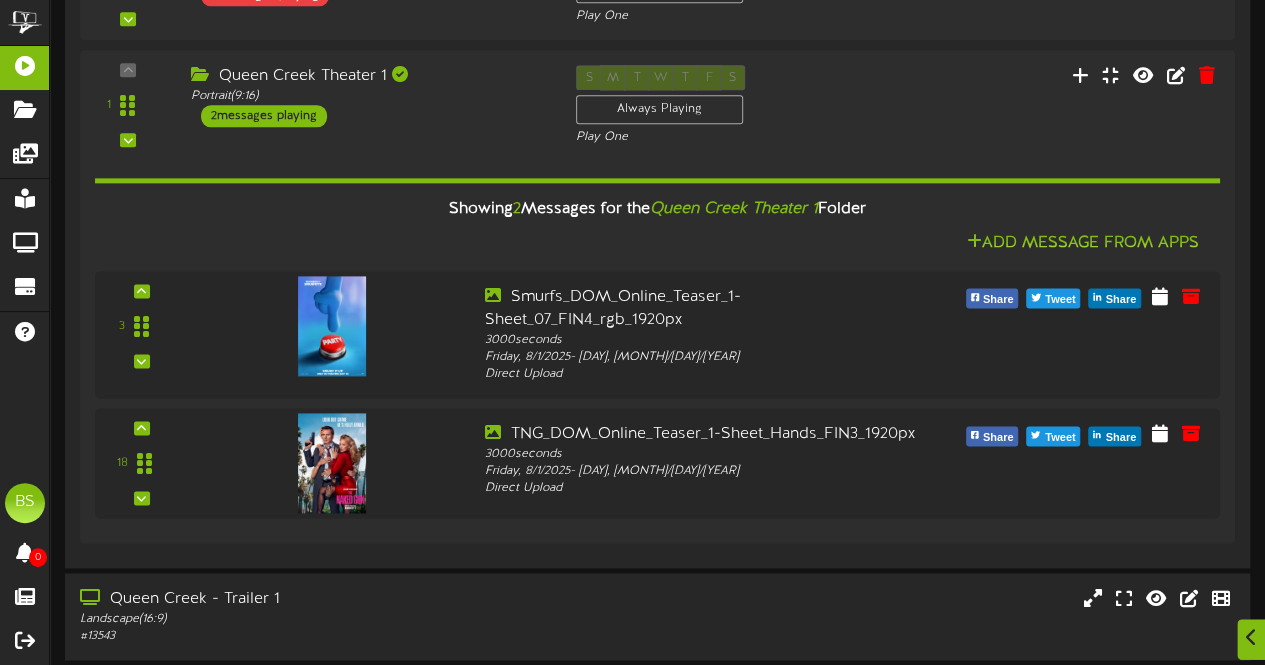 scroll, scrollTop: 17097, scrollLeft: 0, axis: vertical 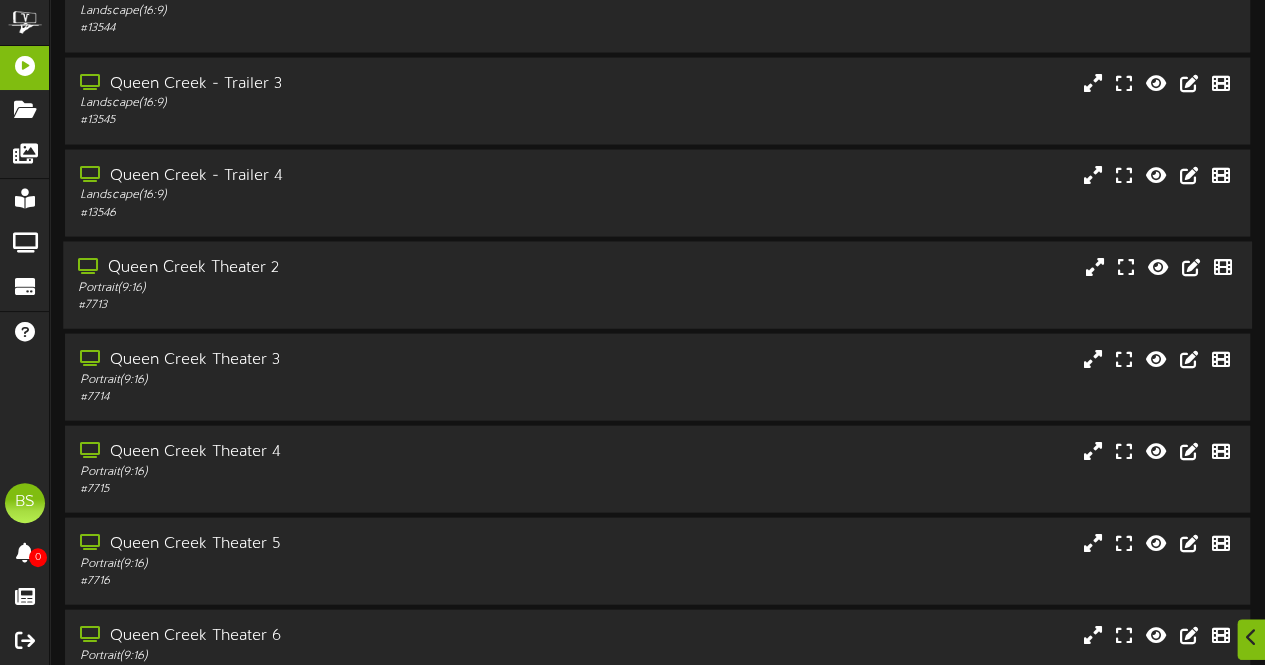 click on "Queen Creek Theater 2" at bounding box center [310, 268] 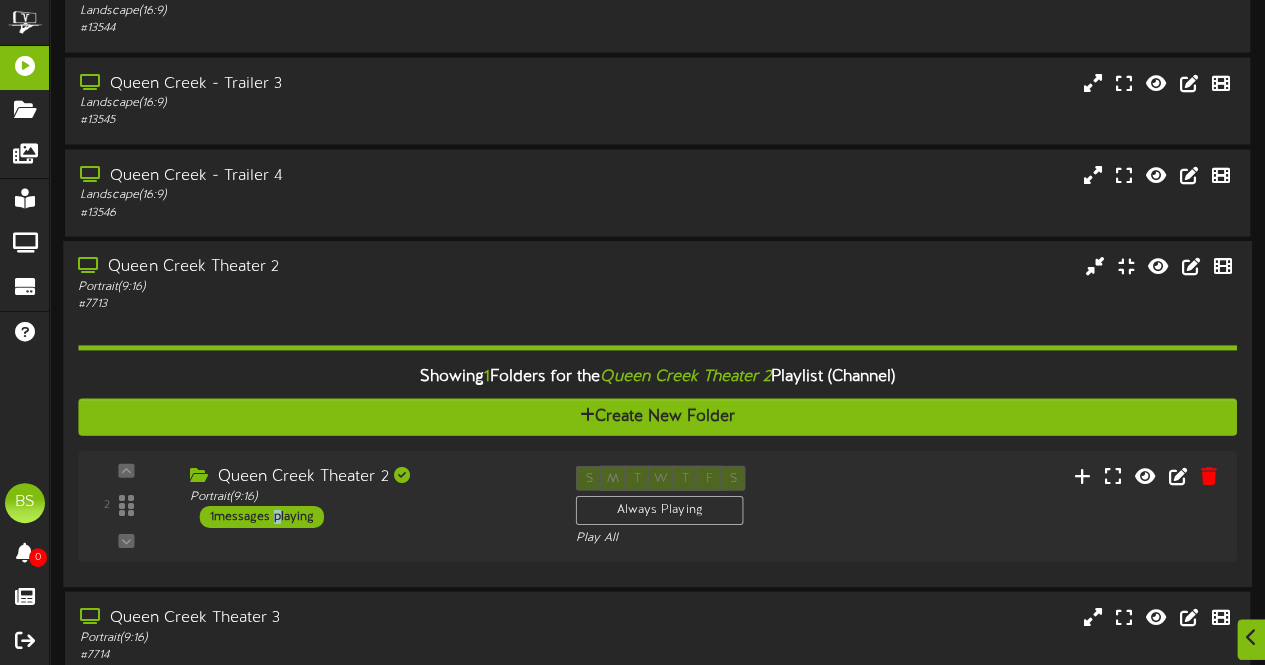 drag, startPoint x: 271, startPoint y: 482, endPoint x: 397, endPoint y: 409, distance: 145.61937 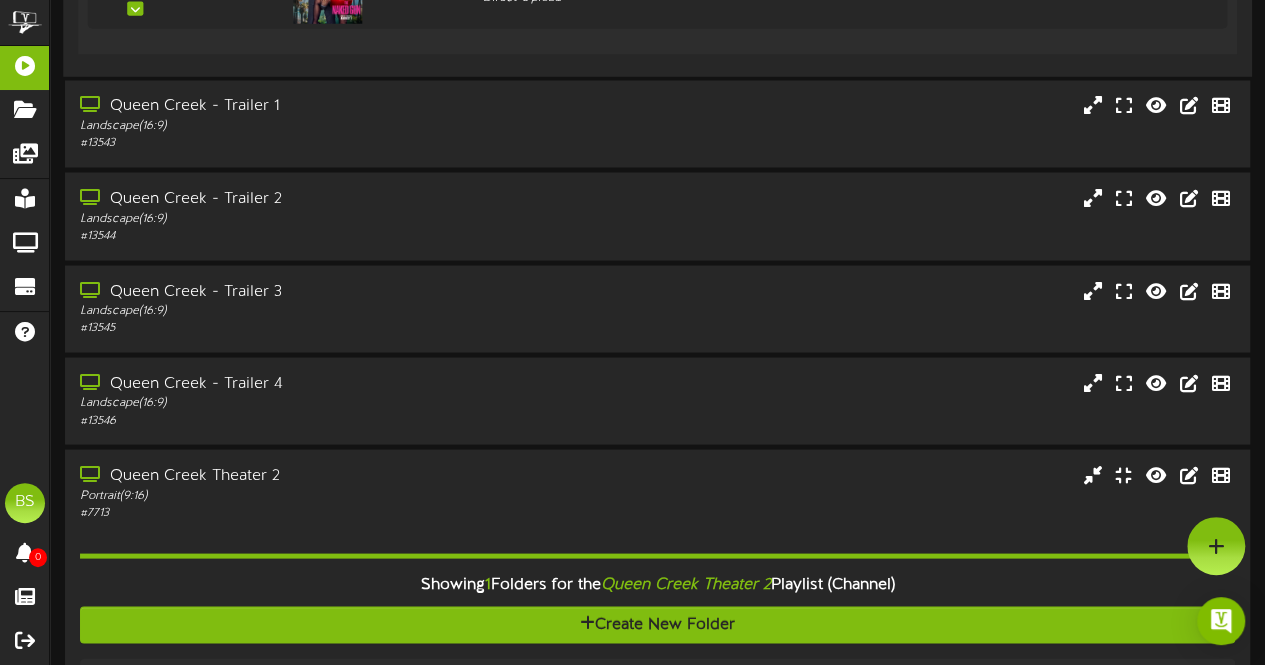 scroll, scrollTop: 16497, scrollLeft: 0, axis: vertical 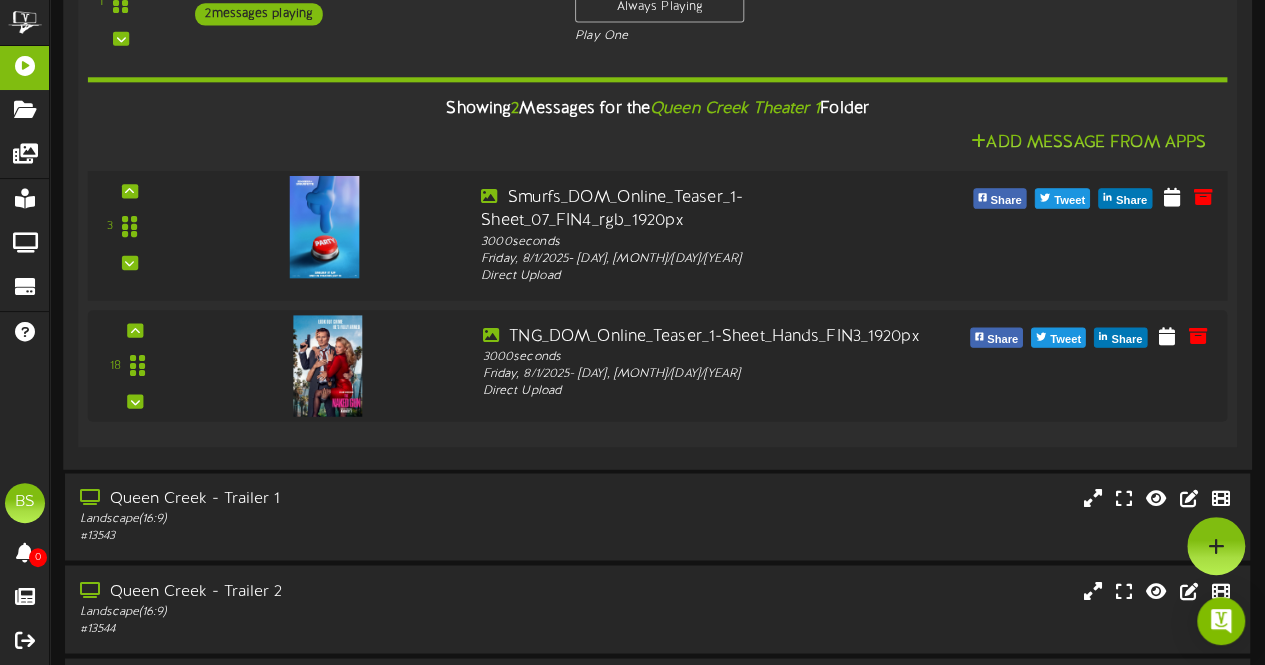 click at bounding box center (324, 227) 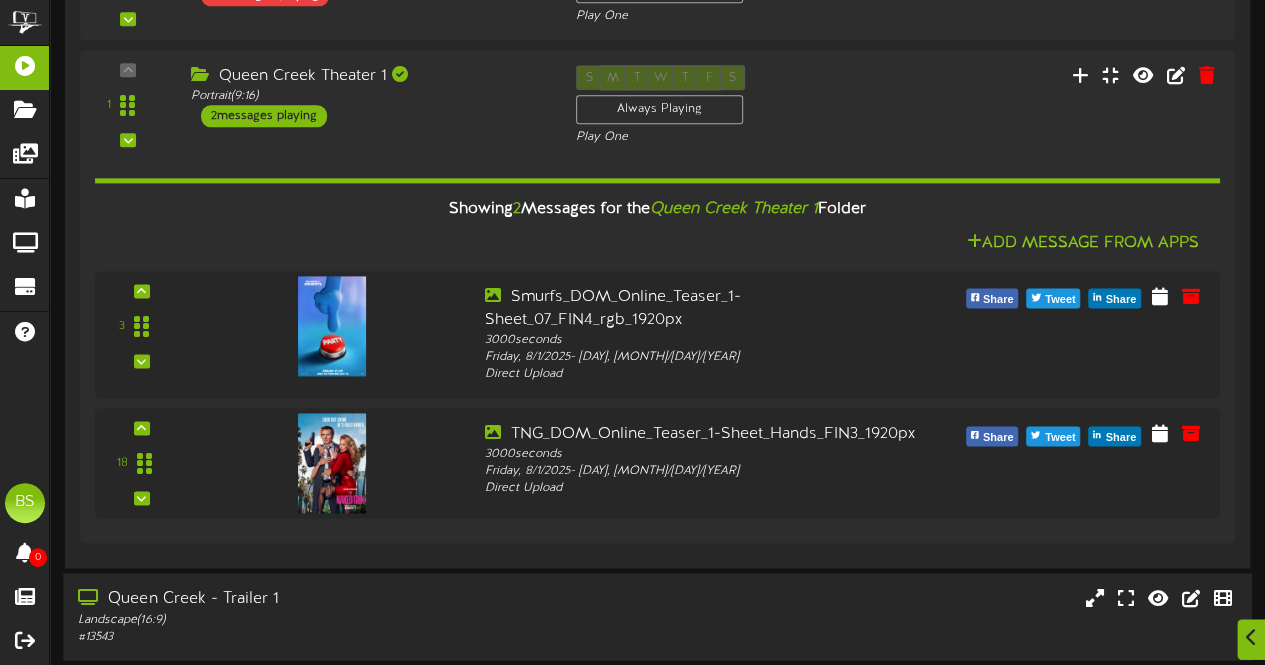 scroll, scrollTop: 16797, scrollLeft: 0, axis: vertical 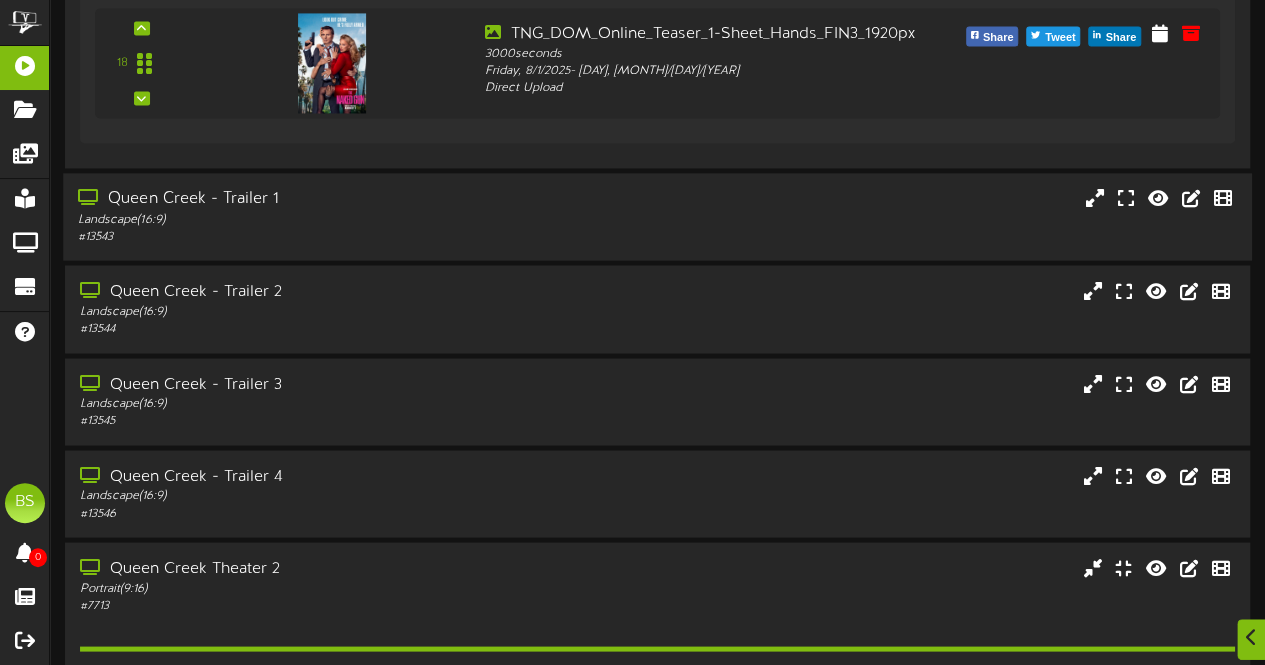 click on "Queen Creek - Trailer 1" at bounding box center (310, 199) 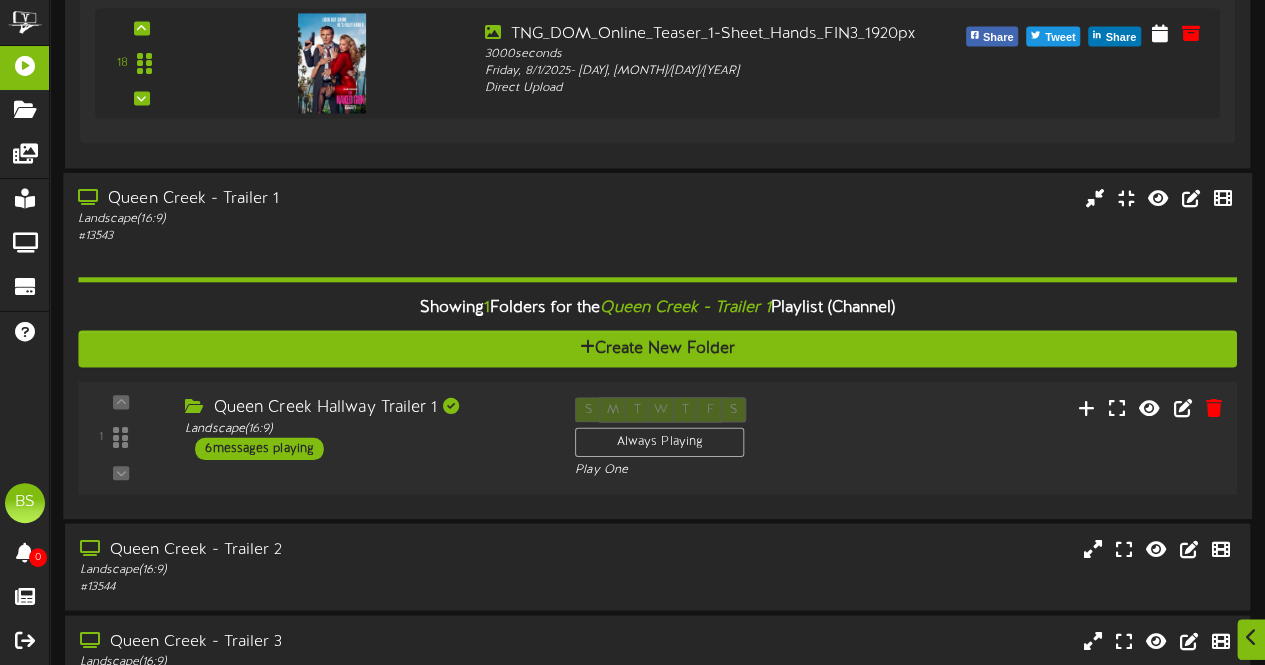 click on "6  messages playing" at bounding box center (259, 448) 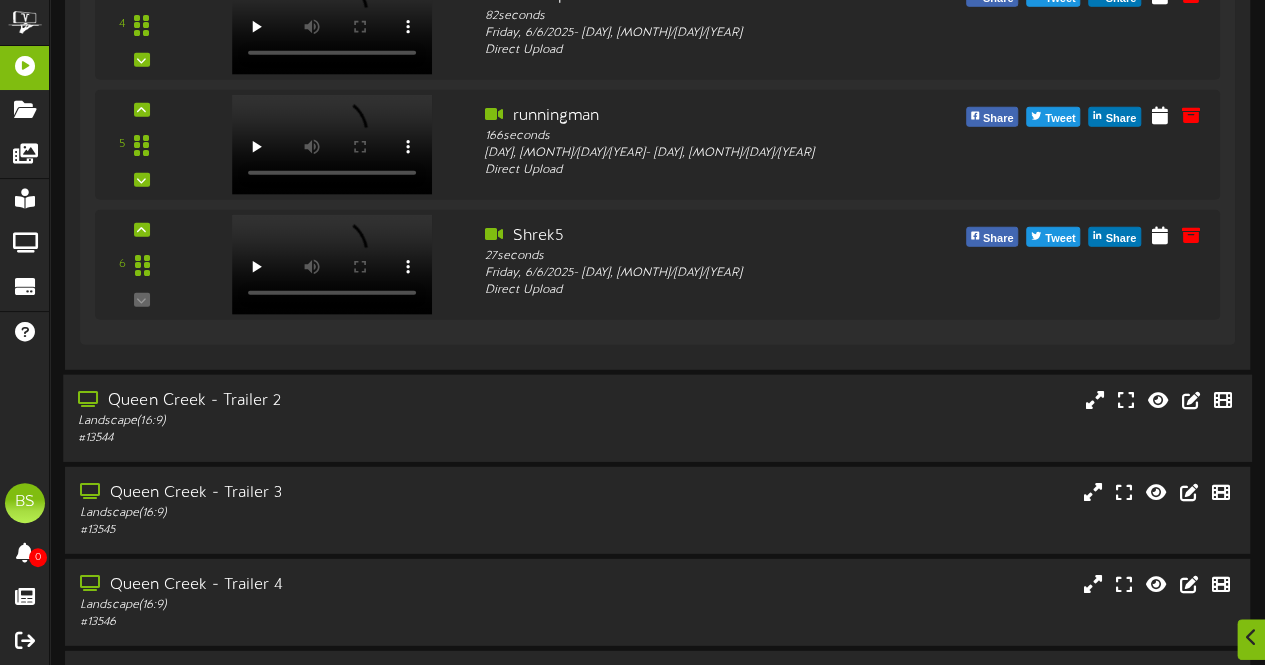 scroll, scrollTop: 17897, scrollLeft: 0, axis: vertical 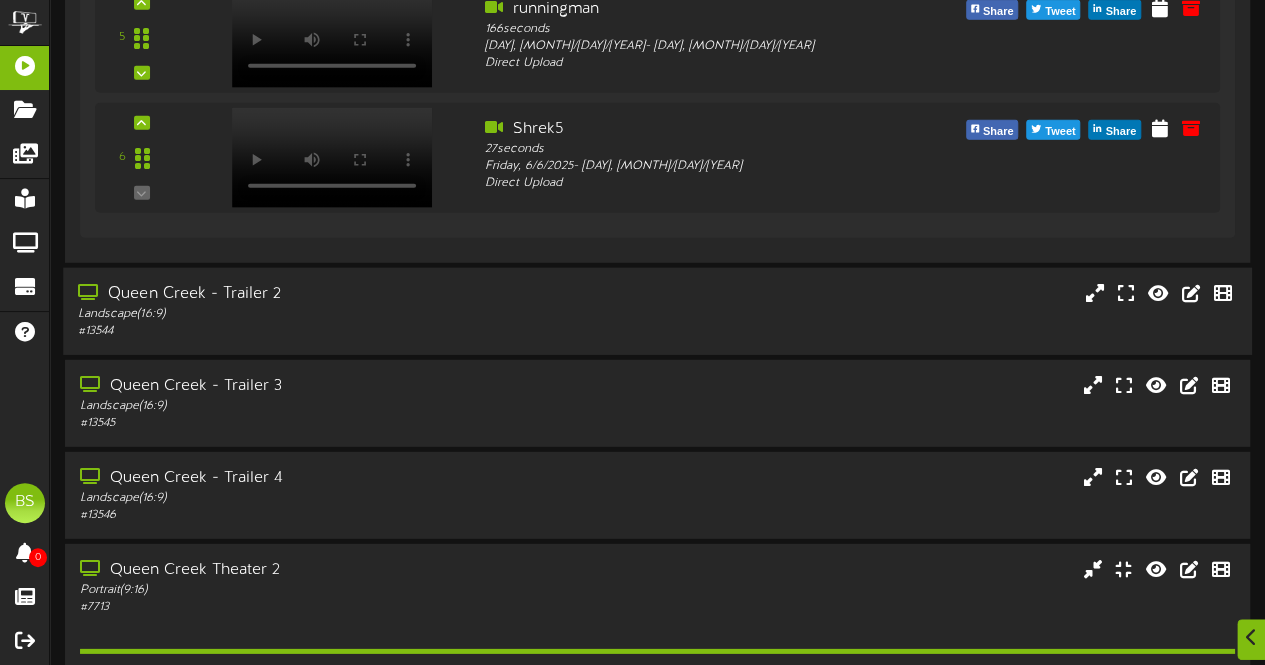click on "Queen Creek - Trailer 2" at bounding box center [310, 294] 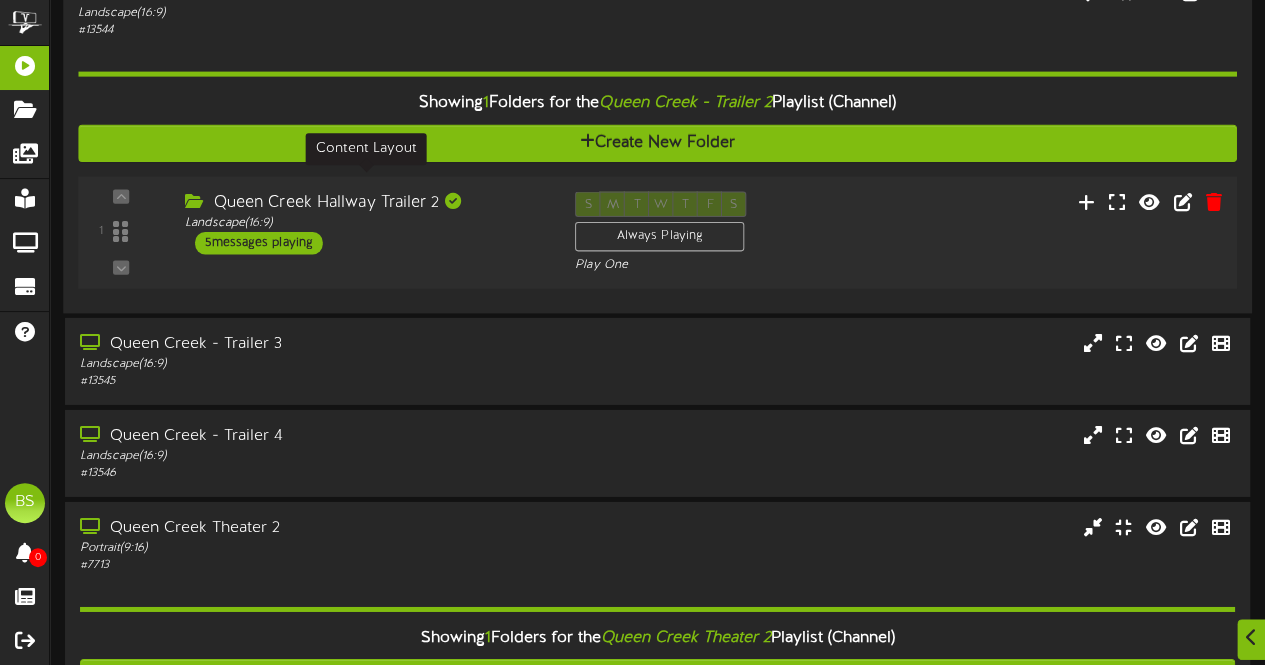 click on "Landscape  ( 16:9 )" at bounding box center (365, 223) 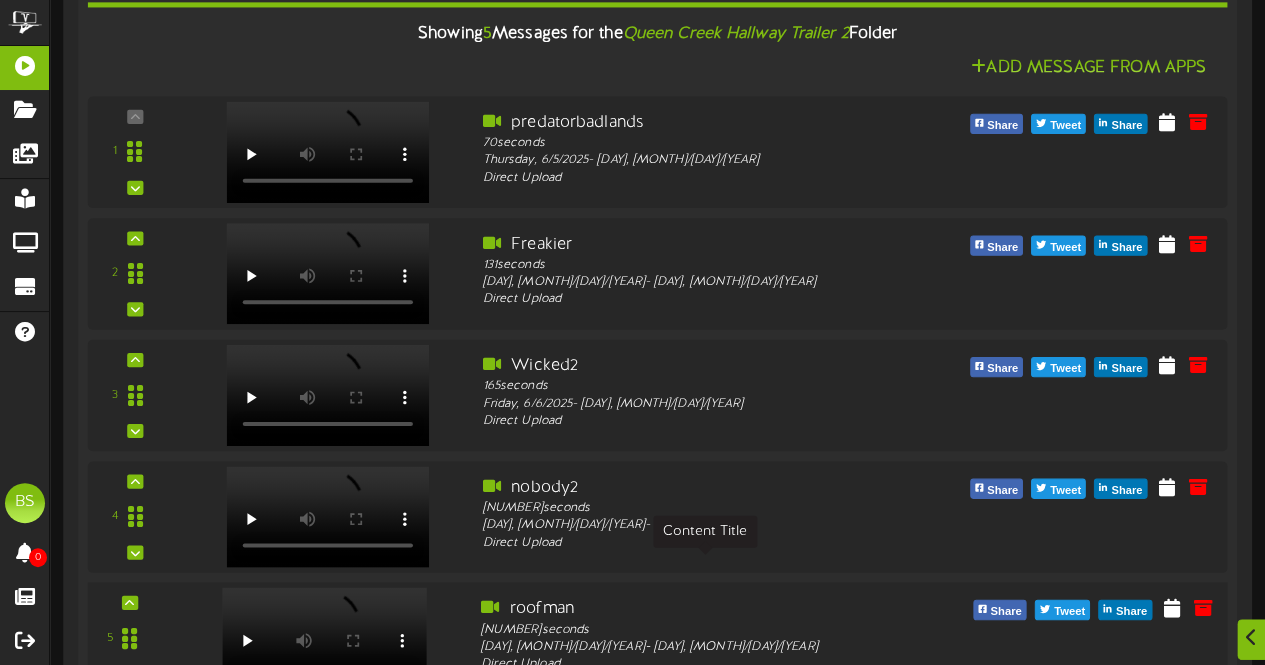 scroll, scrollTop: 18696, scrollLeft: 0, axis: vertical 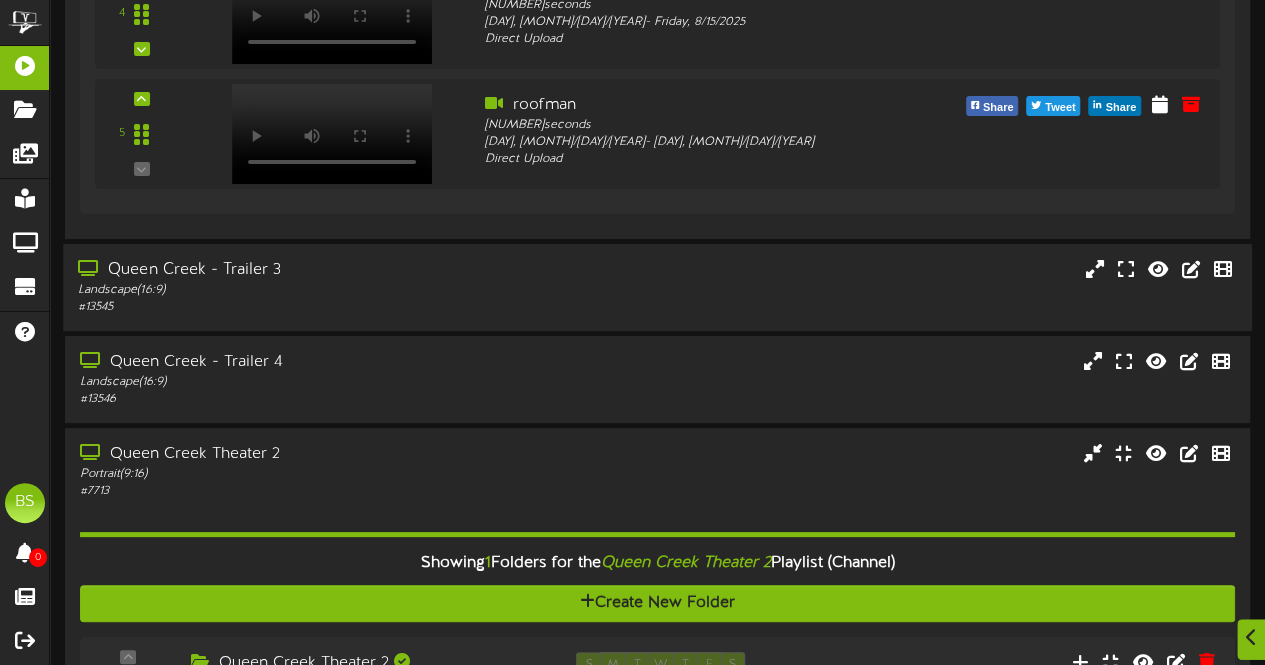 drag, startPoint x: 256, startPoint y: 231, endPoint x: 304, endPoint y: 216, distance: 50.289165 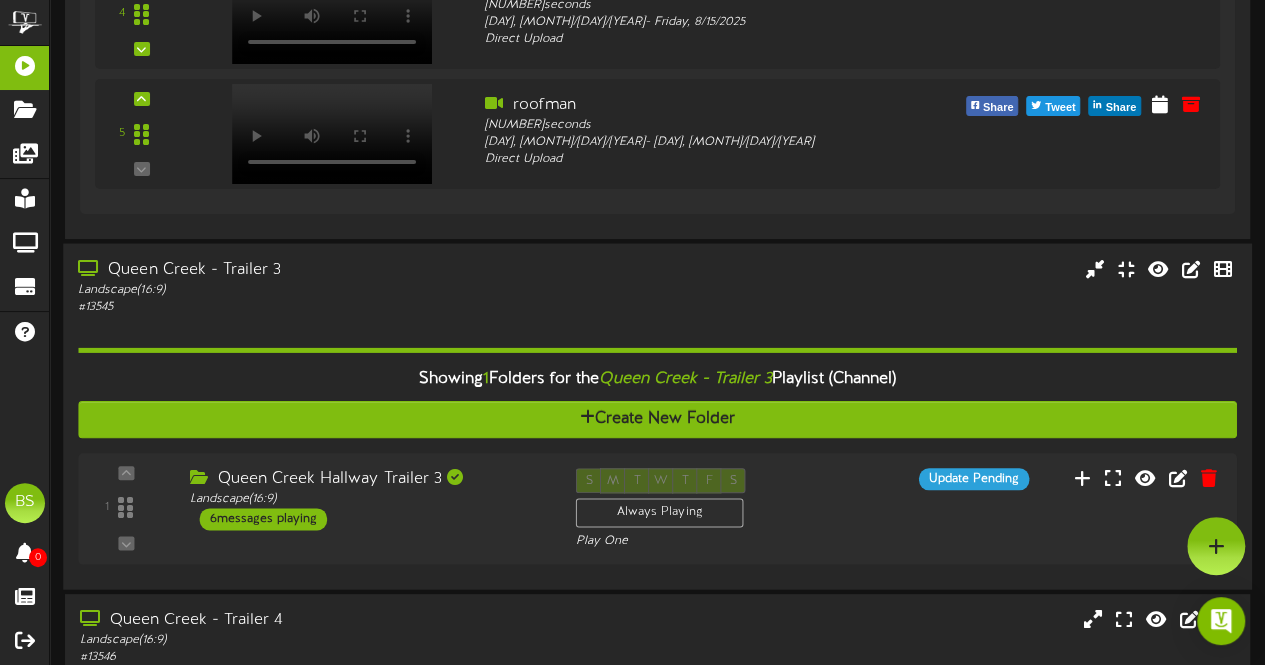 scroll, scrollTop: 19096, scrollLeft: 0, axis: vertical 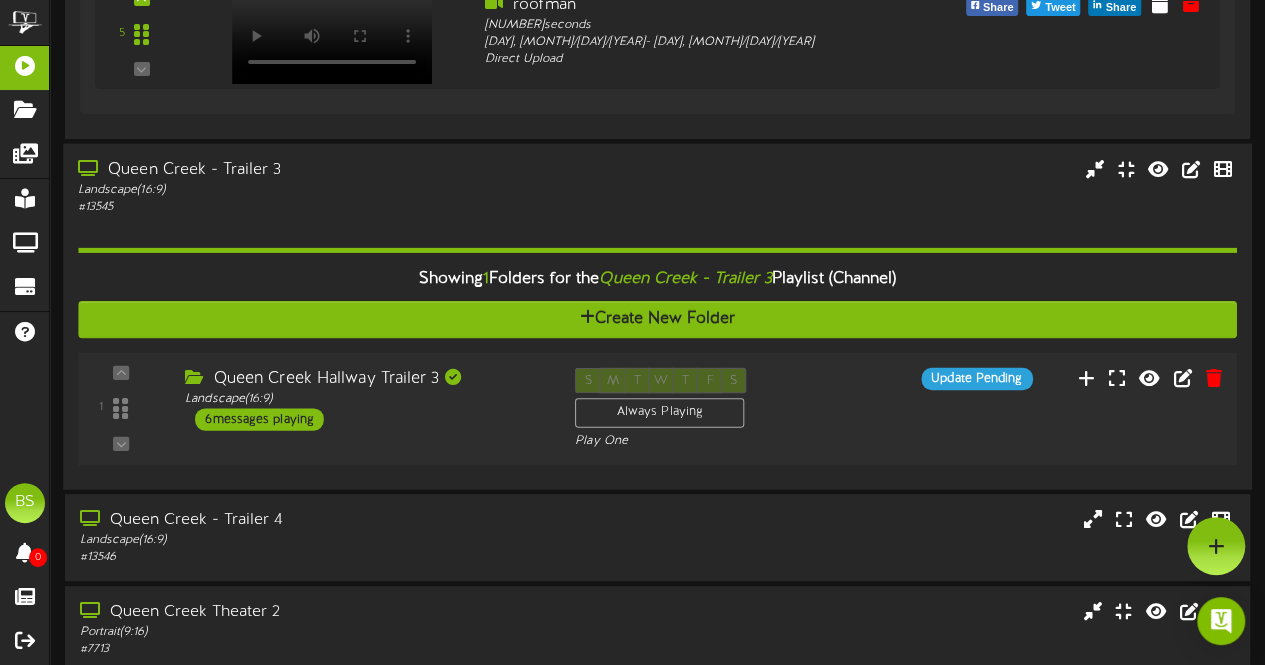 drag, startPoint x: 271, startPoint y: 377, endPoint x: 302, endPoint y: 350, distance: 41.109608 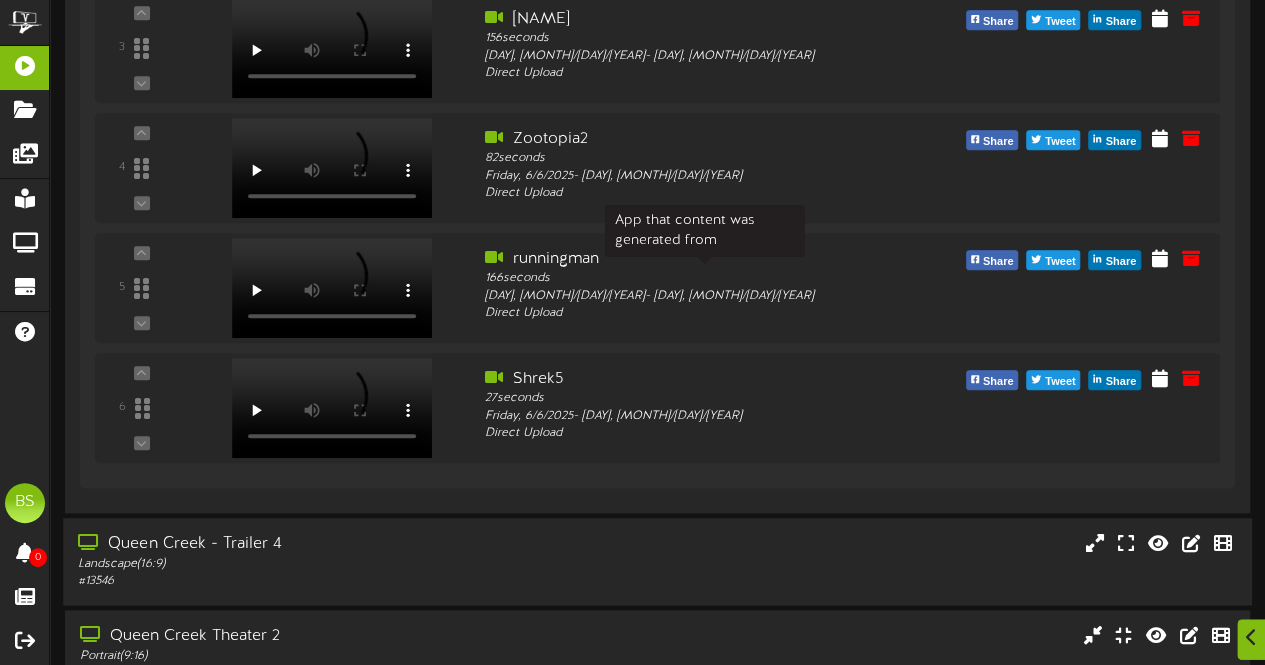 scroll, scrollTop: 19996, scrollLeft: 0, axis: vertical 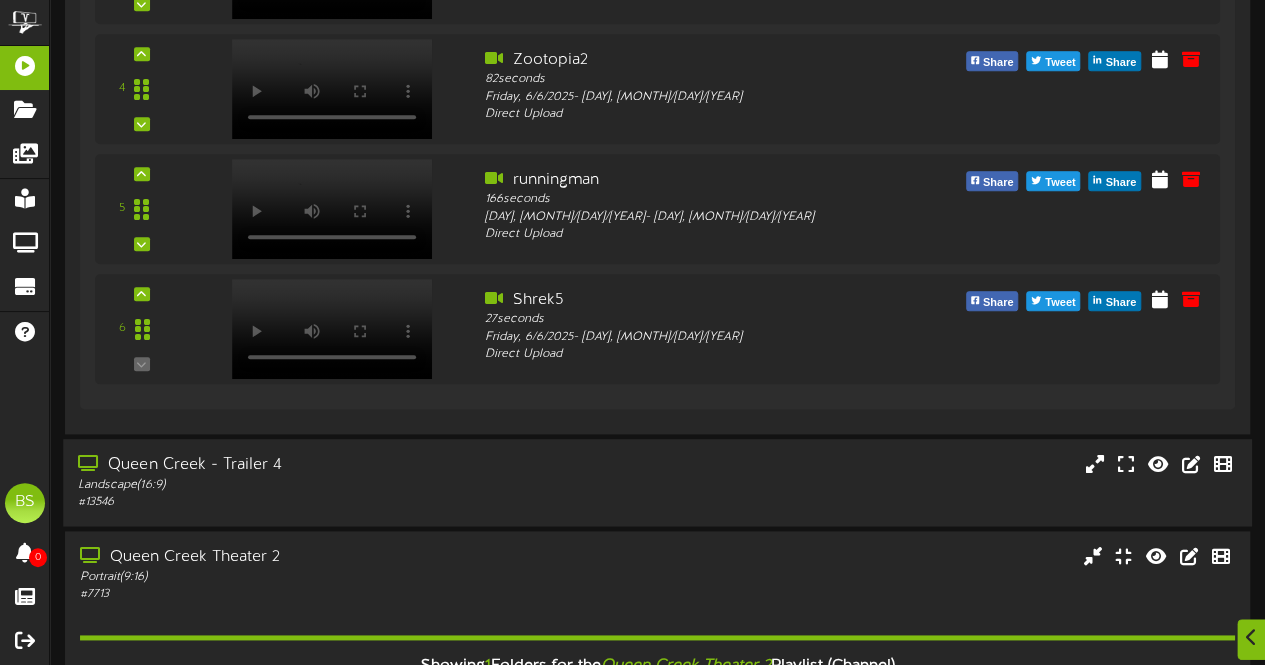 click on "Queen Creek - Trailer 4" at bounding box center [310, 465] 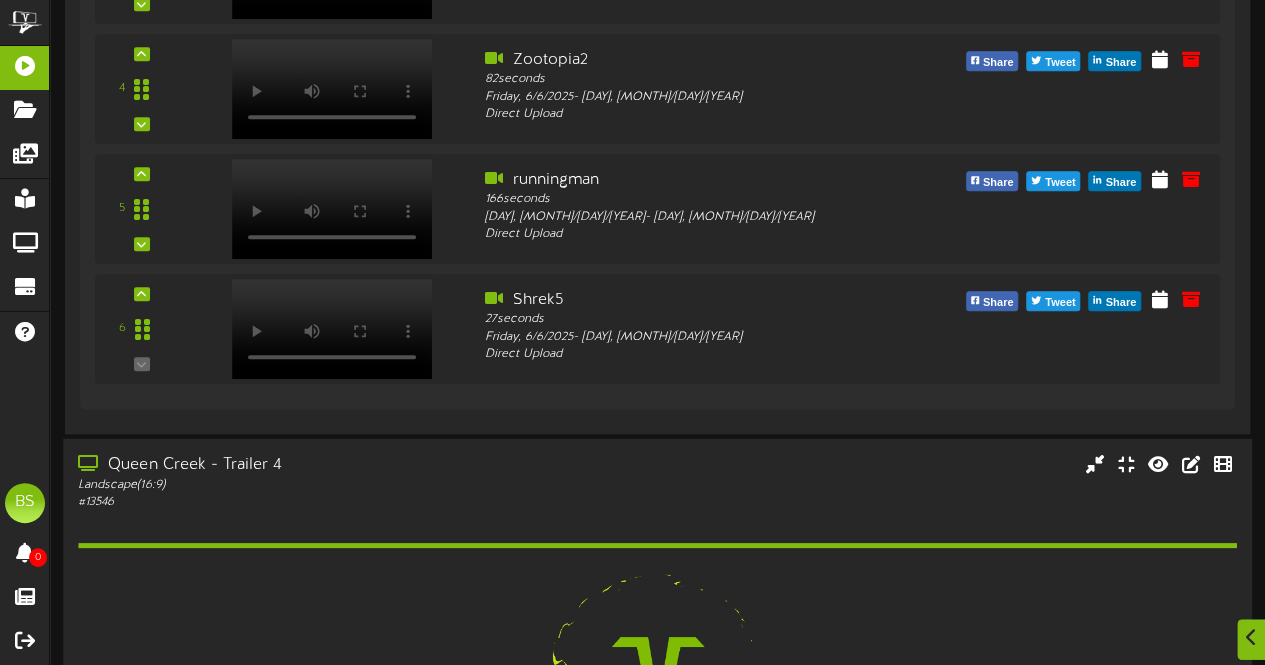scroll, scrollTop: 20396, scrollLeft: 0, axis: vertical 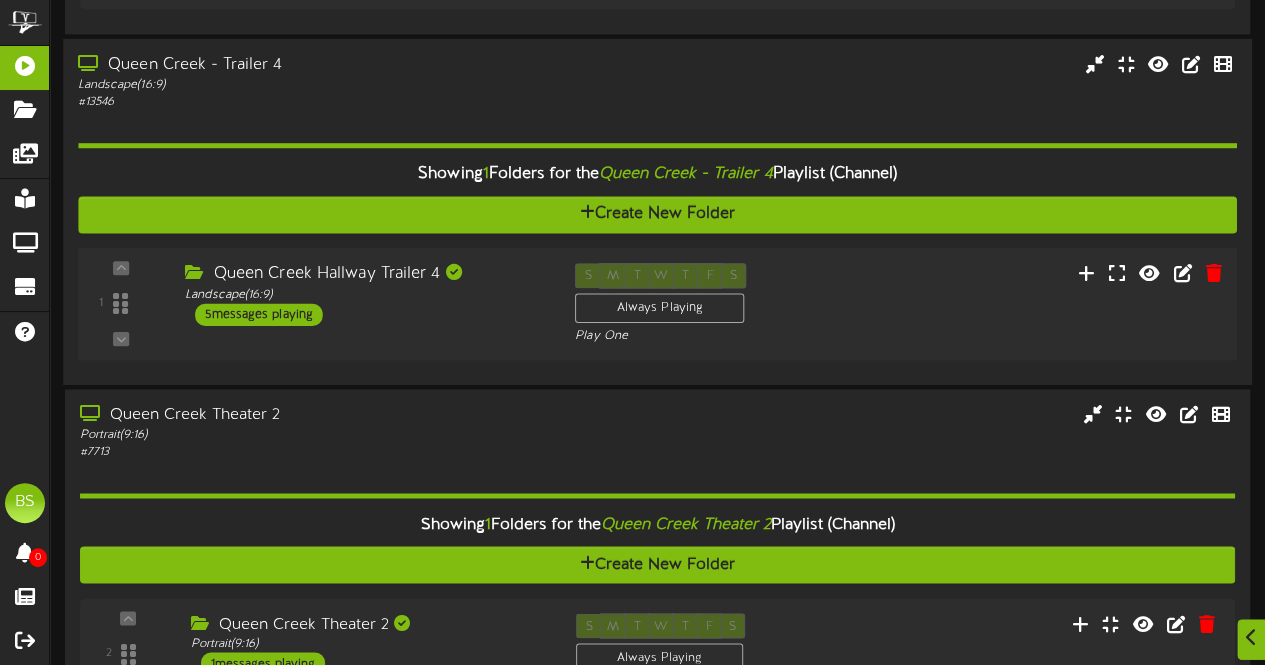 click on "5  messages playing" at bounding box center [259, 314] 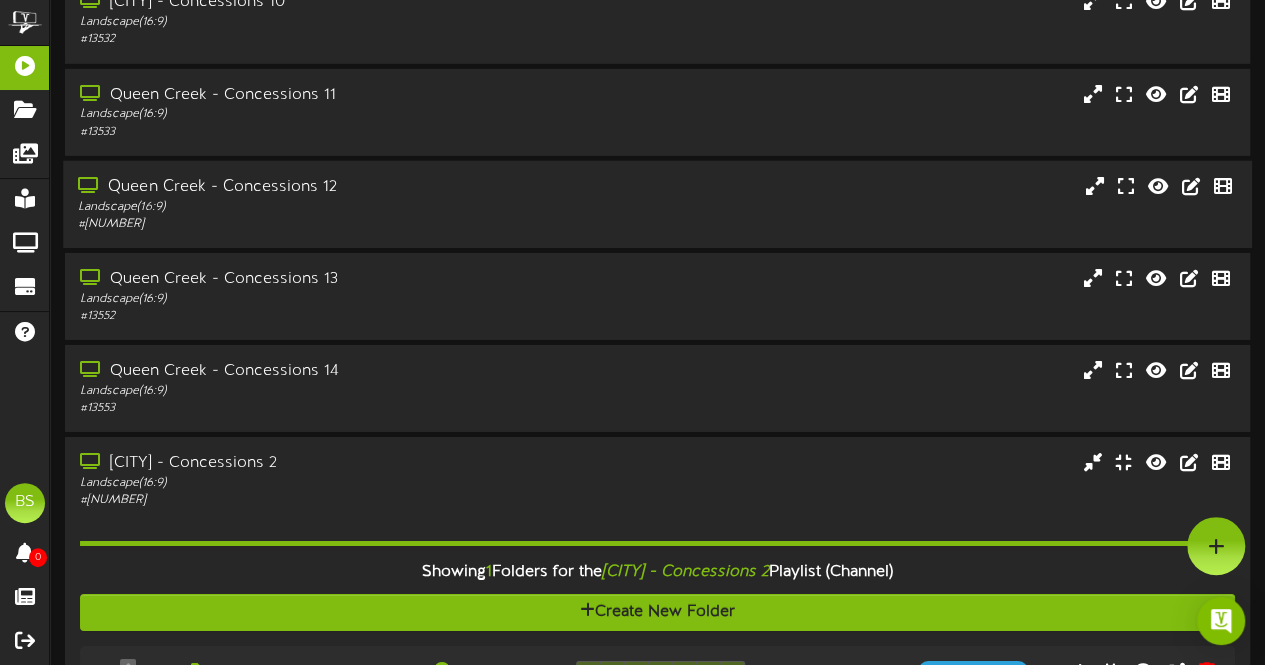 scroll, scrollTop: 6795, scrollLeft: 0, axis: vertical 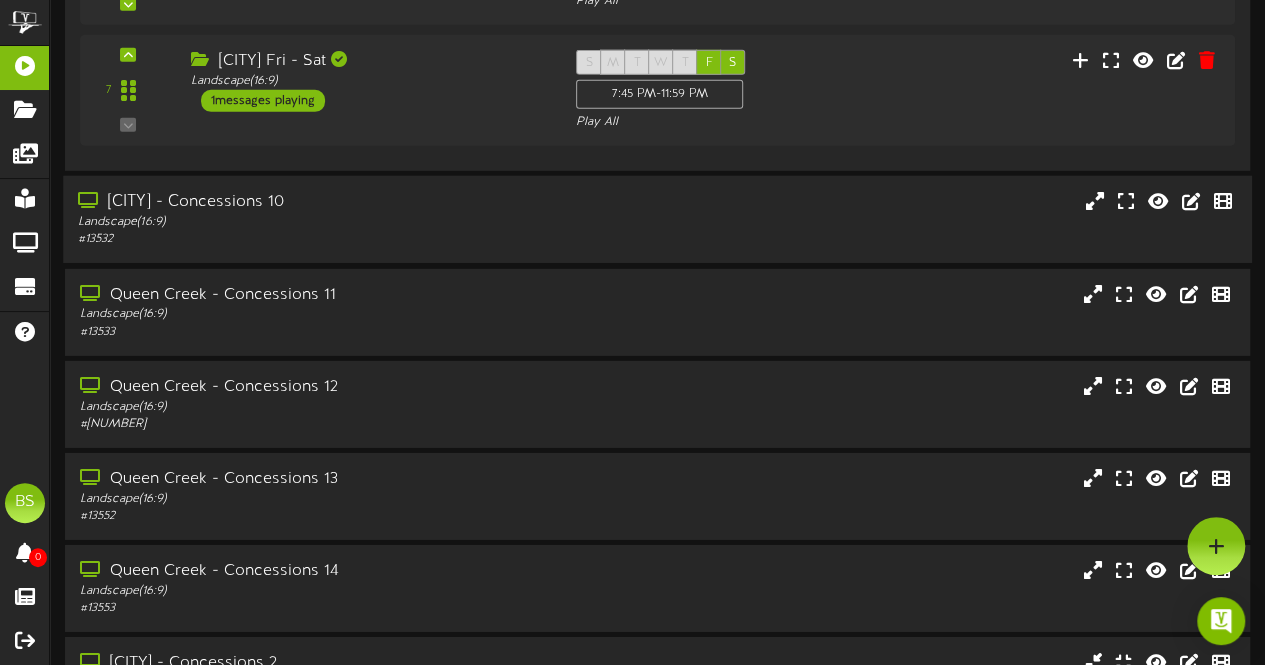 click on "[CITY] - Concessions 10" at bounding box center (310, 202) 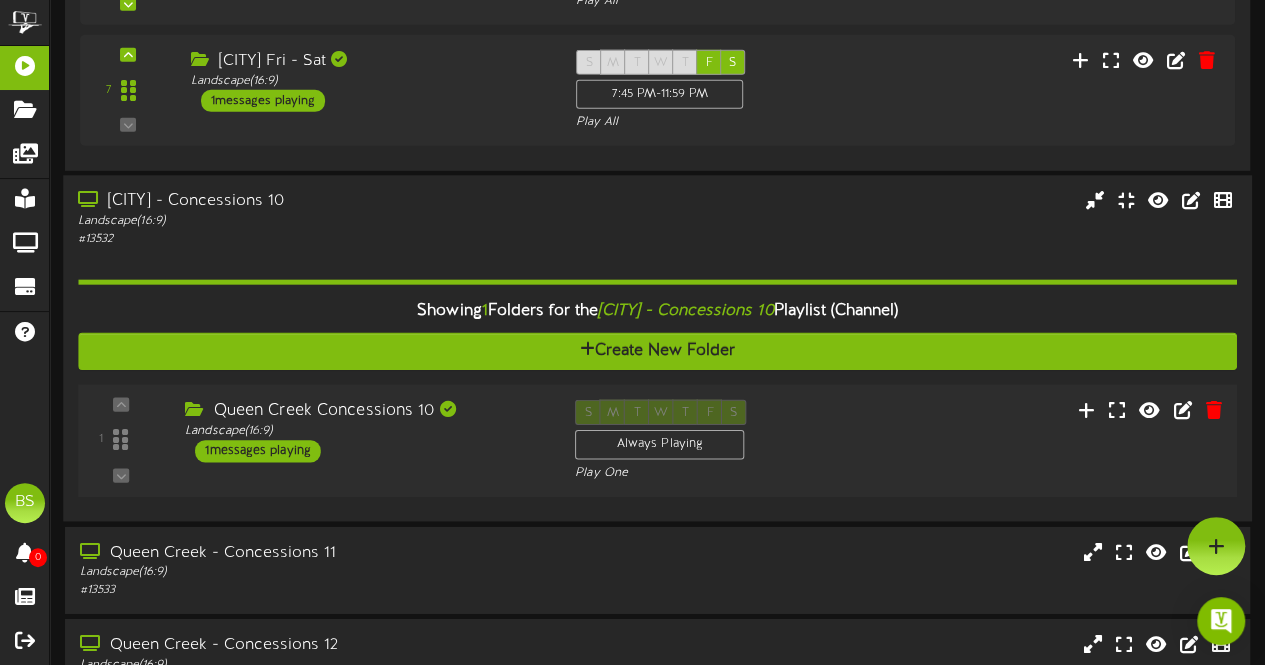 click on "1  messages playing" at bounding box center [258, 452] 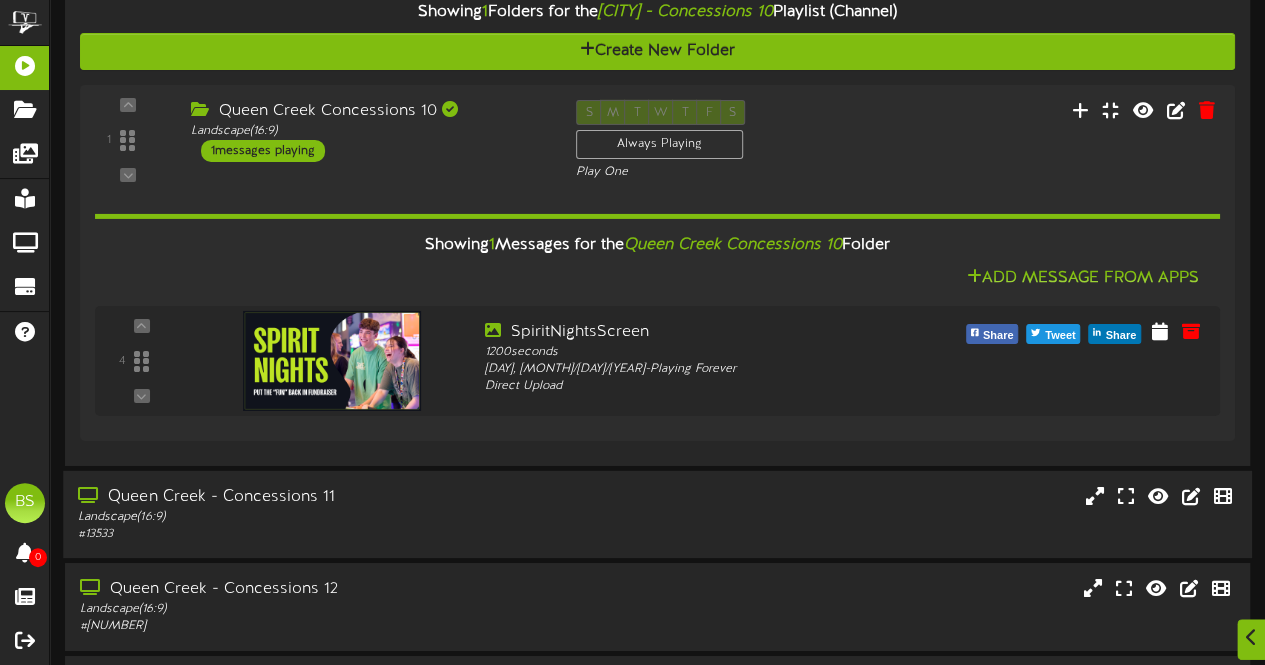 scroll, scrollTop: 7395, scrollLeft: 0, axis: vertical 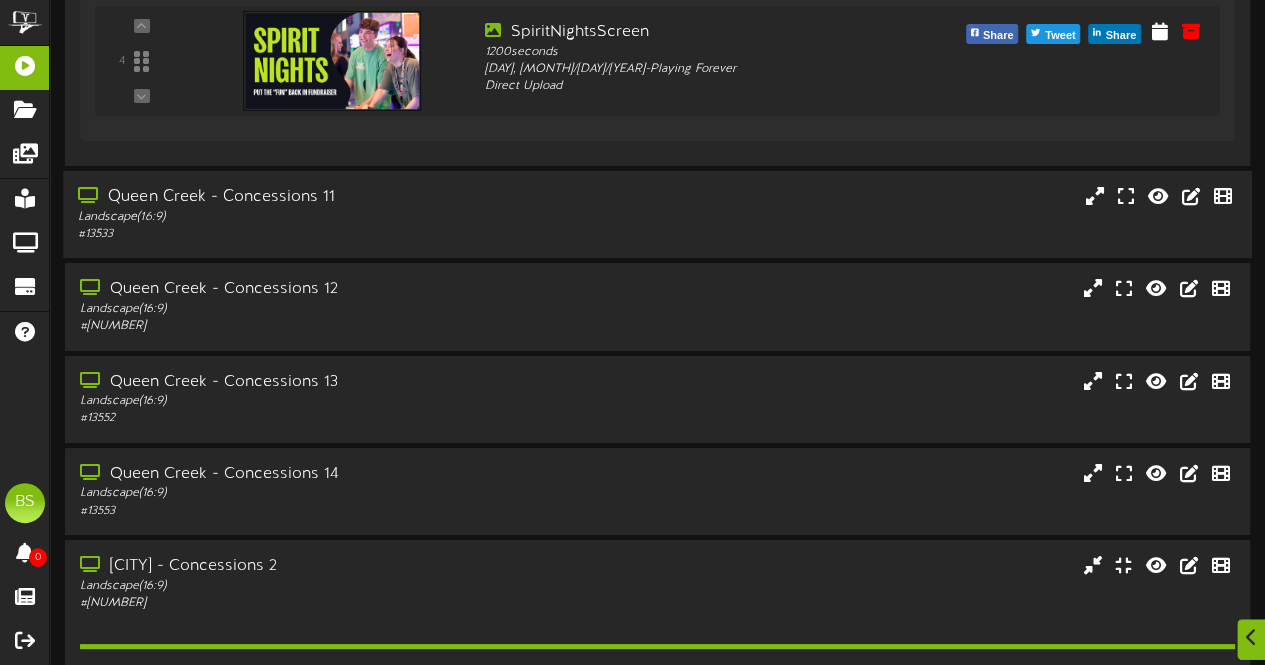 click on "Queen Creek - Concessions 11" at bounding box center [310, 197] 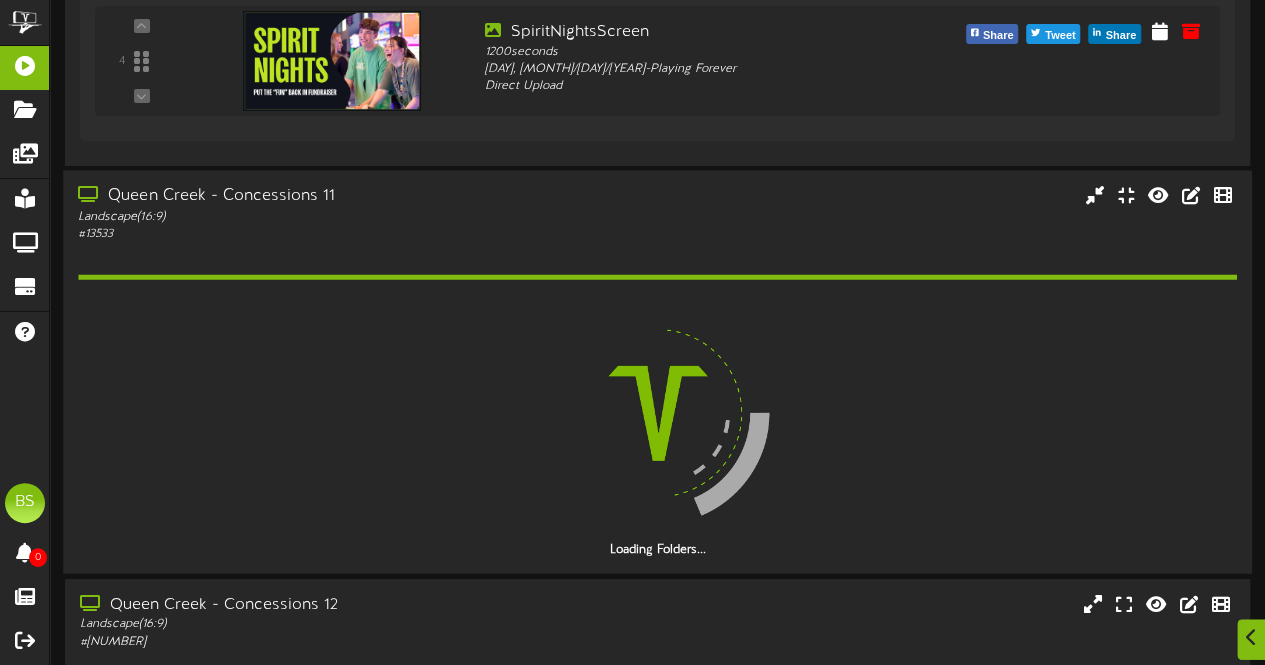 scroll, scrollTop: 7495, scrollLeft: 0, axis: vertical 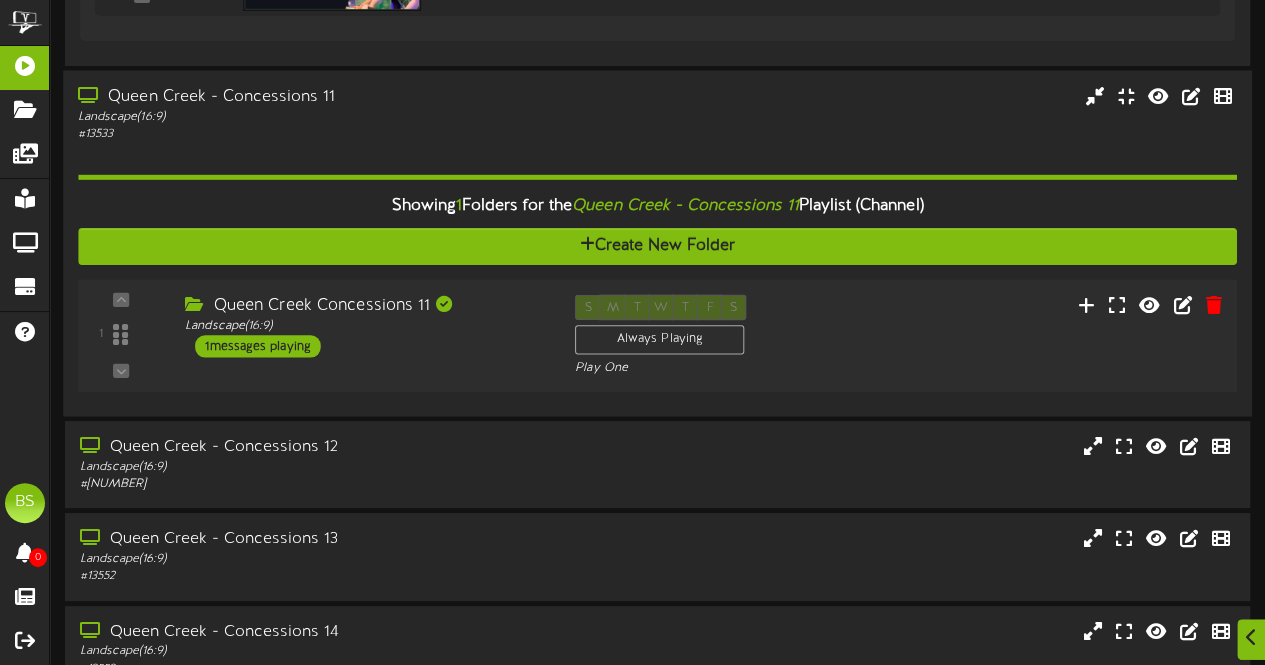drag, startPoint x: 265, startPoint y: 335, endPoint x: 346, endPoint y: 309, distance: 85.07056 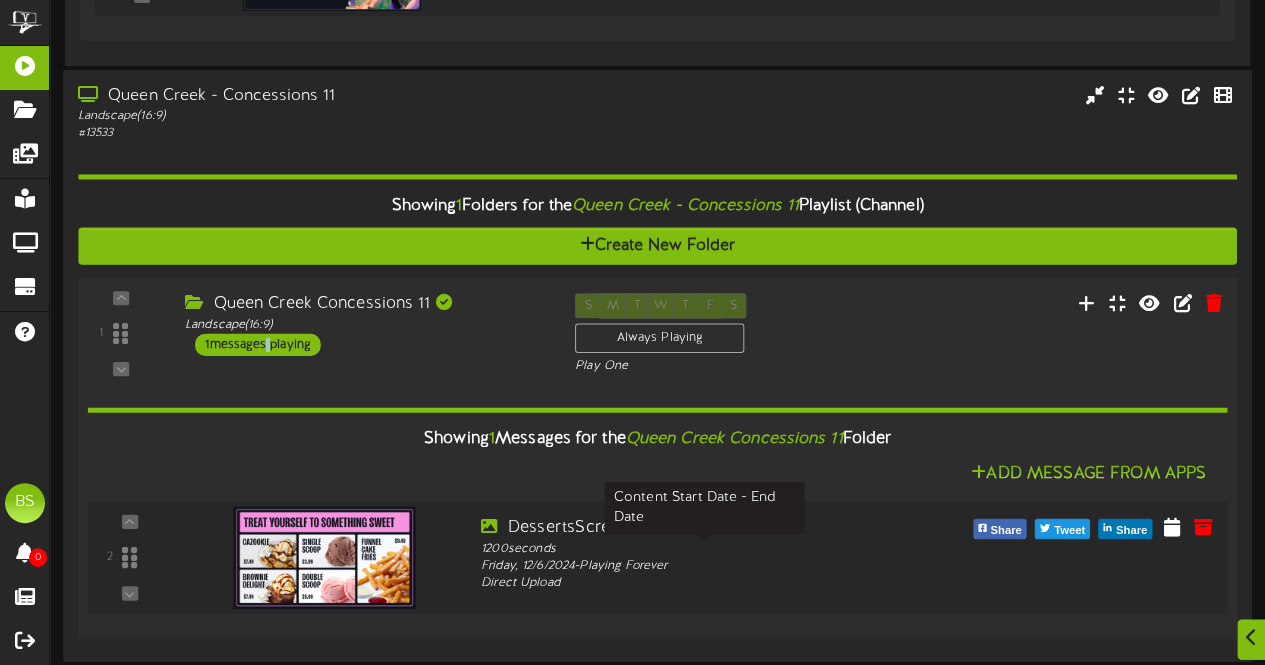 scroll, scrollTop: 7795, scrollLeft: 0, axis: vertical 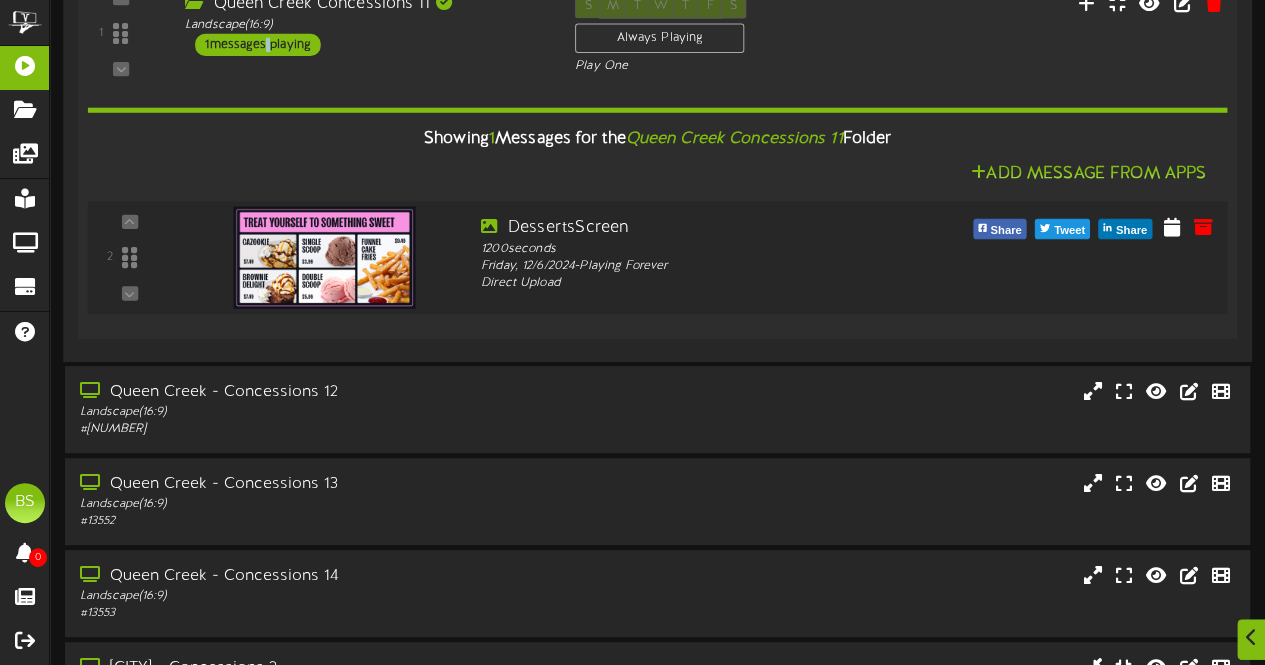 click at bounding box center (324, 257) 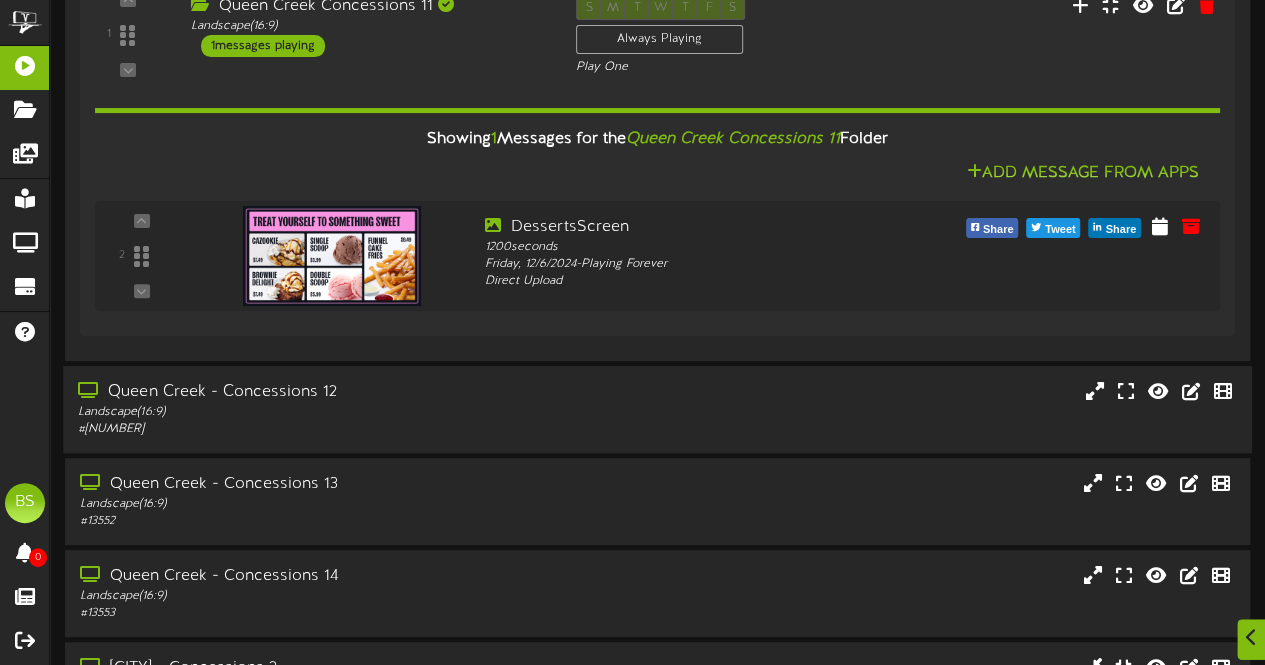 click on "Queen Creek - Concessions 12" at bounding box center [310, 392] 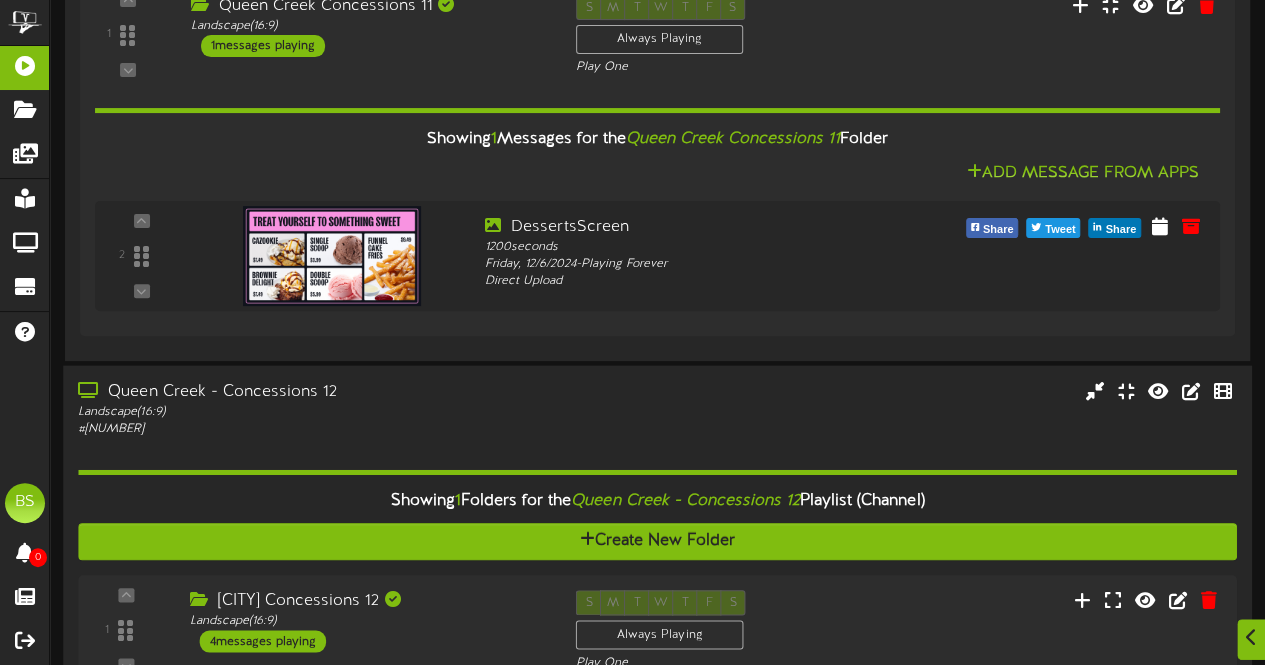 scroll, scrollTop: 8195, scrollLeft: 0, axis: vertical 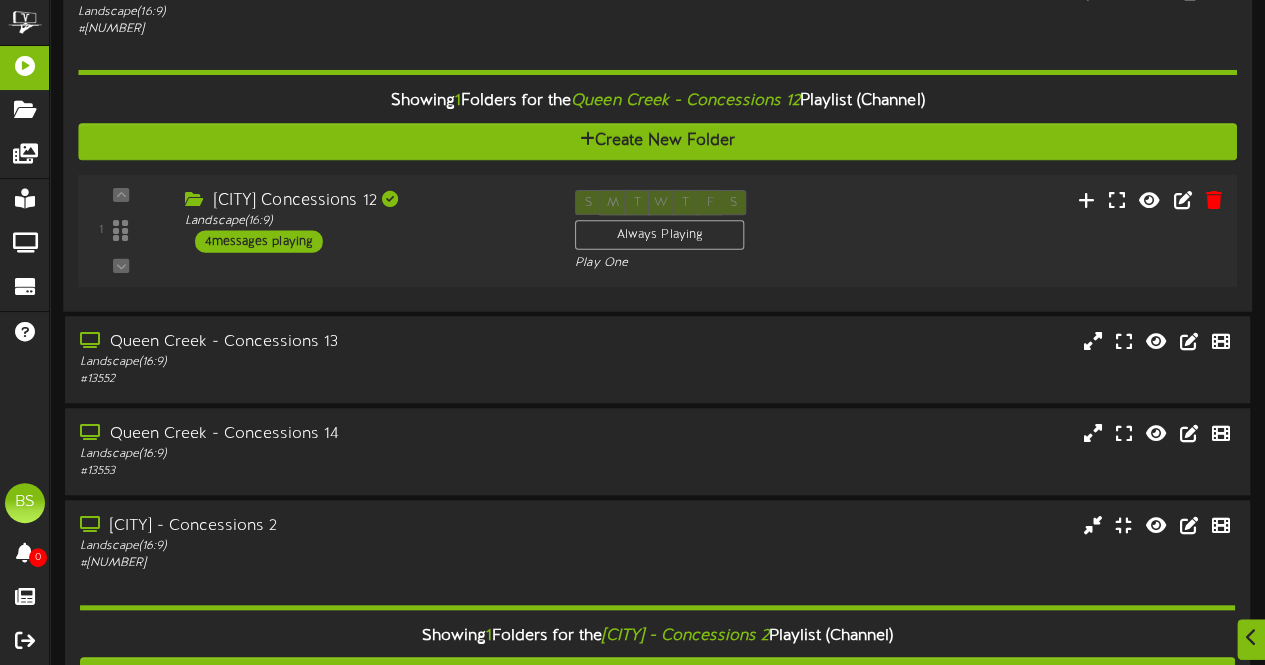 click on "4  messages playing" at bounding box center (259, 241) 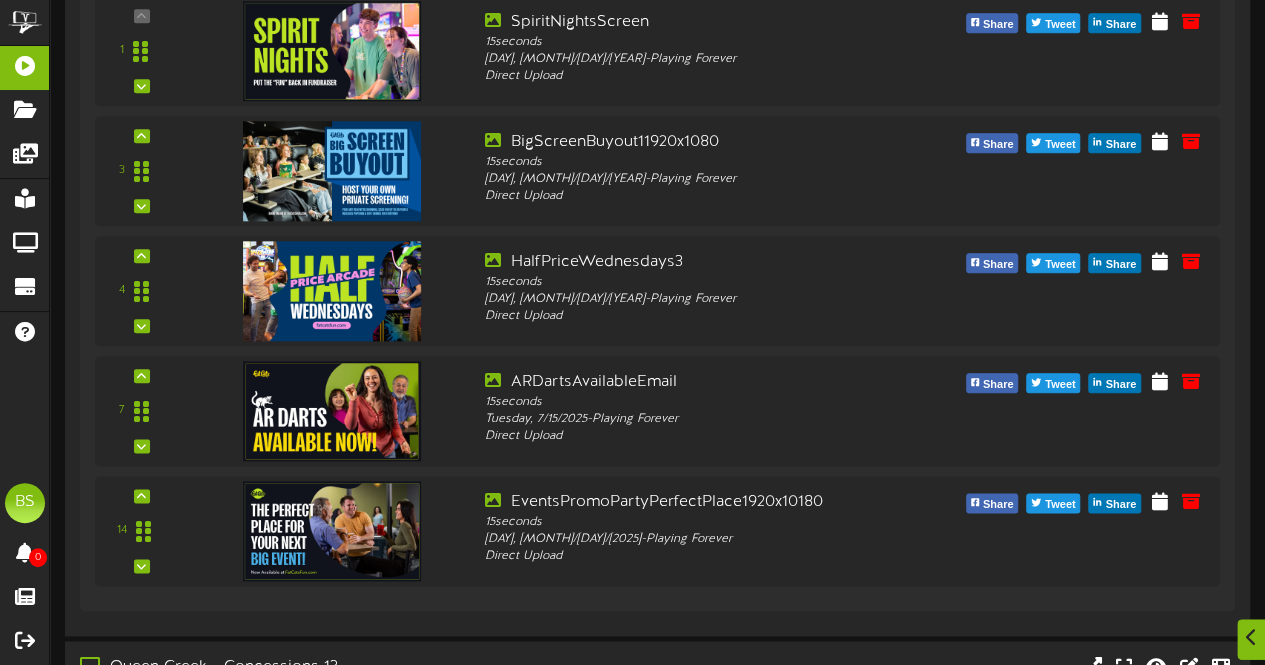 scroll, scrollTop: 8994, scrollLeft: 0, axis: vertical 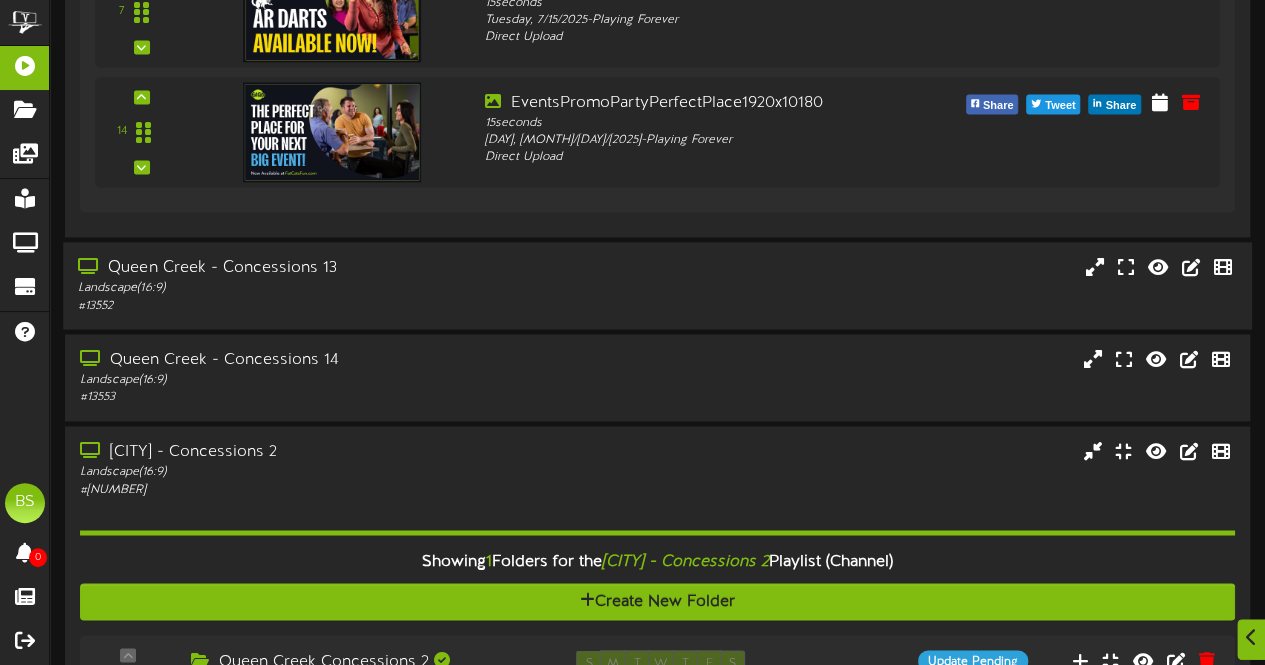 click on "Queen Creek - Concessions 13" at bounding box center (310, 268) 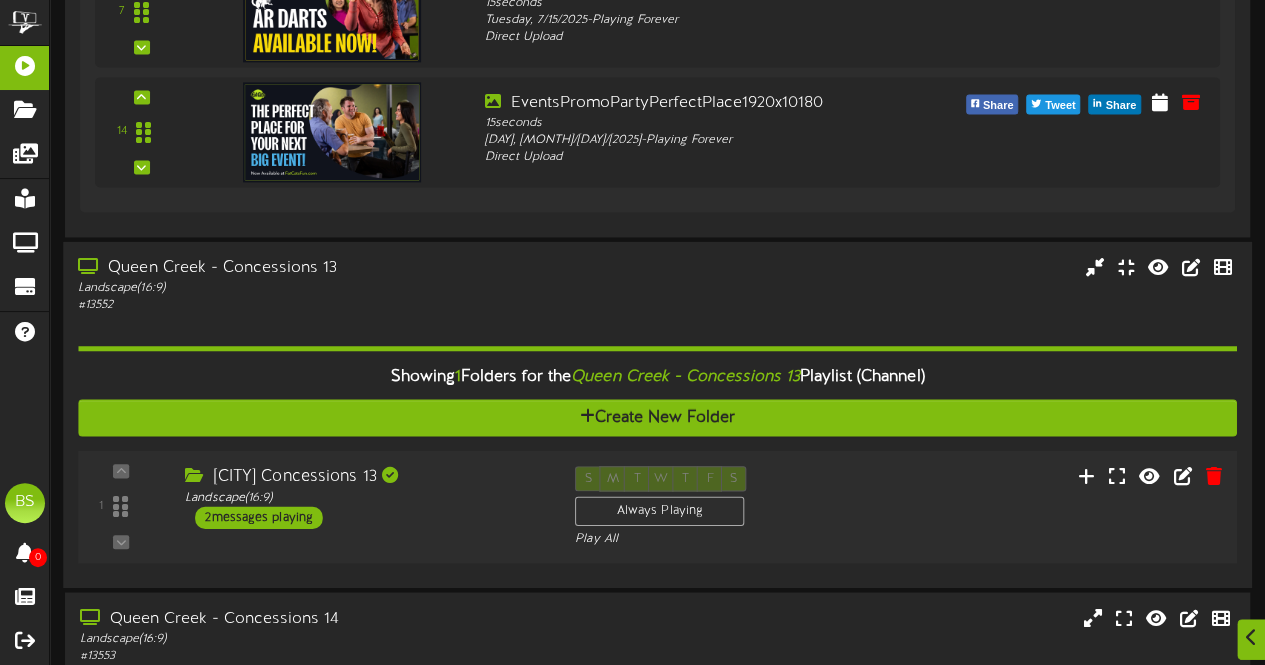 click on "2  messages playing" at bounding box center (259, 517) 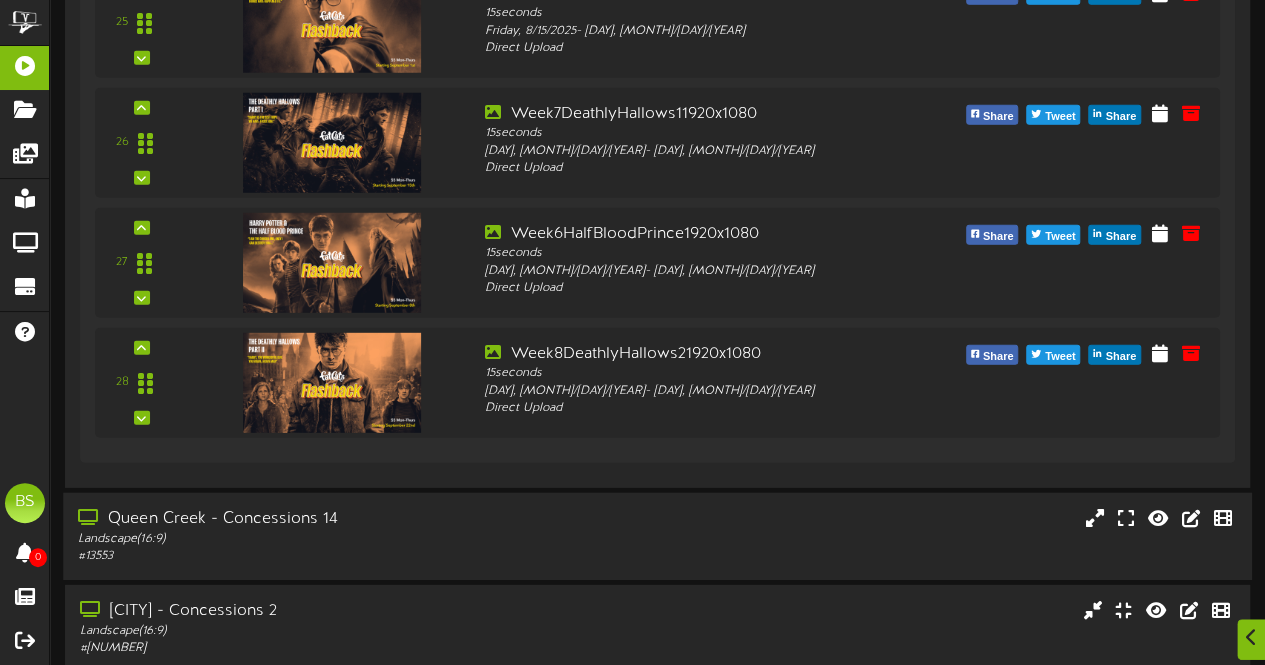 scroll, scrollTop: 10594, scrollLeft: 0, axis: vertical 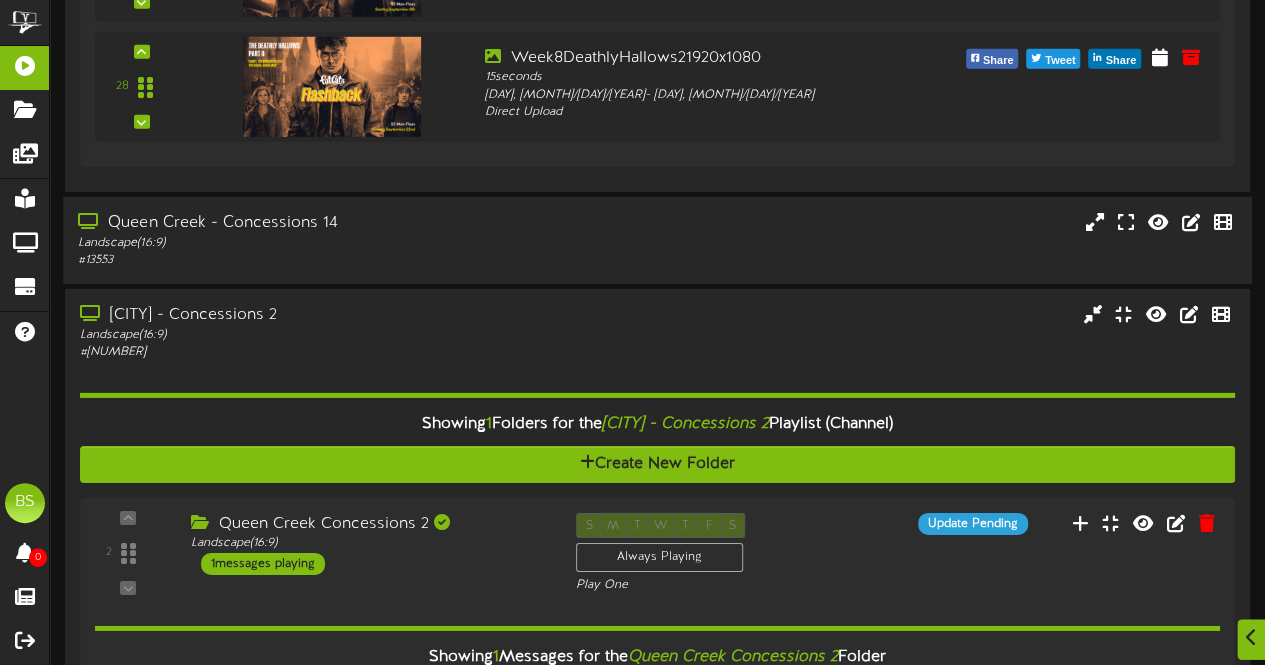click on "Queen Creek - Concessions 14" at bounding box center [310, 223] 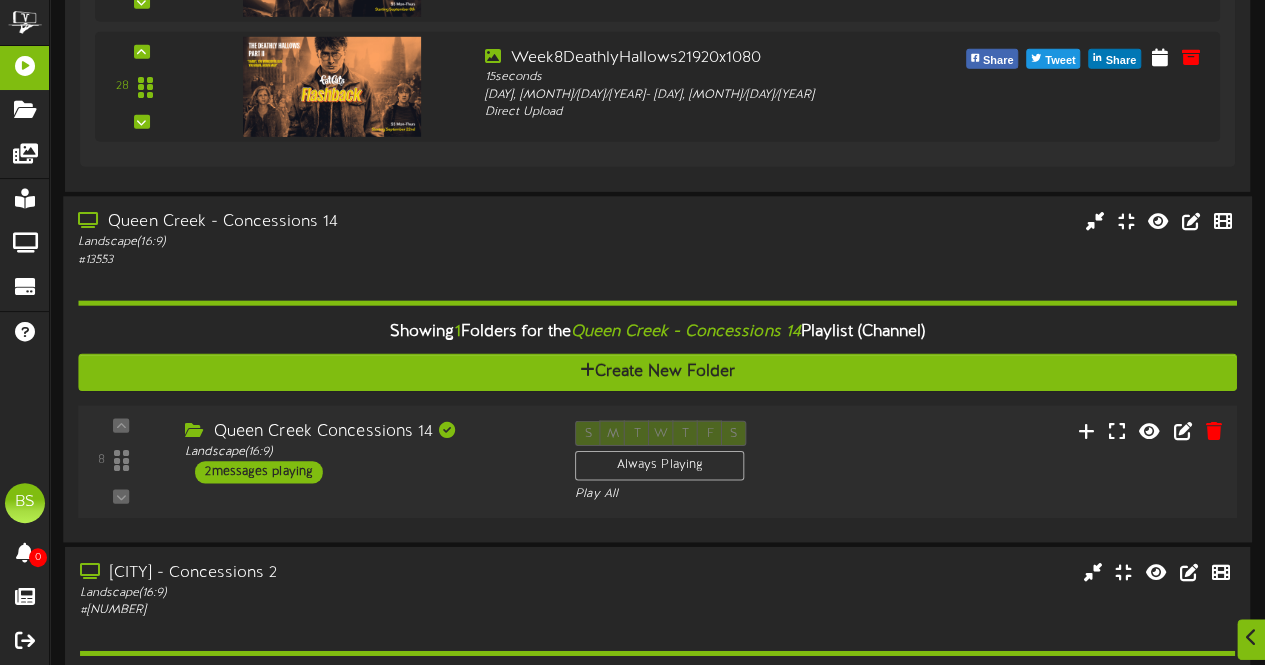 click on "2  messages playing" at bounding box center [259, 472] 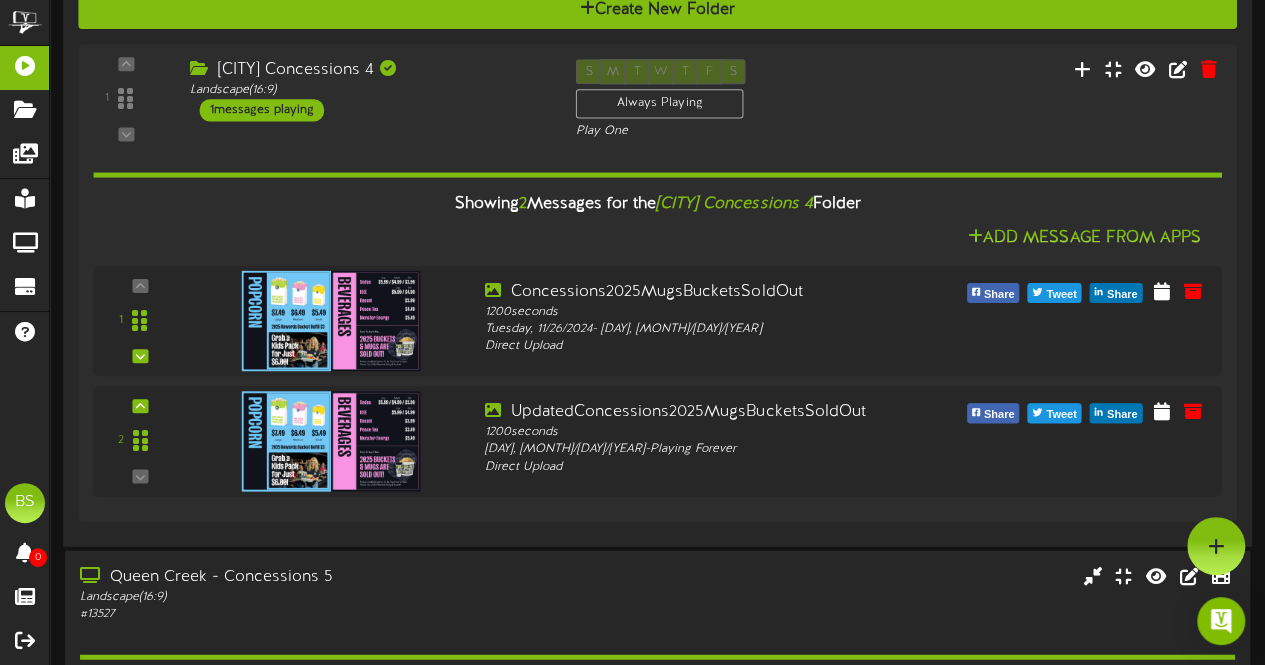scroll, scrollTop: 13294, scrollLeft: 0, axis: vertical 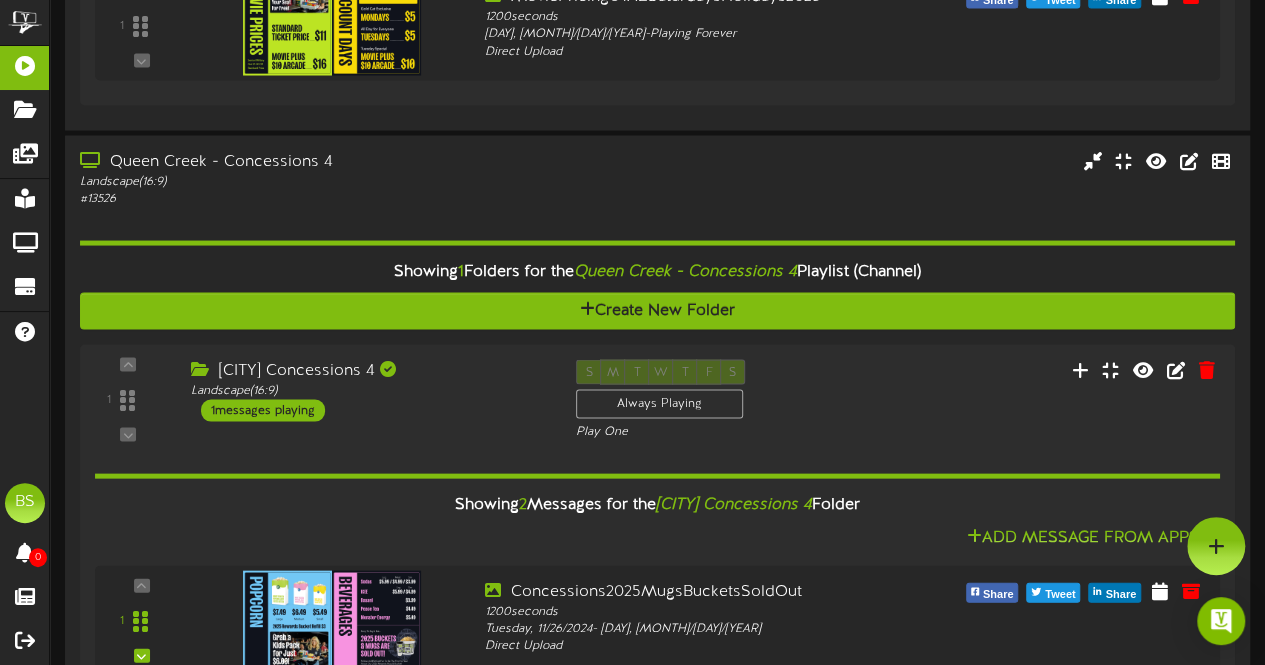 drag, startPoint x: 284, startPoint y: 107, endPoint x: 260, endPoint y: 133, distance: 35.383614 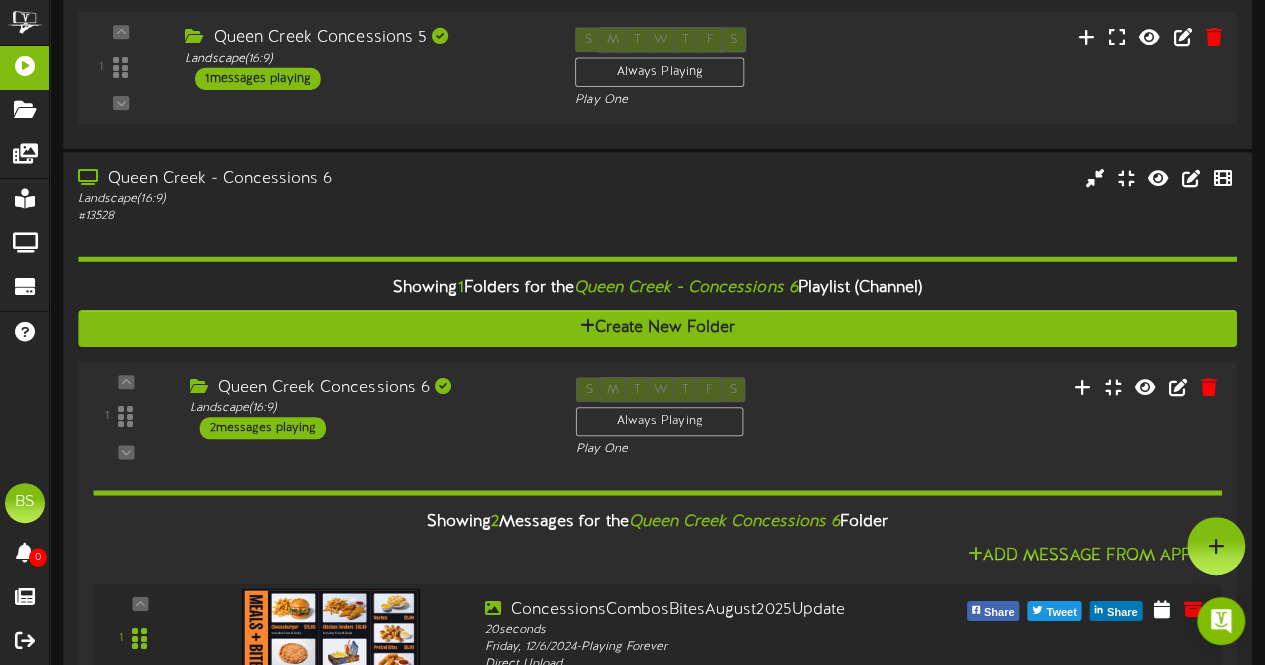 scroll, scrollTop: 13094, scrollLeft: 0, axis: vertical 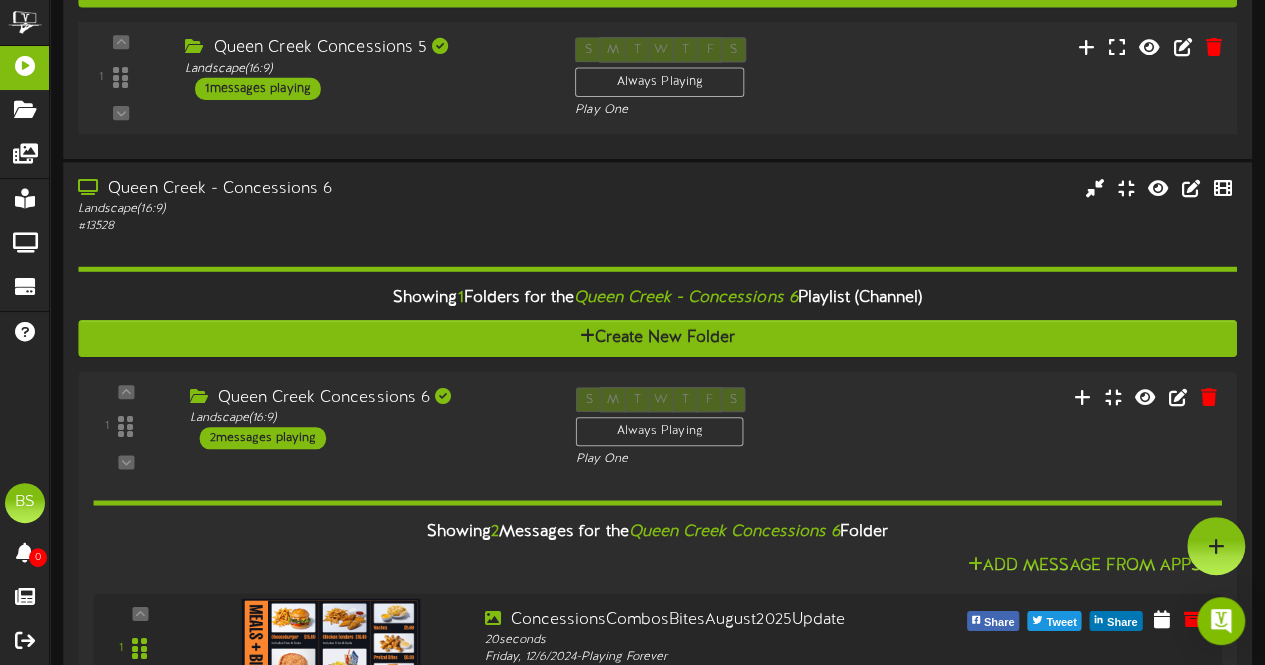 drag, startPoint x: 284, startPoint y: 168, endPoint x: 358, endPoint y: 192, distance: 77.7946 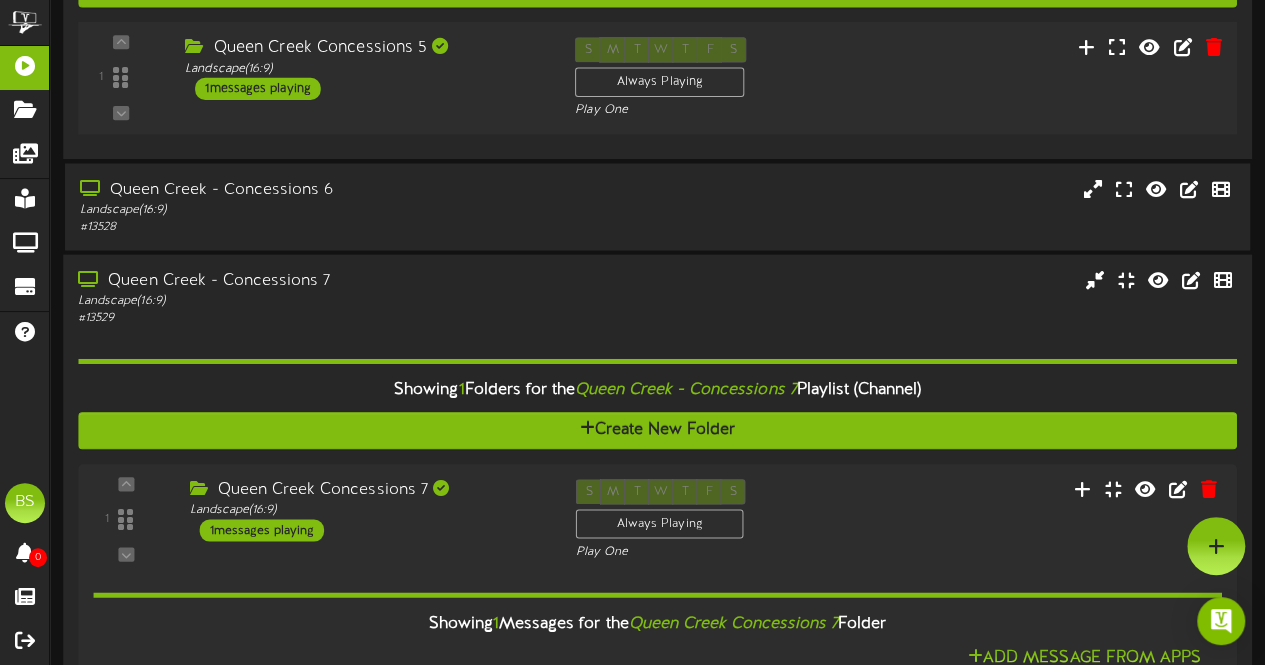 click on "Queen Creek - Concessions 7" at bounding box center [310, 280] 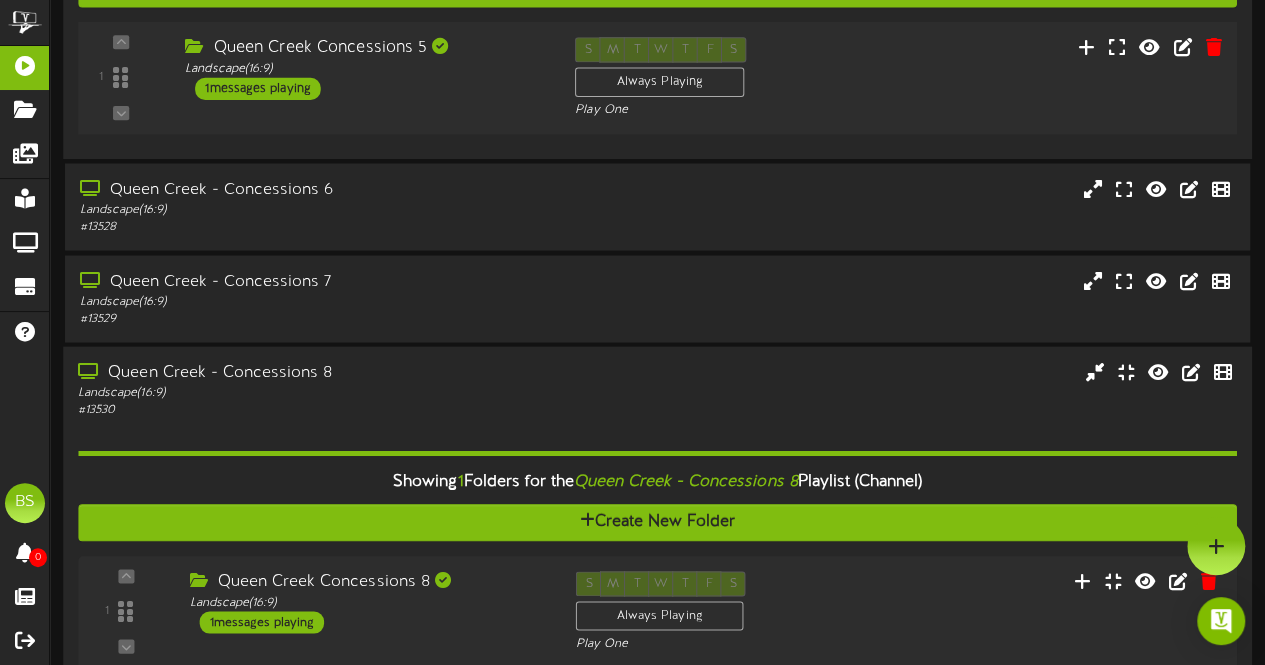 click on "Queen Creek - Concessions 8" at bounding box center [310, 373] 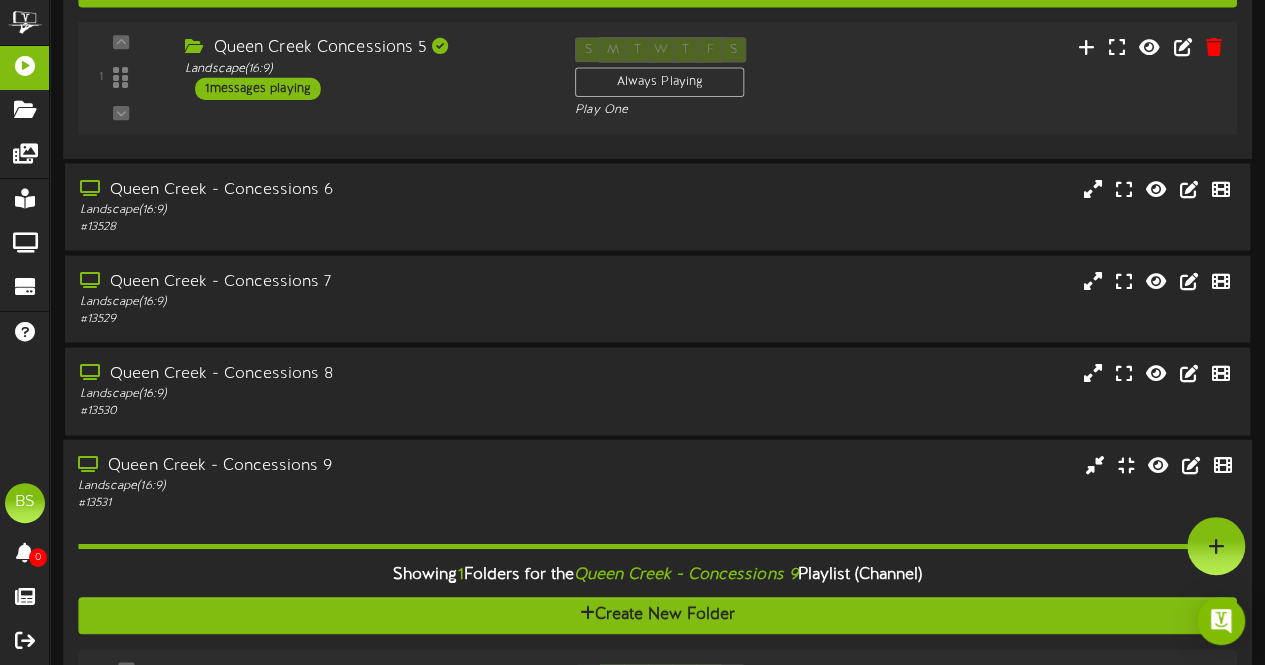 click on "Queen Creek - Concessions 9" at bounding box center (310, 465) 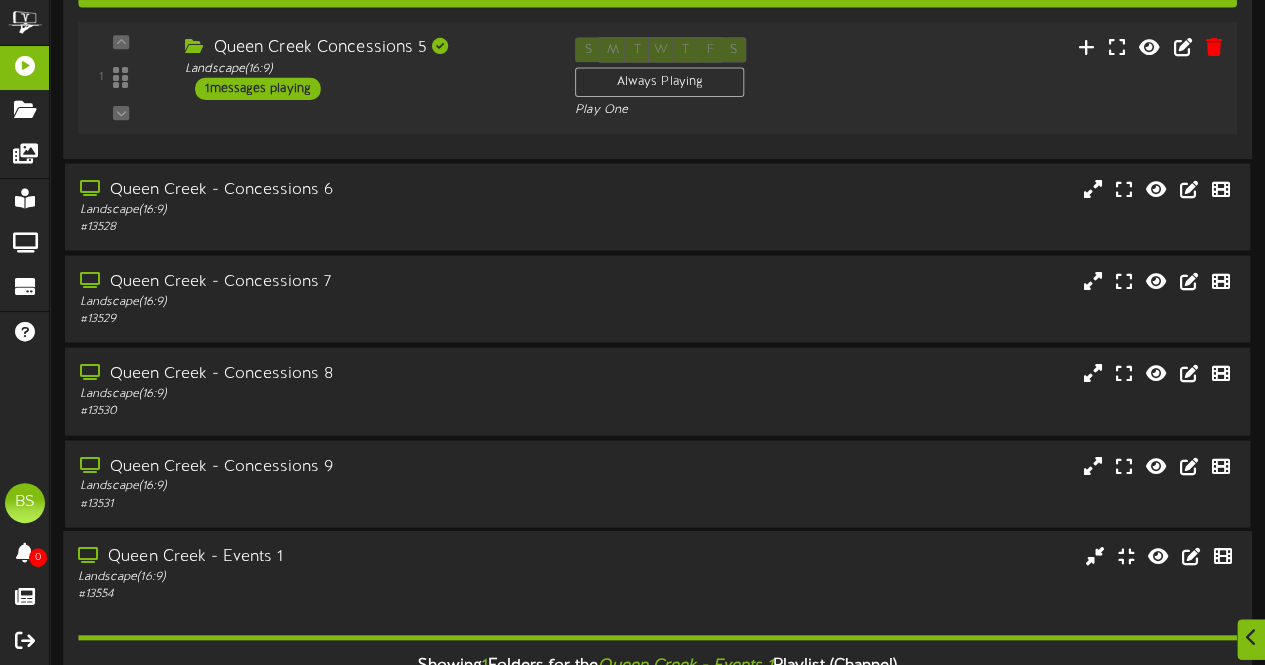 scroll, scrollTop: 13494, scrollLeft: 0, axis: vertical 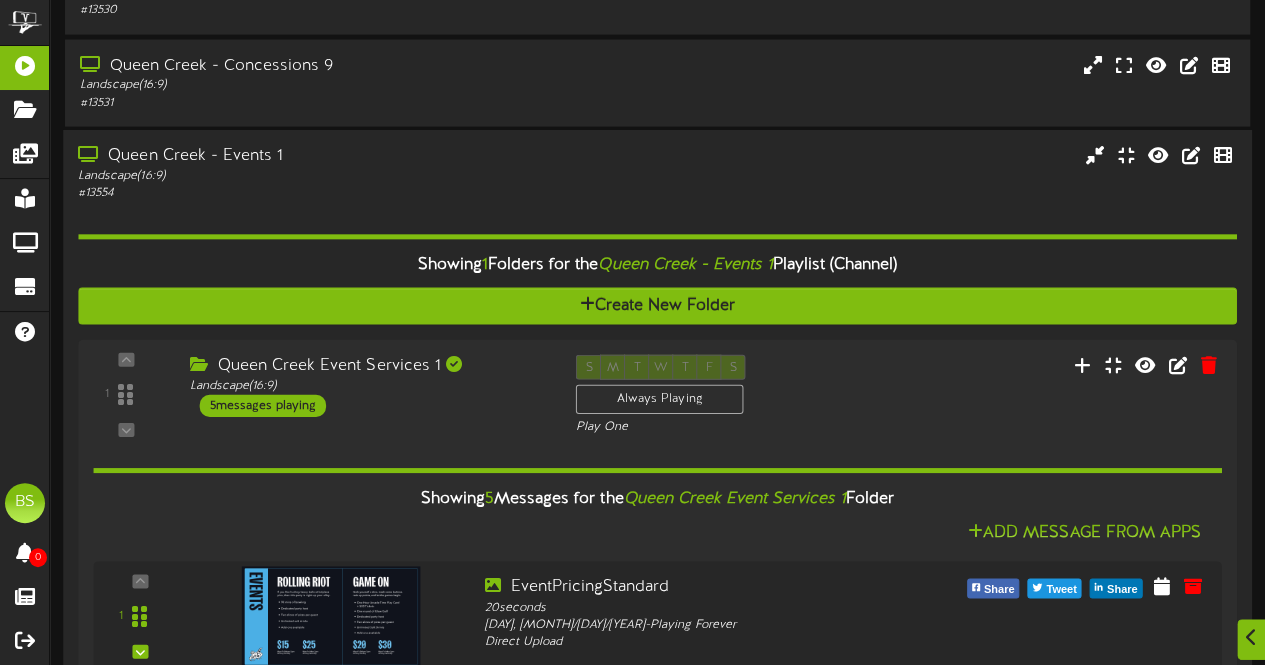 drag, startPoint x: 260, startPoint y: 140, endPoint x: 317, endPoint y: 160, distance: 60.40695 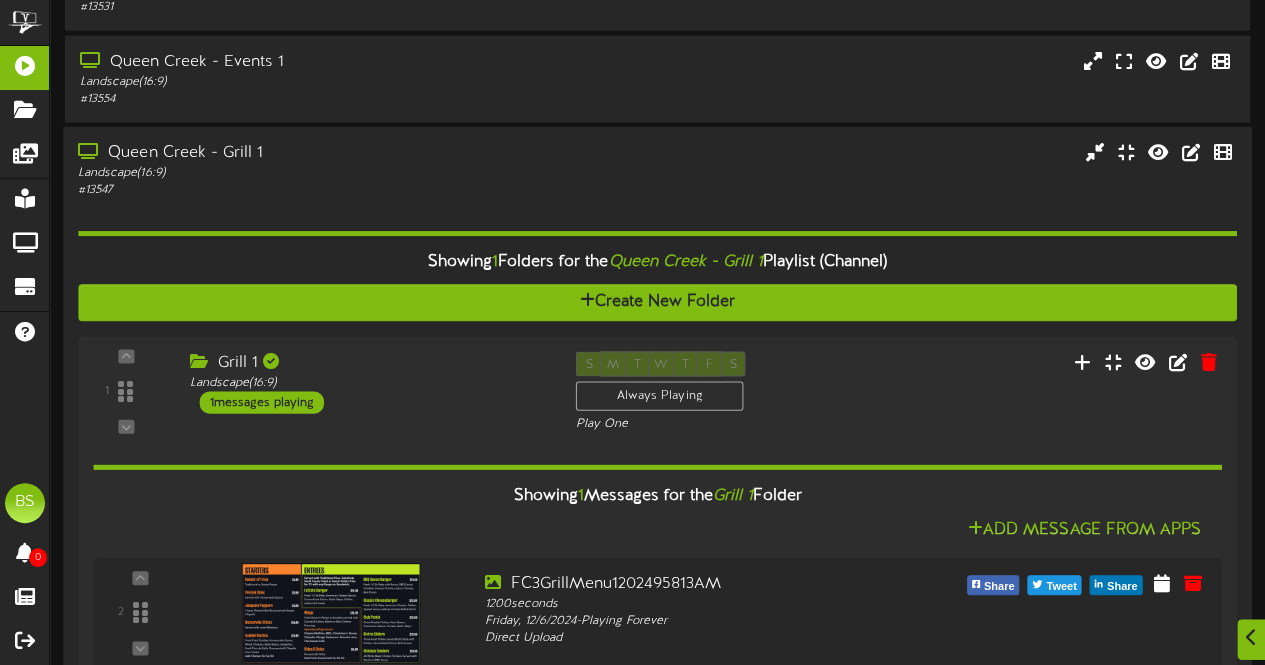 scroll, scrollTop: 13594, scrollLeft: 0, axis: vertical 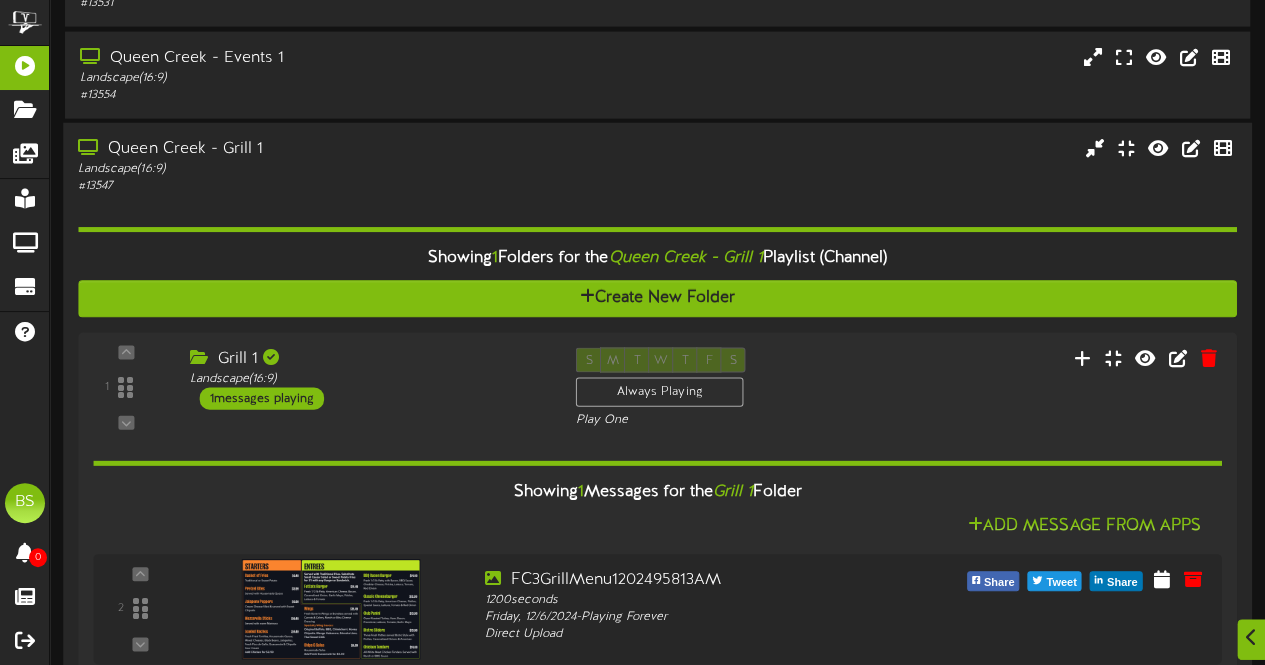 click on "Queen Creek - Grill 1" at bounding box center [310, 149] 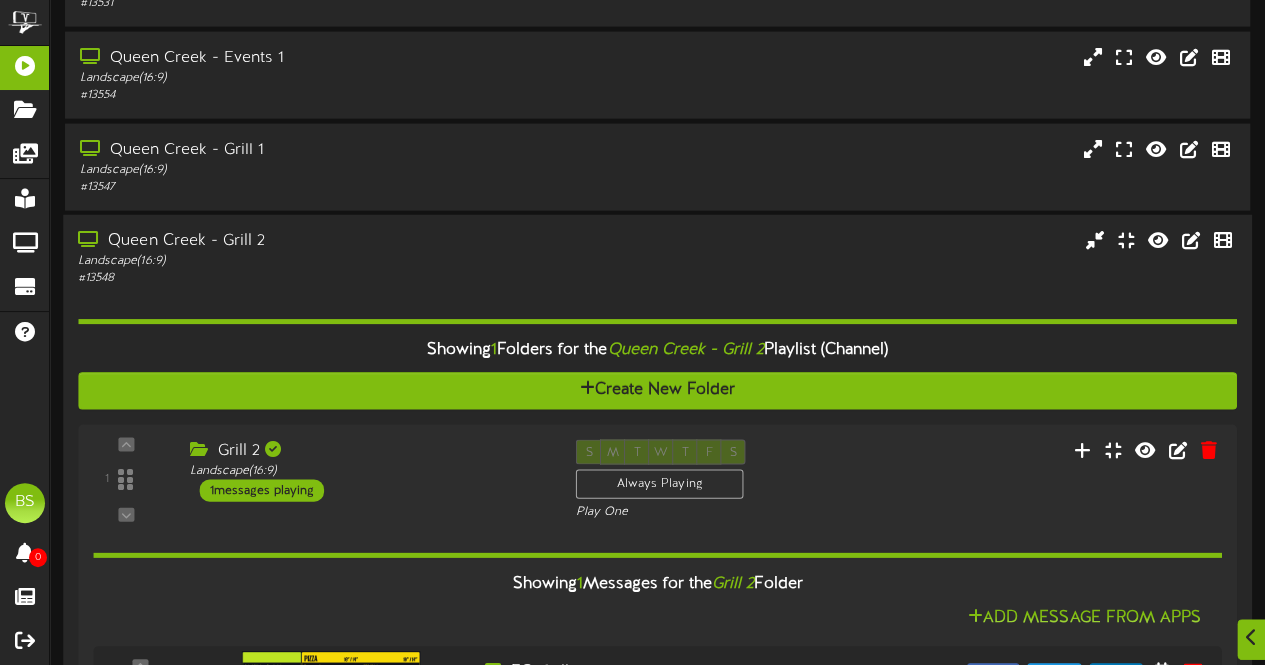 drag, startPoint x: 242, startPoint y: 225, endPoint x: 254, endPoint y: 229, distance: 12.649111 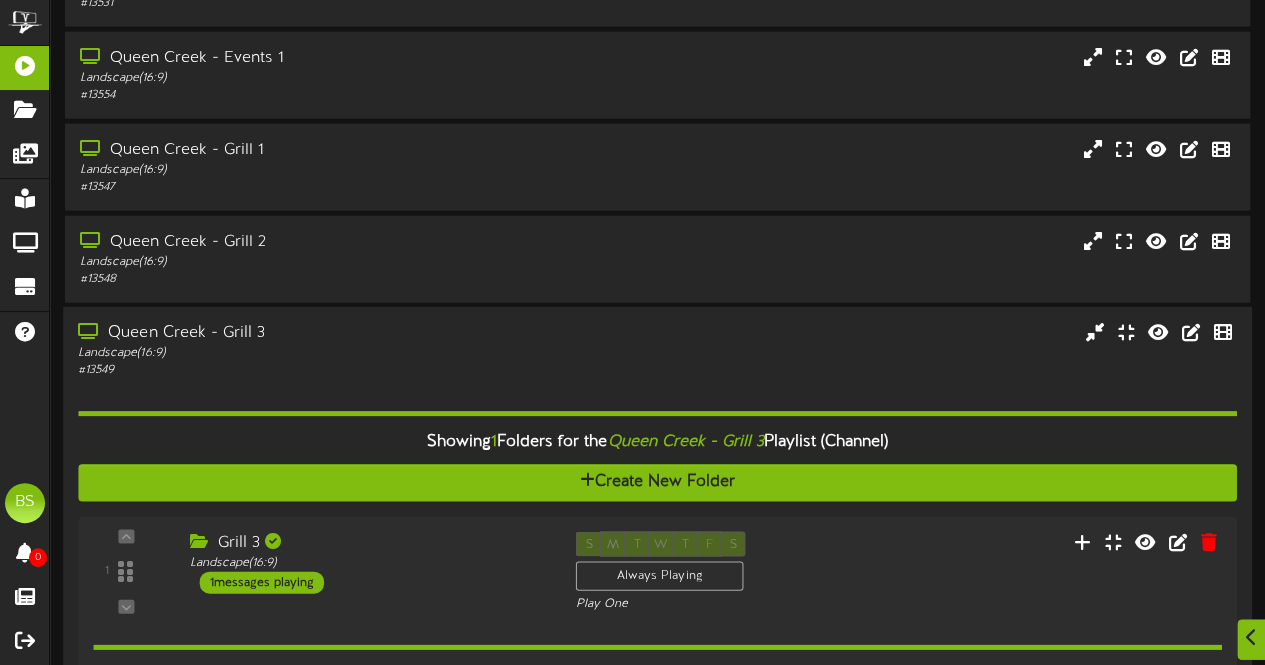 click on "Queen Creek - Grill 3" at bounding box center [310, 333] 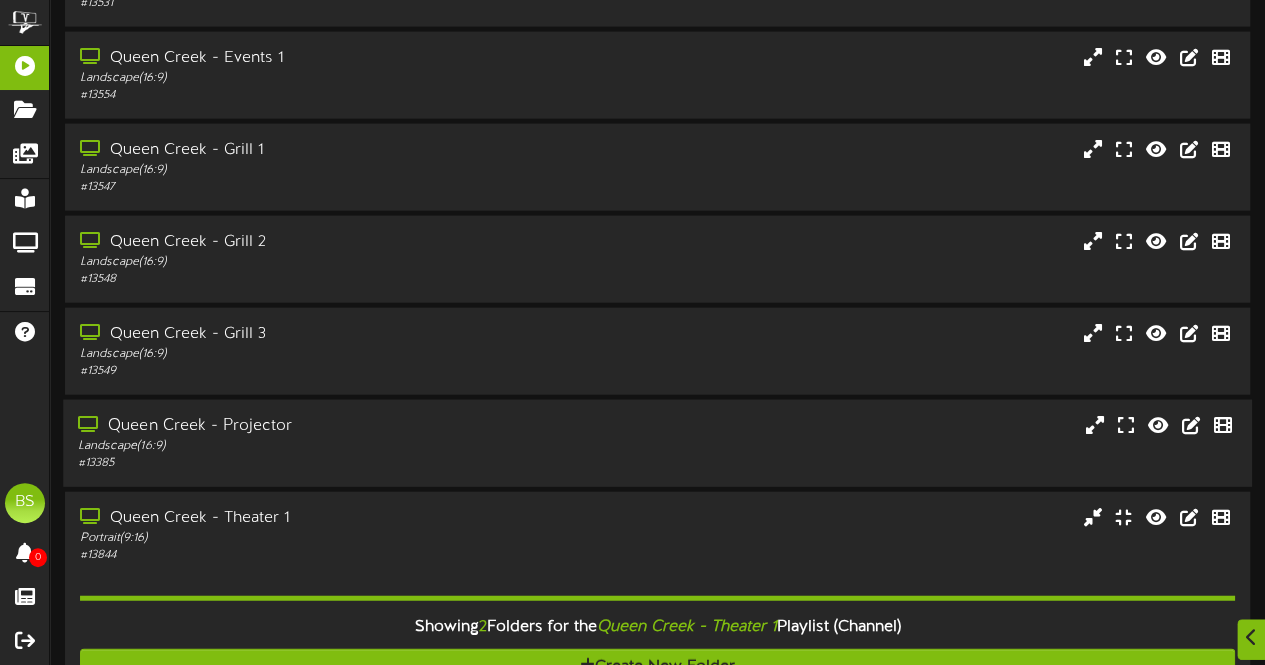 scroll, scrollTop: 13894, scrollLeft: 0, axis: vertical 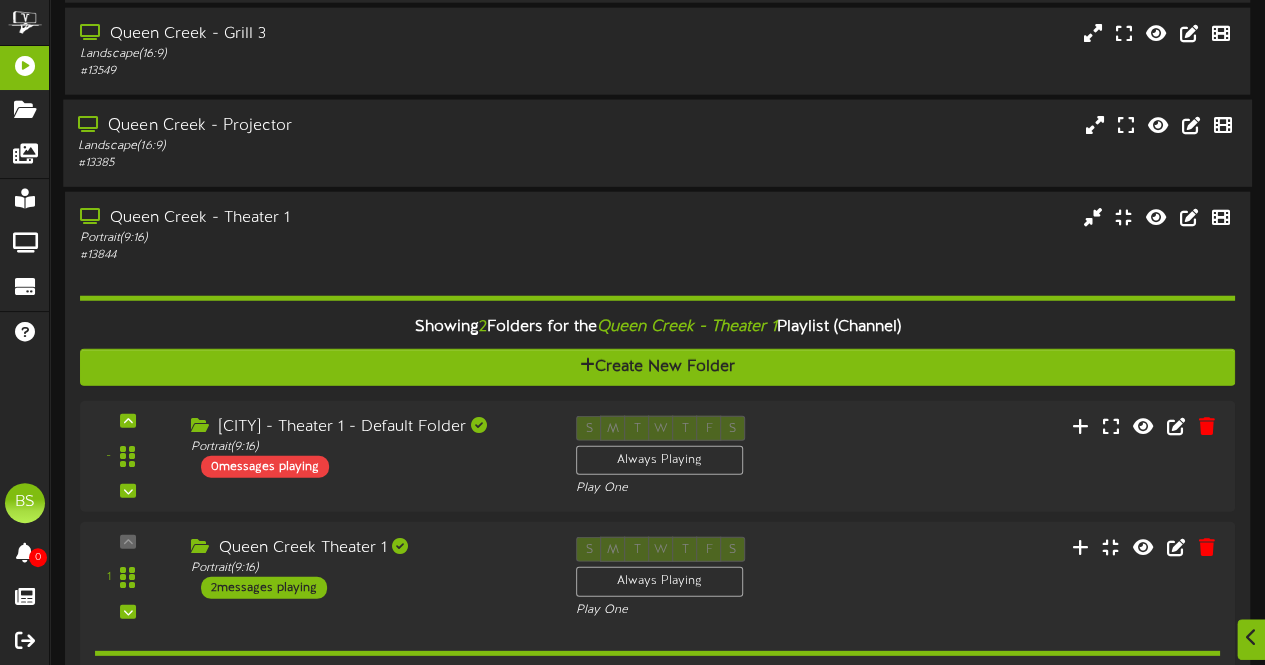 click on "Queen Creek - Projector" at bounding box center (310, 126) 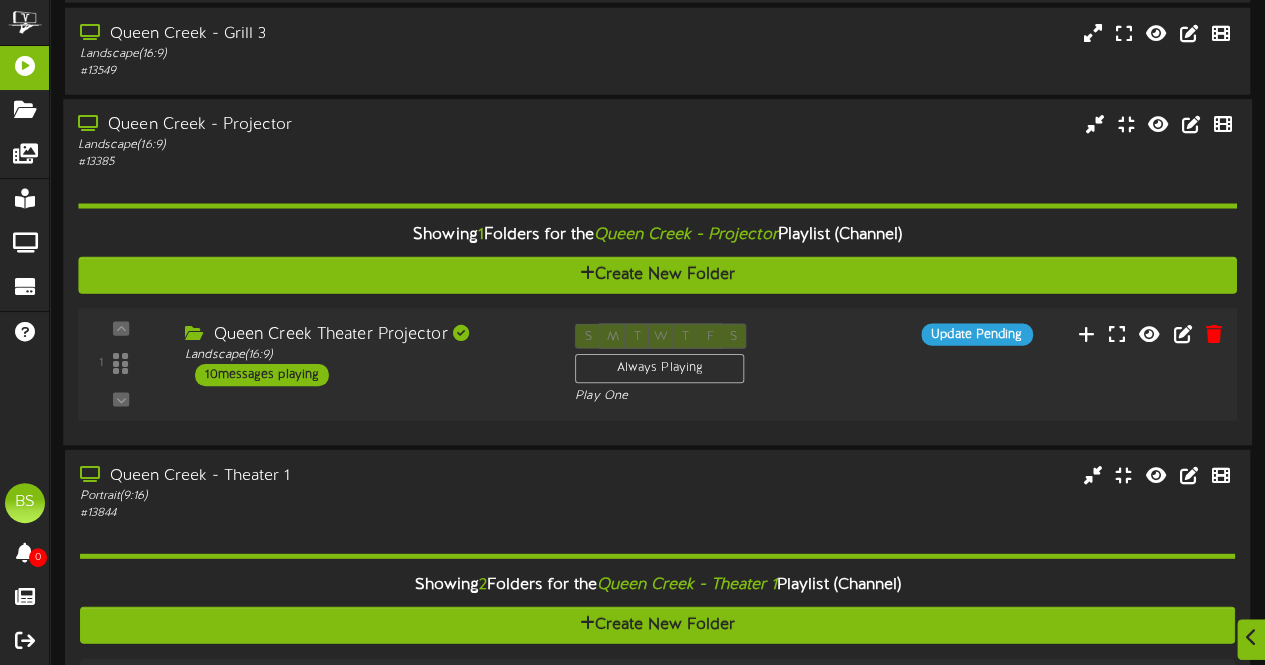 click on "10  messages playing" at bounding box center (262, 375) 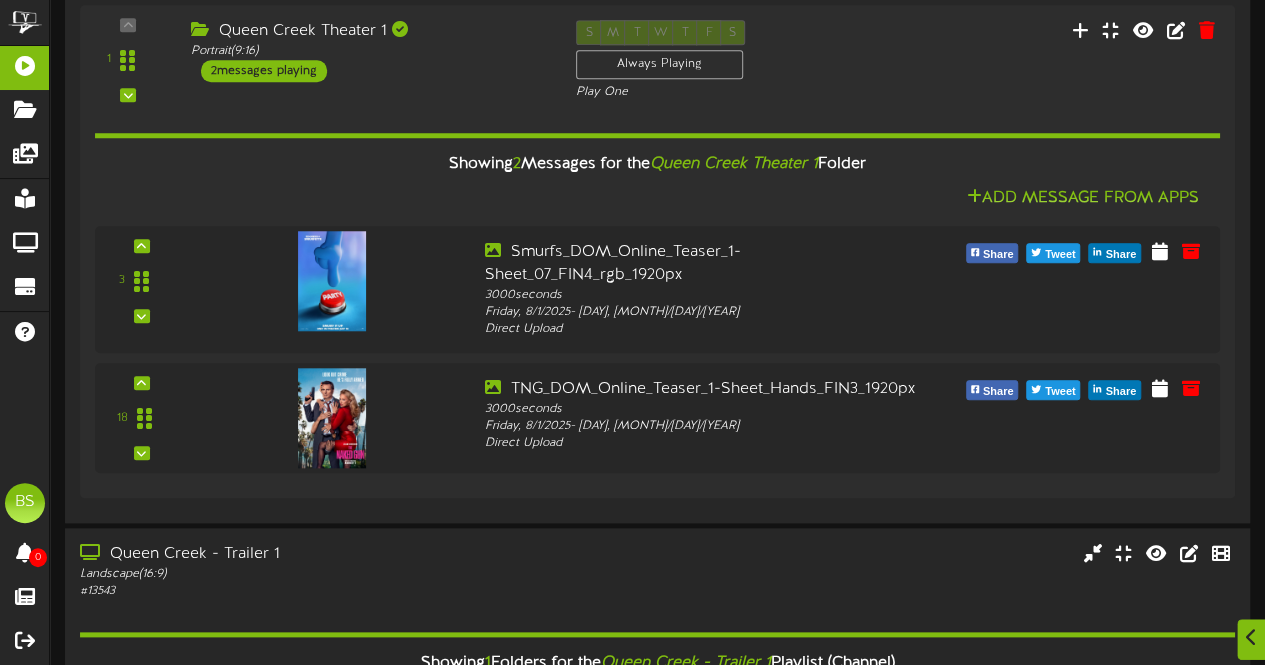 scroll, scrollTop: 28484, scrollLeft: 0, axis: vertical 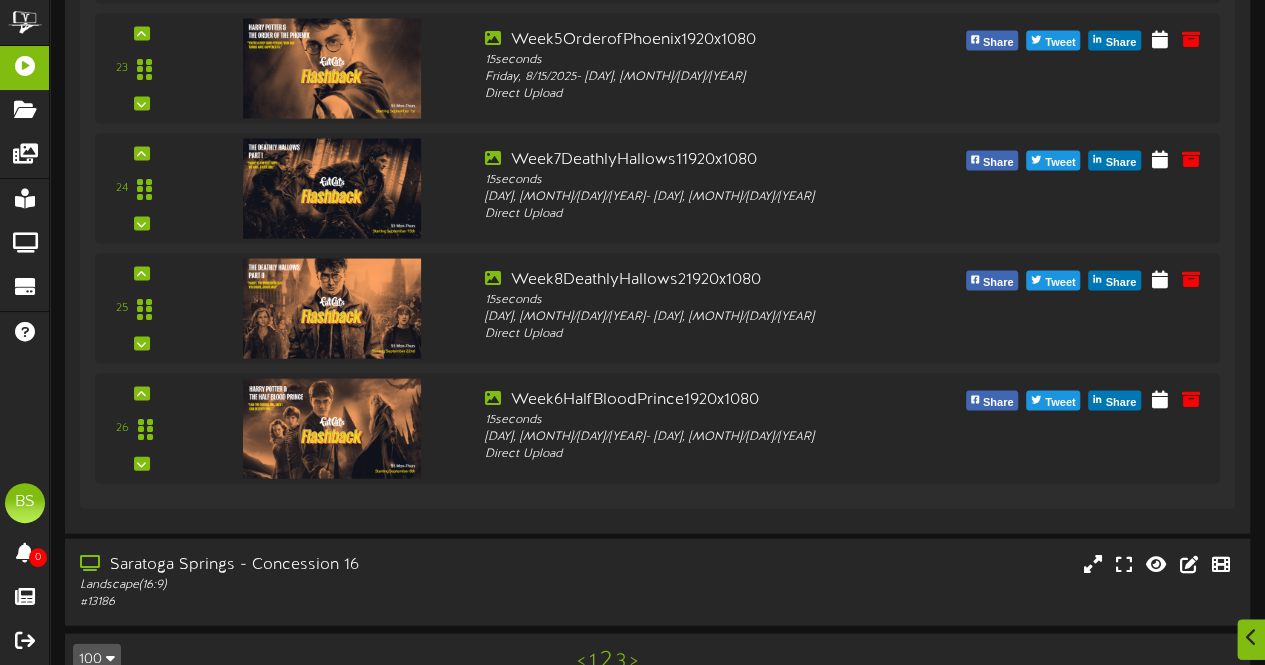 click on "1" at bounding box center [592, 662] 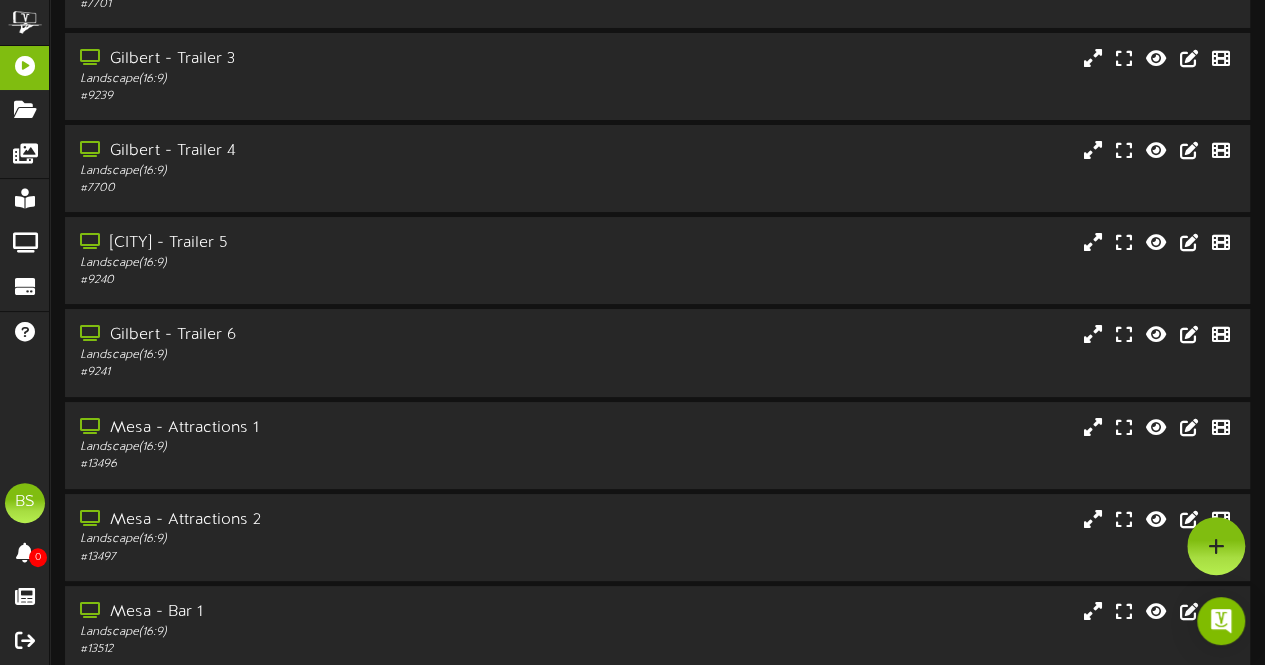 scroll, scrollTop: 10907, scrollLeft: 0, axis: vertical 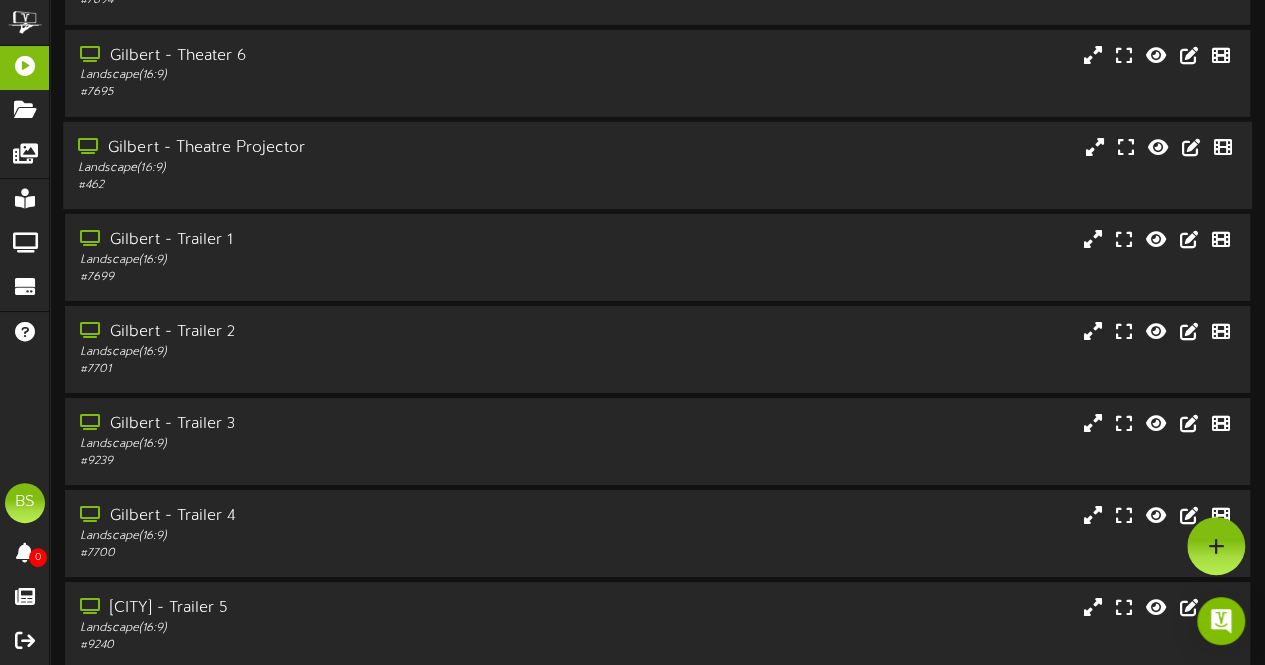 click on "Gilbert - Theatre Projector" at bounding box center [310, 148] 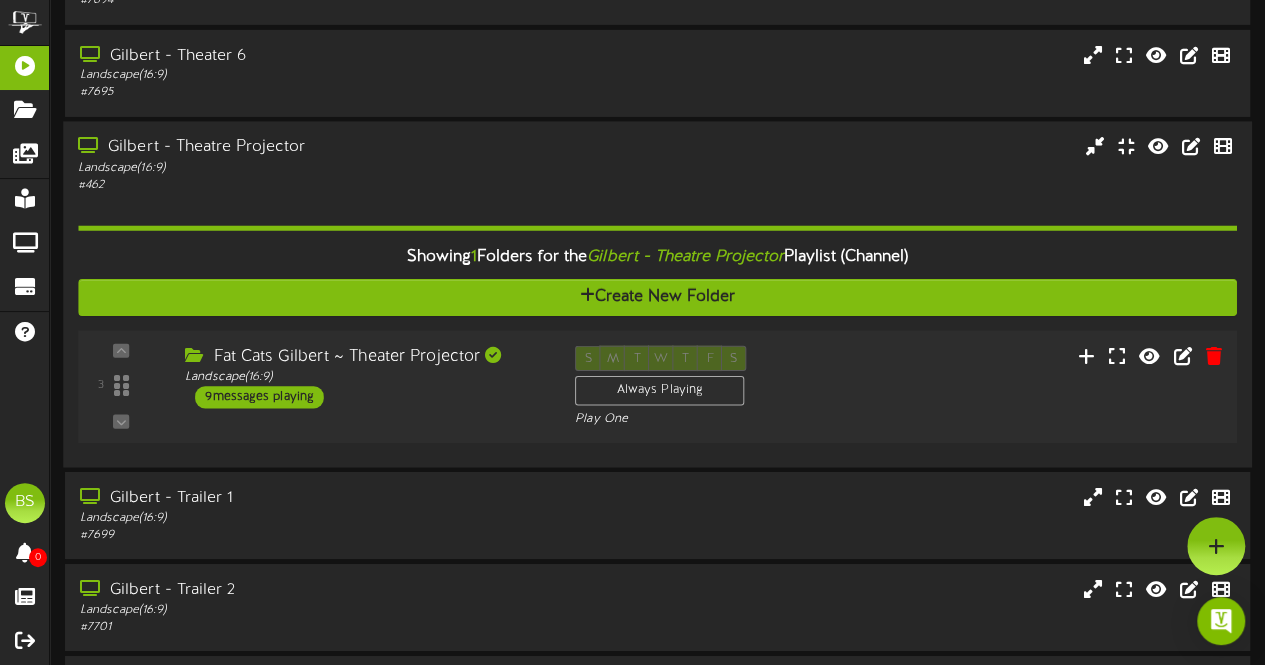 drag, startPoint x: 296, startPoint y: 393, endPoint x: 306, endPoint y: 381, distance: 15.6205 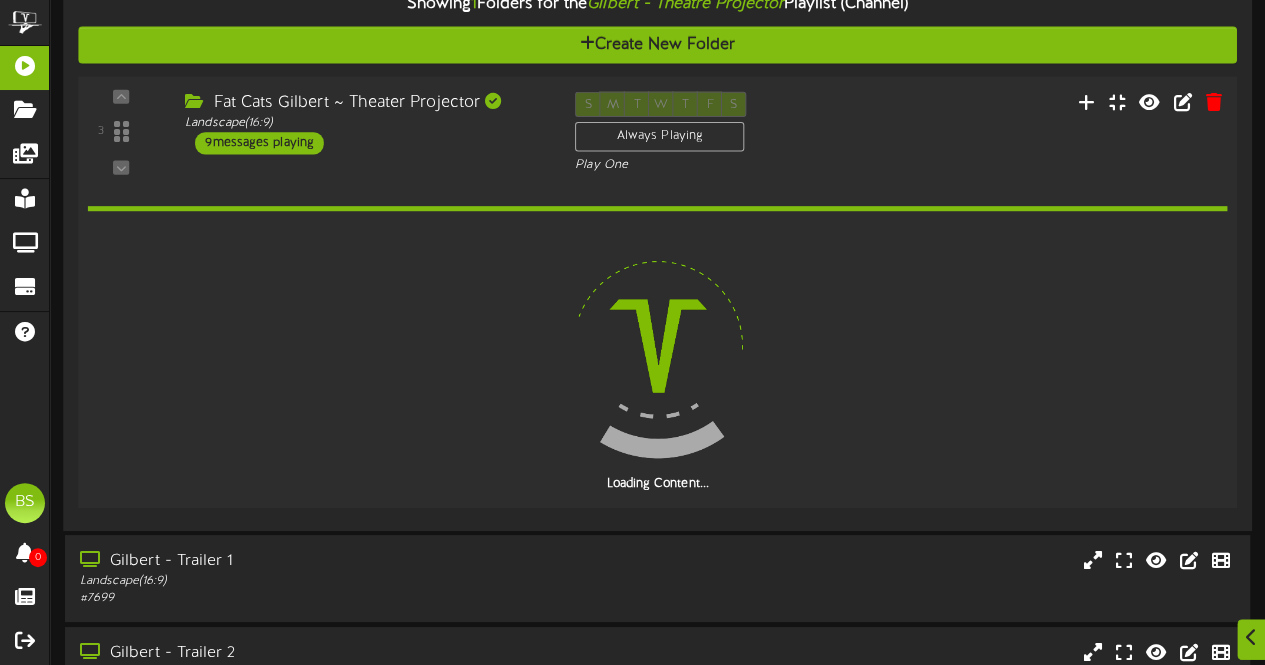 scroll, scrollTop: 11307, scrollLeft: 0, axis: vertical 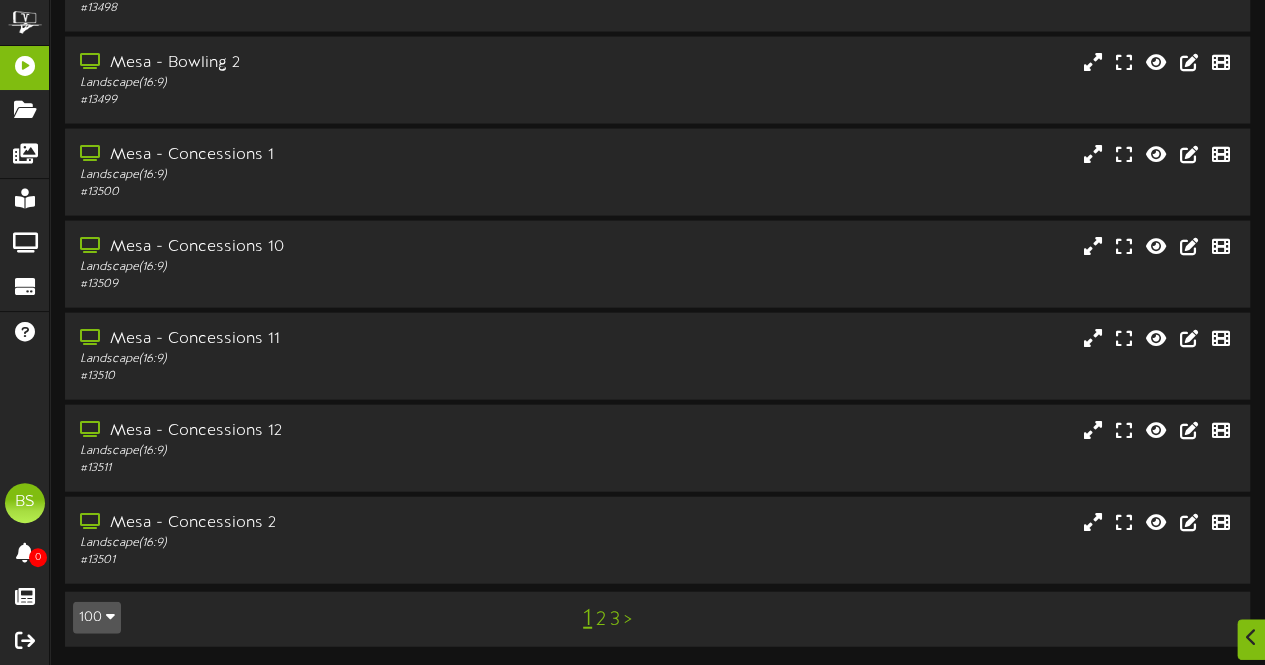 click on "2" at bounding box center (601, 620) 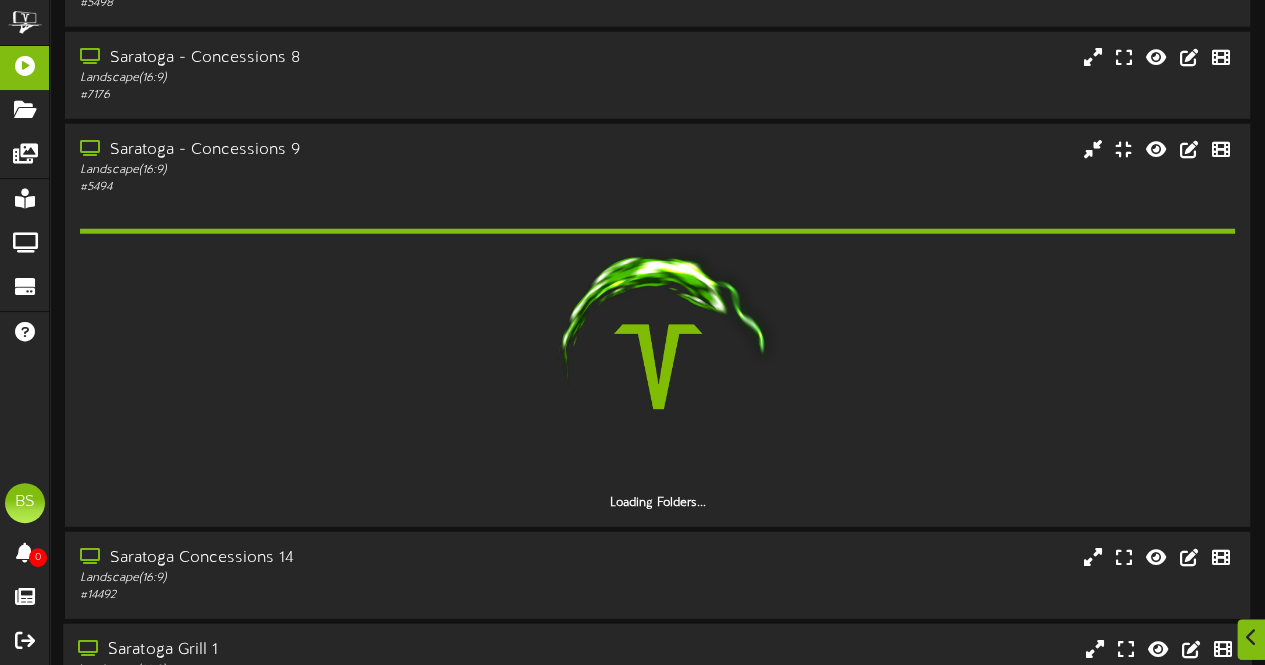 scroll, scrollTop: 15328, scrollLeft: 0, axis: vertical 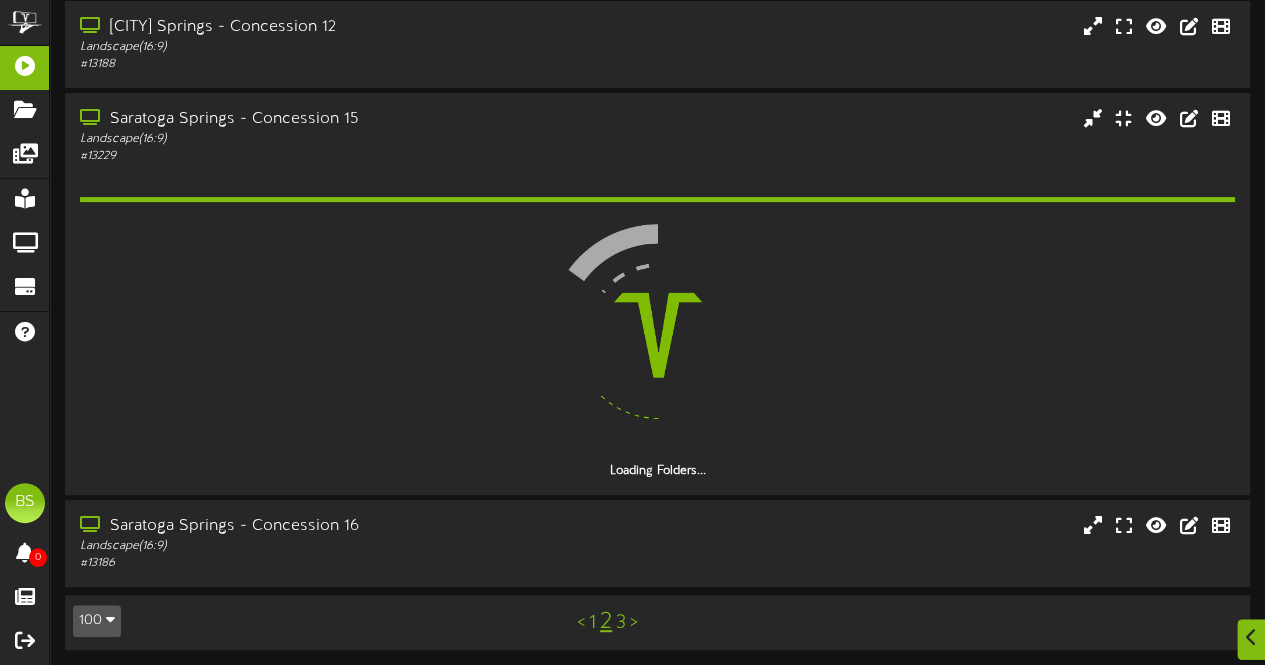 drag, startPoint x: 593, startPoint y: 621, endPoint x: 598, endPoint y: 585, distance: 36.345562 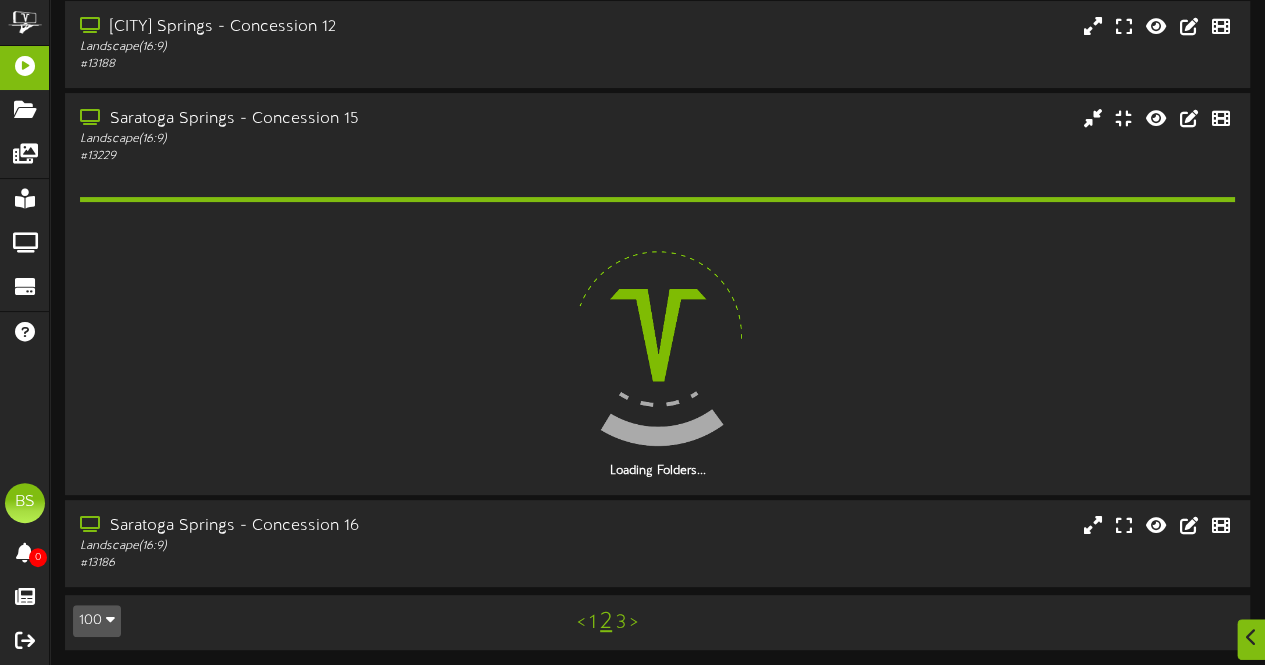 click on "1" at bounding box center (592, 623) 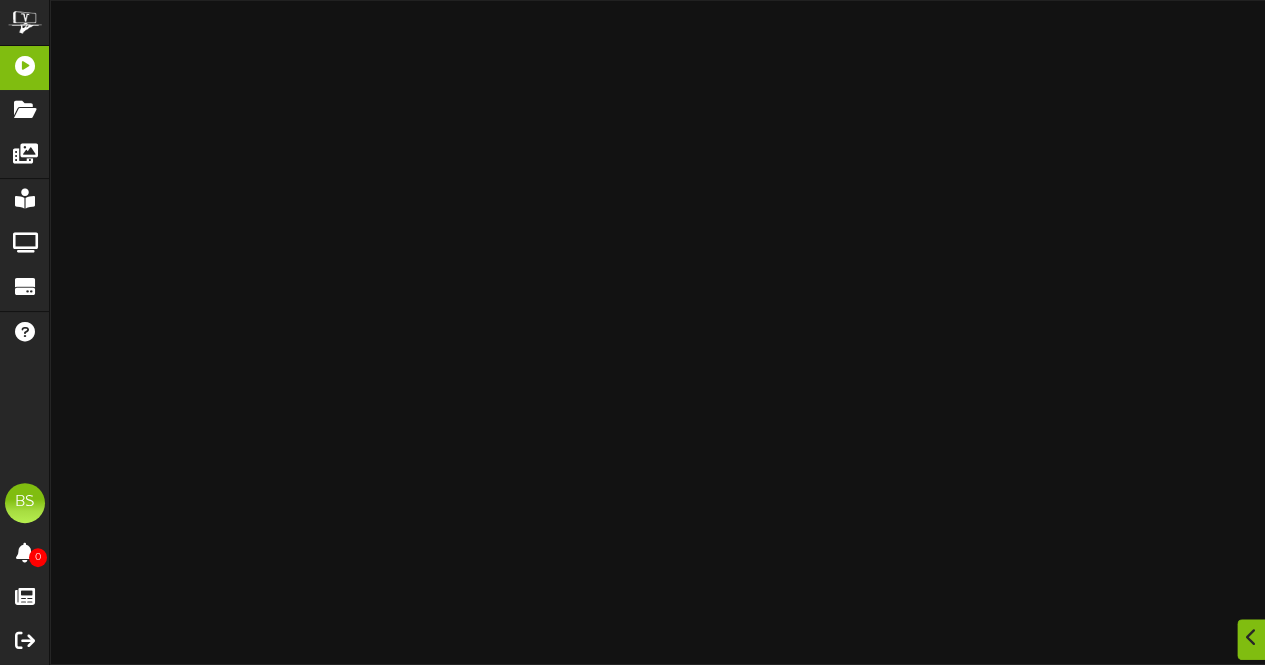 scroll, scrollTop: 7307, scrollLeft: 0, axis: vertical 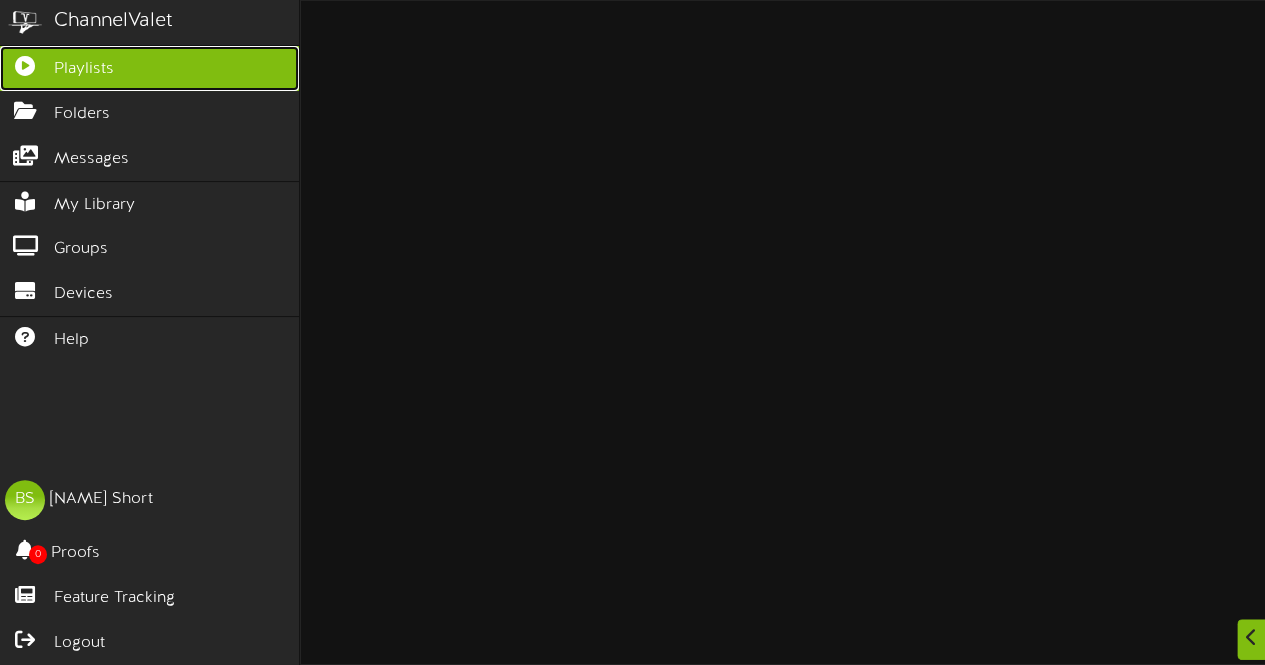 click on "Playlists" at bounding box center [84, 69] 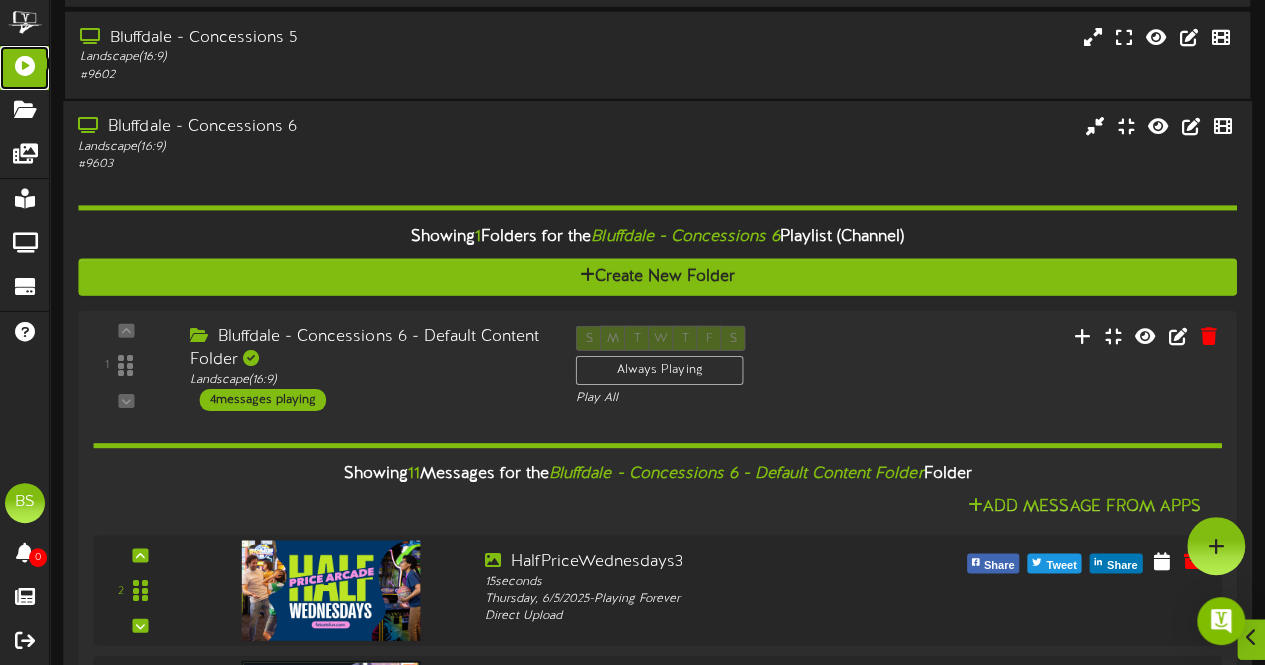 scroll, scrollTop: 2768, scrollLeft: 0, axis: vertical 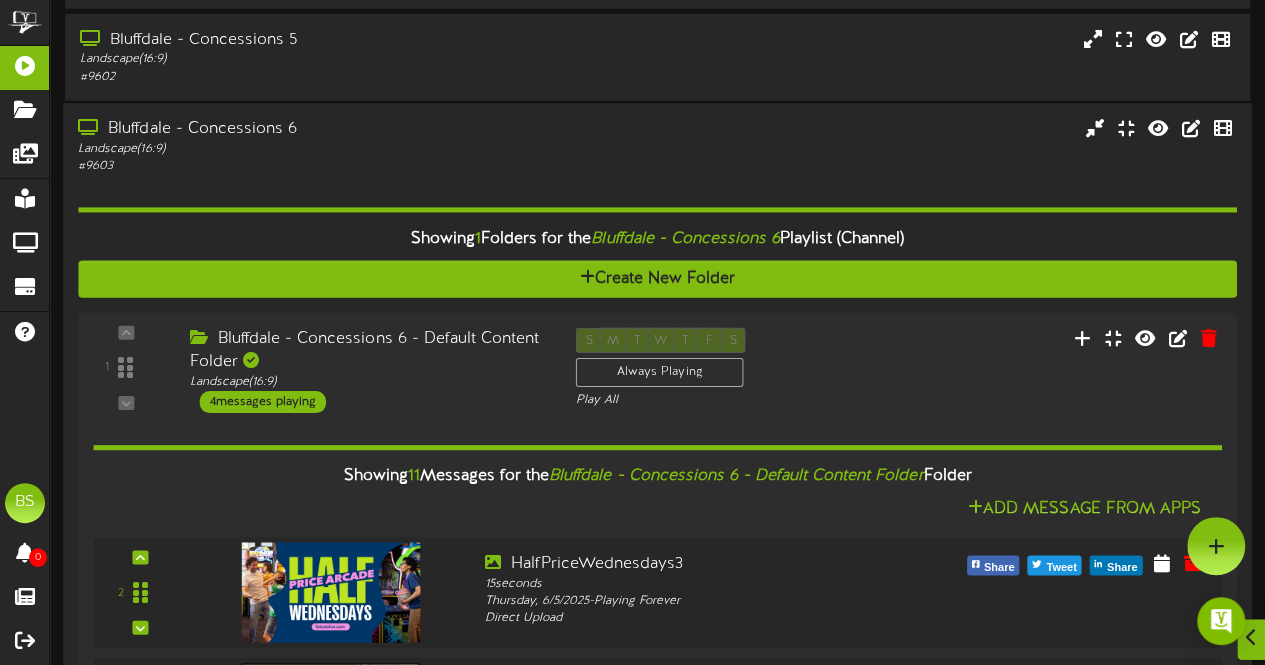 click on "Bluffdale - Concessions 6" at bounding box center (310, 129) 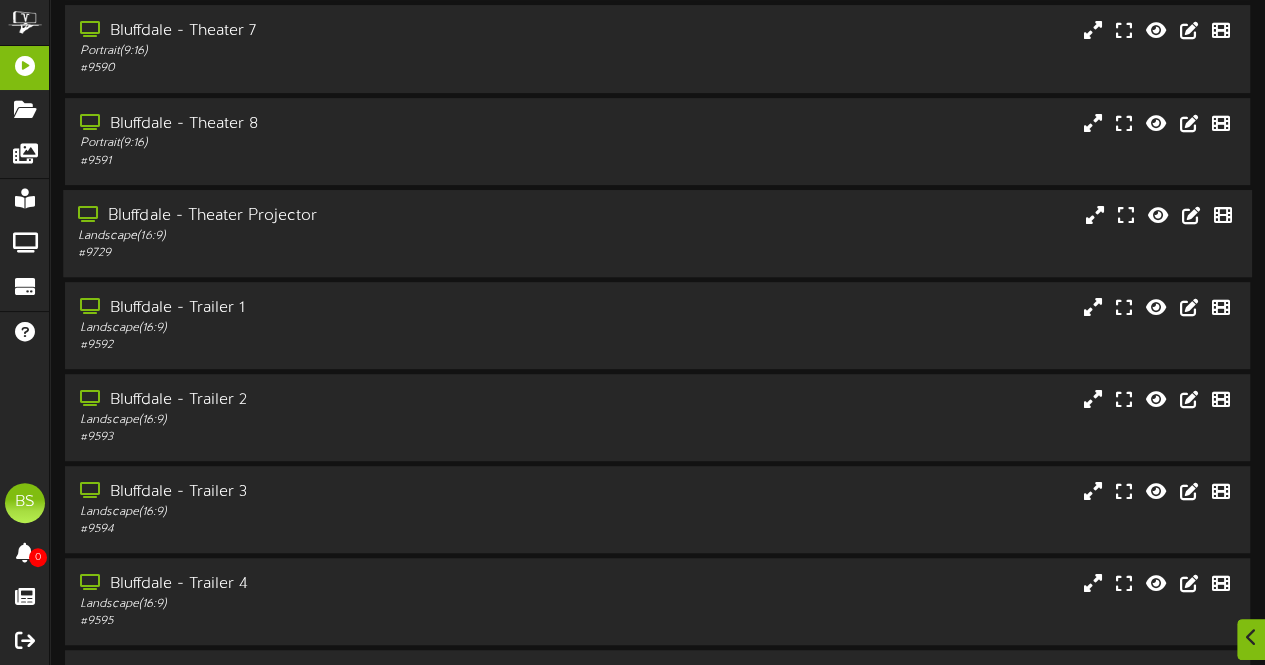 scroll, scrollTop: 4168, scrollLeft: 0, axis: vertical 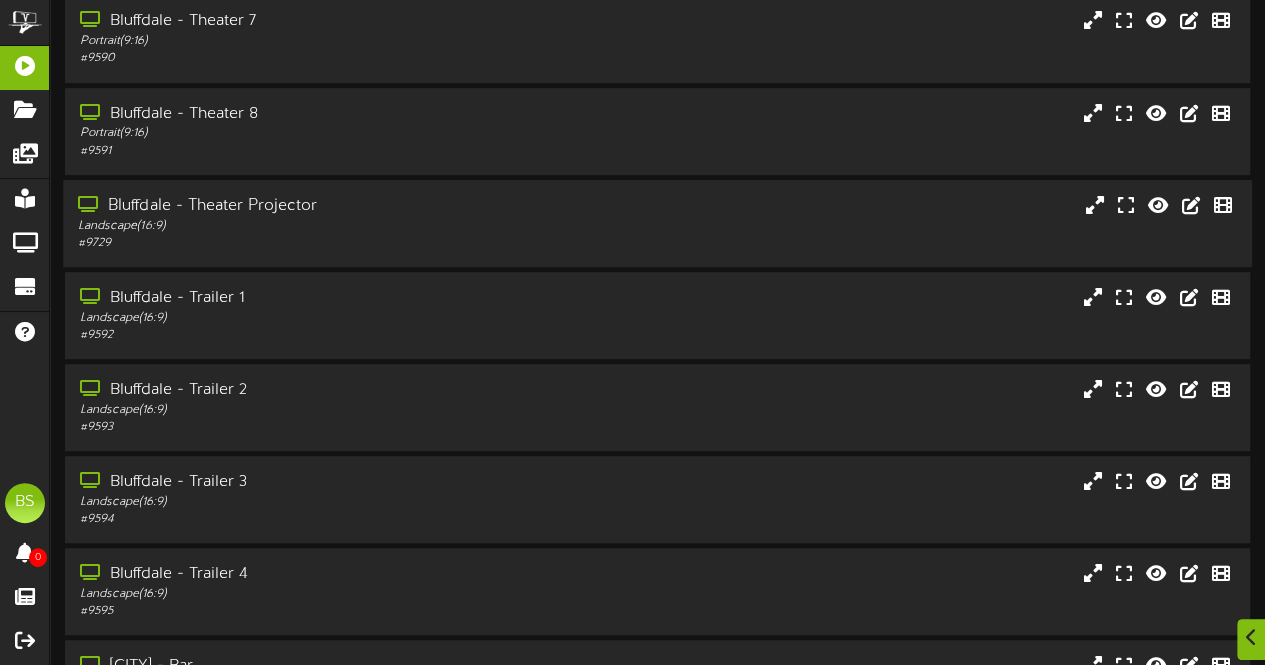 click on "Bluffdale - Theater Projector" at bounding box center (310, 206) 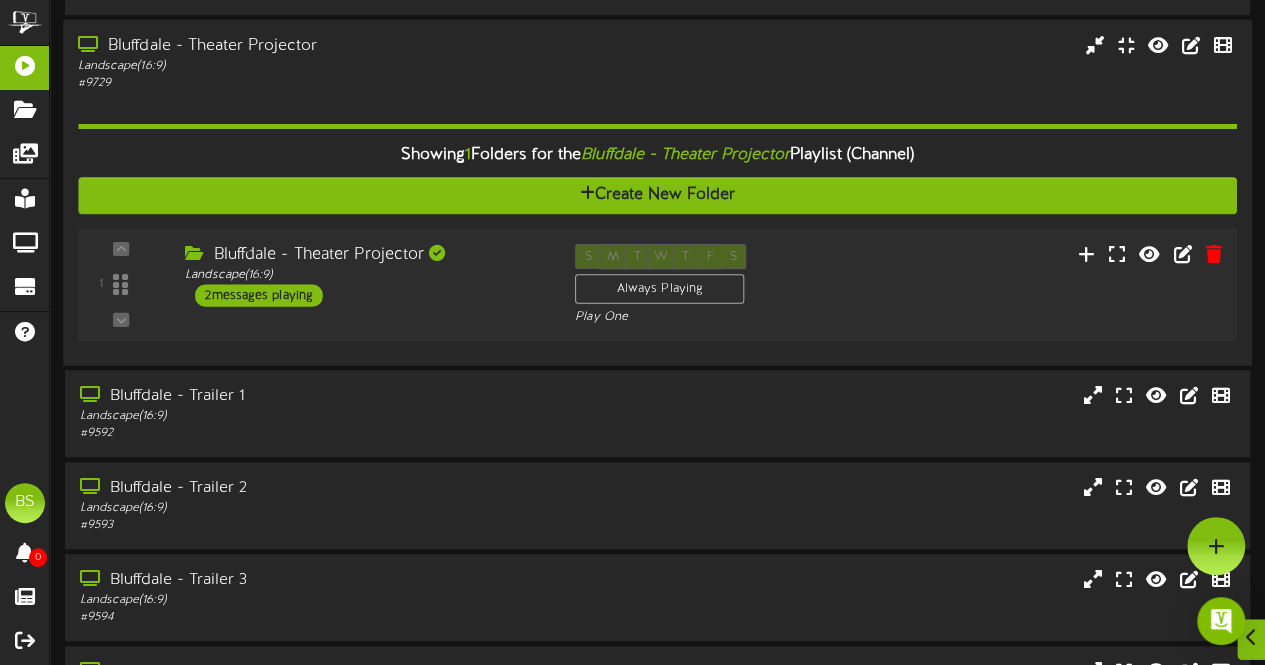 scroll, scrollTop: 4268, scrollLeft: 0, axis: vertical 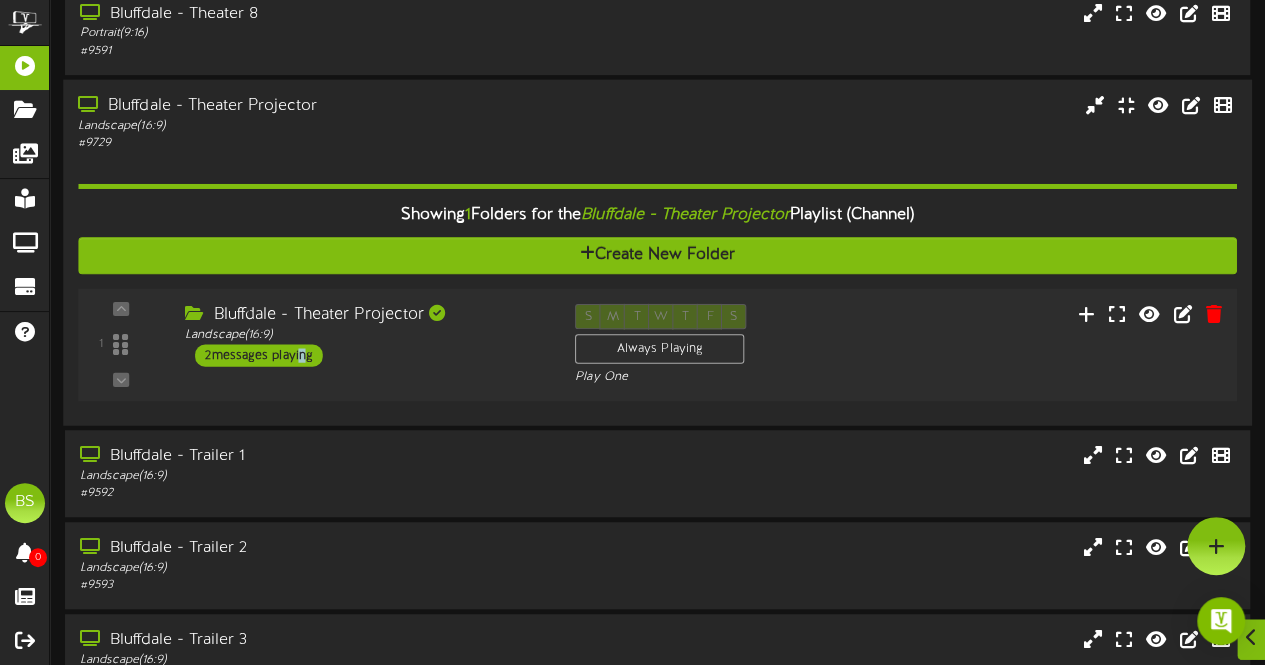 click on "2  messages playing" at bounding box center (259, 355) 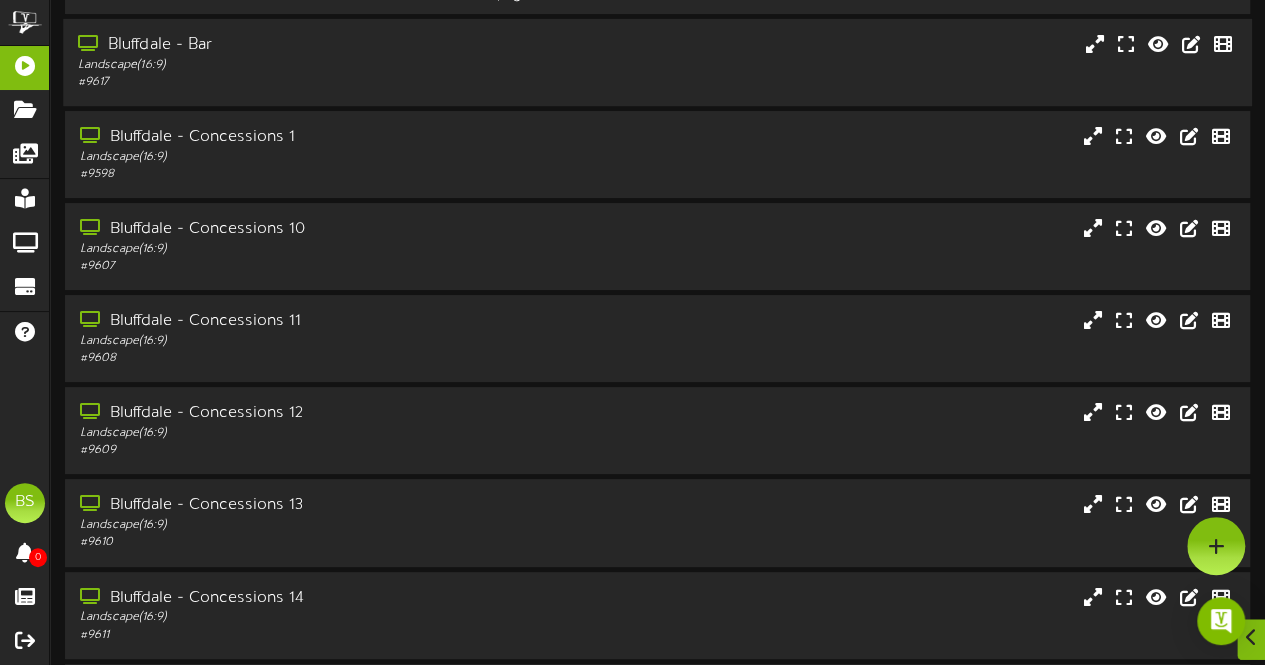 scroll, scrollTop: 0, scrollLeft: 0, axis: both 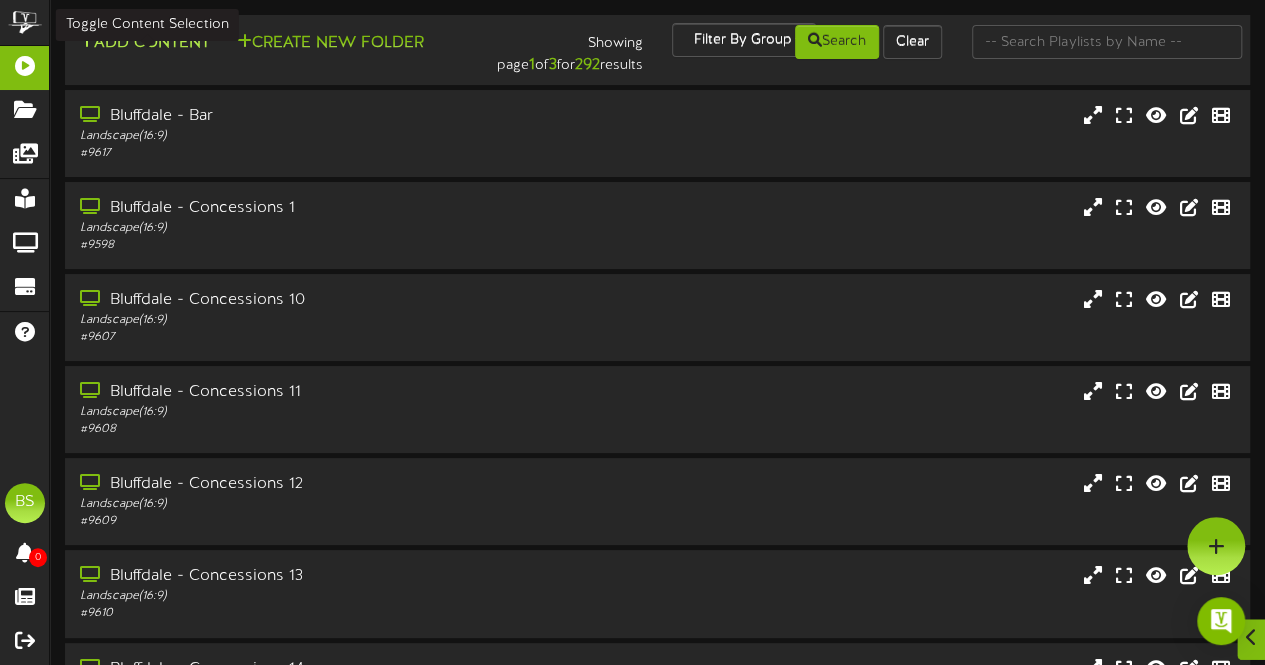 click on "Add Content" at bounding box center [144, 43] 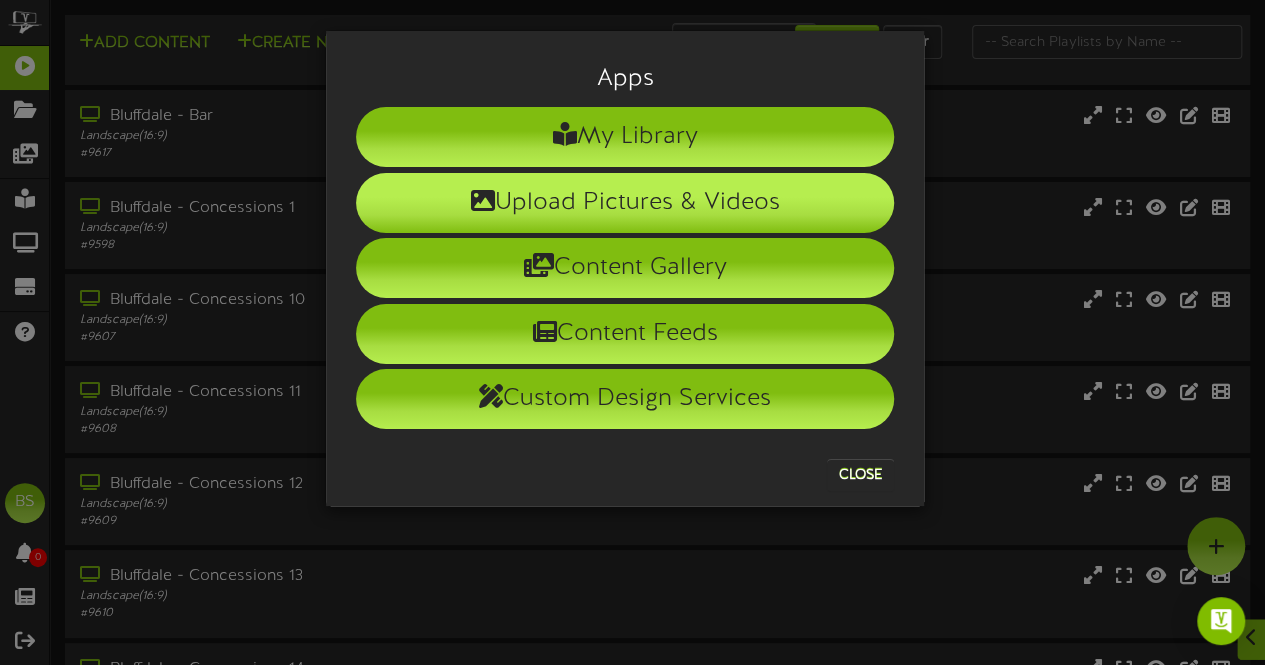 click on "Upload Pictures & Videos" at bounding box center [625, 203] 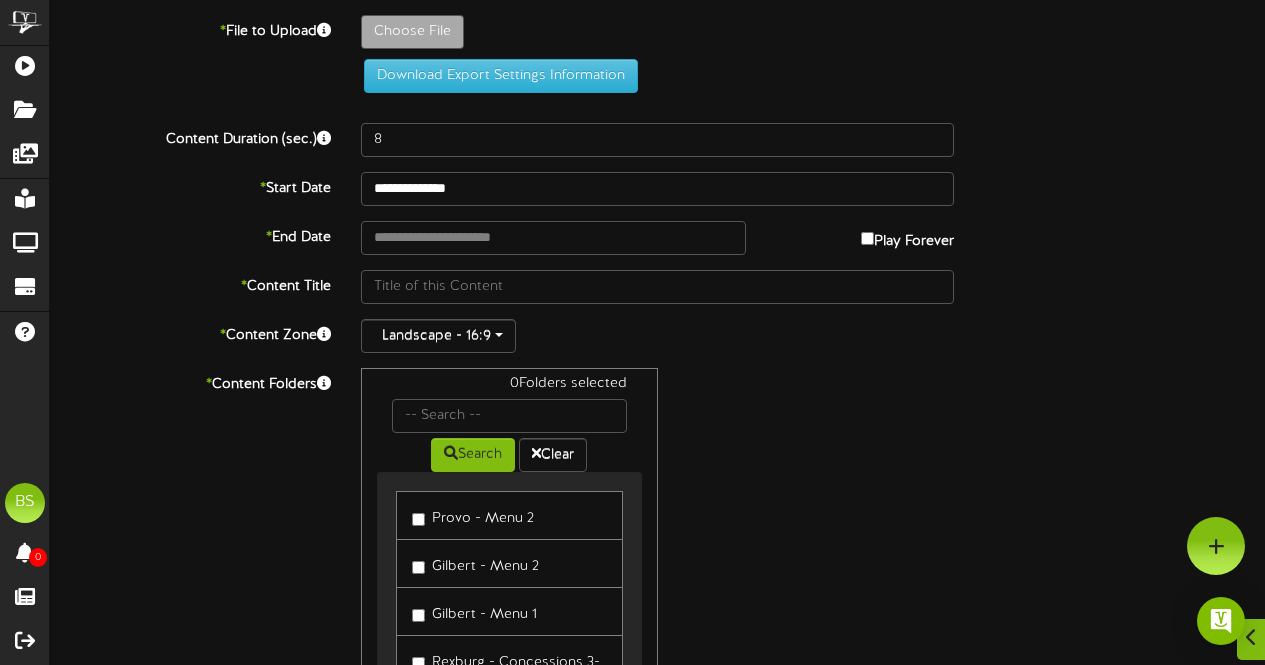 scroll, scrollTop: 0, scrollLeft: 0, axis: both 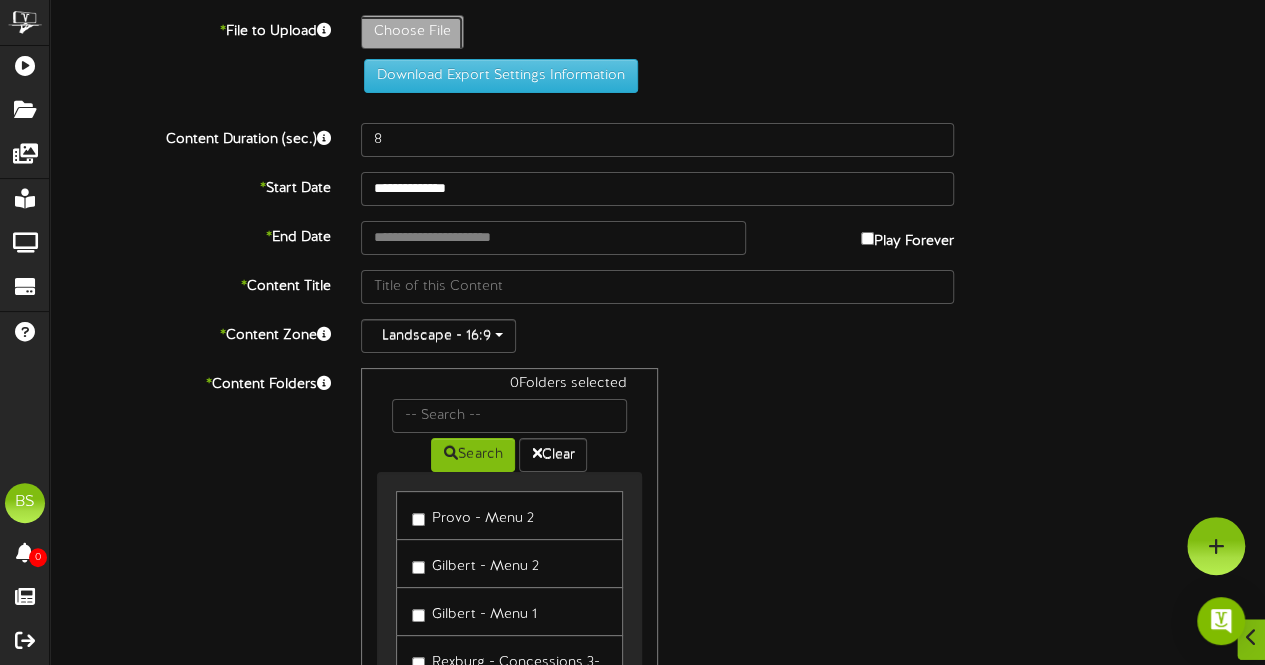 click on "Choose File" at bounding box center (-625, 87) 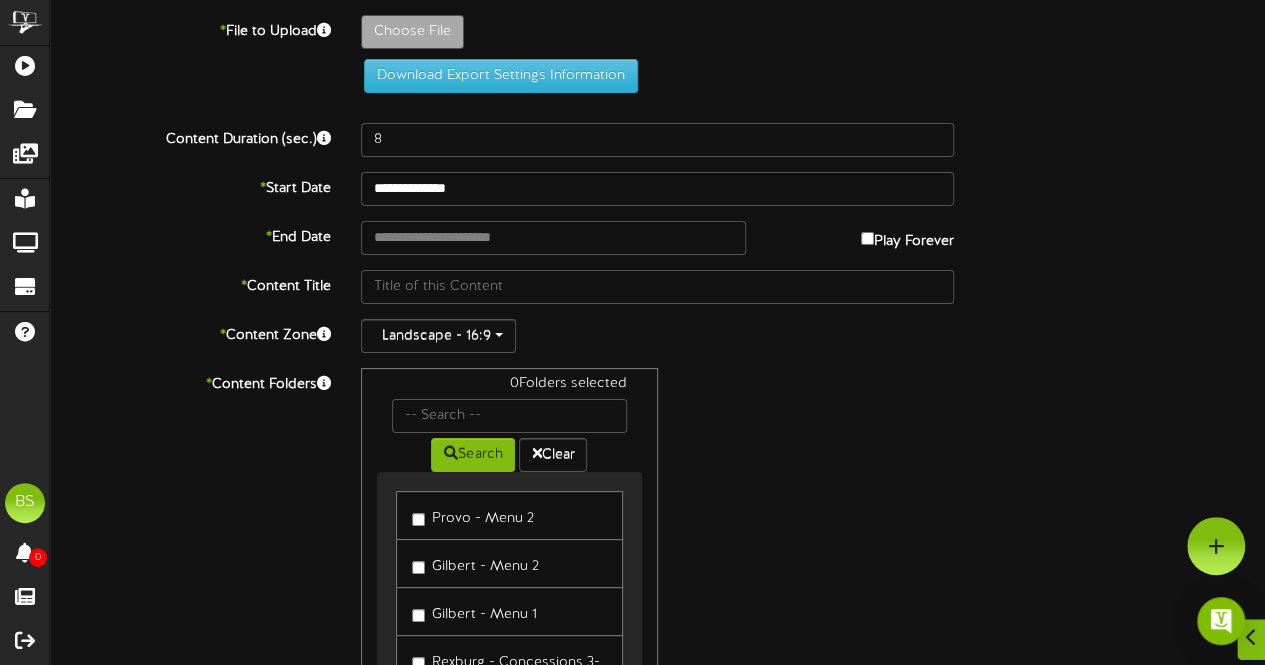 drag, startPoint x: 1163, startPoint y: 1, endPoint x: 783, endPoint y: 47, distance: 382.77408 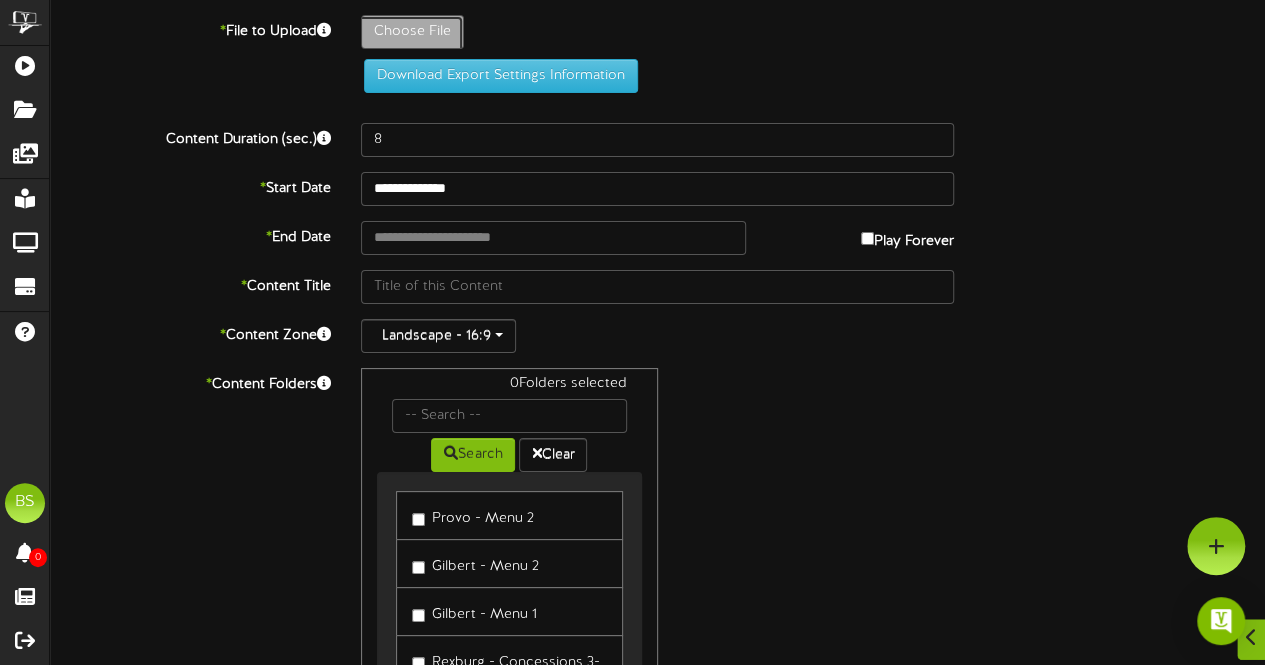 click on "Choose File" at bounding box center (-625, 87) 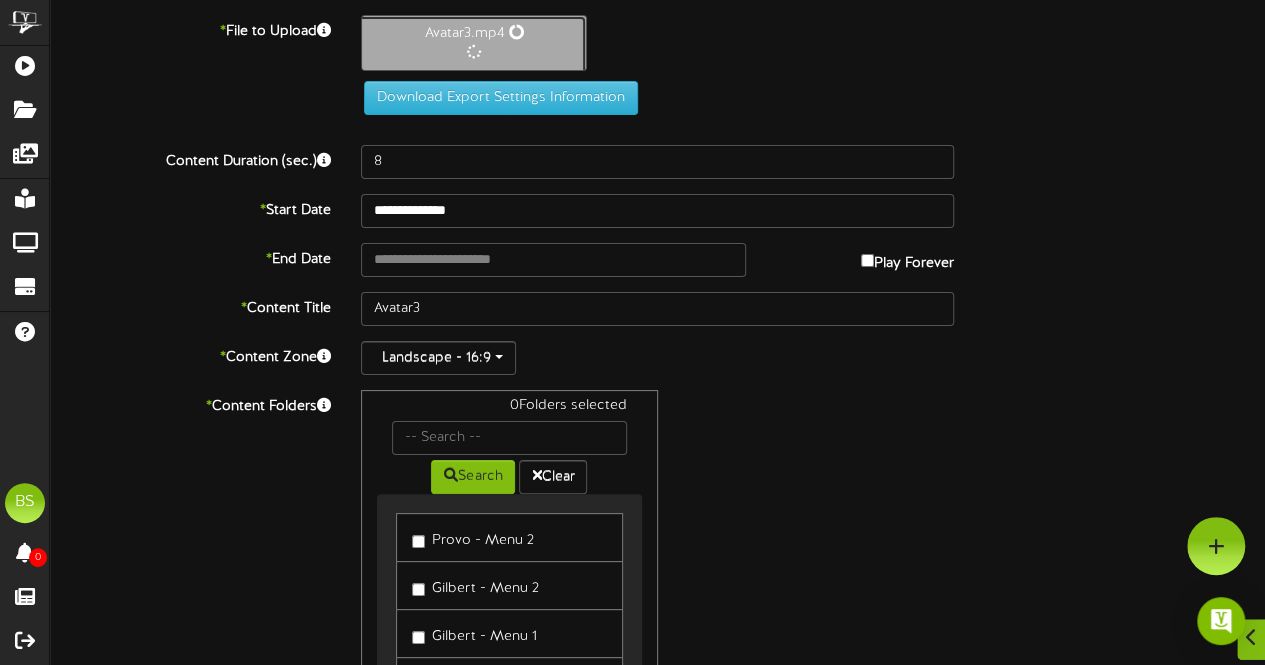 type on "145" 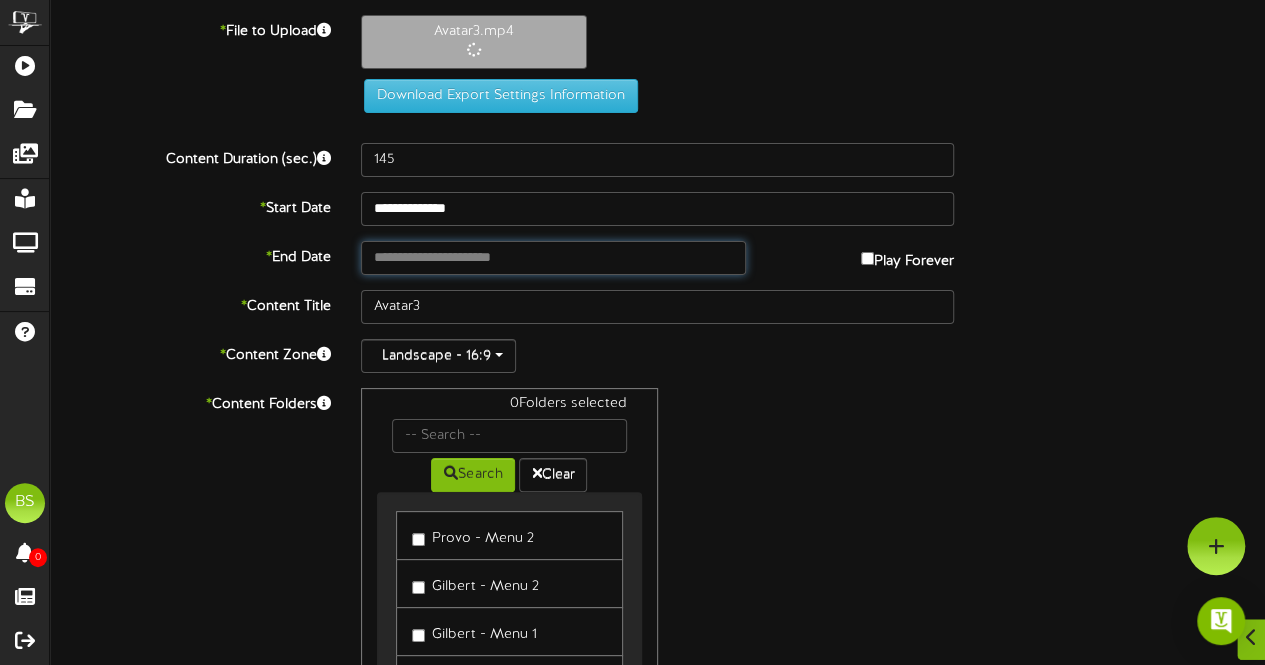 click at bounding box center [553, 258] 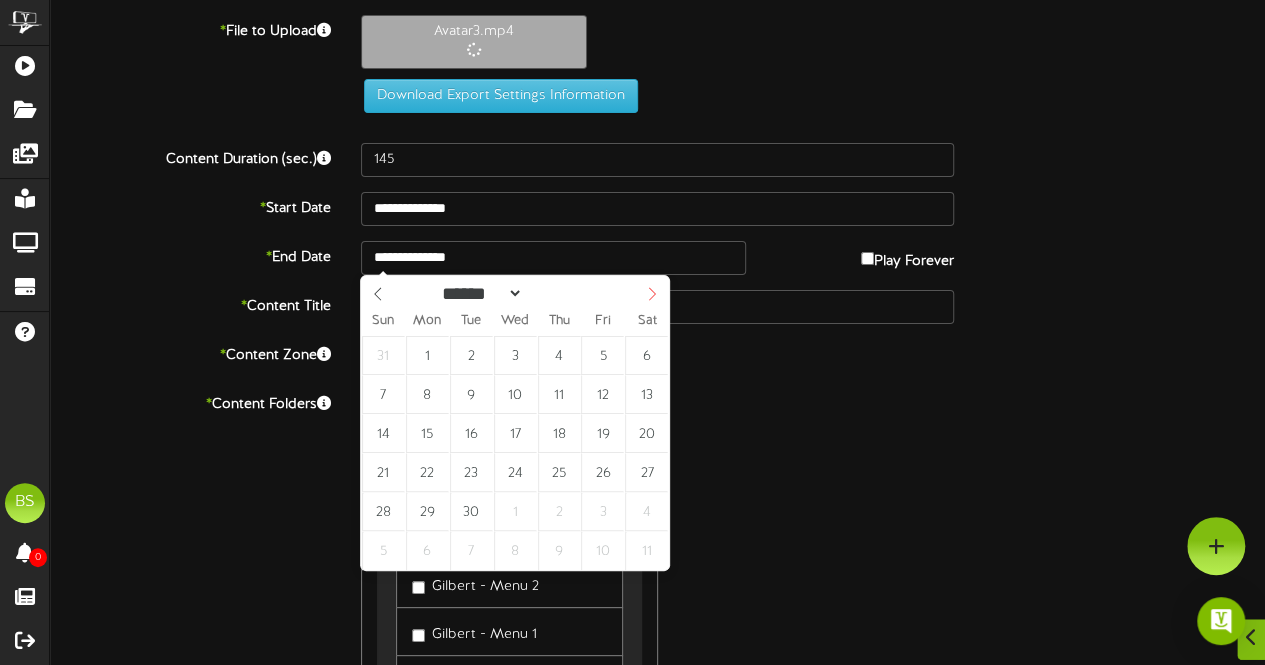 click 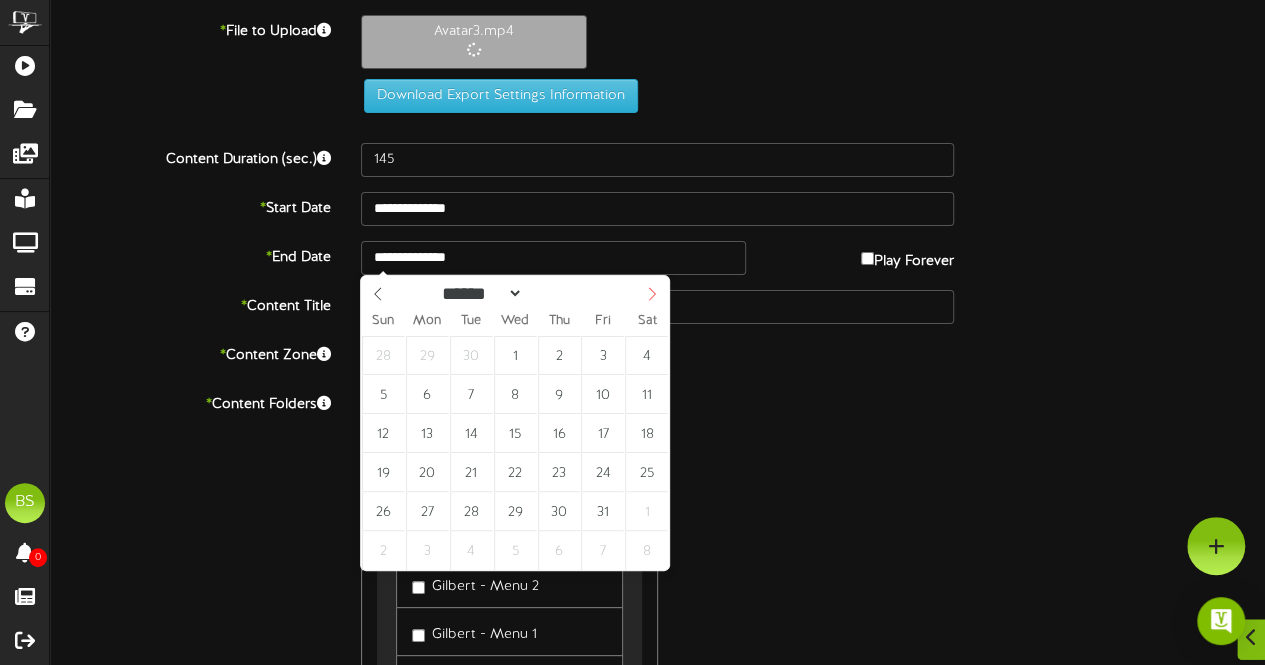 click 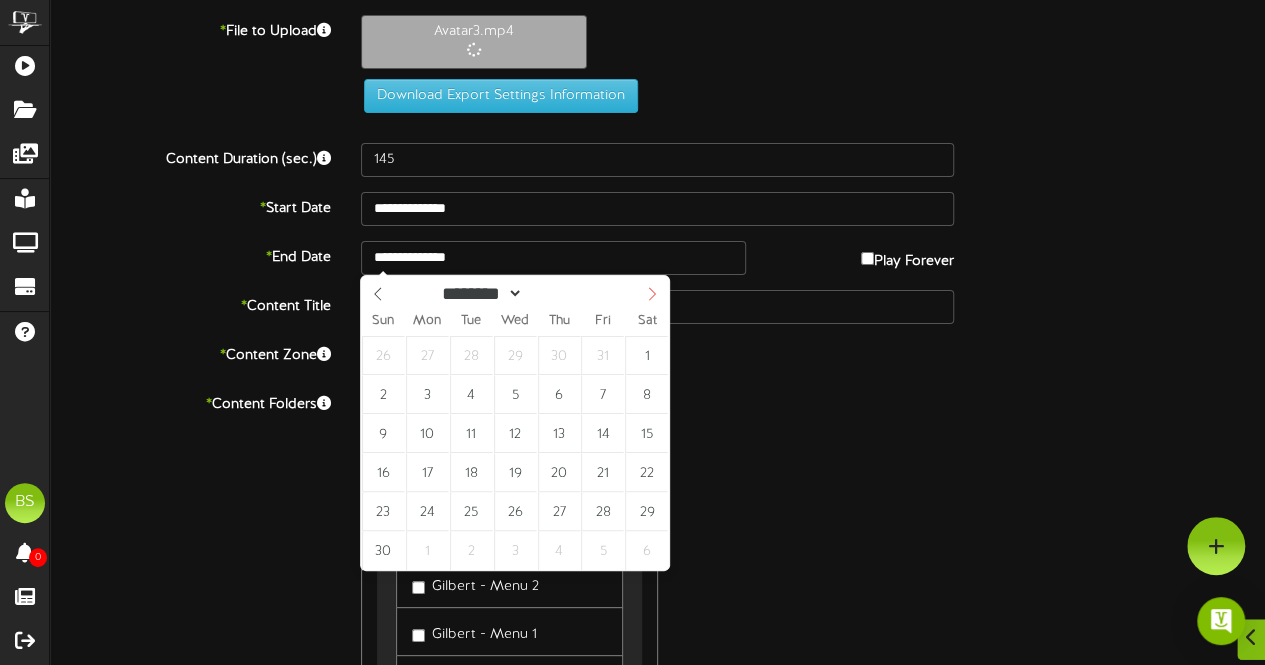 click 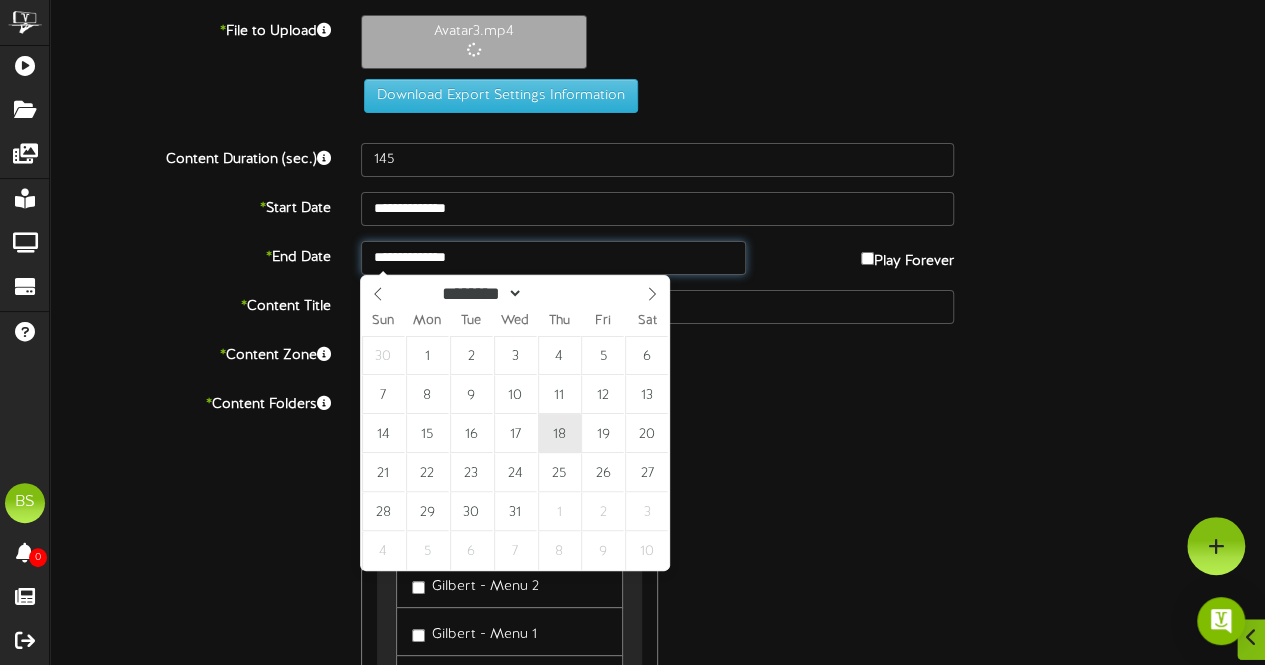type on "**********" 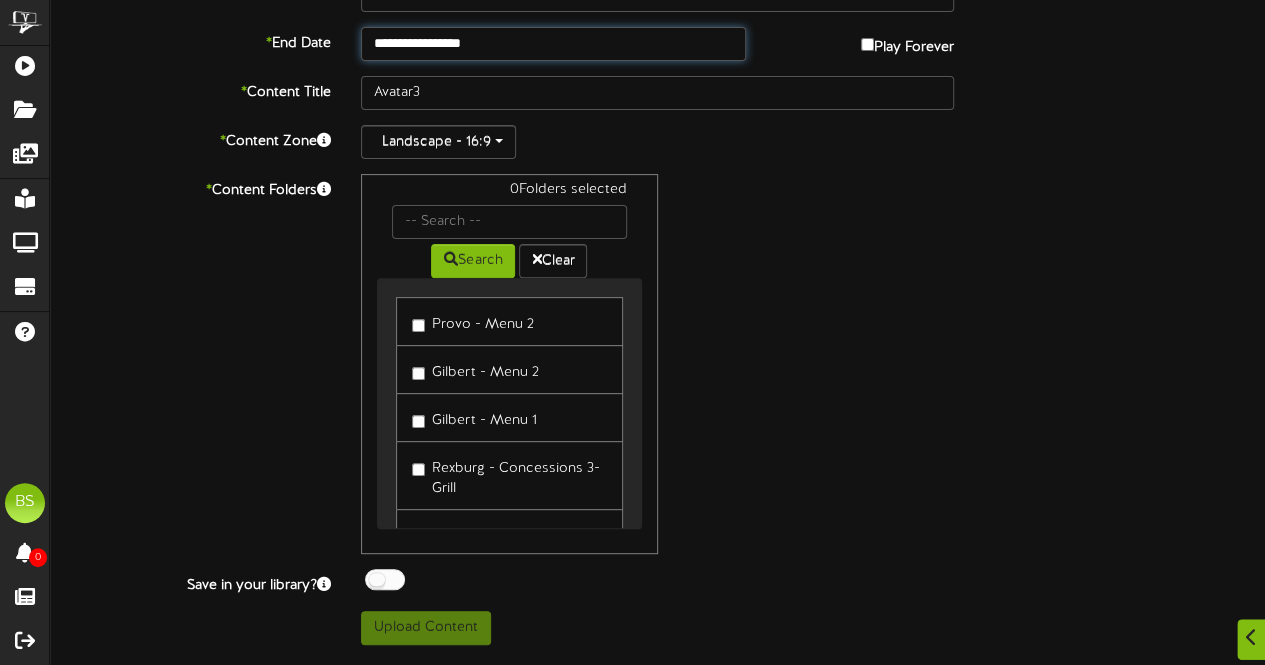 scroll, scrollTop: 300, scrollLeft: 0, axis: vertical 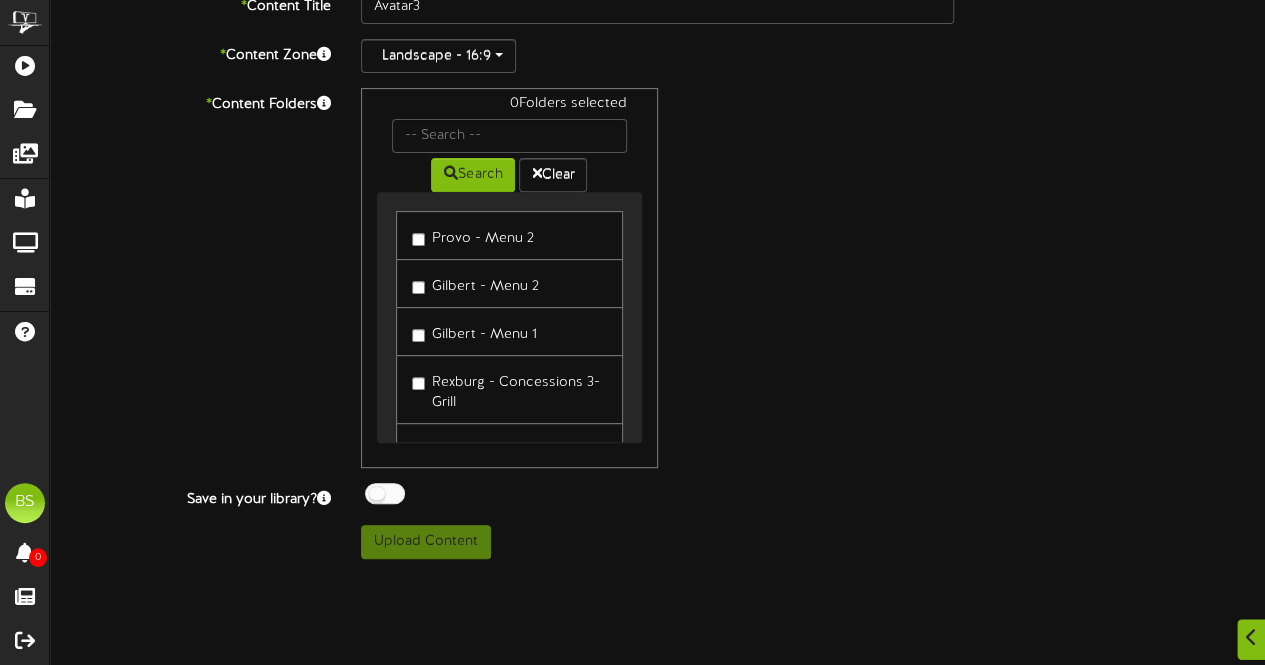click at bounding box center [385, 493] 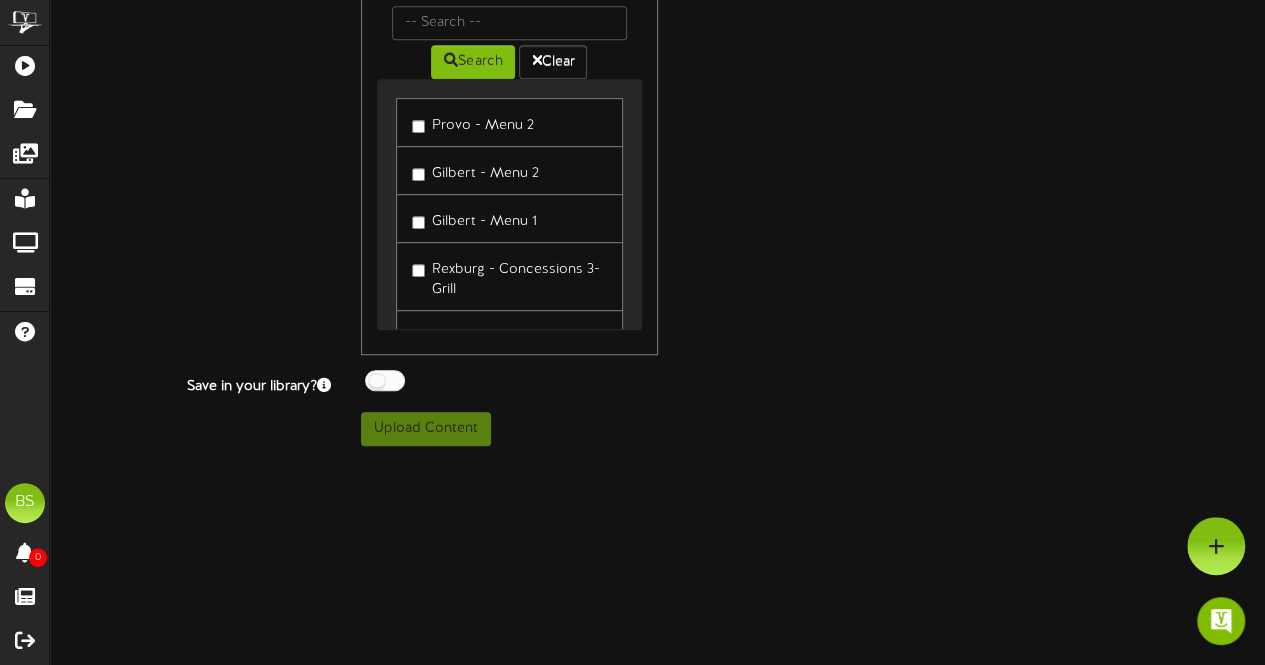 scroll, scrollTop: 0, scrollLeft: 0, axis: both 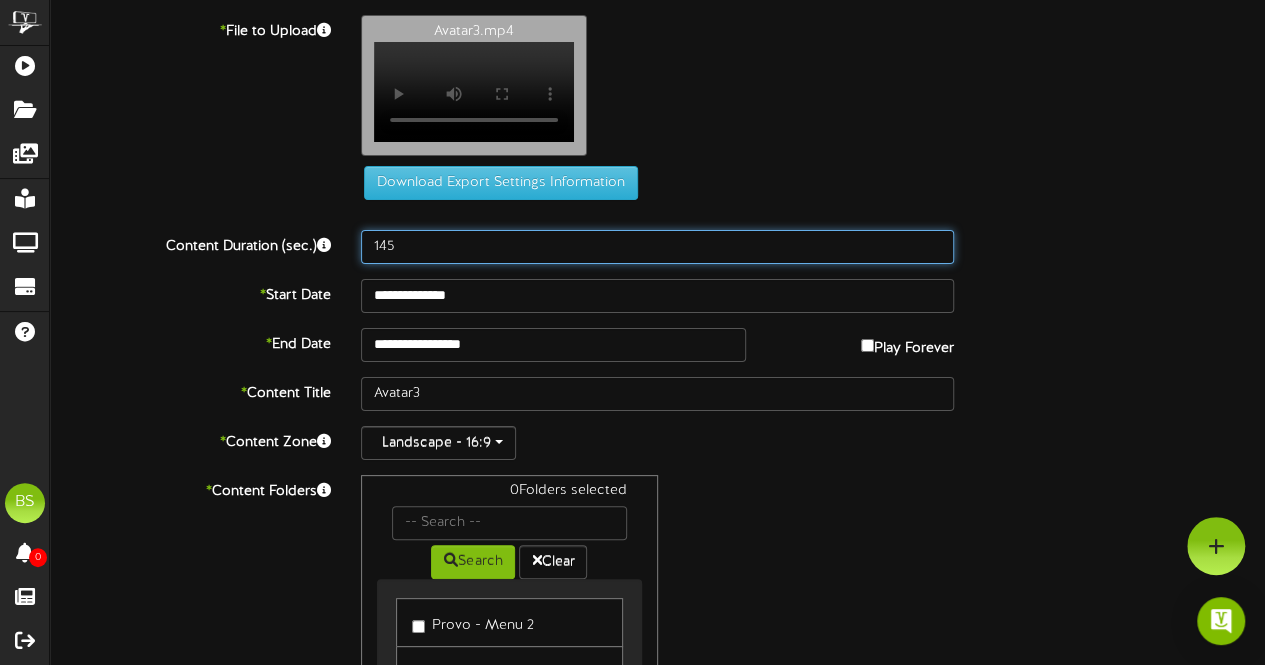 click on "145" at bounding box center (657, 247) 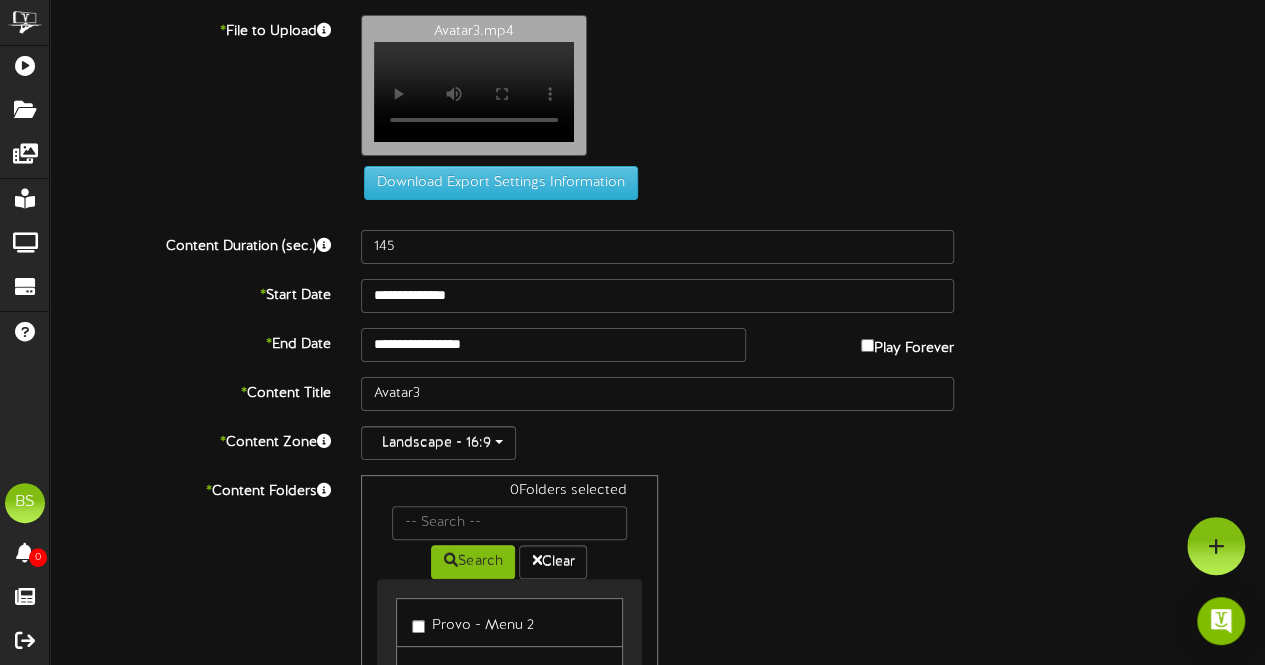 click on "Avatar3.mp4
Your browser does not support HTML5 video." at bounding box center [813, 90] 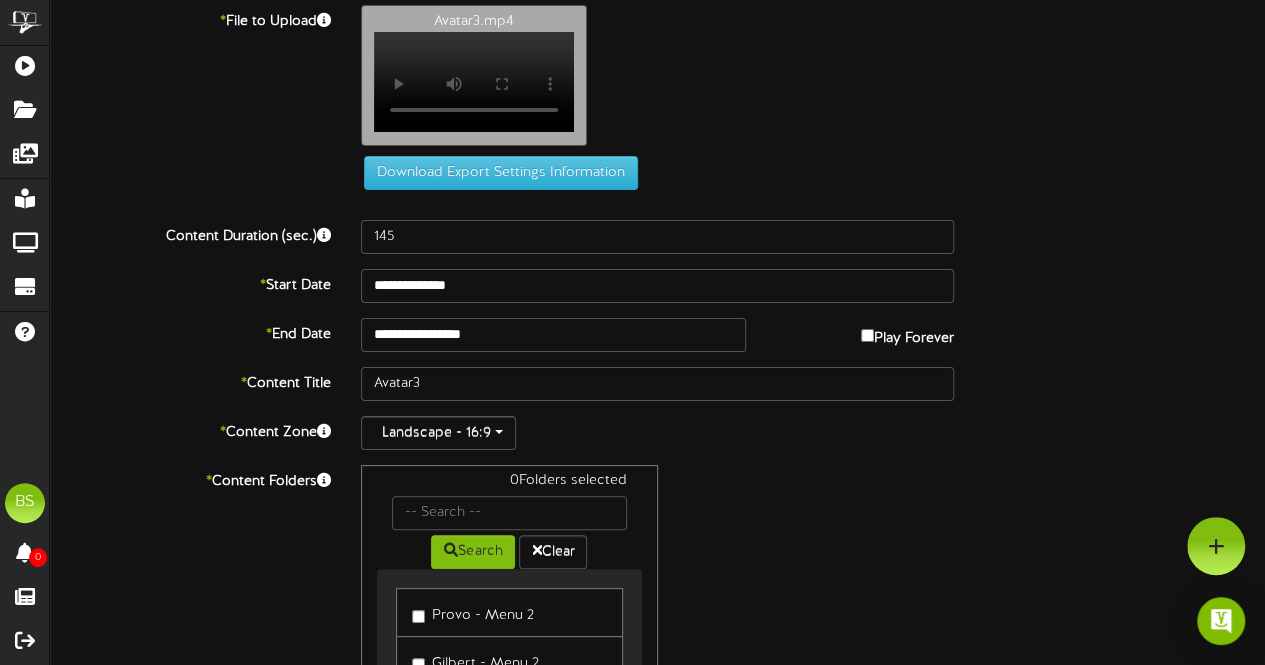 scroll, scrollTop: 0, scrollLeft: 0, axis: both 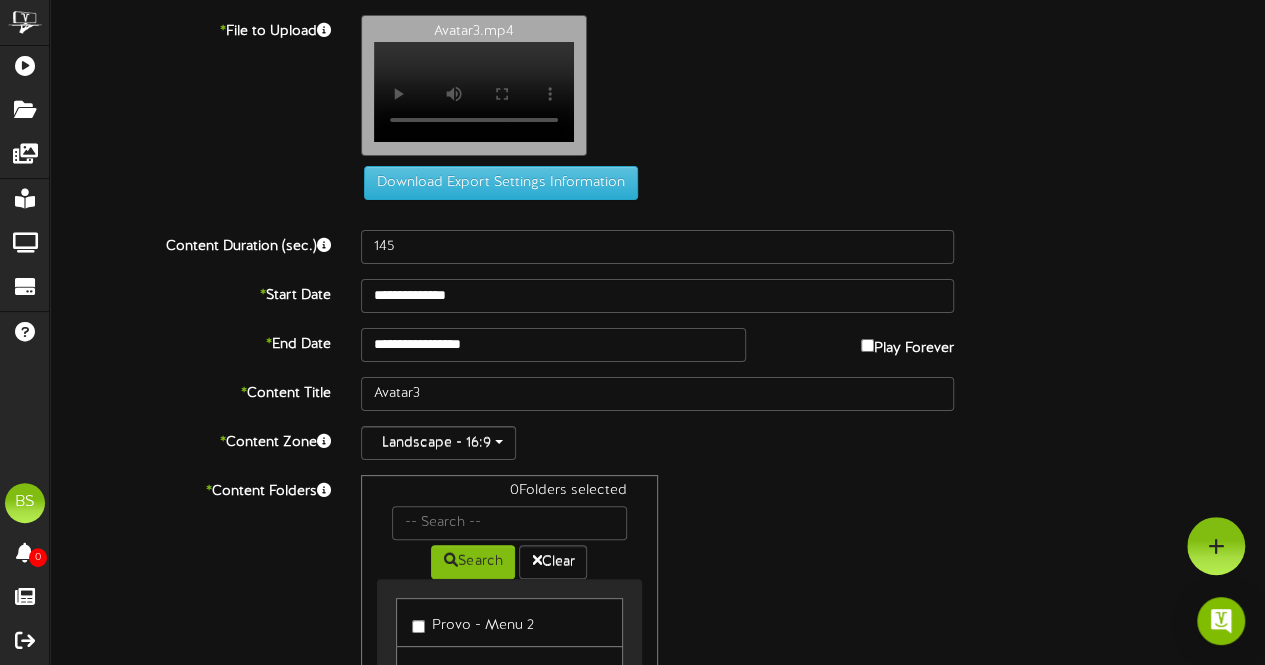 click on "Download Export Settings Information" at bounding box center [657, 107] 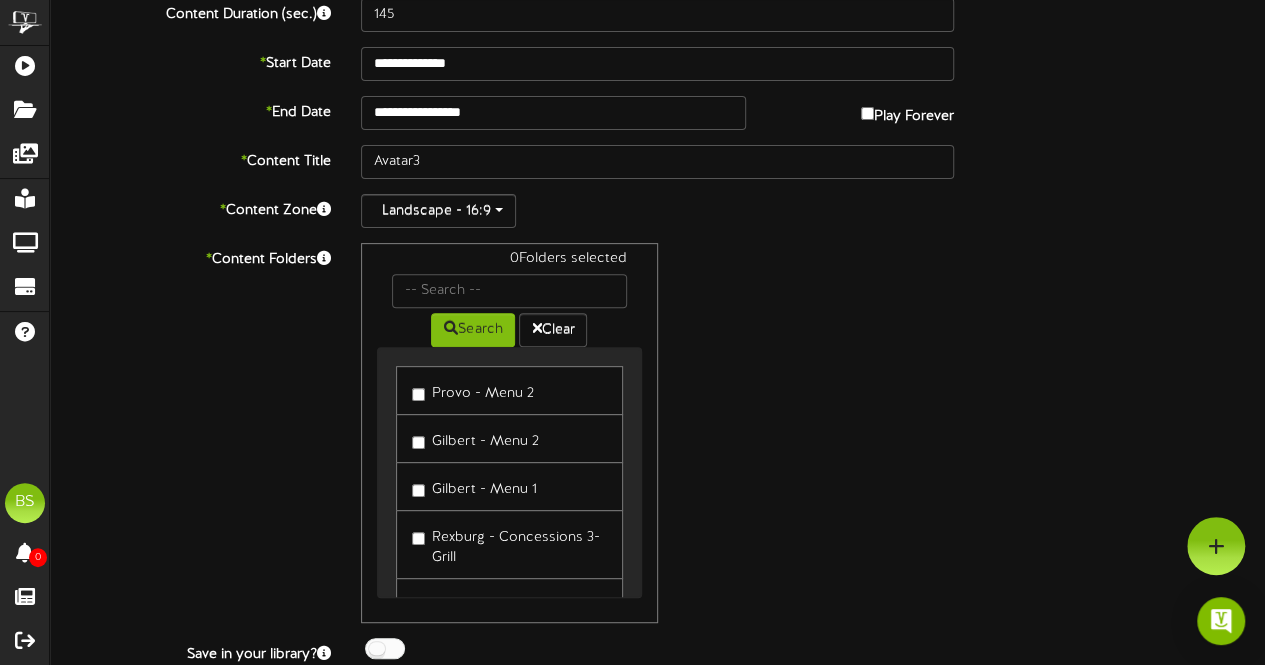 scroll, scrollTop: 0, scrollLeft: 0, axis: both 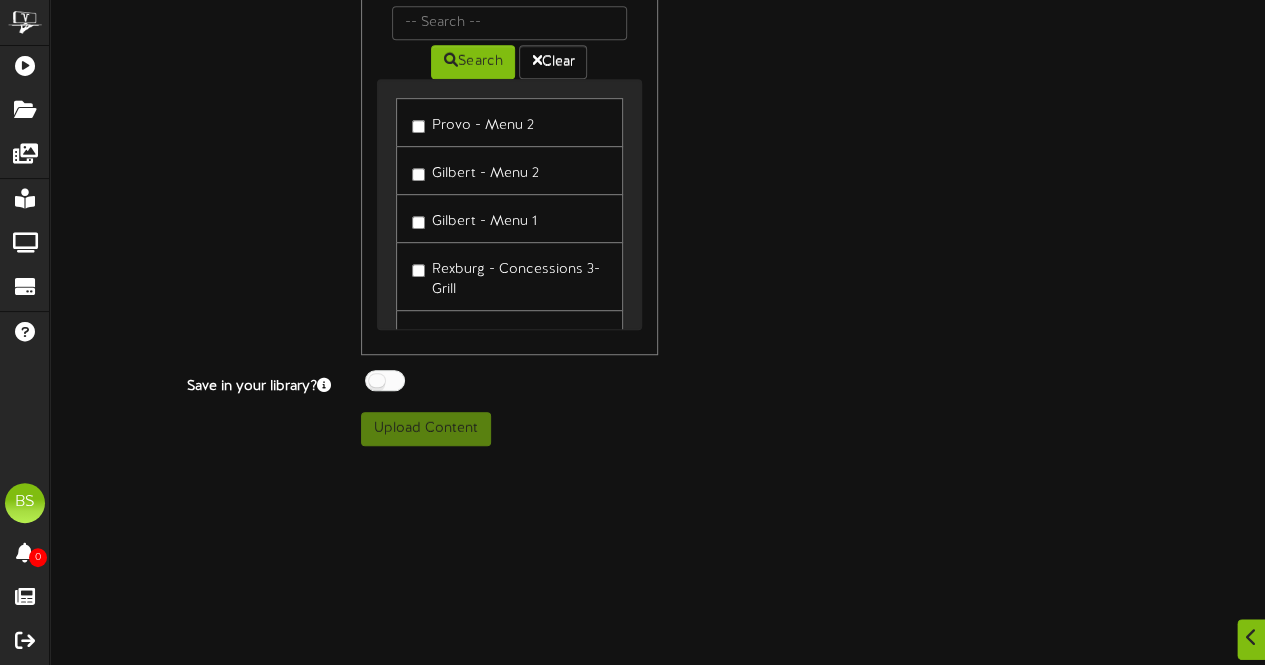 click on "0  Folders selected
Search
Clear
Provo - Menu 2
Gilbert - Menu 2
Gilbert - Menu 1" at bounding box center [657, 165] 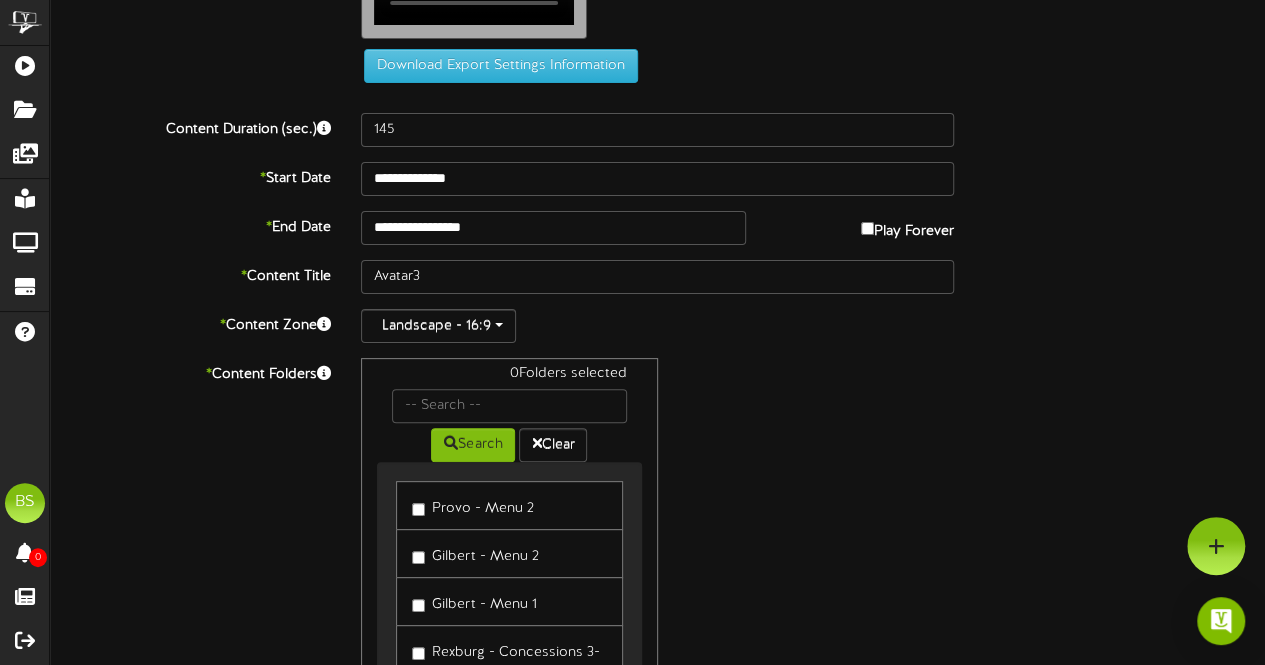 scroll, scrollTop: 0, scrollLeft: 0, axis: both 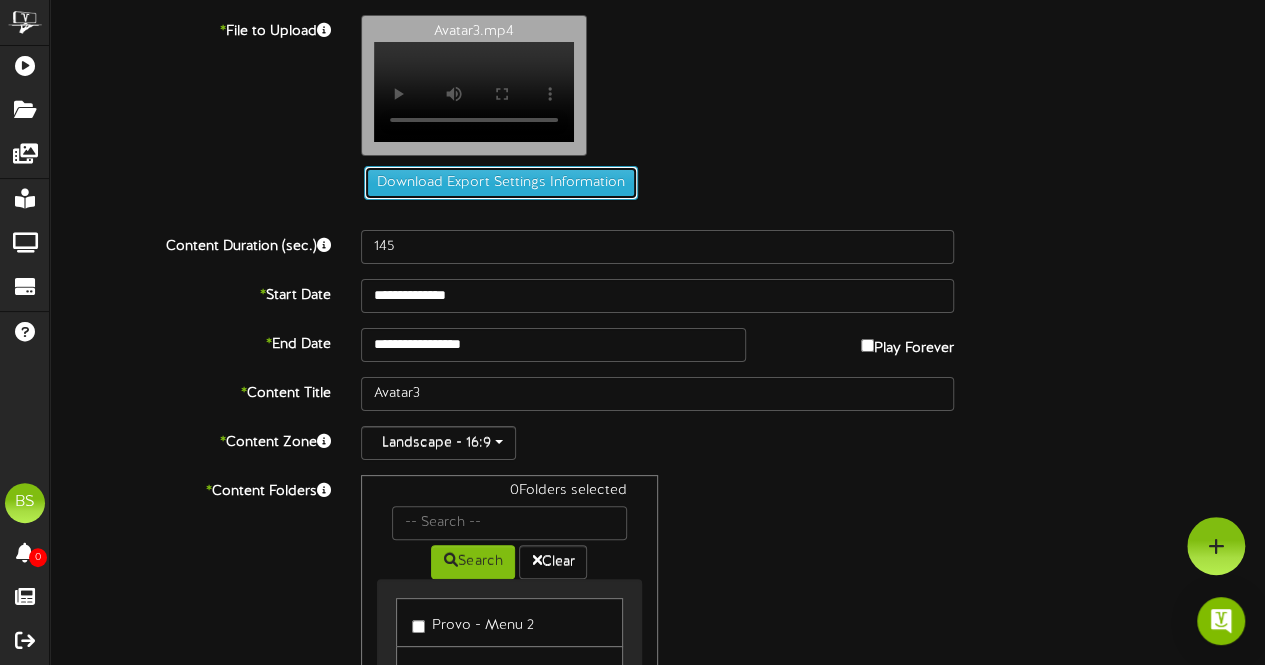 click on "Download Export Settings Information" at bounding box center (501, 183) 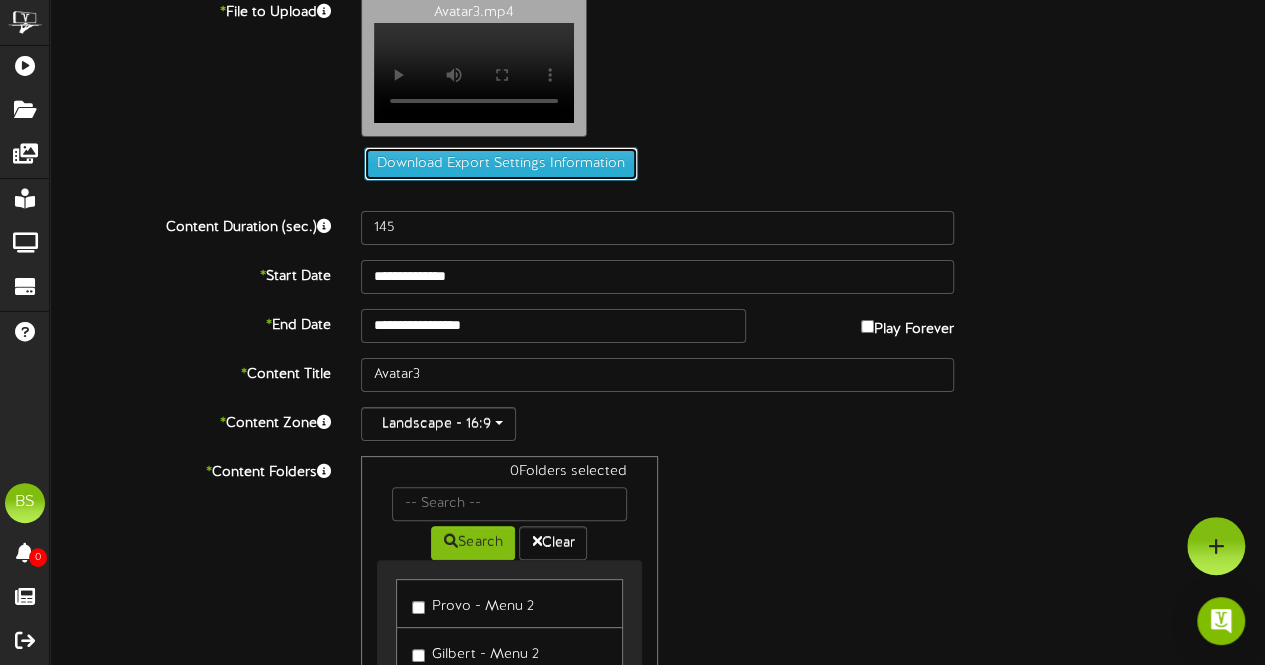 scroll, scrollTop: 0, scrollLeft: 0, axis: both 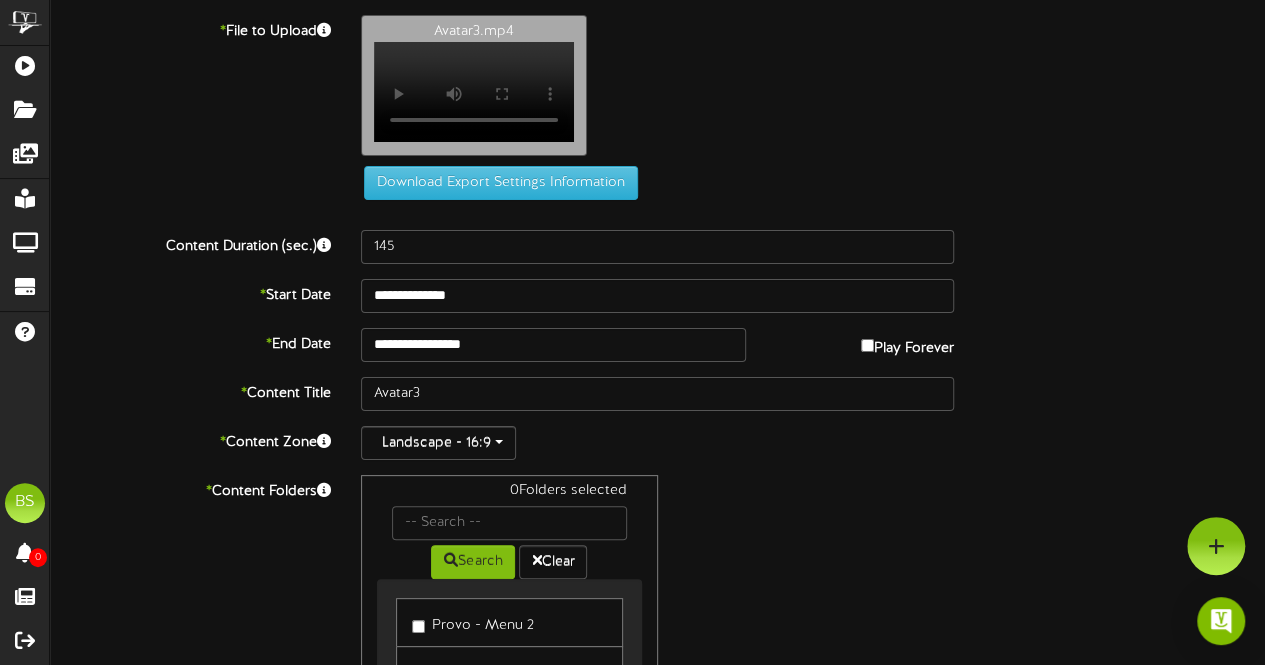 click on "Avatar3.mp4
Your browser does not support HTML5 video." at bounding box center (813, 90) 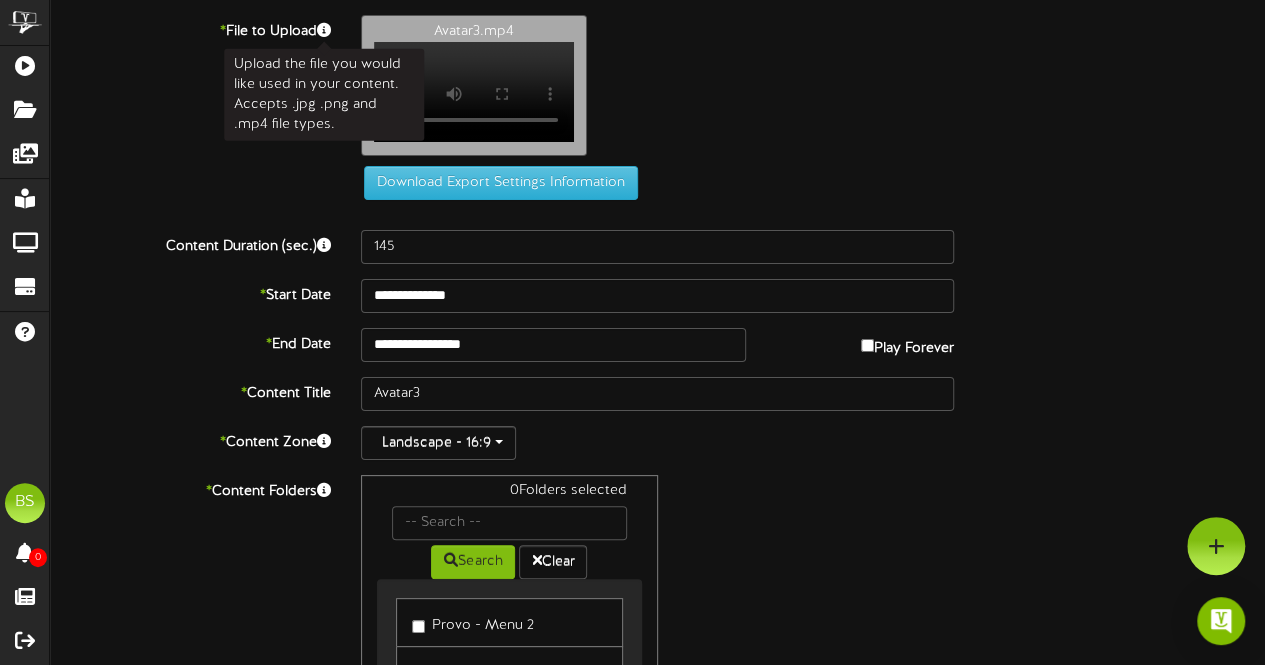 click at bounding box center (324, 30) 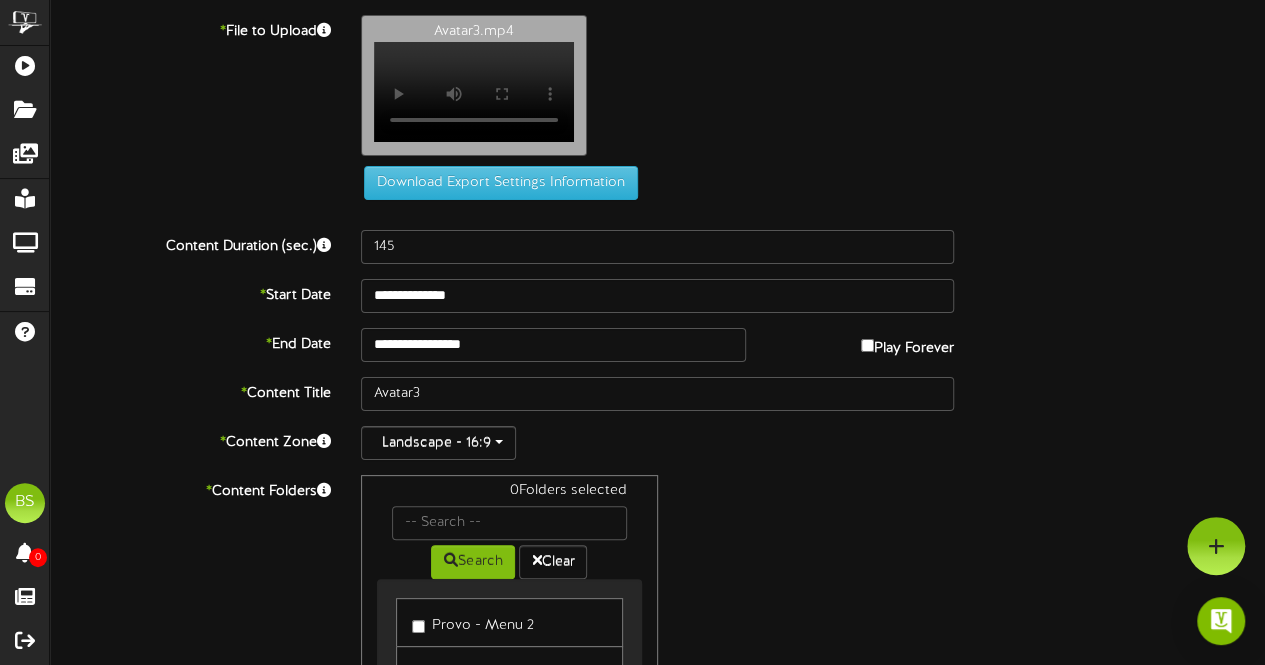 click on "Avatar3.mp4
Your browser does not support HTML5 video." at bounding box center [813, 90] 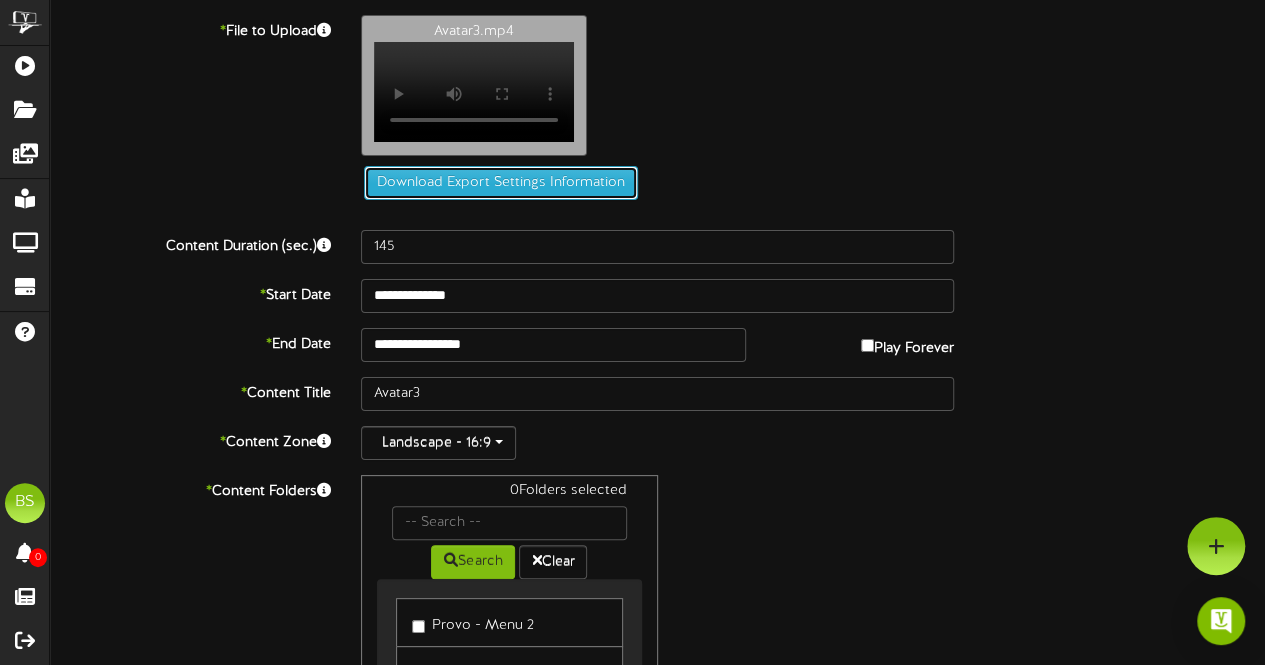 click on "Download Export Settings Information" at bounding box center [501, 183] 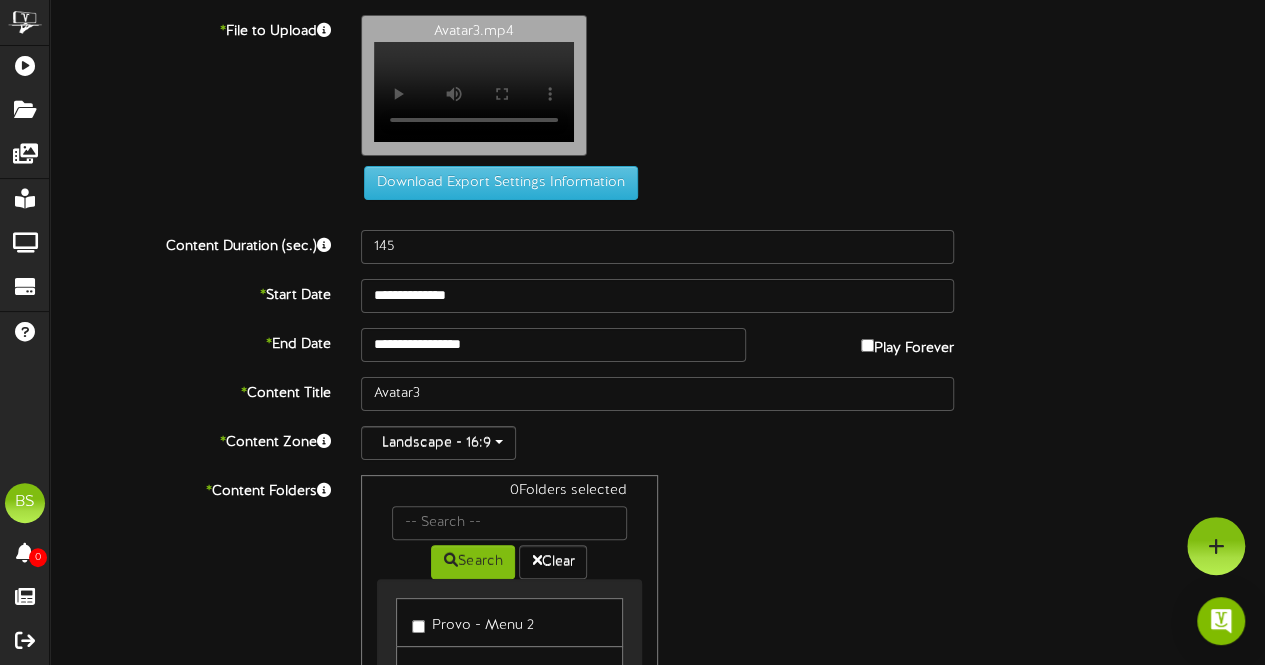 drag, startPoint x: 1241, startPoint y: 101, endPoint x: 1208, endPoint y: 89, distance: 35.1141 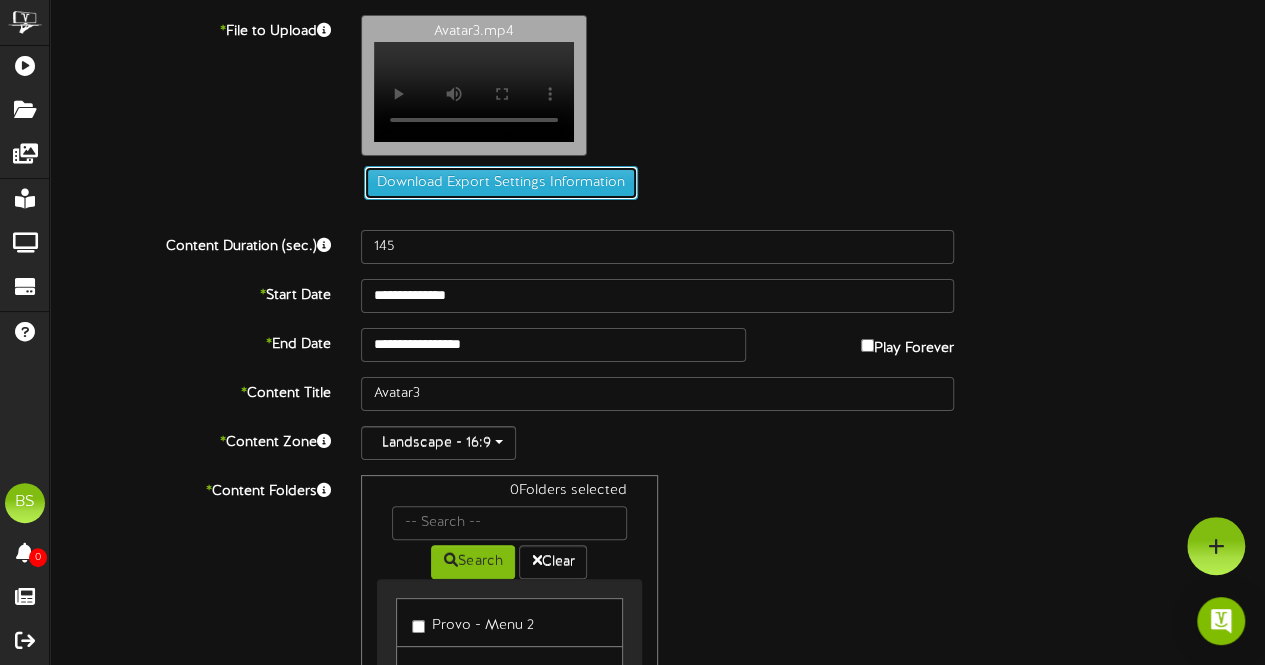 click on "Download Export Settings Information" at bounding box center [501, 183] 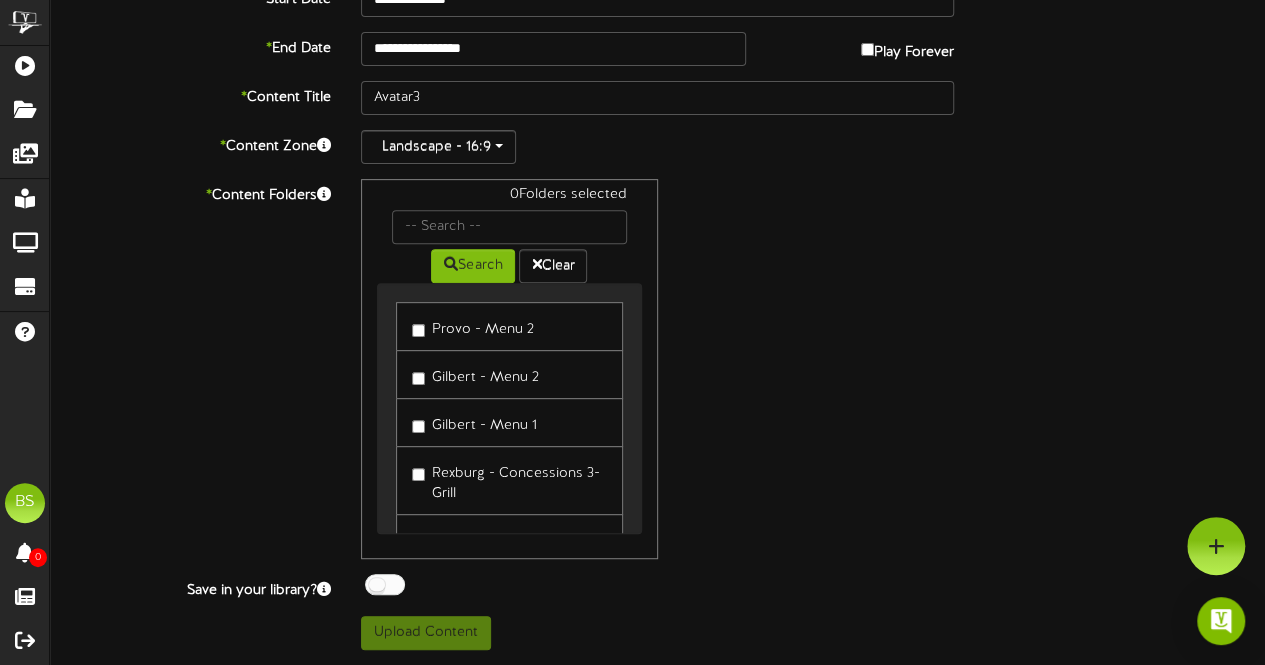 scroll, scrollTop: 0, scrollLeft: 0, axis: both 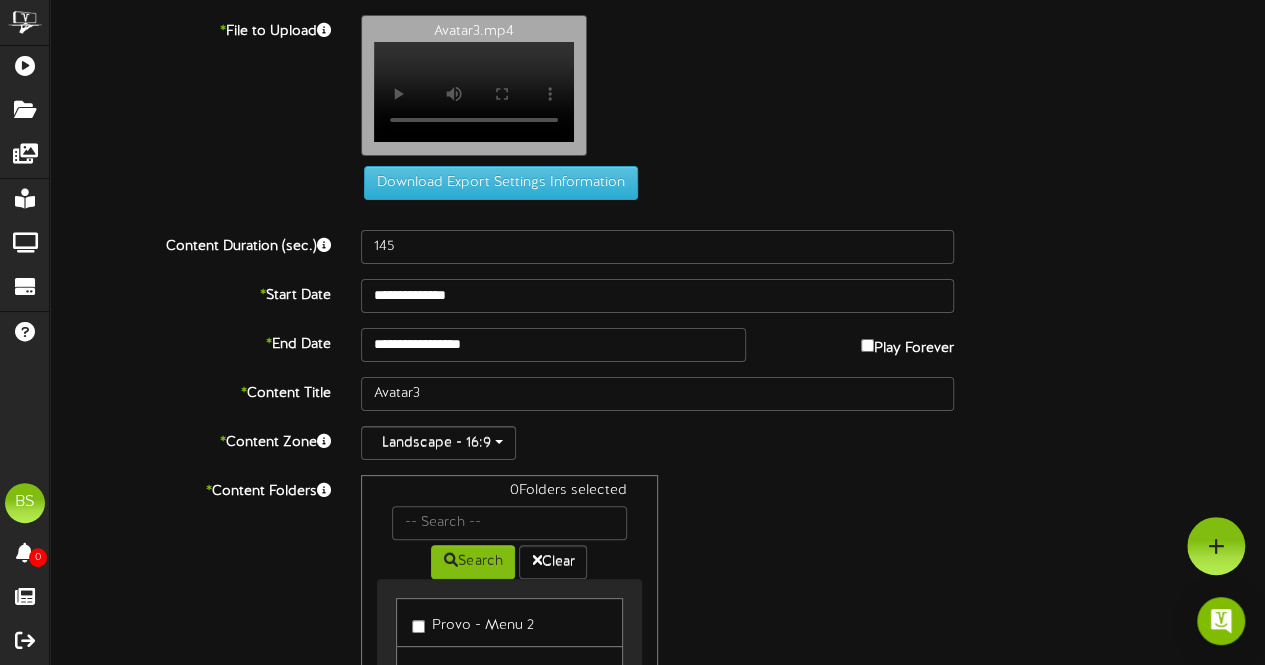 click on "Avatar3.mp4
Your browser does not support HTML5 video." at bounding box center [813, 90] 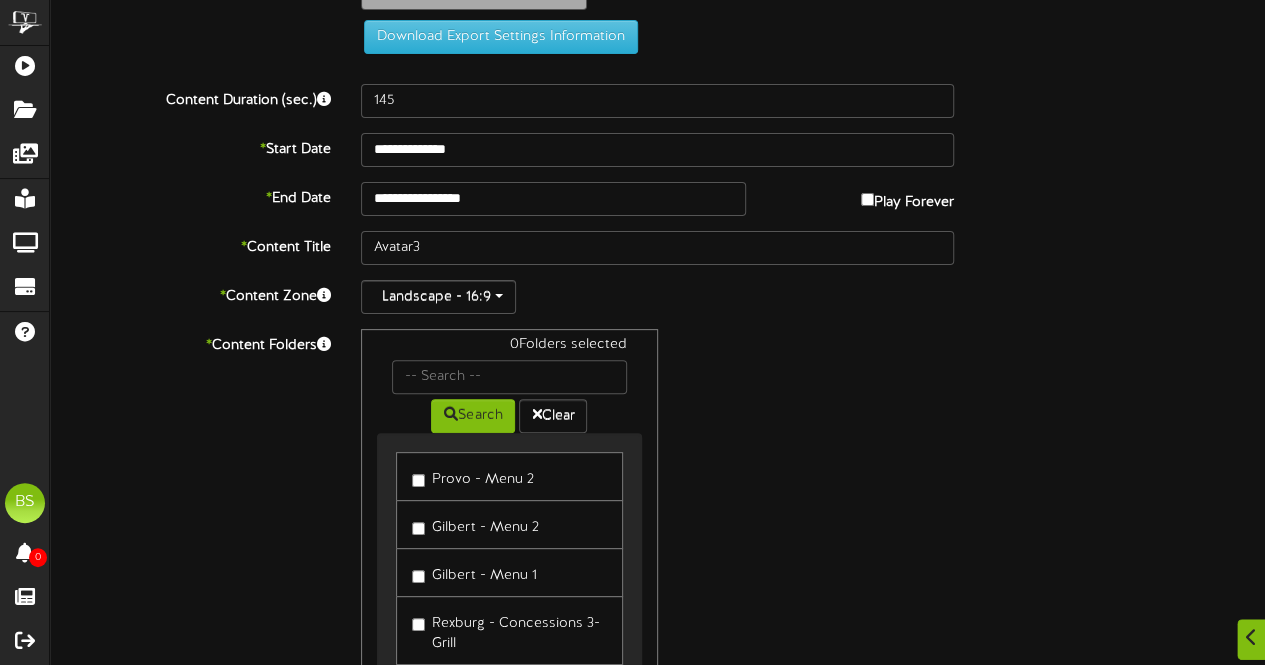 scroll, scrollTop: 302, scrollLeft: 0, axis: vertical 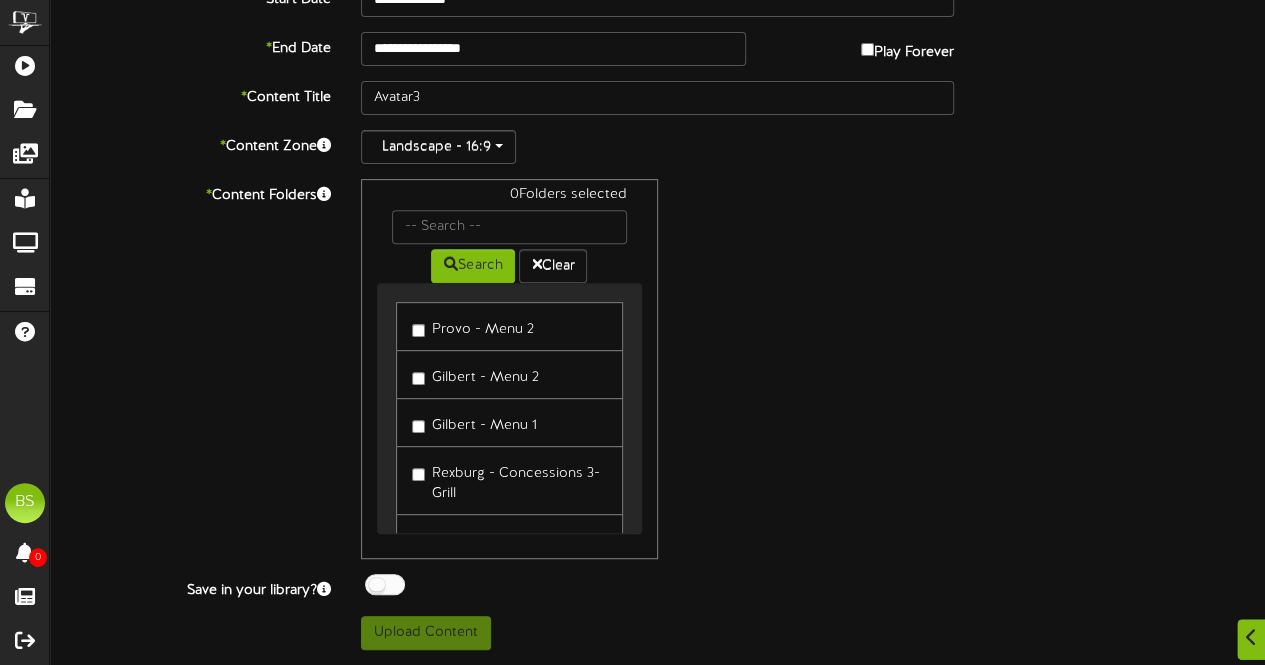 drag, startPoint x: 956, startPoint y: 265, endPoint x: 713, endPoint y: 151, distance: 268.412 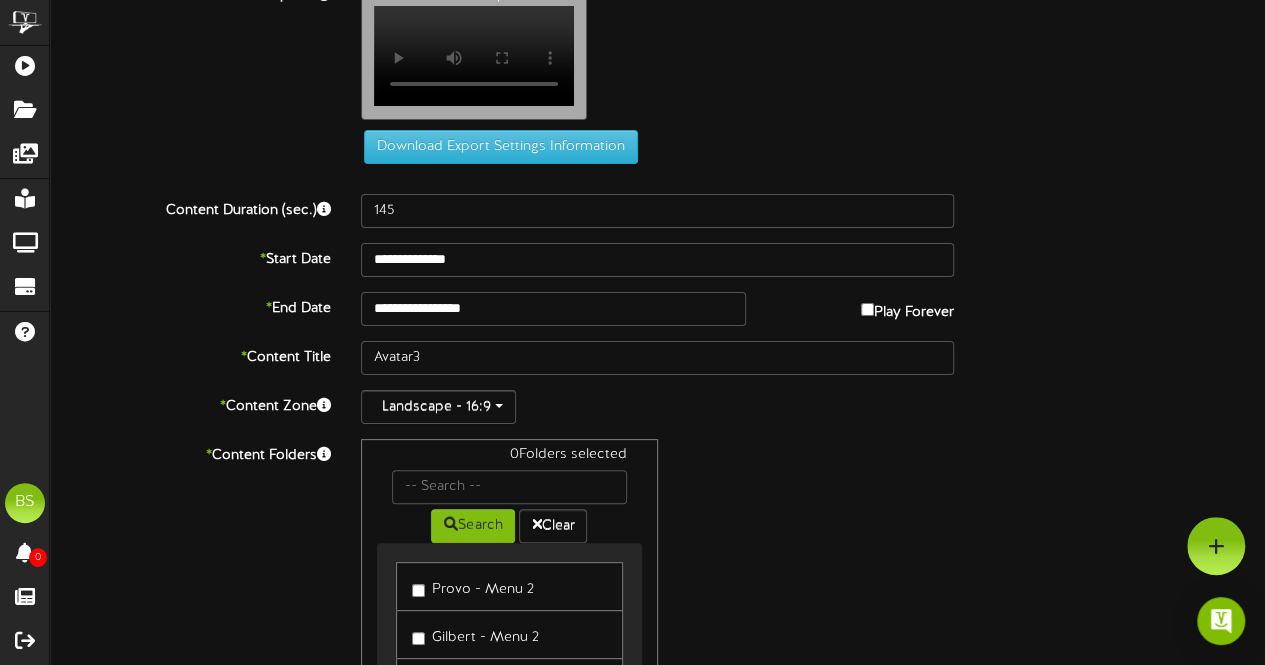 scroll, scrollTop: 2, scrollLeft: 0, axis: vertical 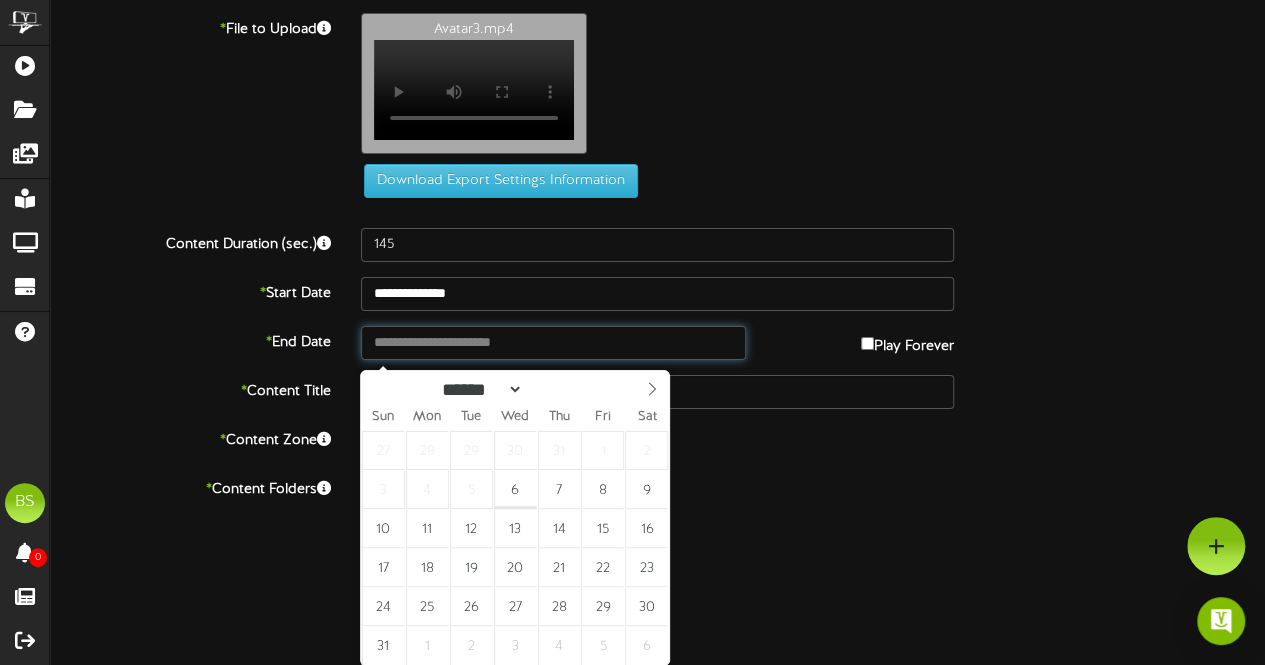 click at bounding box center [553, 343] 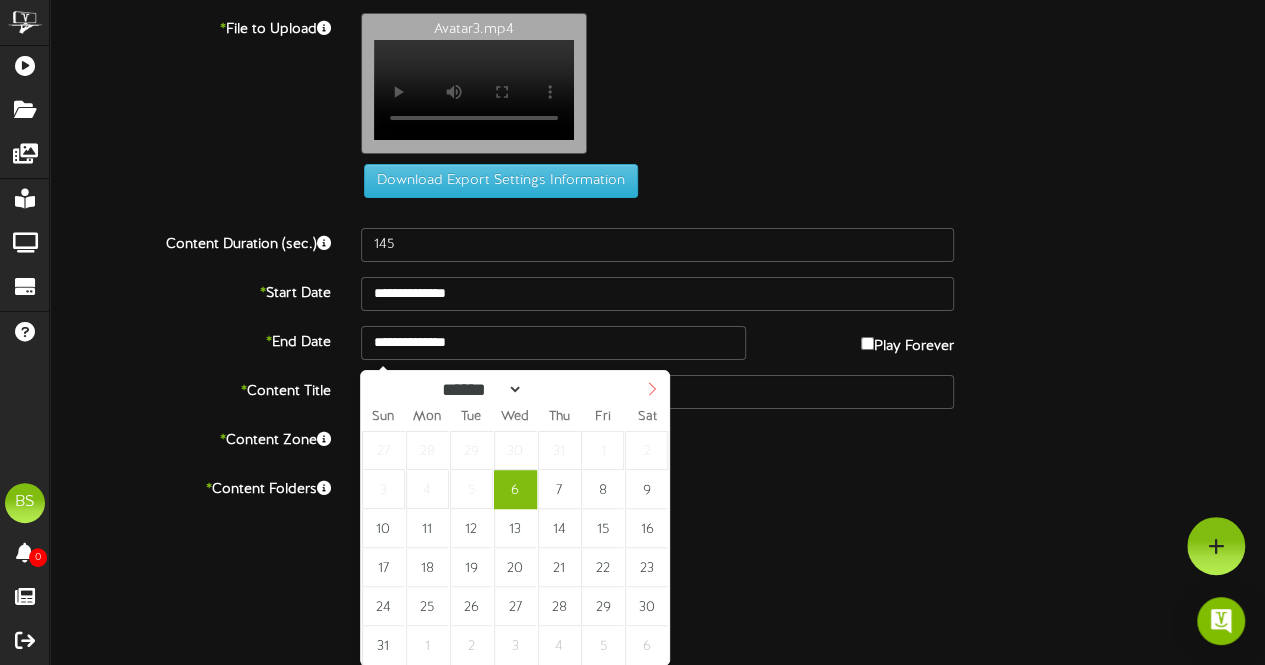 click 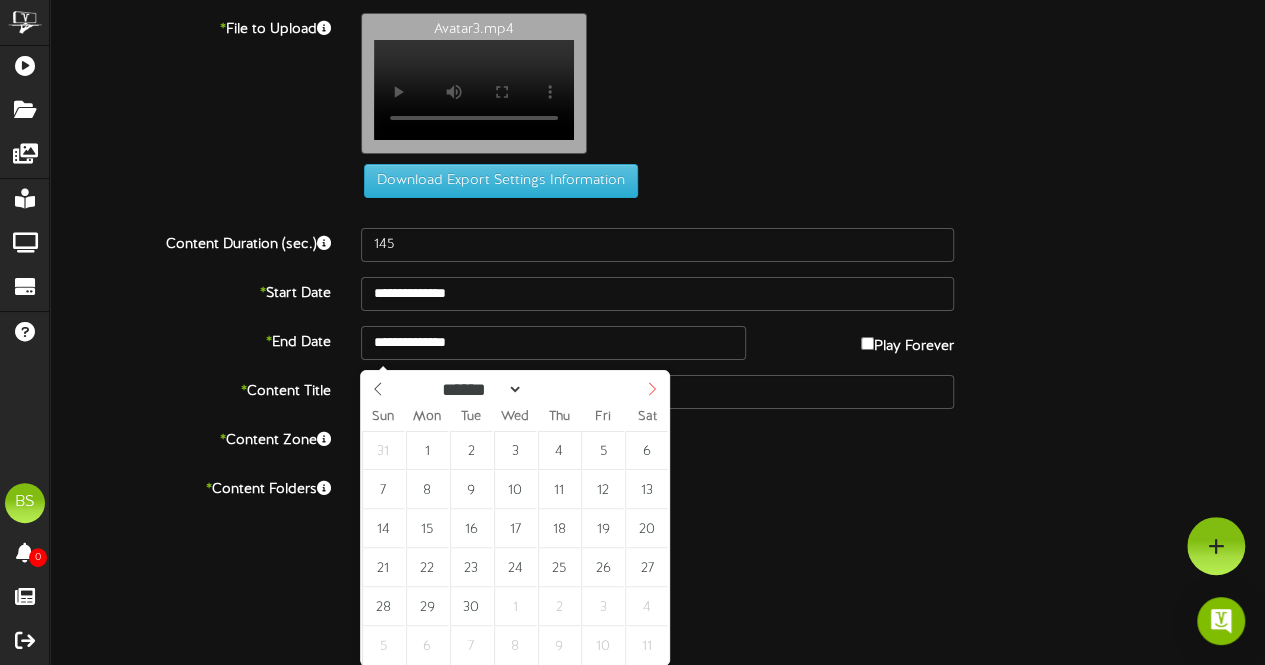 click 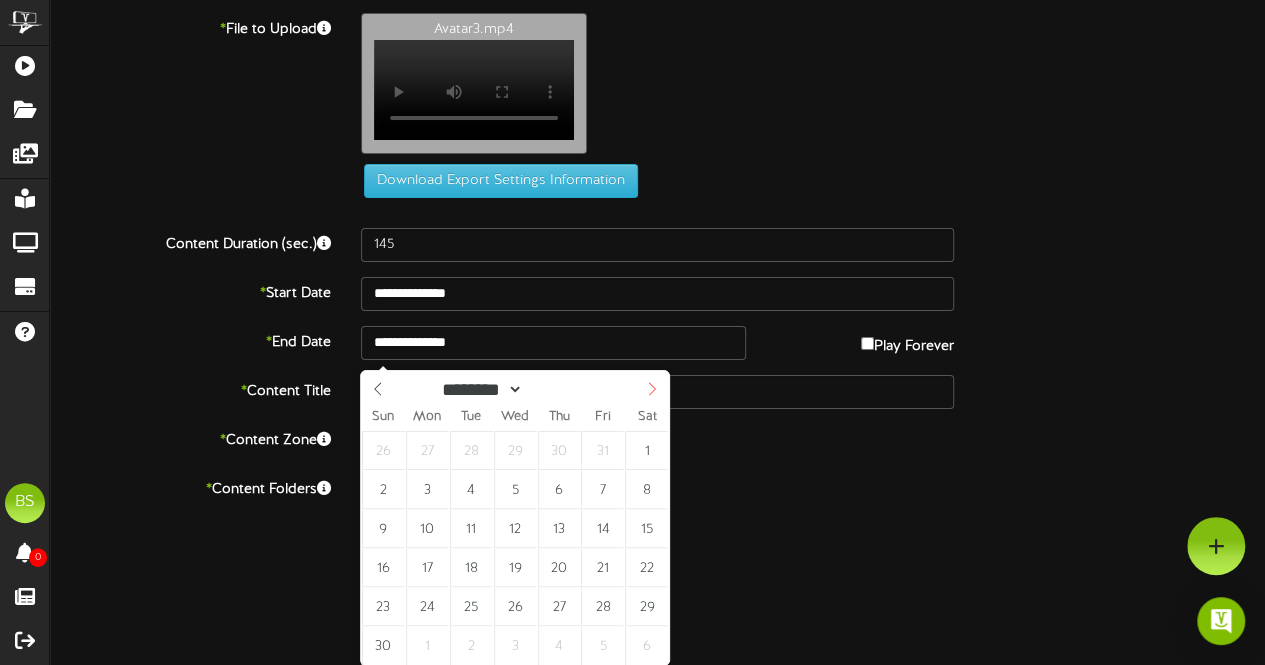 click 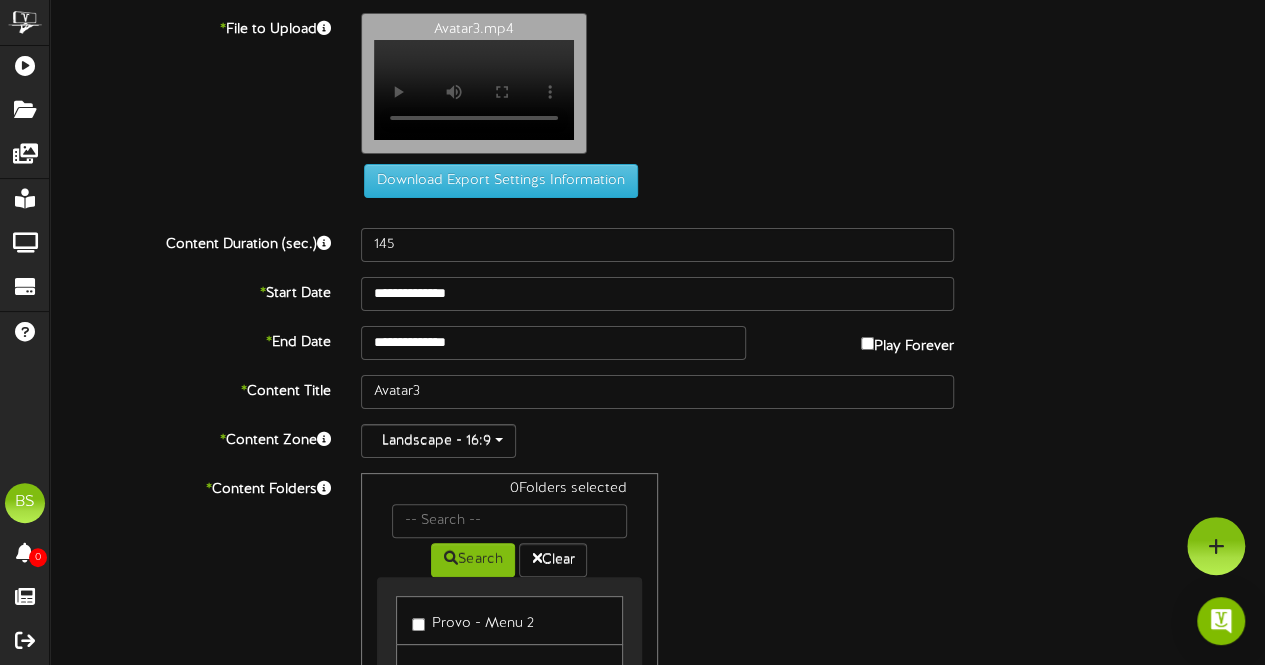 click on "Landscape - 16:9" at bounding box center (657, 441) 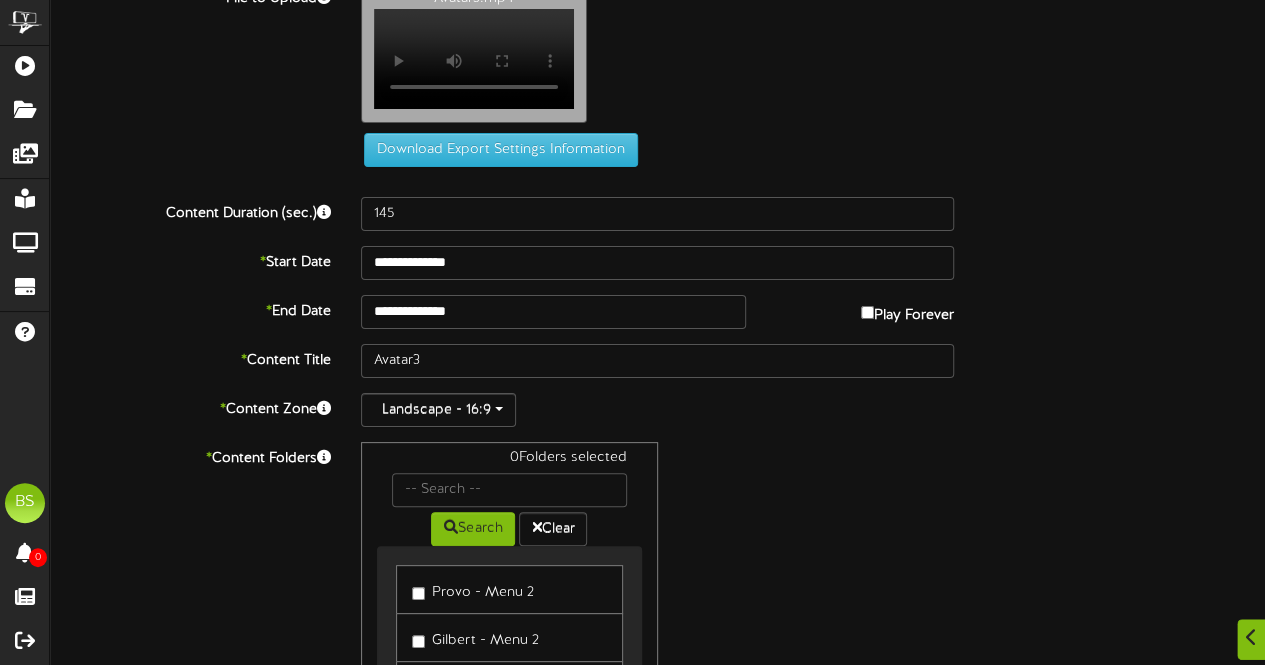 scroll, scrollTop: 0, scrollLeft: 0, axis: both 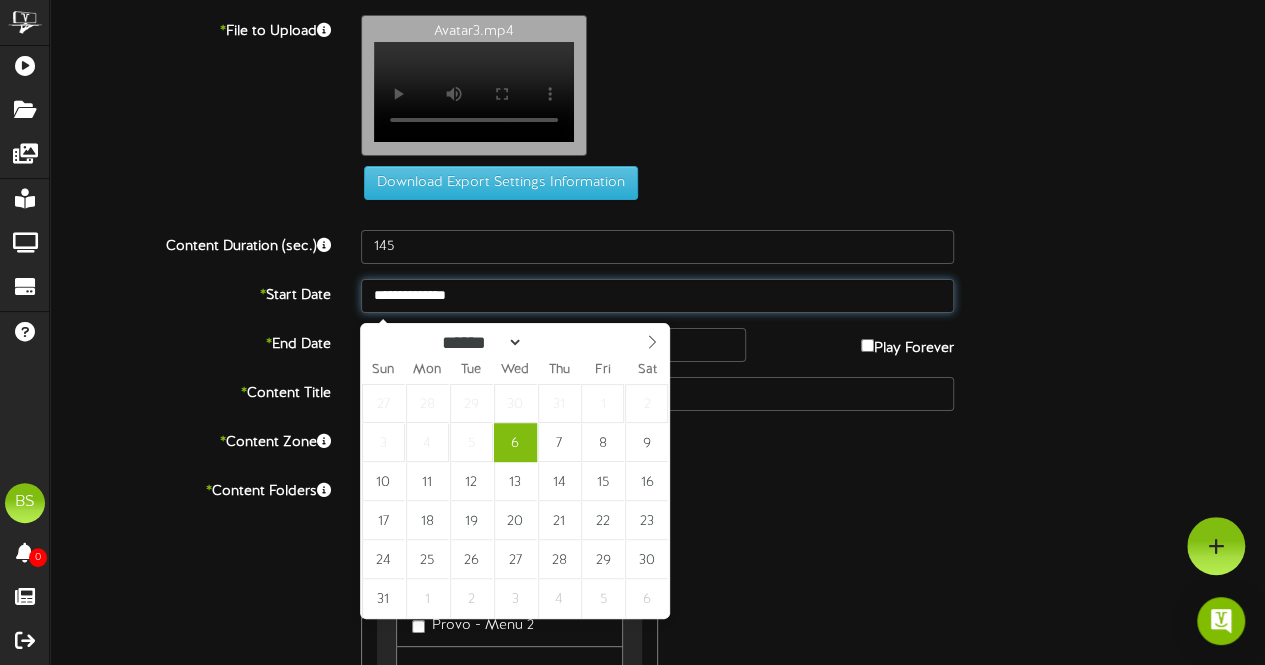 click on "**********" at bounding box center [657, 296] 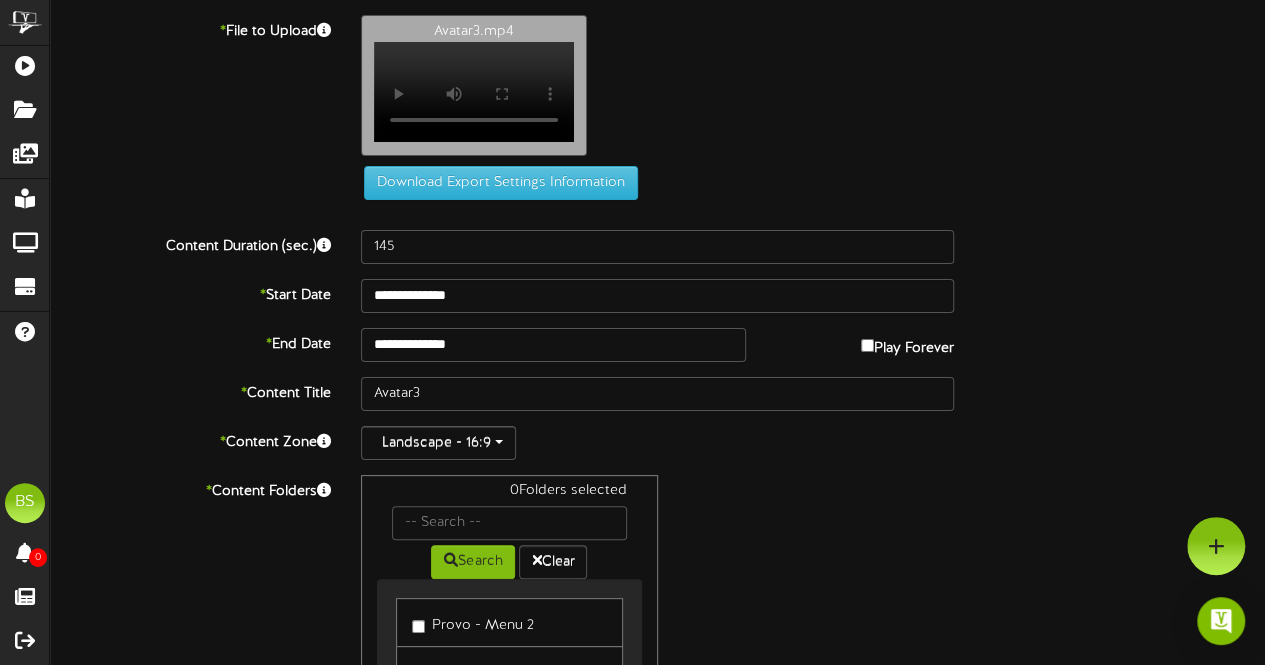drag, startPoint x: 978, startPoint y: 516, endPoint x: 896, endPoint y: 494, distance: 84.89994 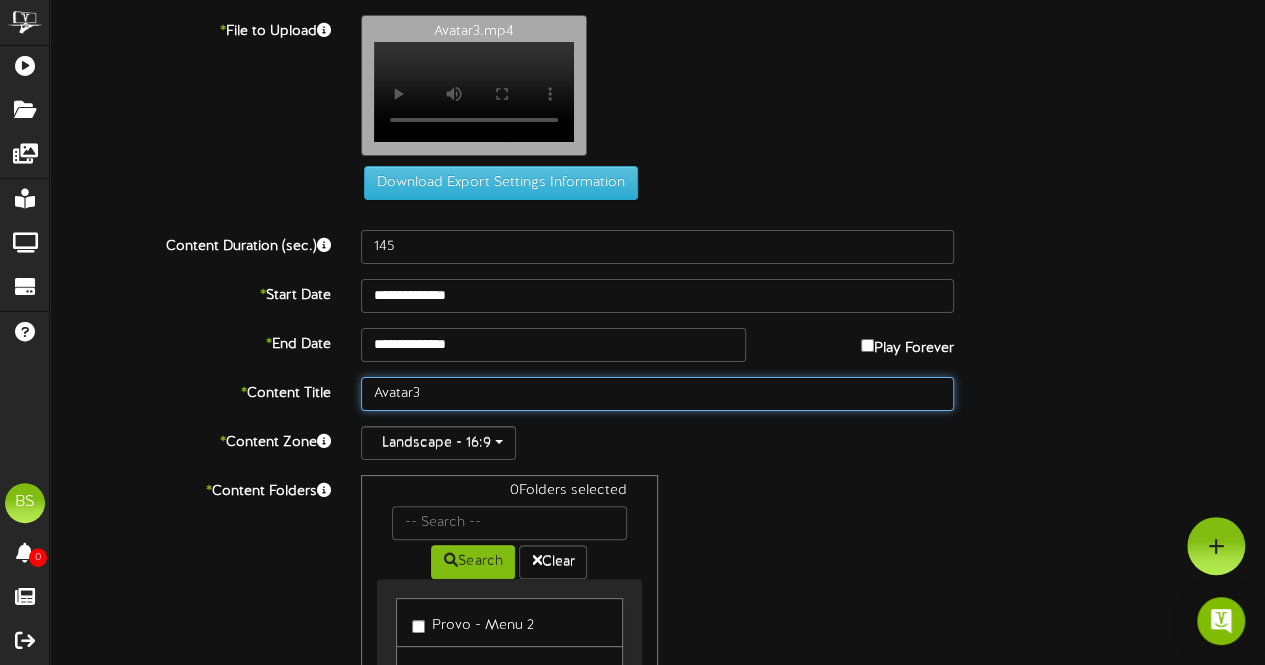 click on "Avatar3" at bounding box center [657, 394] 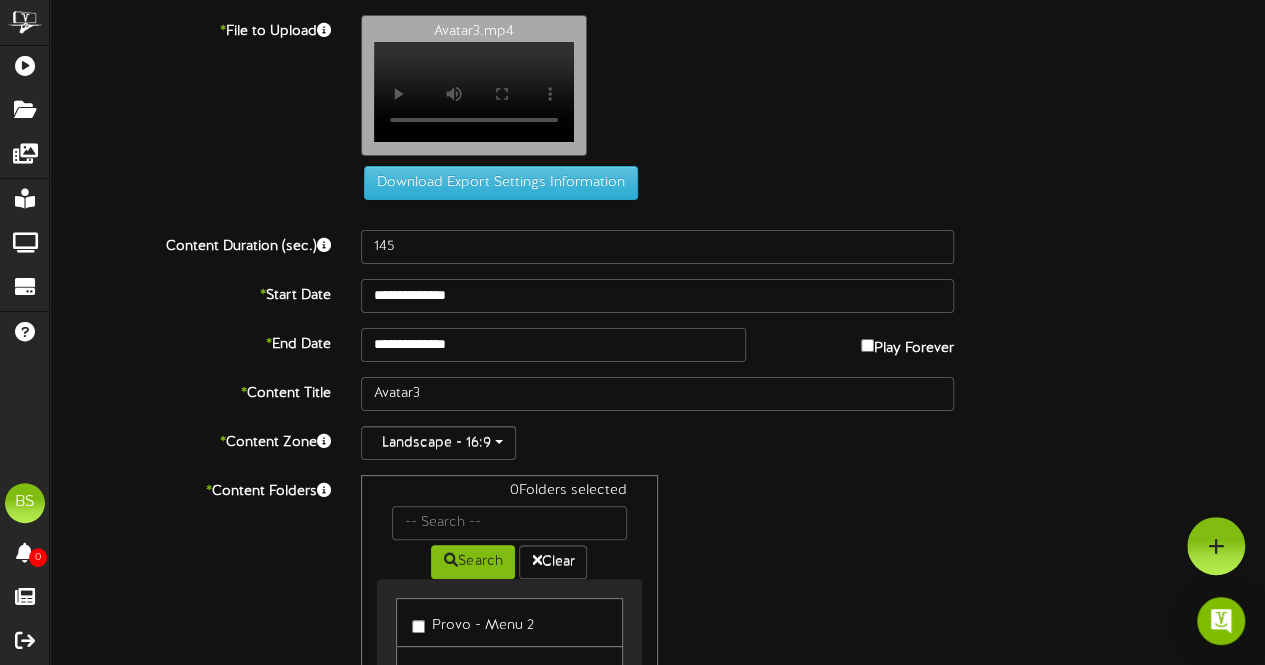 click on "0  Folders selected
Search
Clear
Provo - Menu 2
Gilbert - Menu 2
Gilbert - Menu 1" at bounding box center (657, 665) 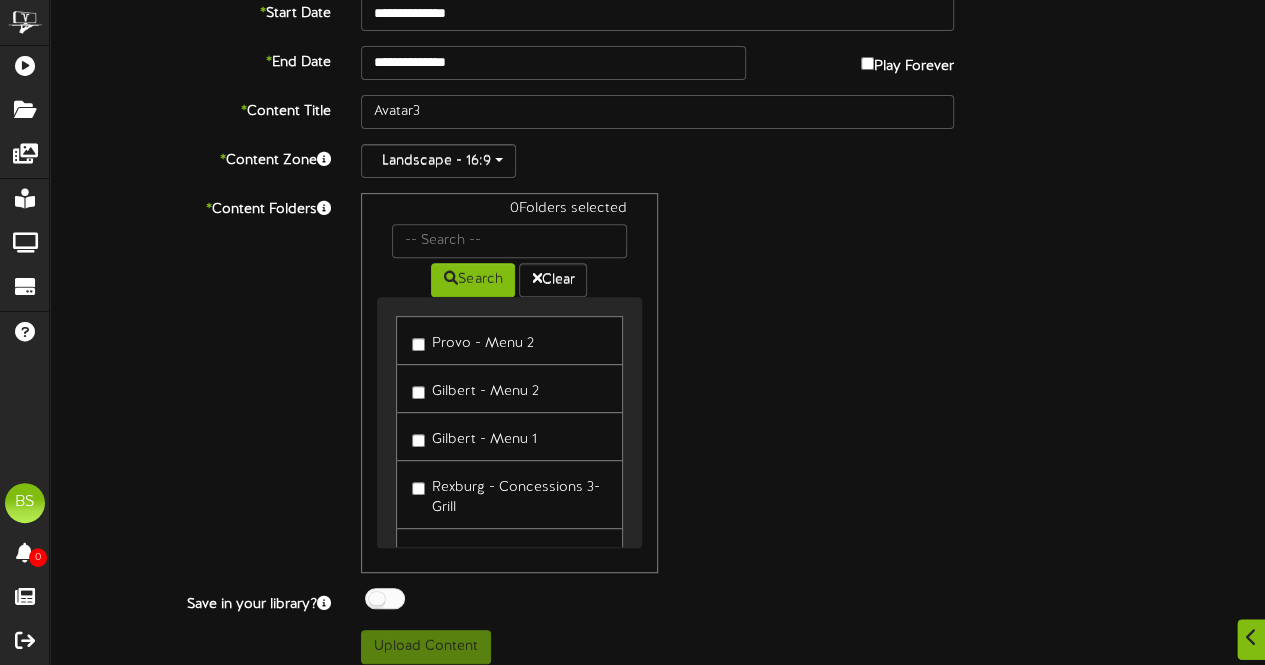 scroll, scrollTop: 302, scrollLeft: 0, axis: vertical 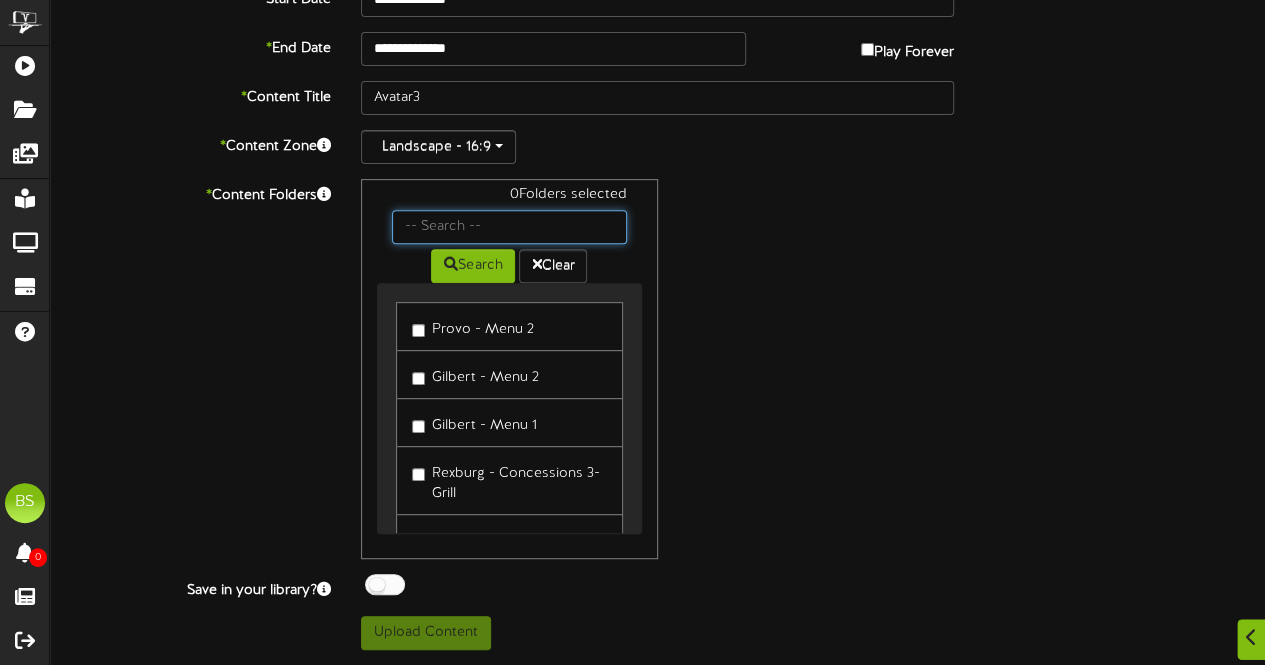 click at bounding box center (509, 227) 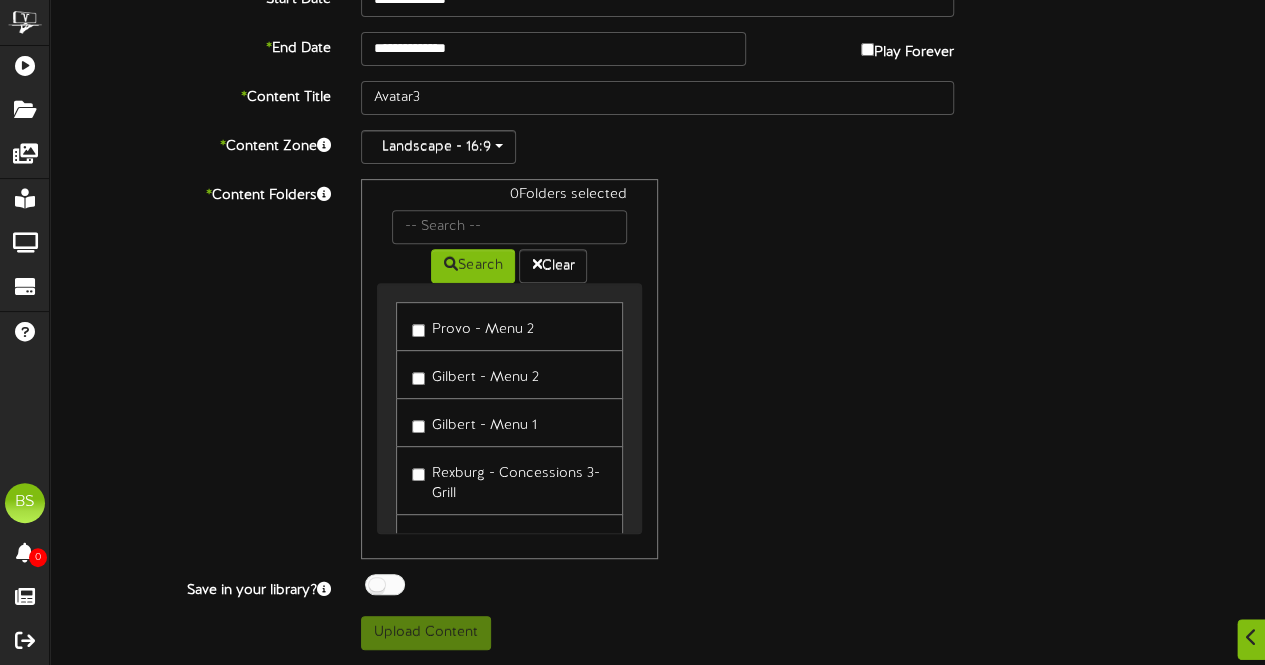 click on "0  Folders selected
Search
Clear
Provo - Menu 2
Gilbert - Menu 2
Gilbert - Menu 1" at bounding box center (657, 369) 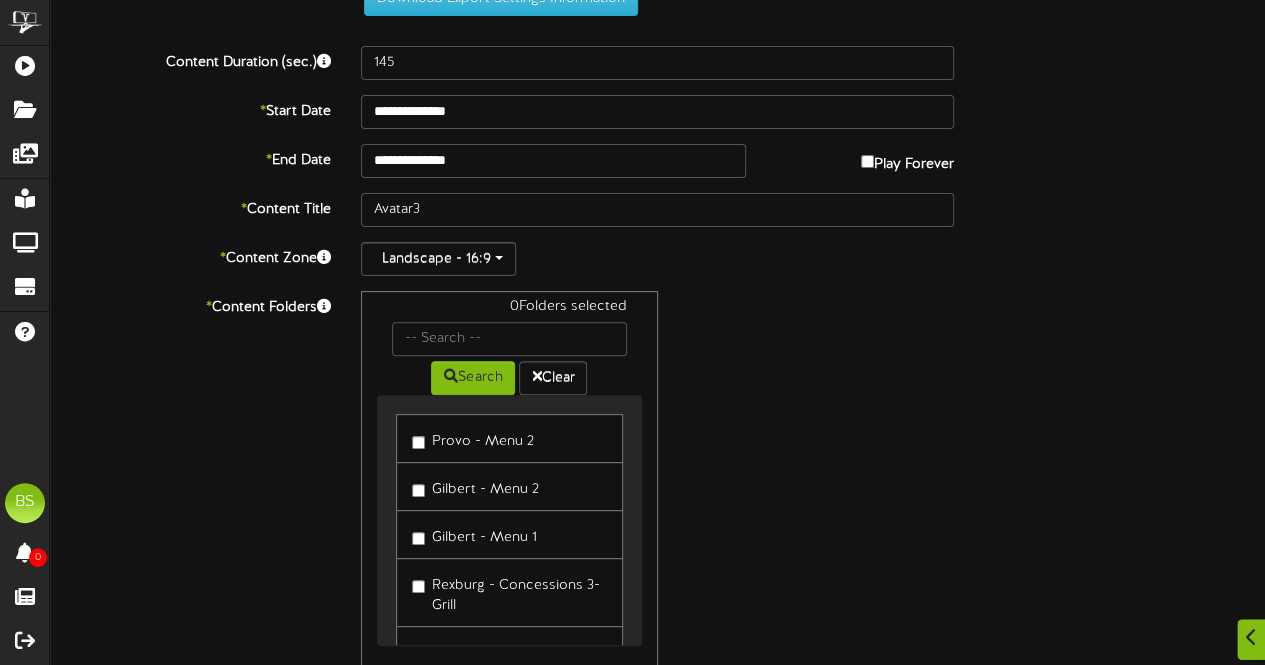 scroll, scrollTop: 302, scrollLeft: 0, axis: vertical 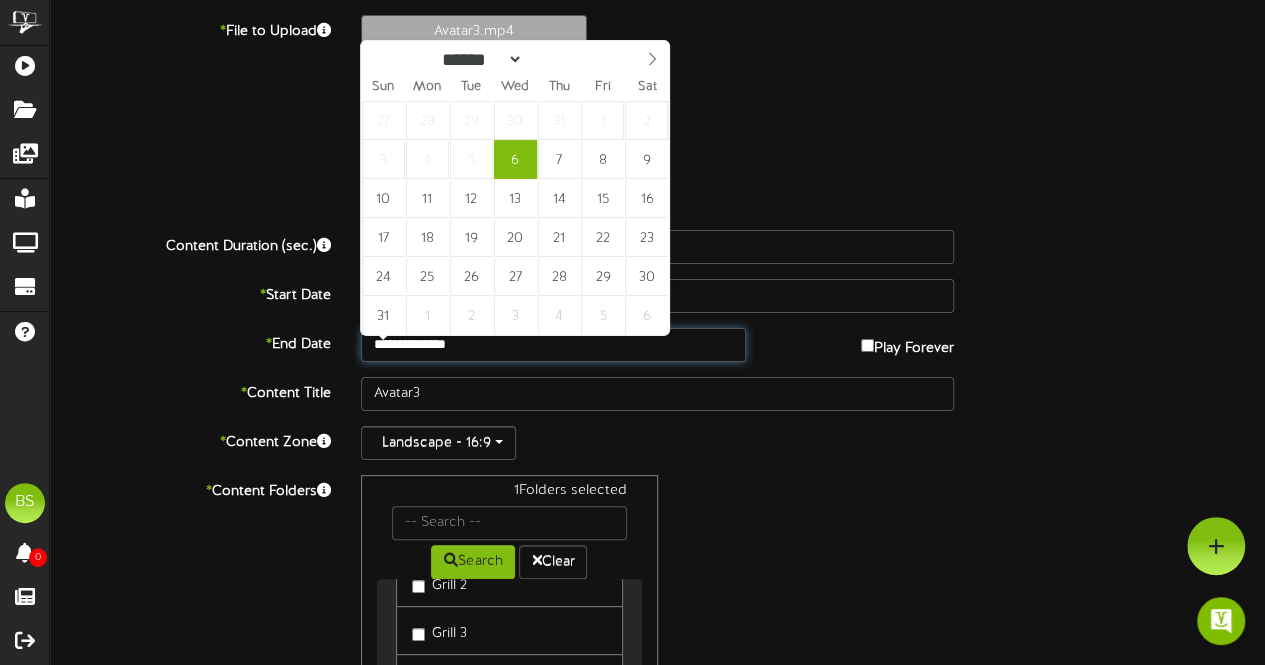click on "**********" at bounding box center [553, 345] 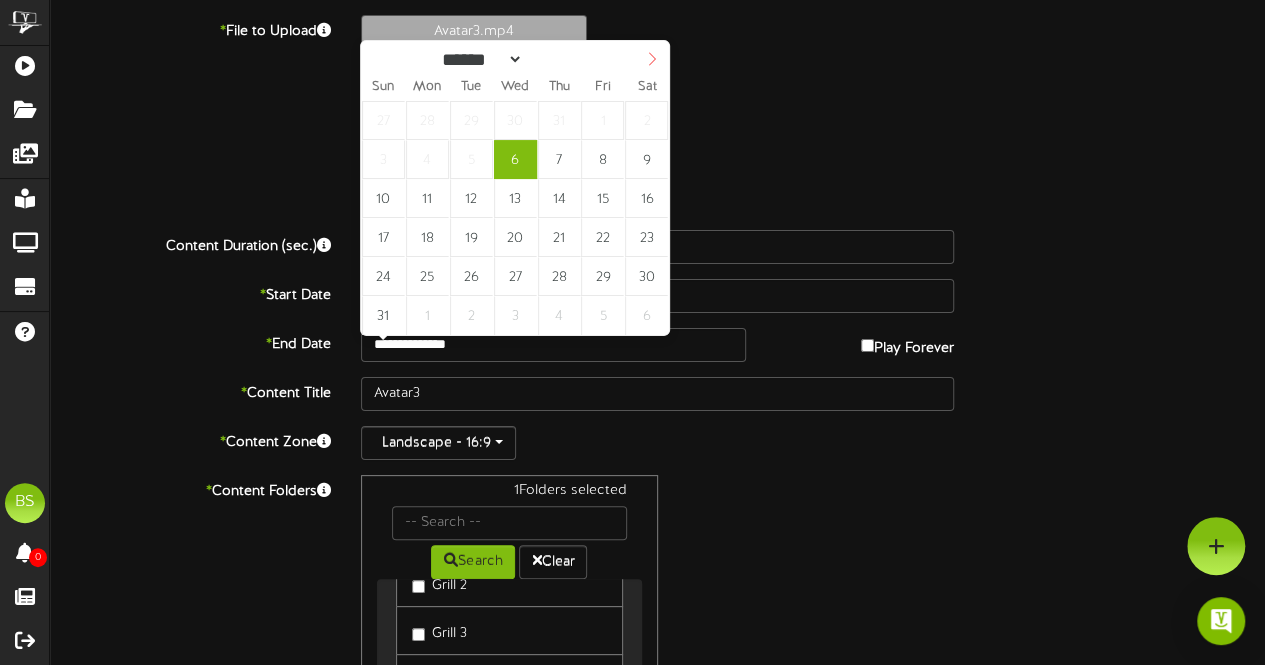 click 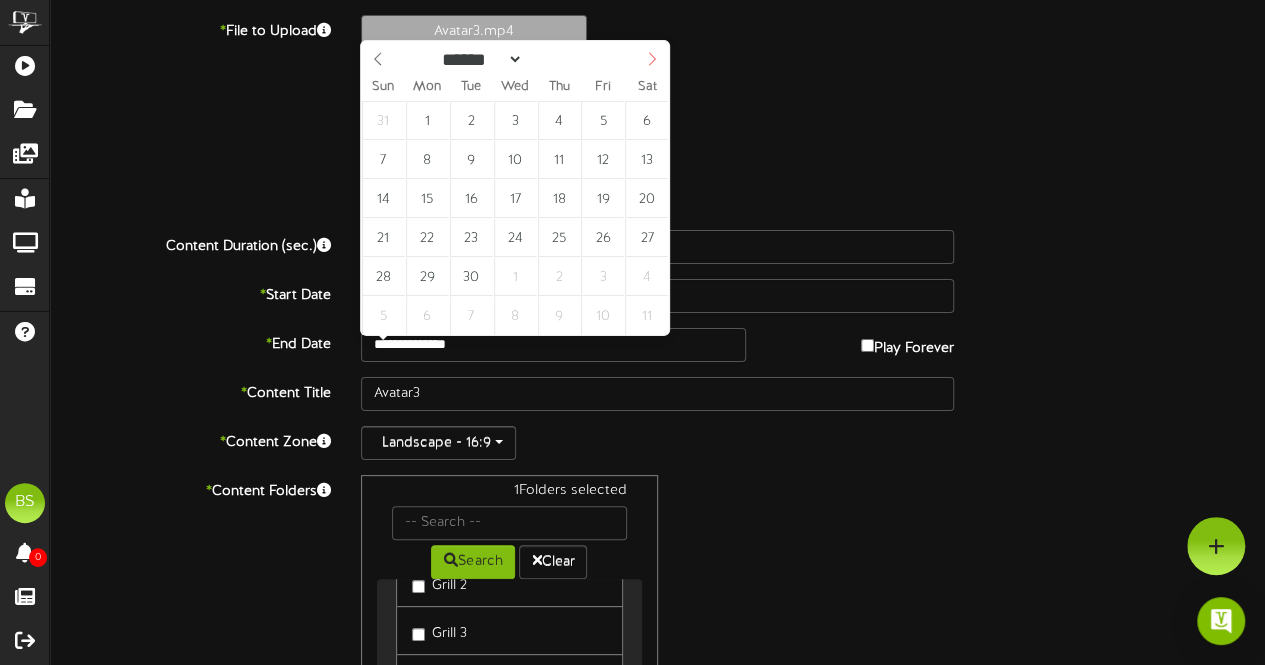 click 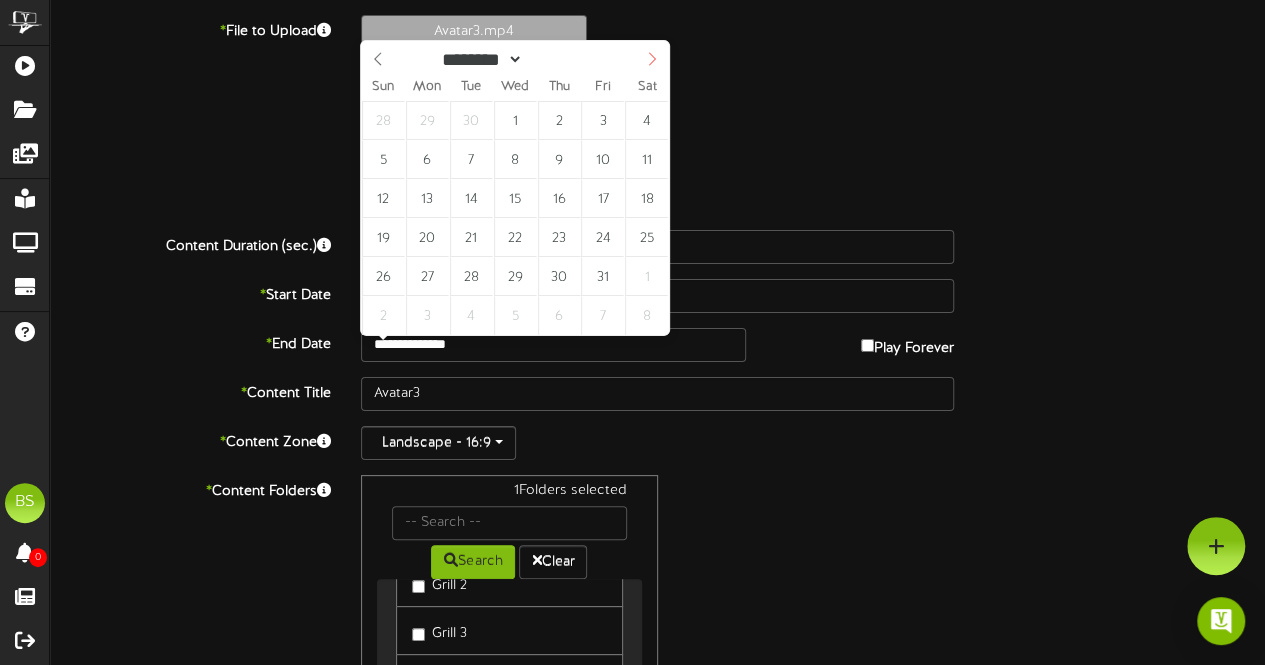 click 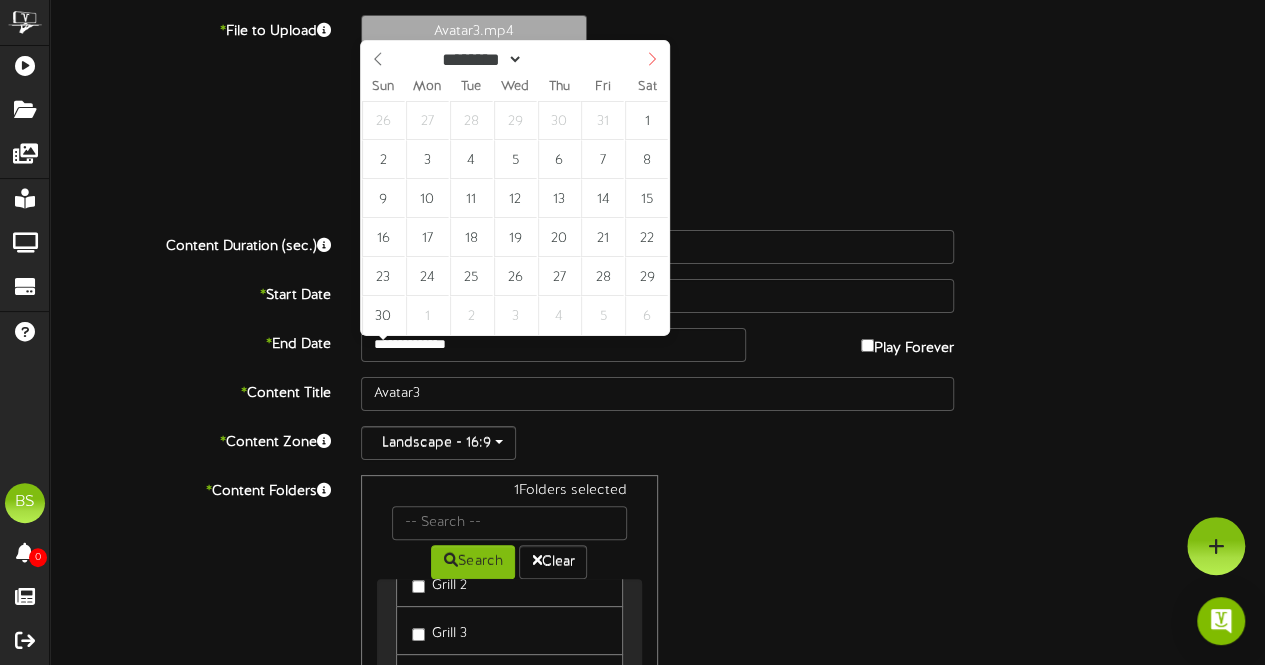 select on "**" 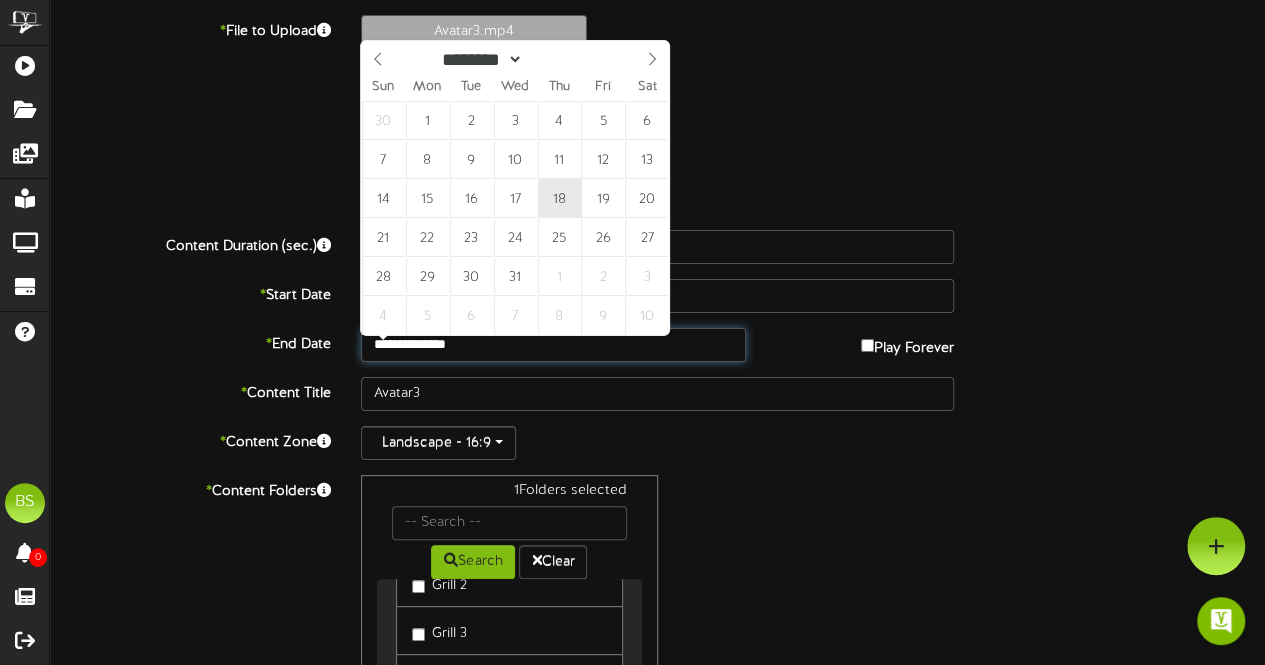 type on "**********" 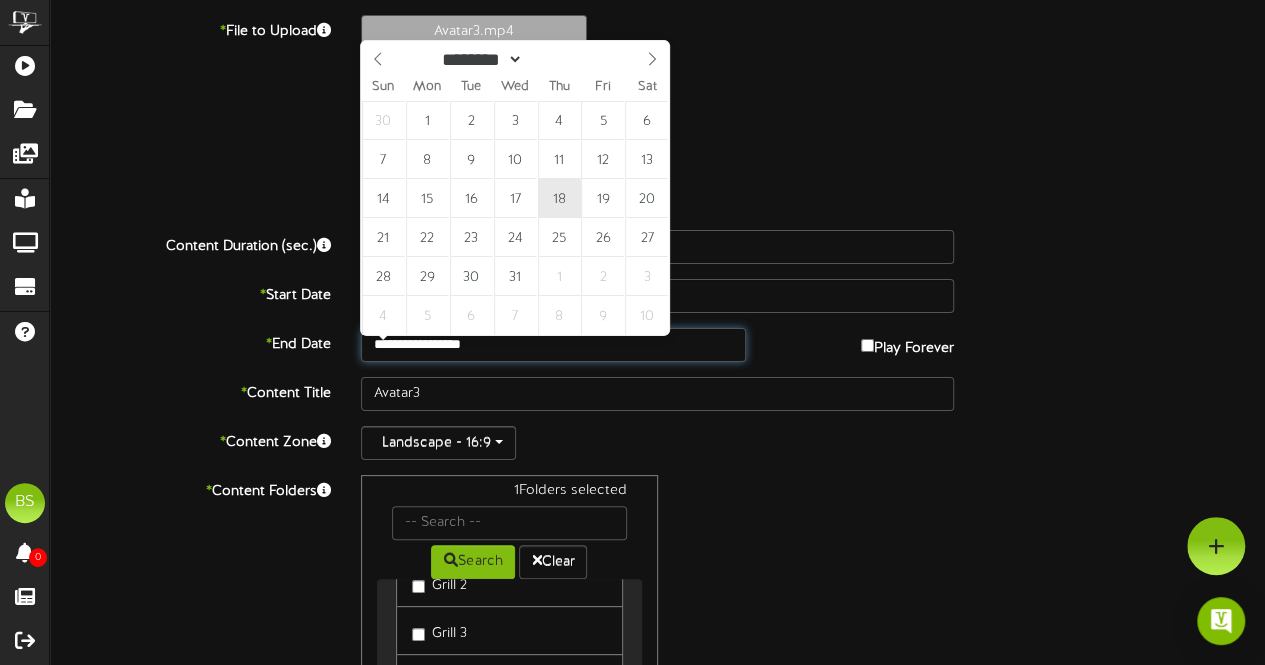 drag, startPoint x: 556, startPoint y: 209, endPoint x: 567, endPoint y: 206, distance: 11.401754 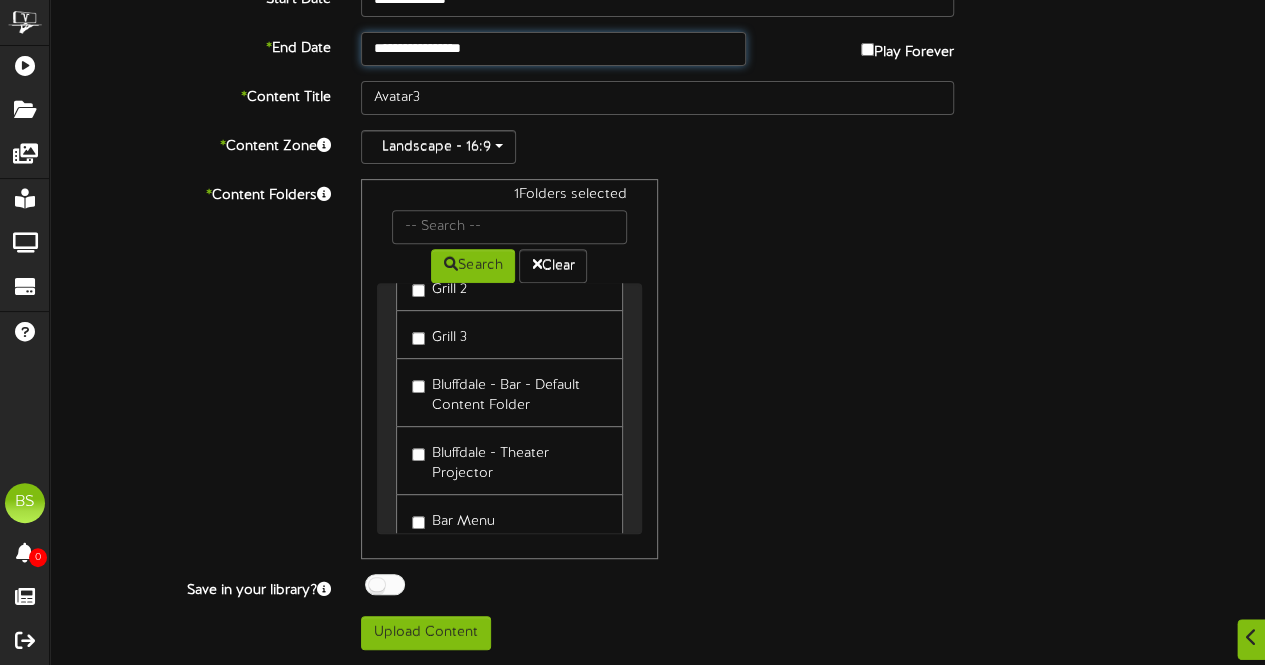 scroll, scrollTop: 302, scrollLeft: 0, axis: vertical 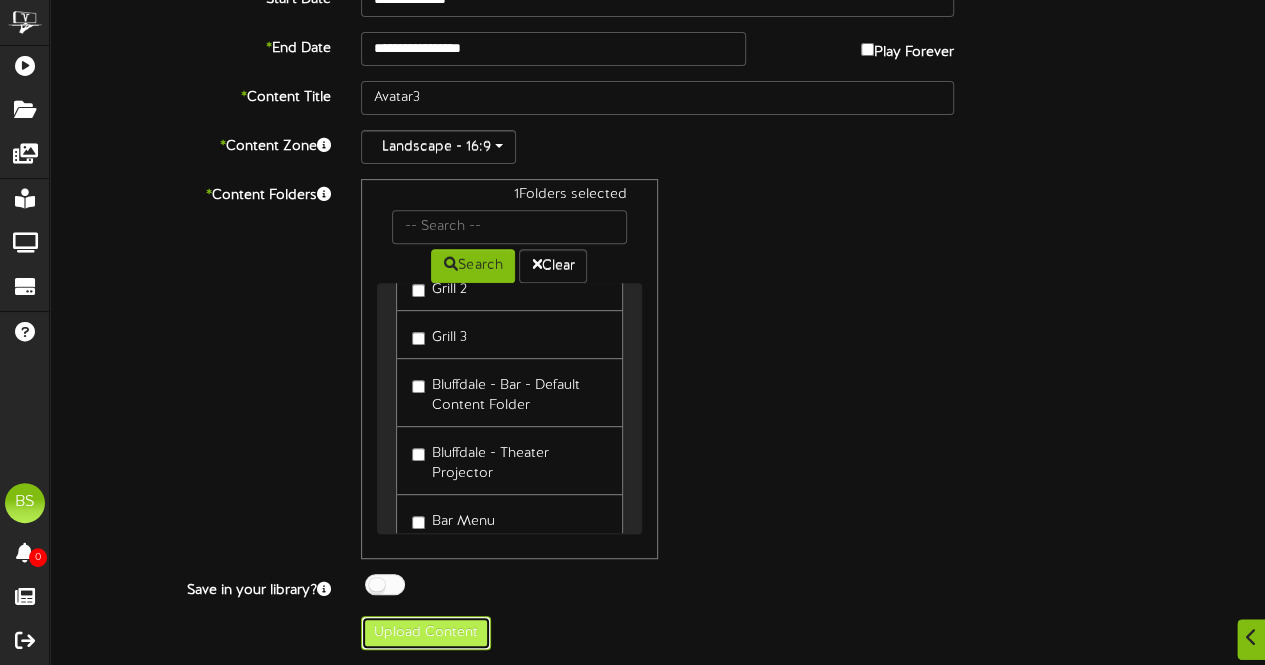 drag, startPoint x: 443, startPoint y: 634, endPoint x: 721, endPoint y: 501, distance: 308.1769 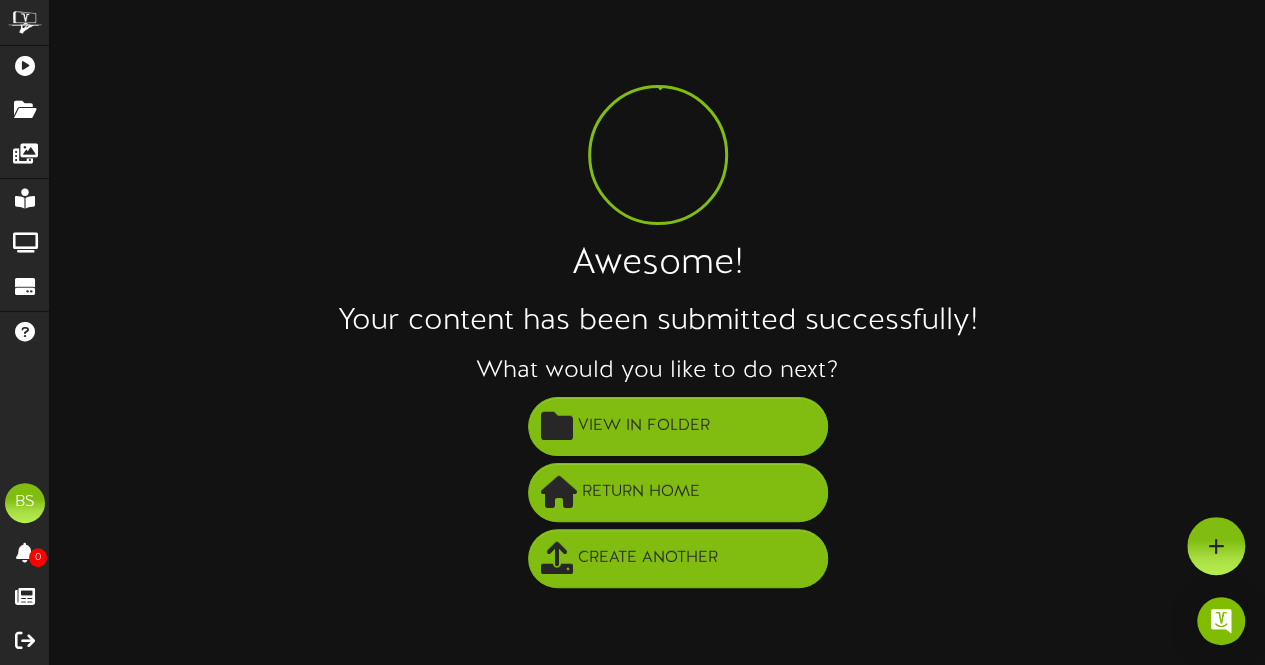 scroll, scrollTop: 0, scrollLeft: 0, axis: both 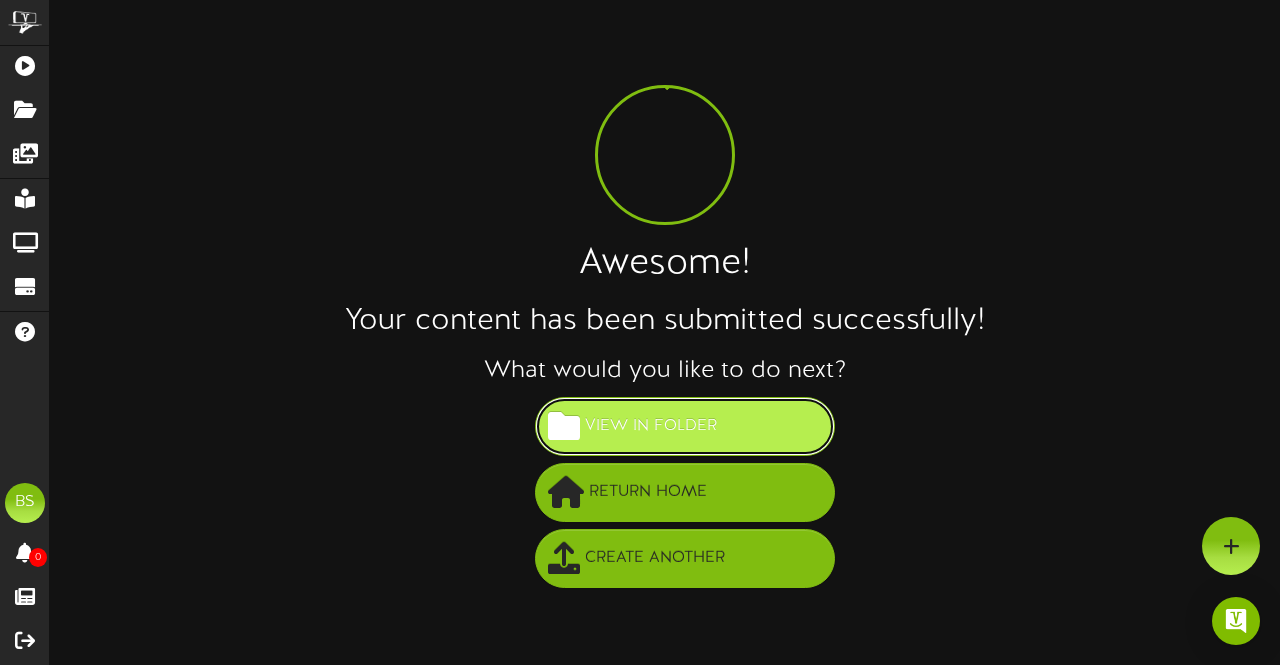 click on "View in Folder" at bounding box center [651, 426] 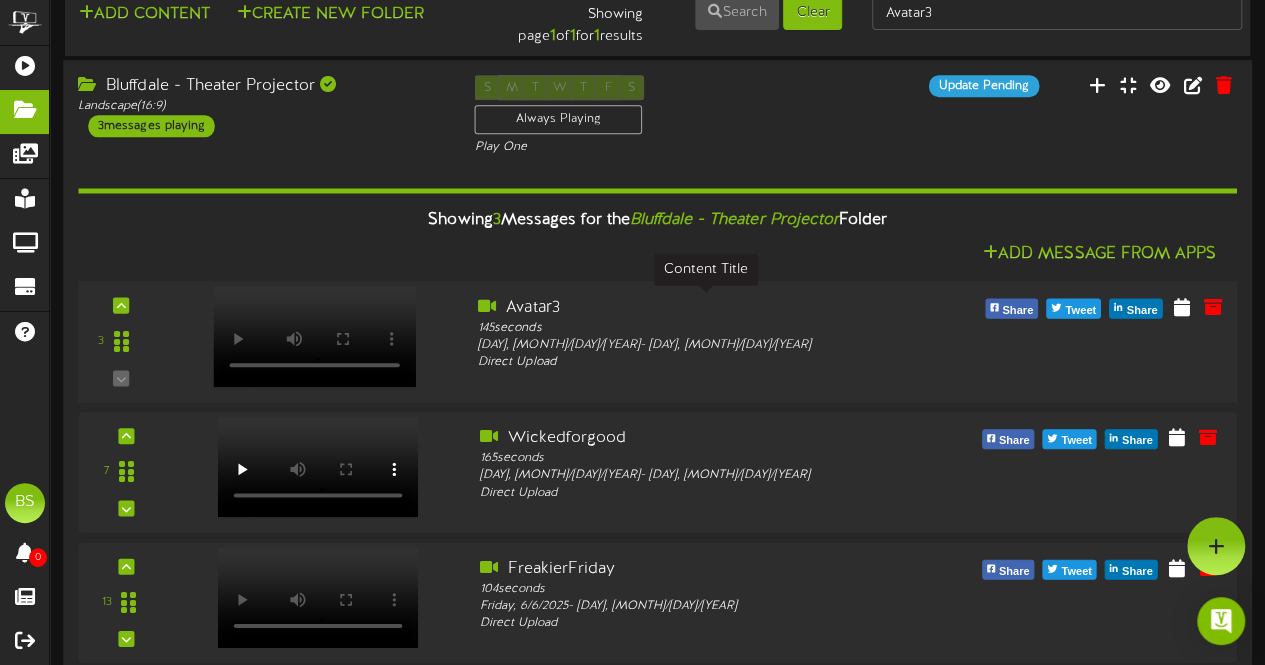 scroll, scrollTop: 69, scrollLeft: 0, axis: vertical 